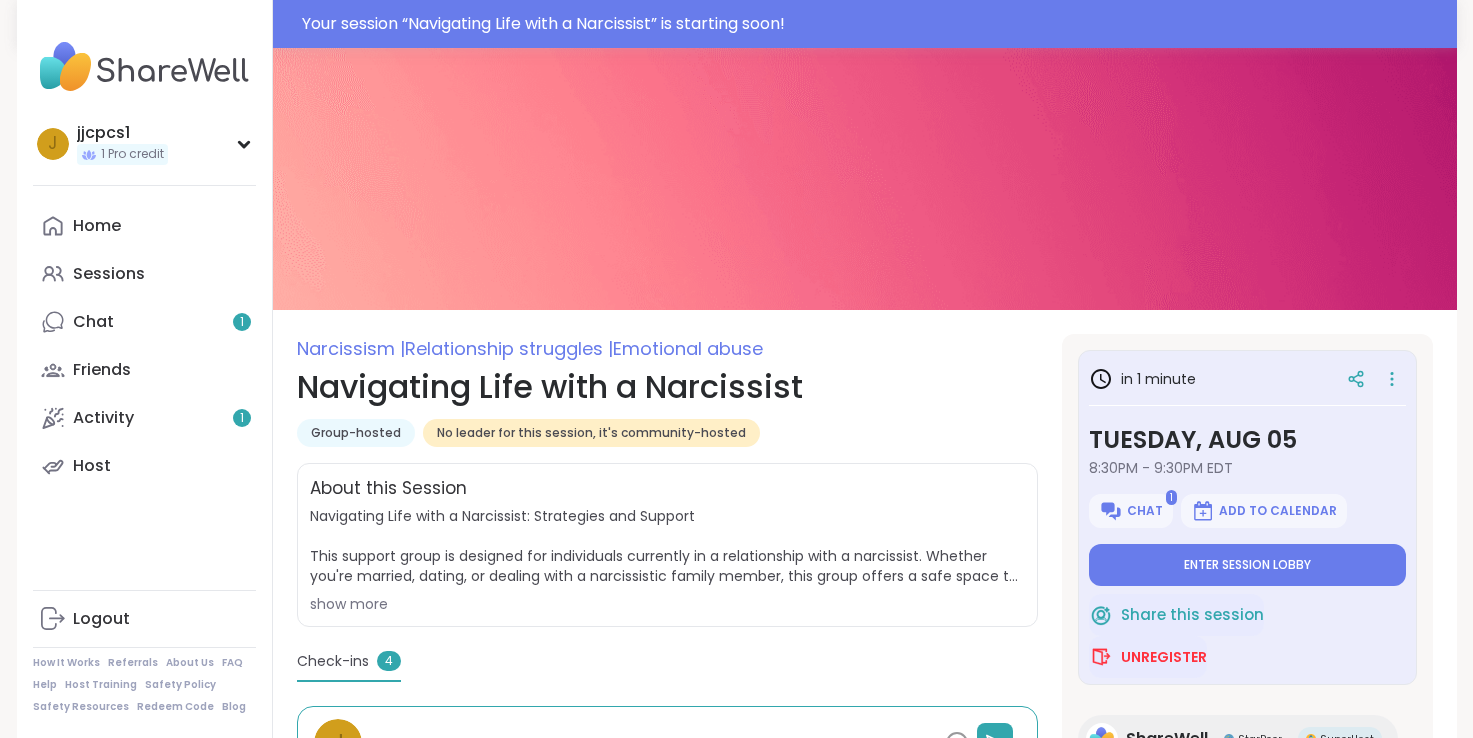 scroll, scrollTop: 0, scrollLeft: 0, axis: both 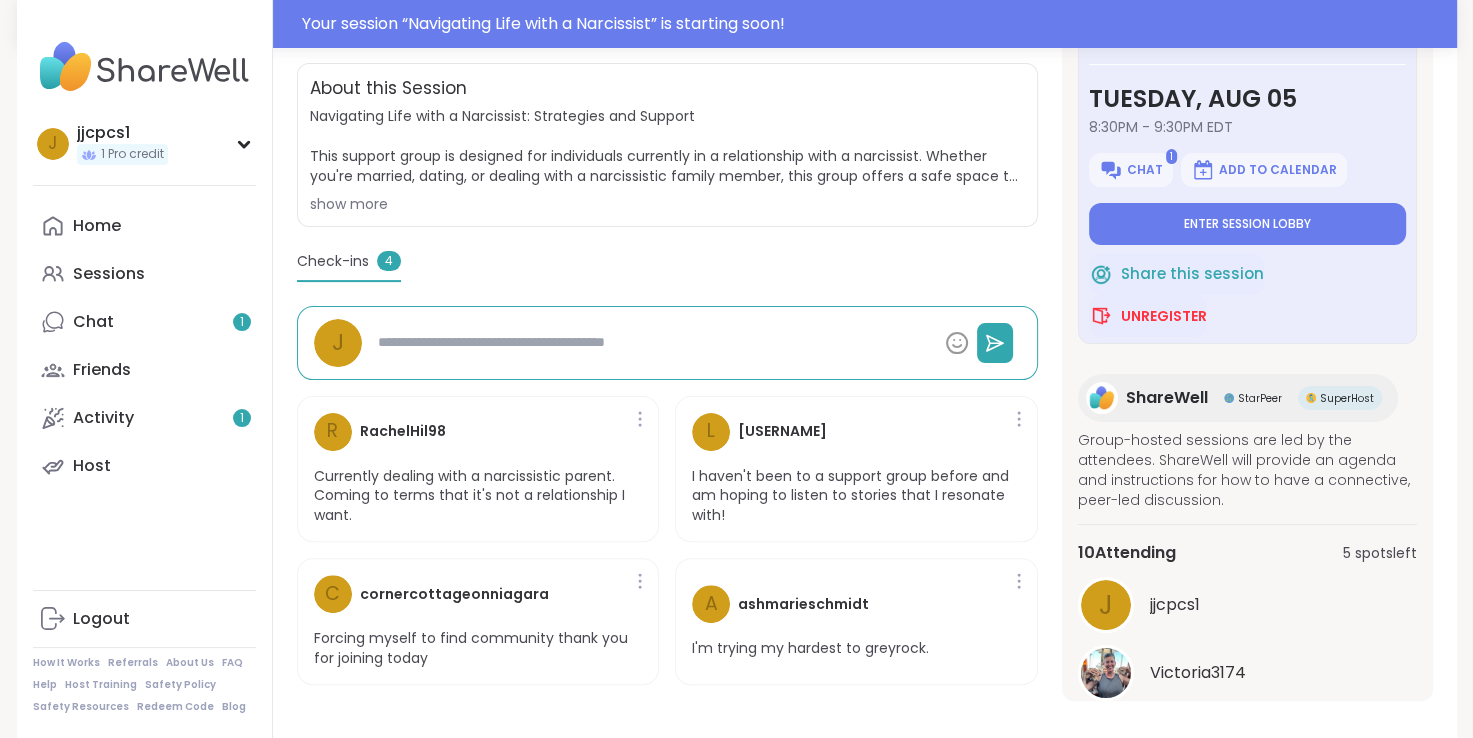 click at bounding box center [653, 342] 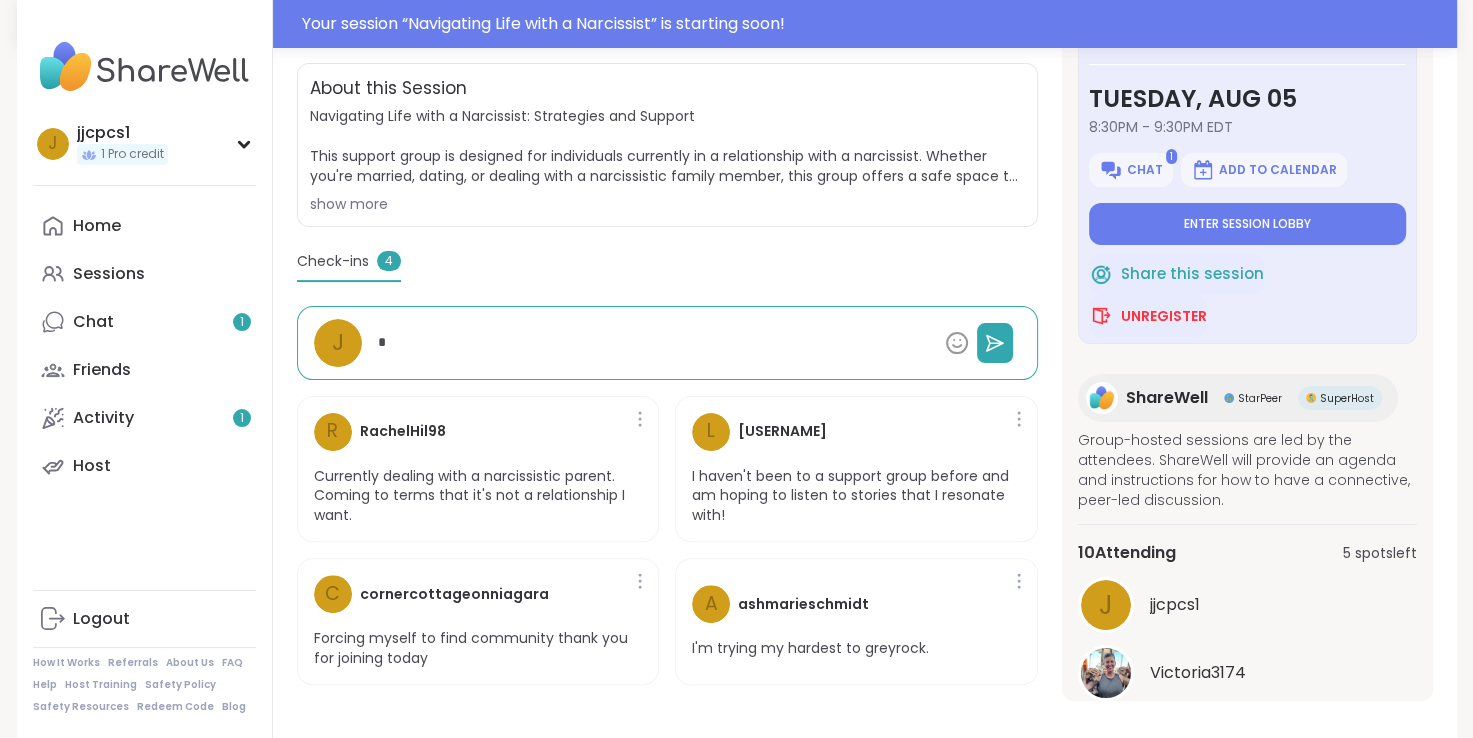 type 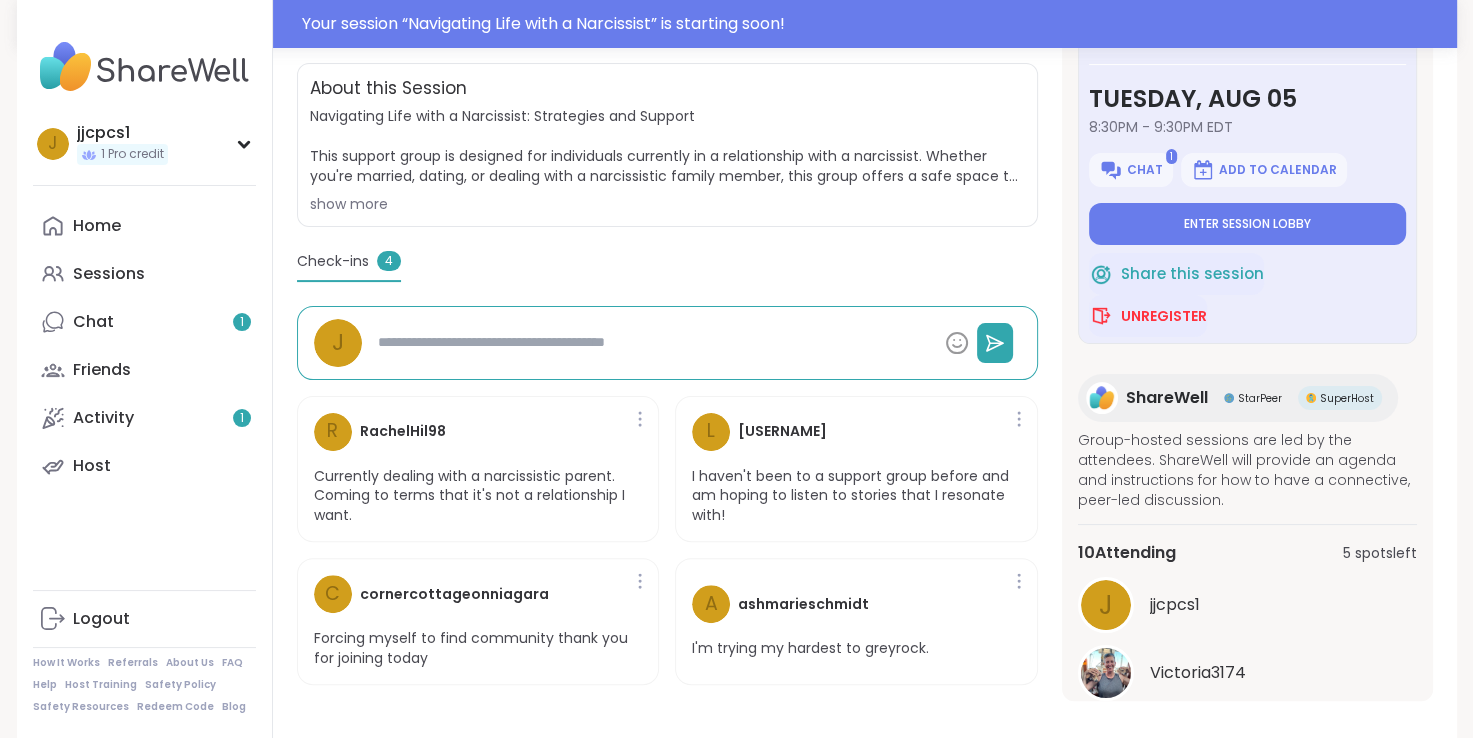 type on "*" 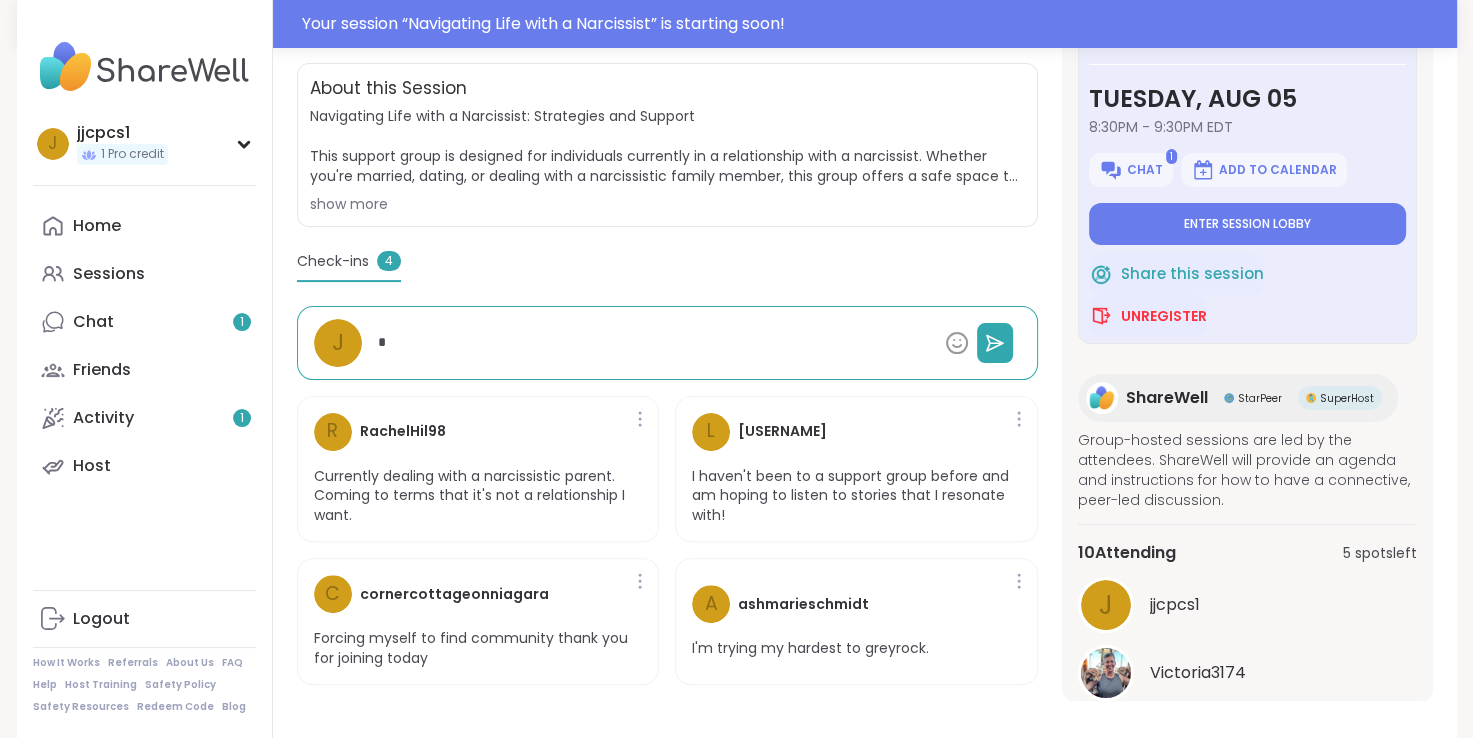 type on "**" 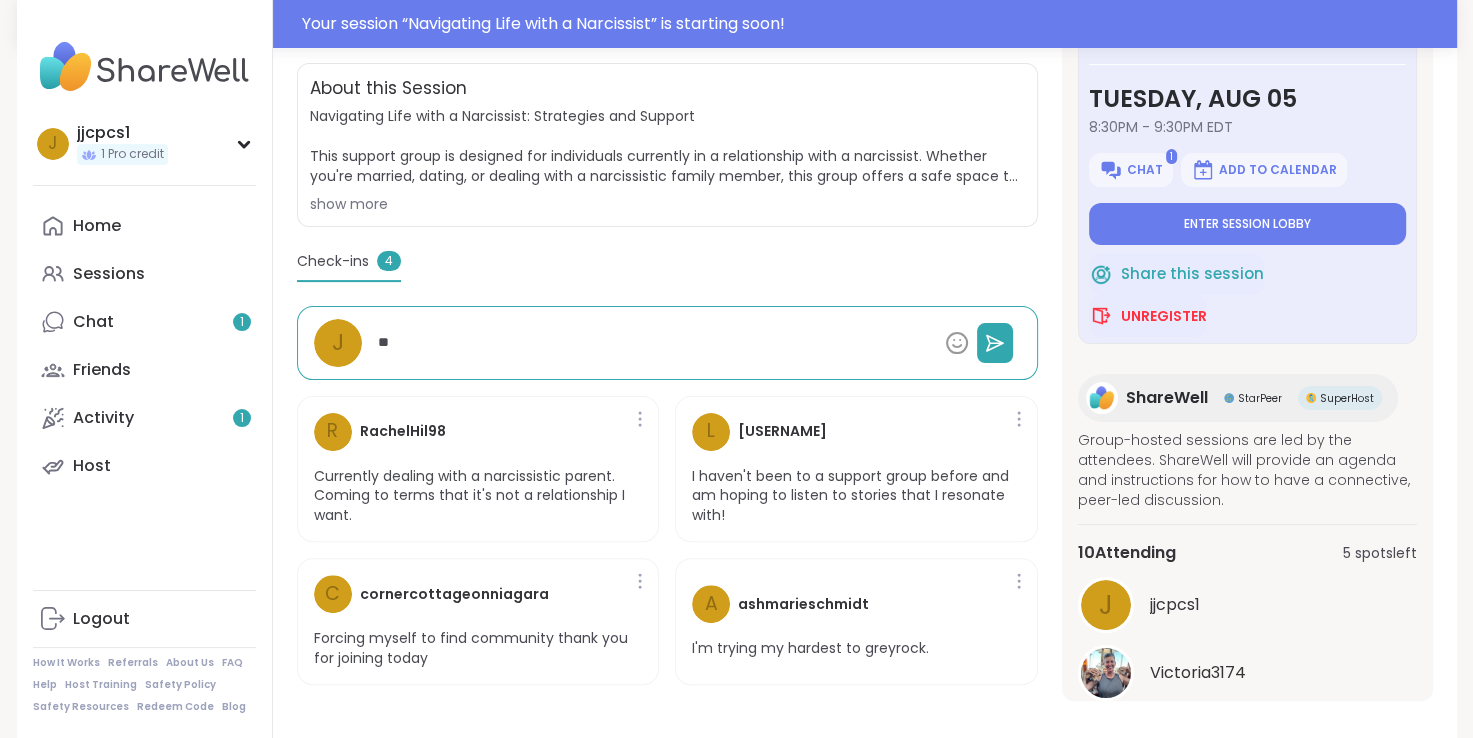 type on "***" 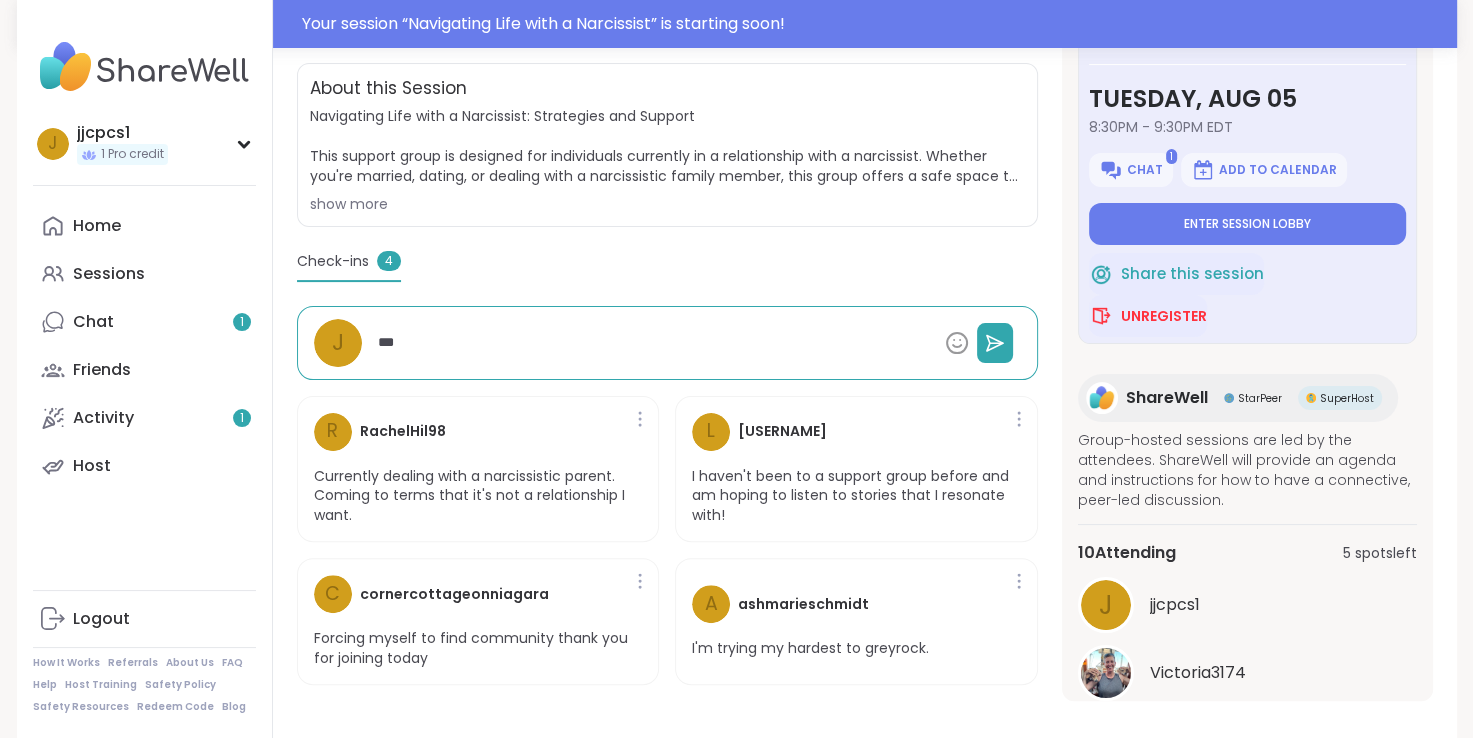 type on "****" 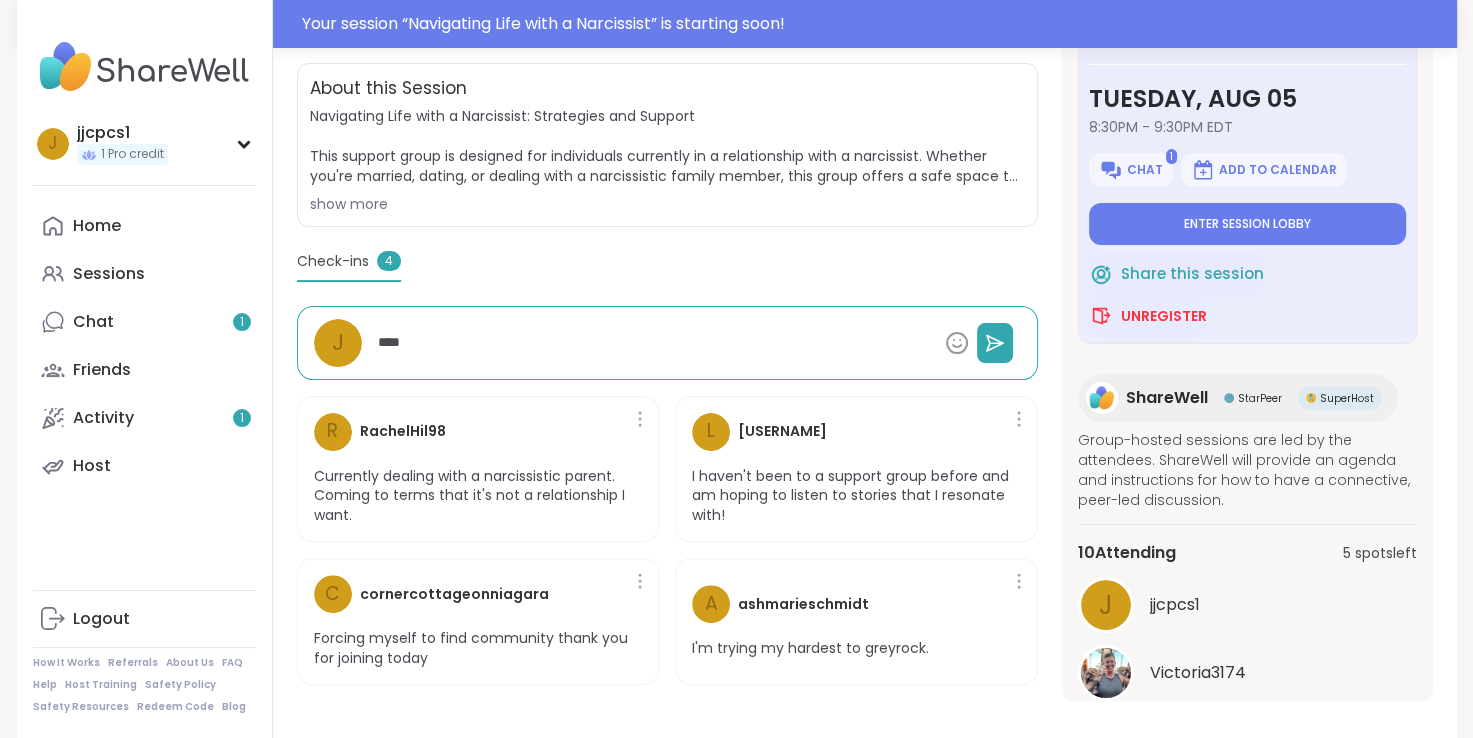type on "*****" 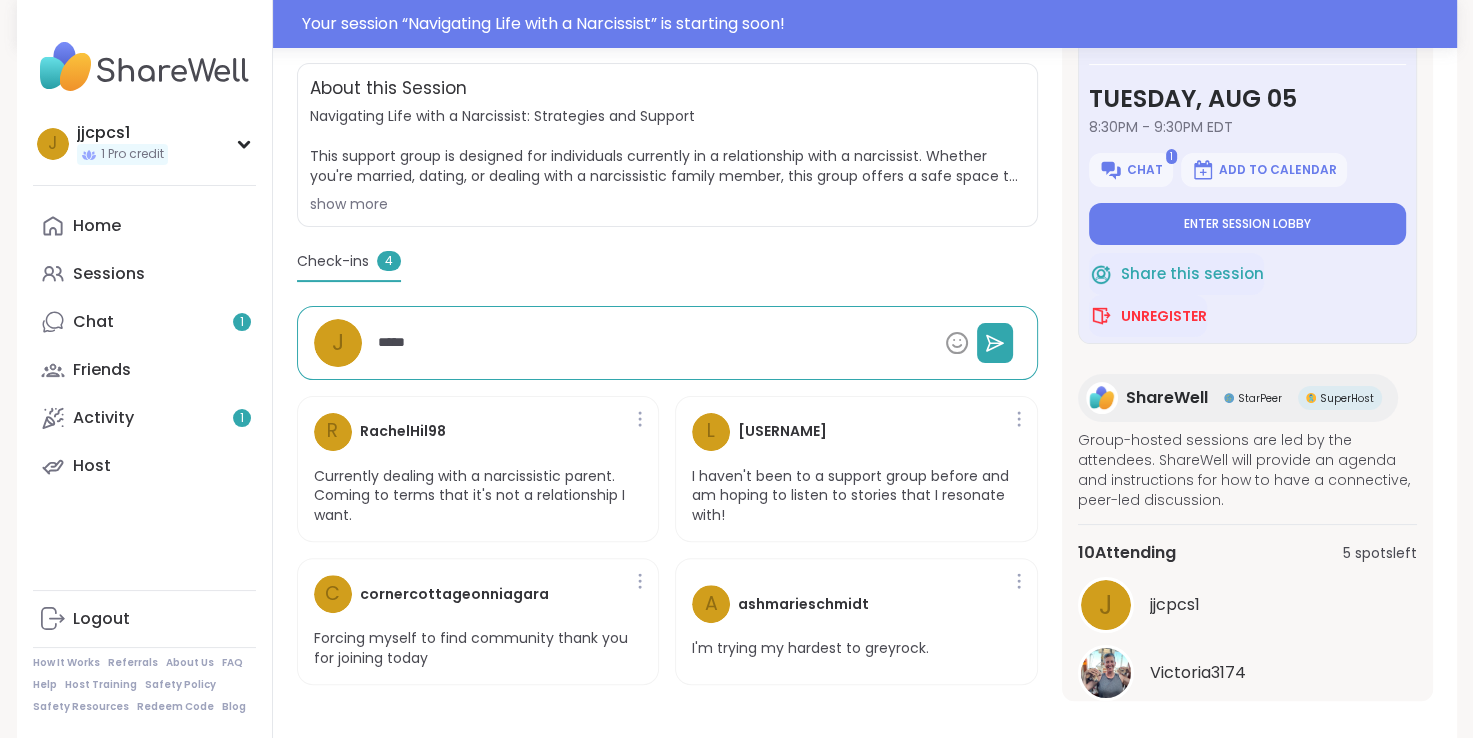type on "******" 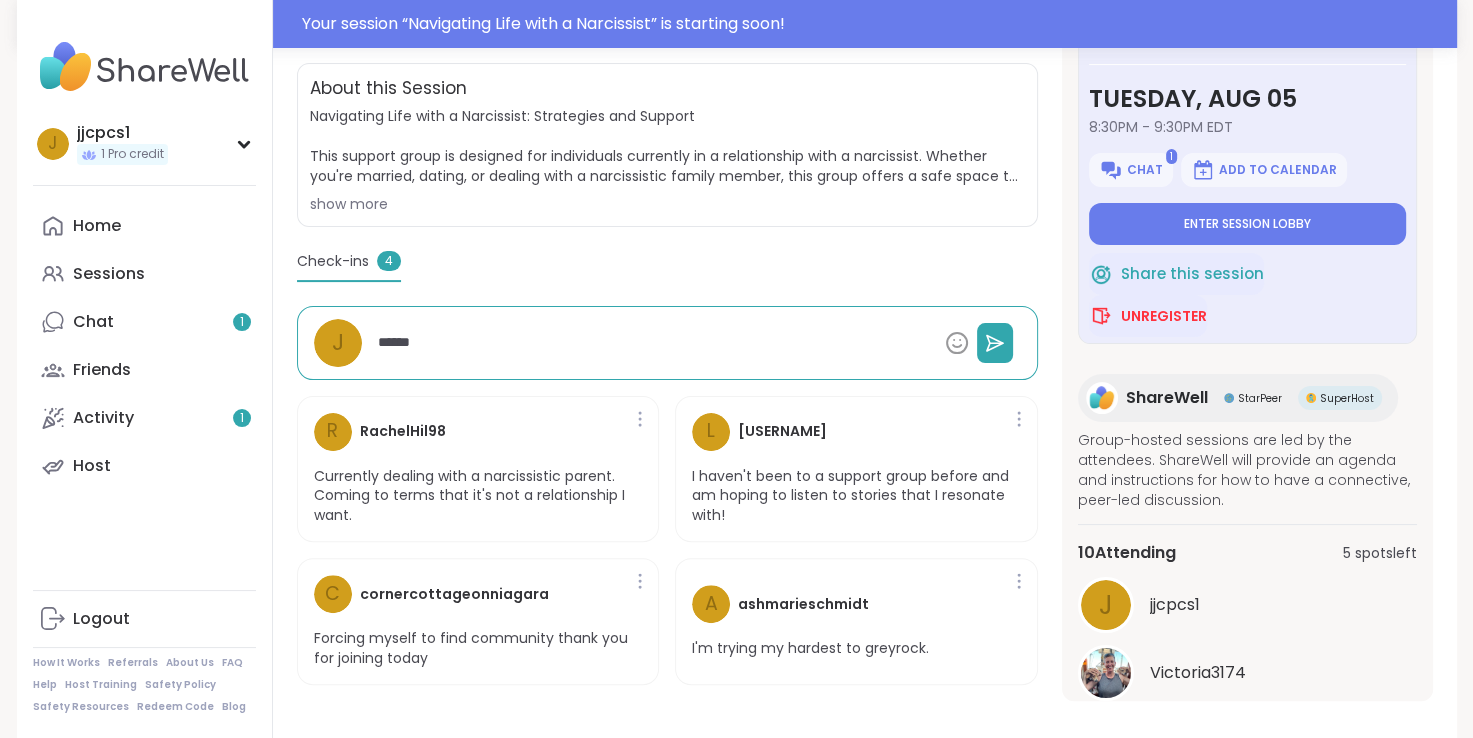 type on "*******" 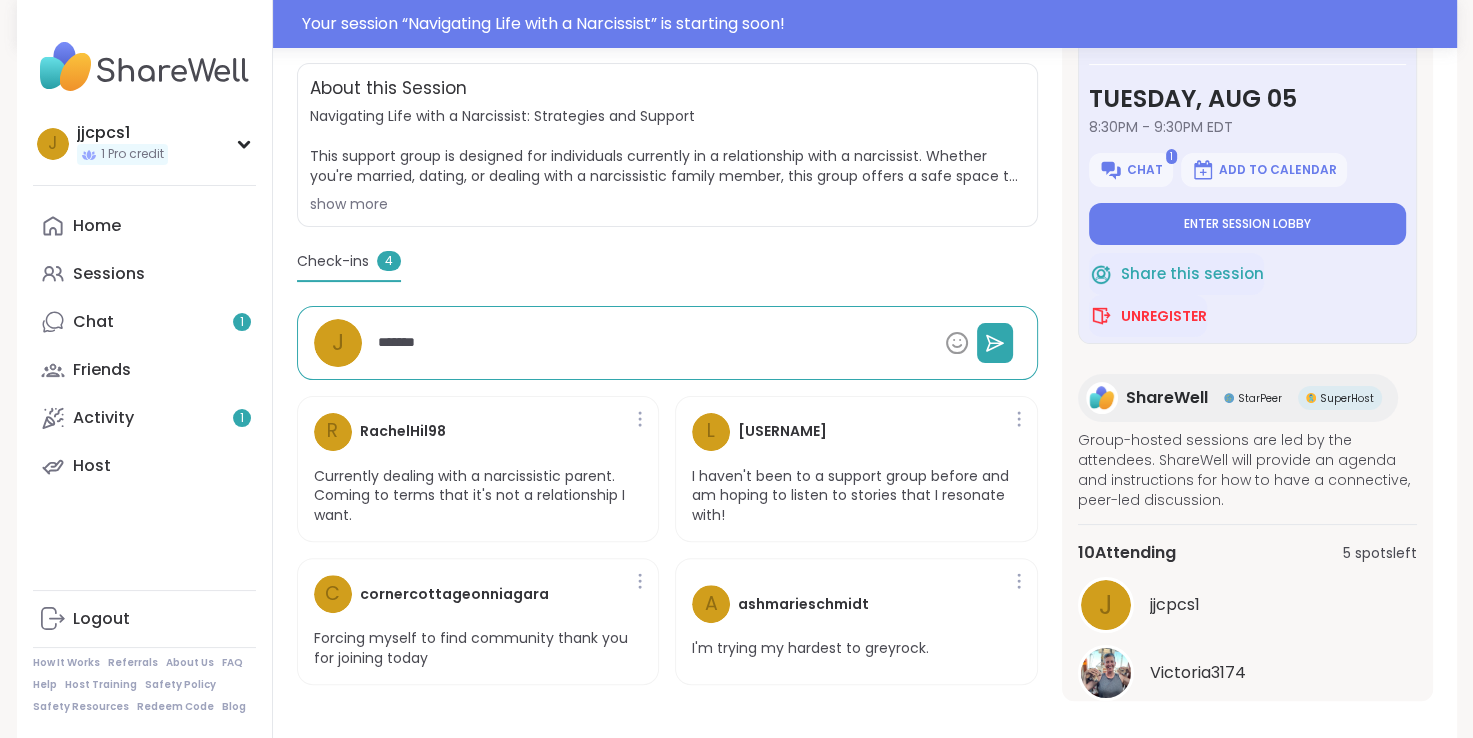 type on "*******" 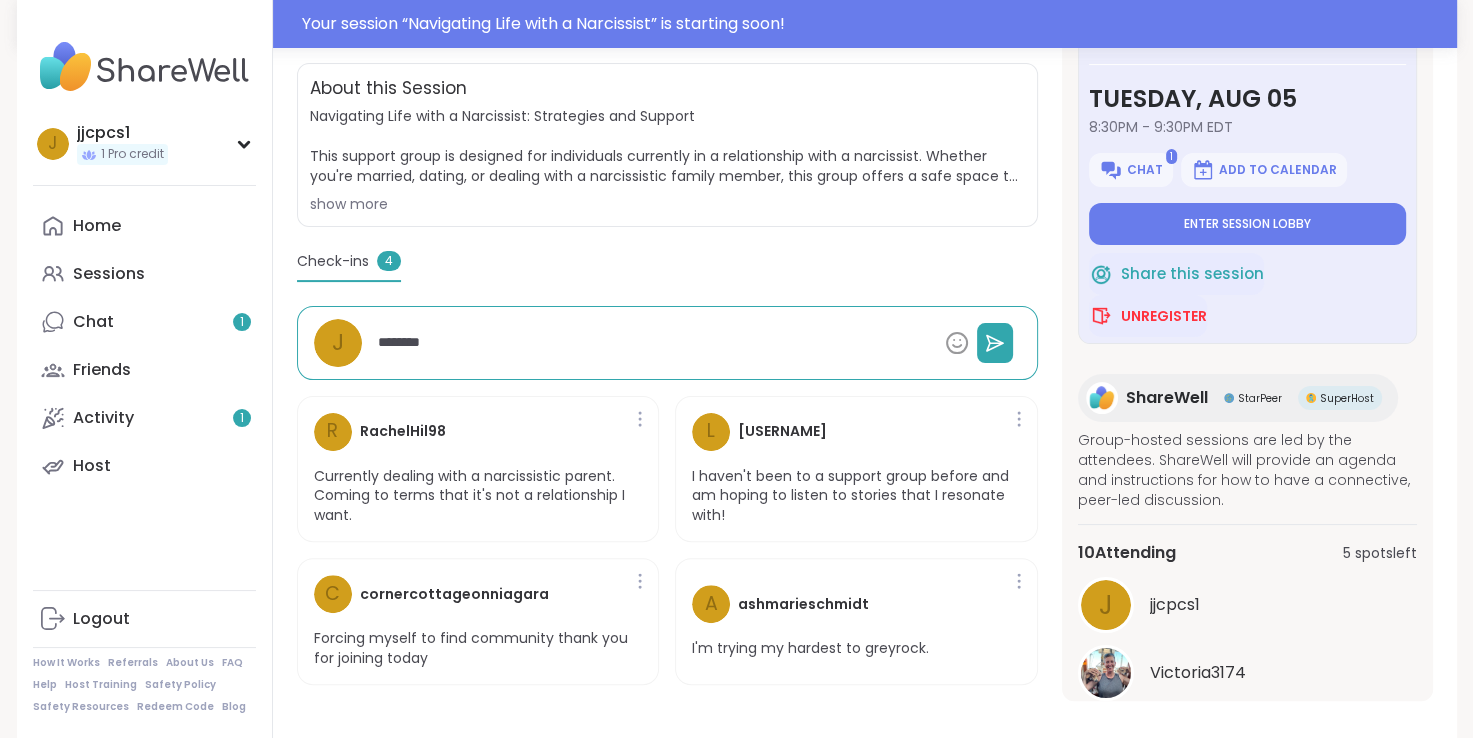 type on "*********" 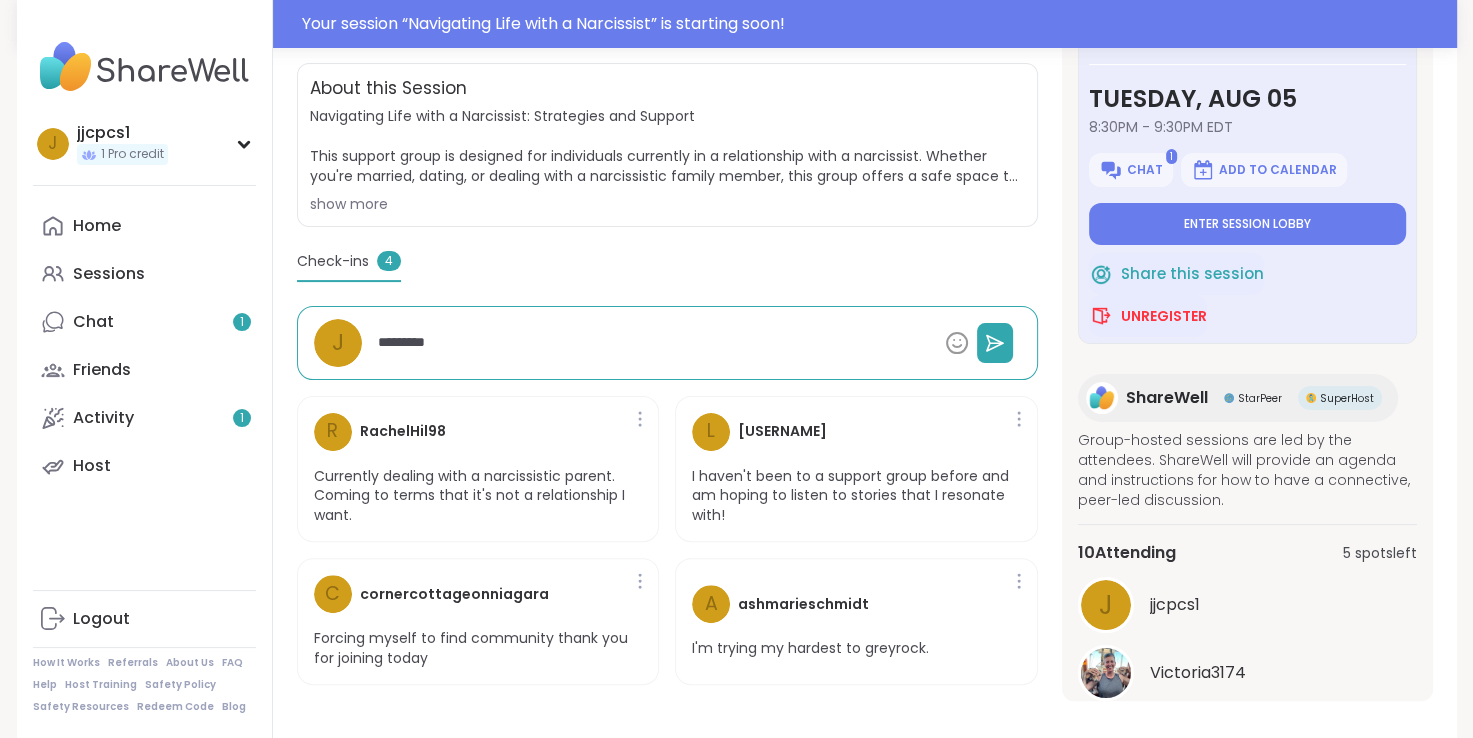 type on "**********" 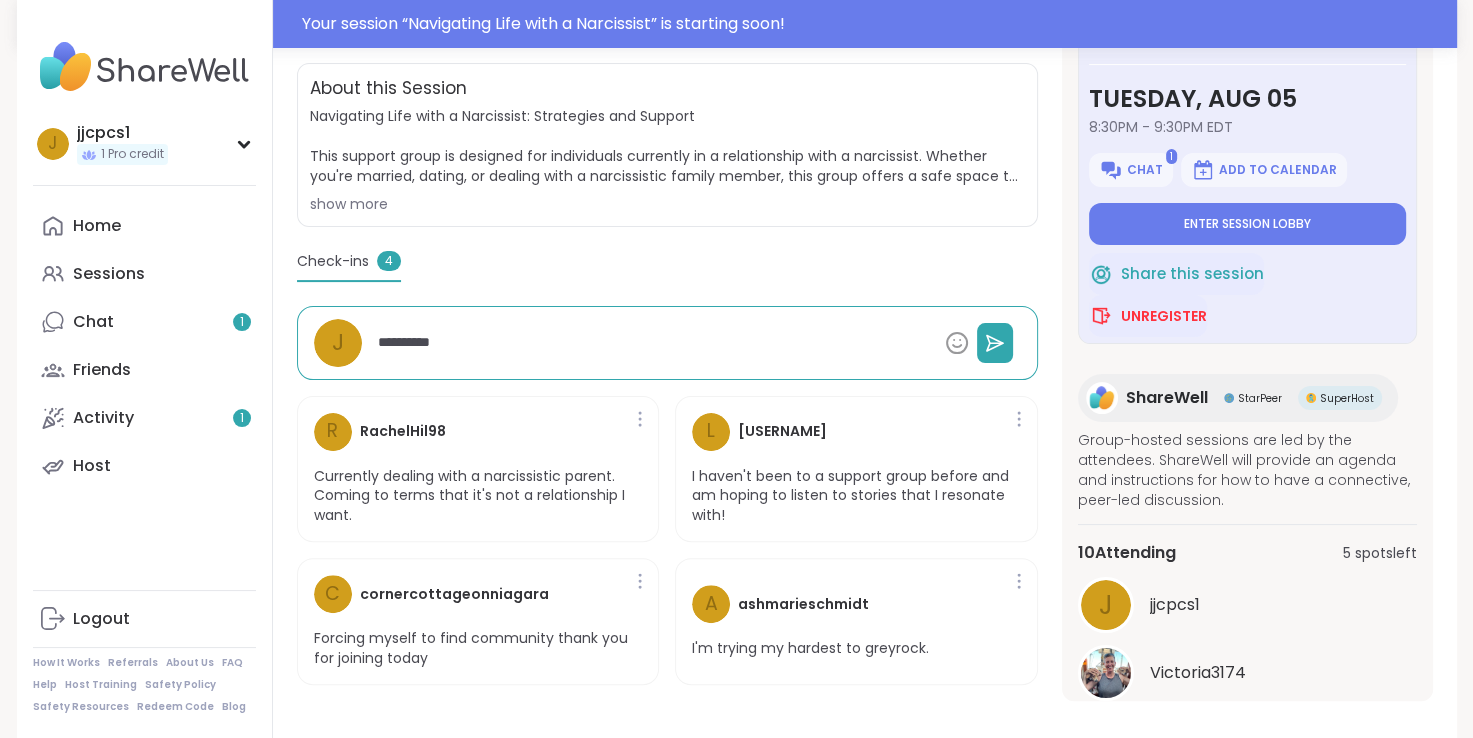 type on "**********" 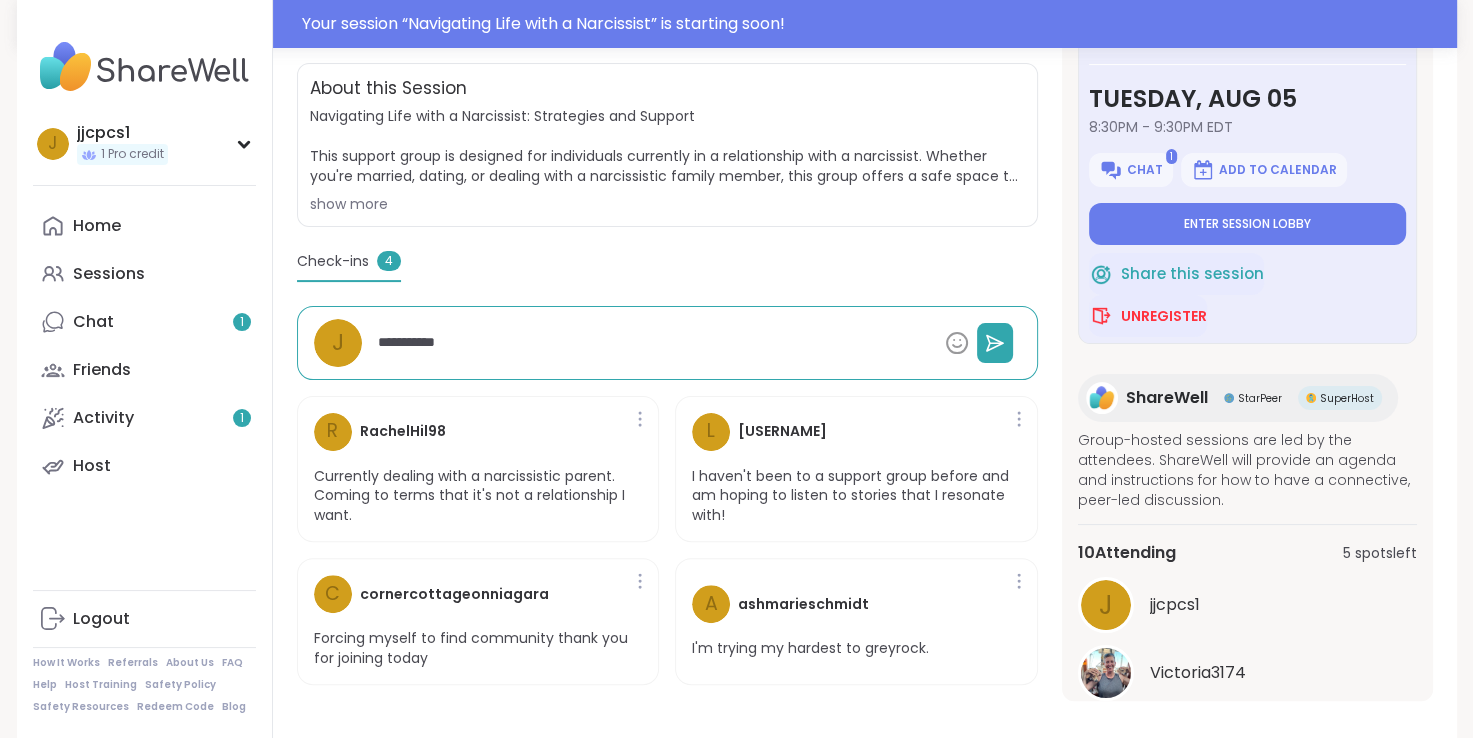 type on "**********" 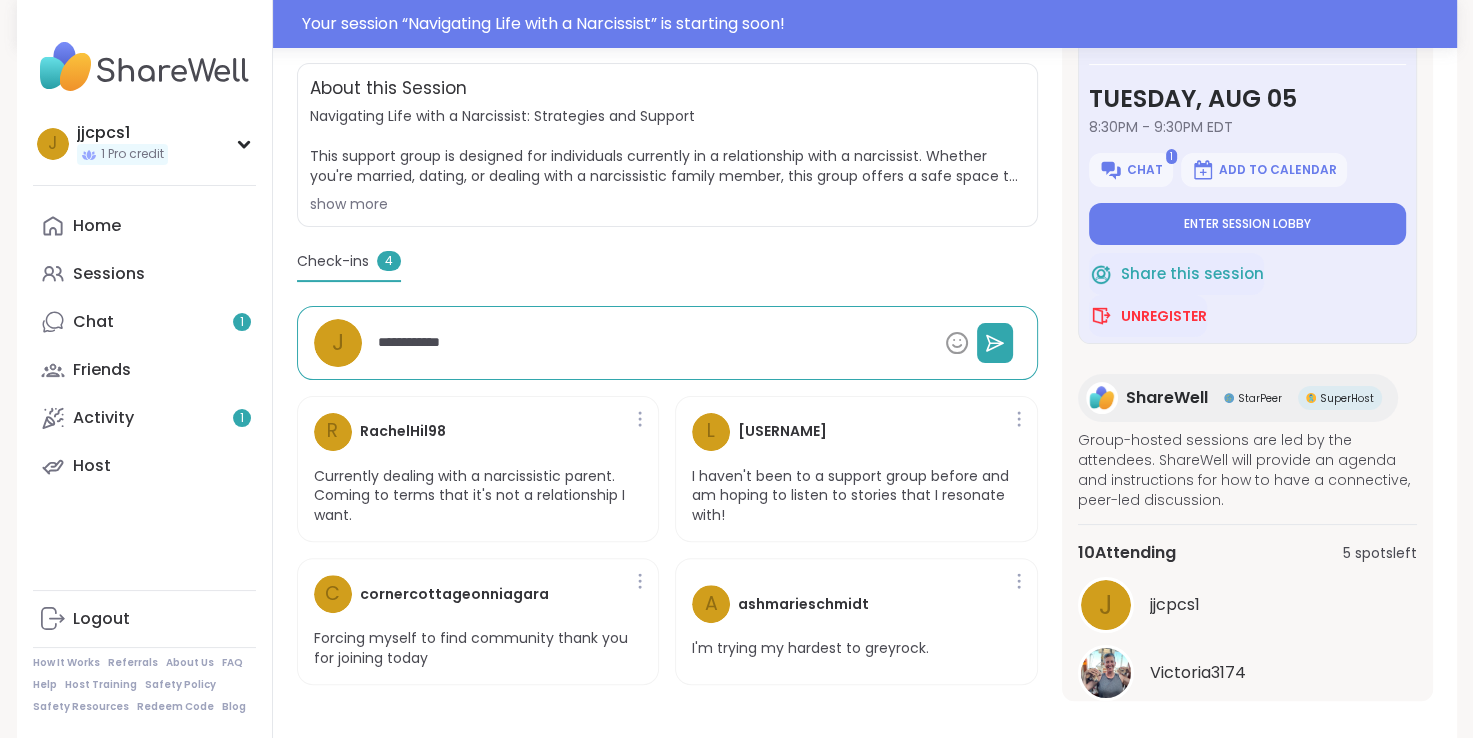 type on "**********" 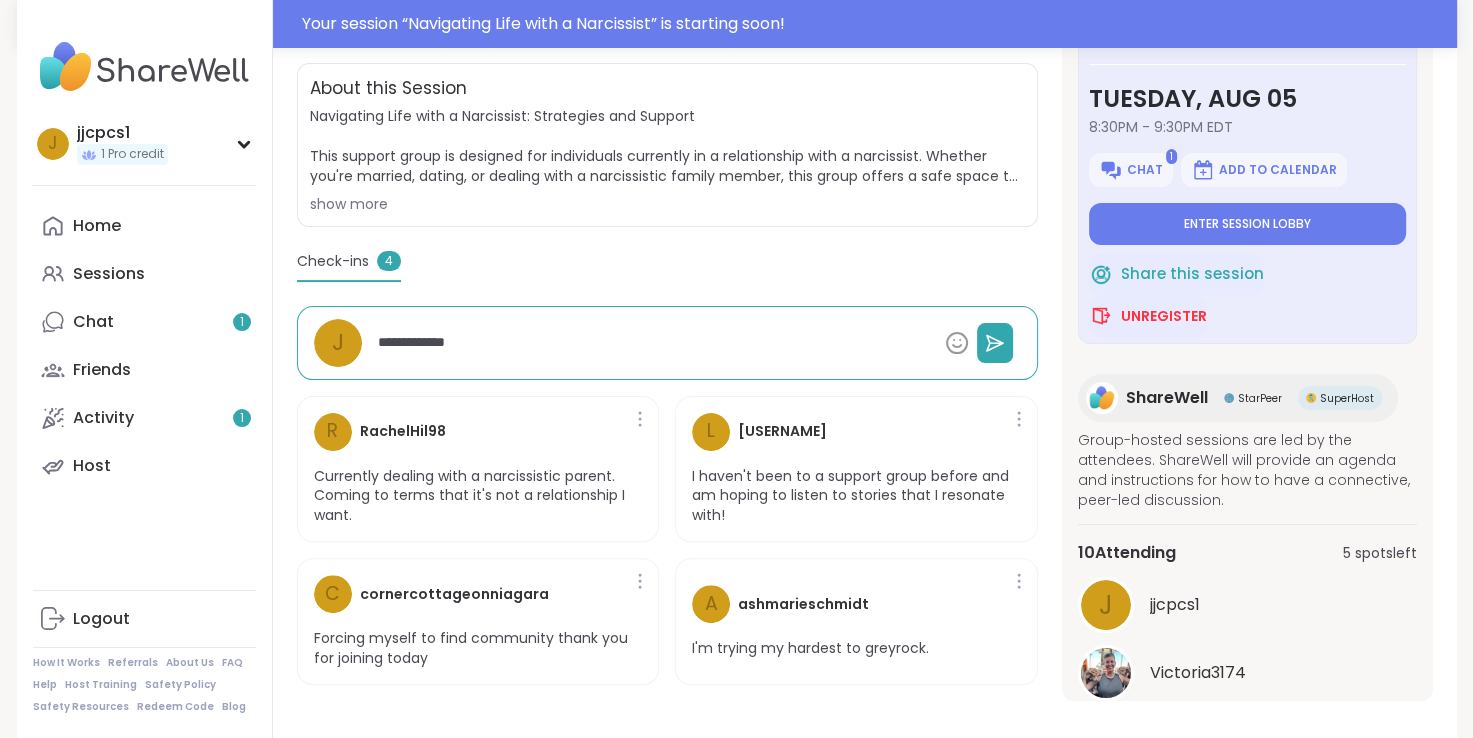 type on "**********" 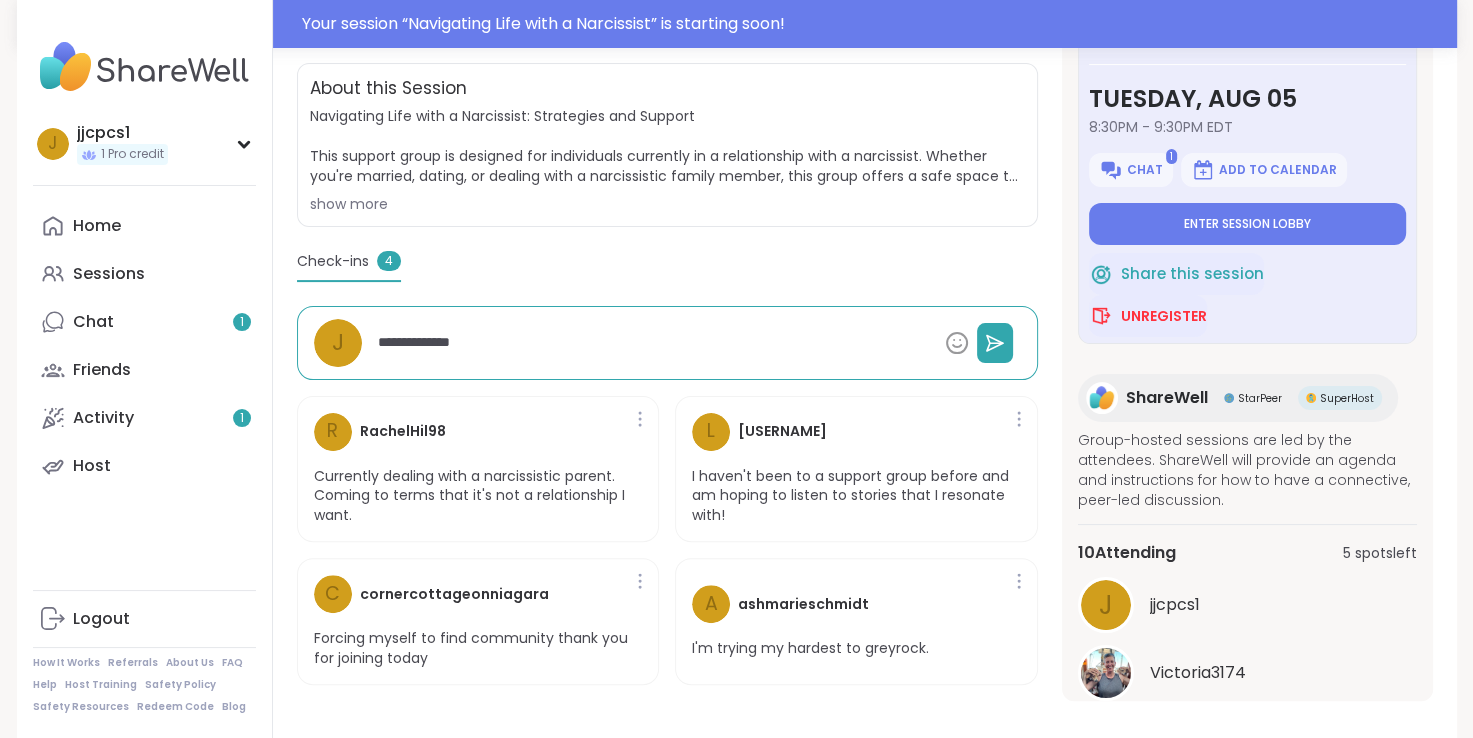 type on "**********" 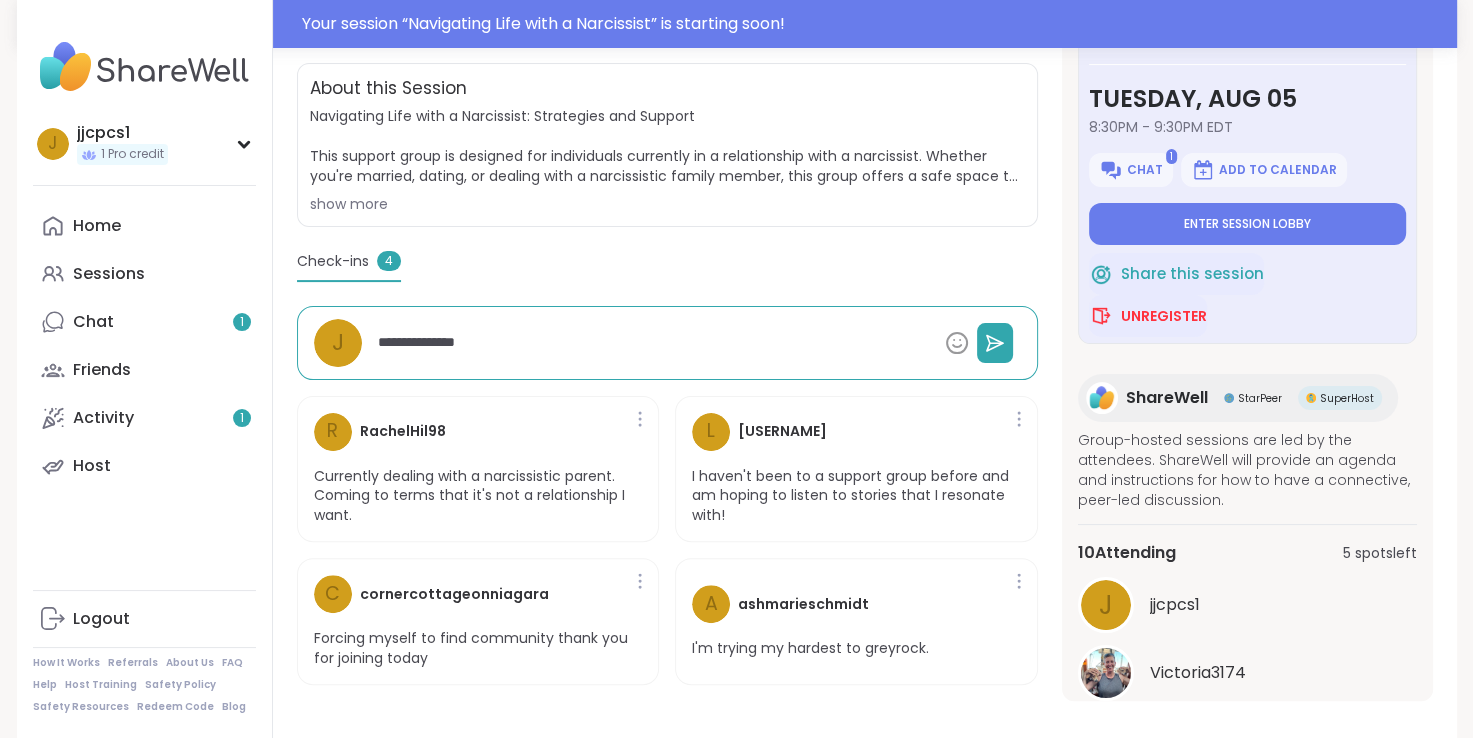 type on "**********" 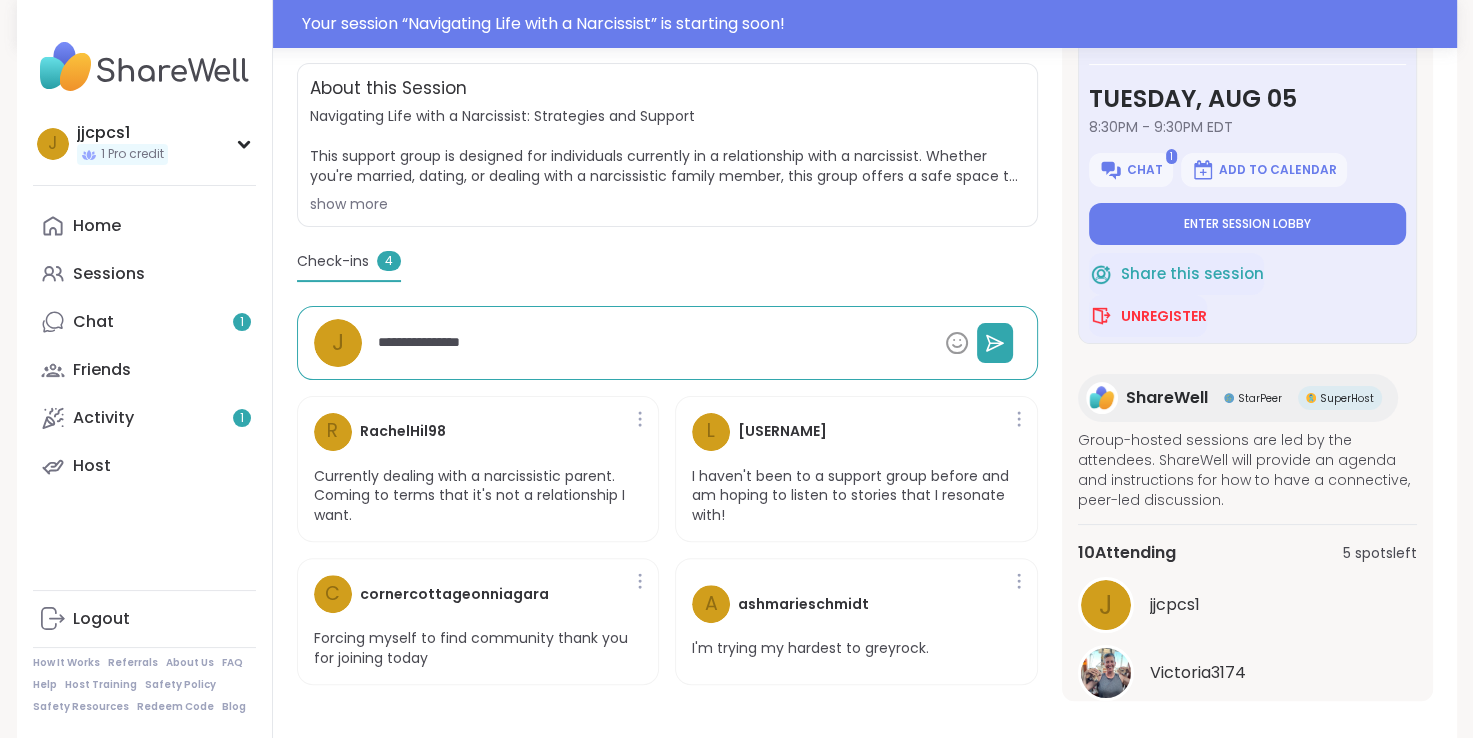 type on "**********" 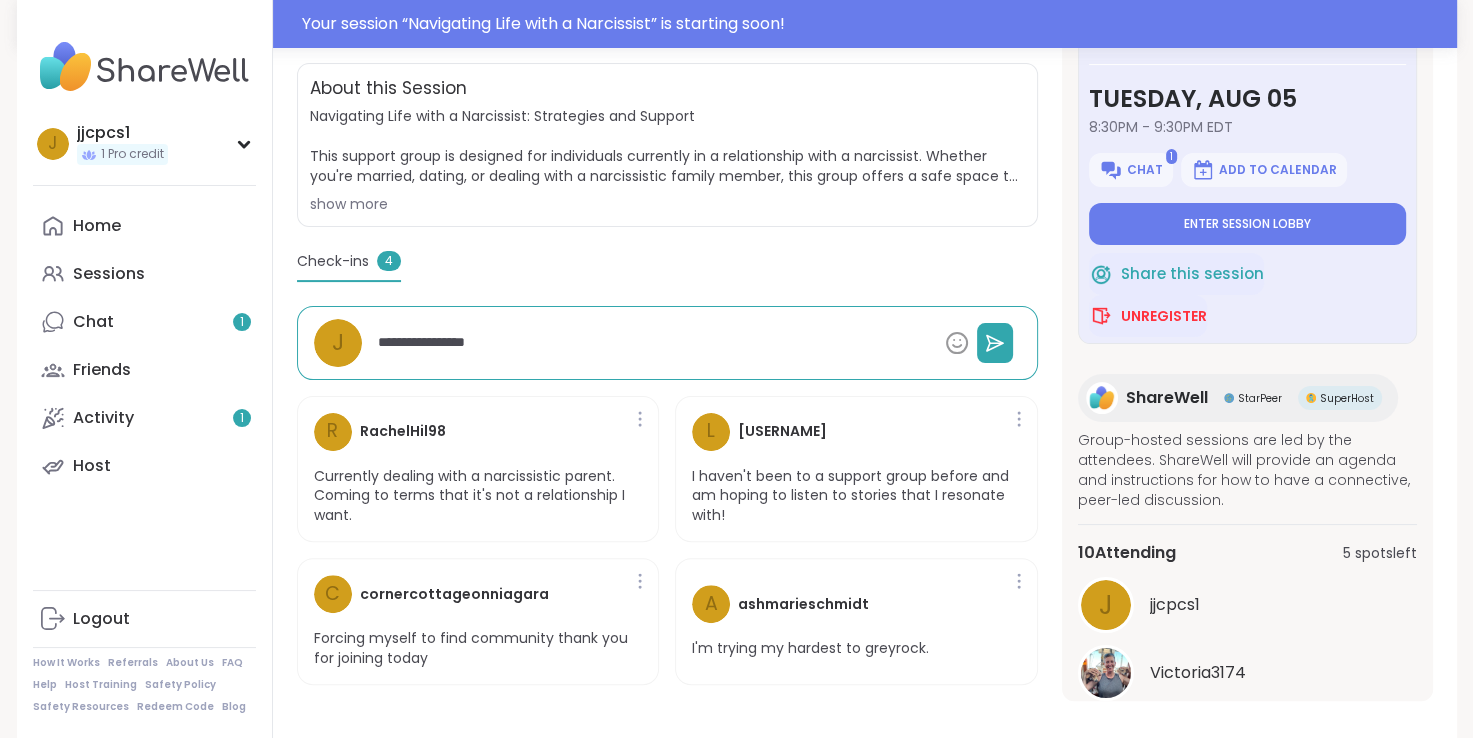 type on "*" 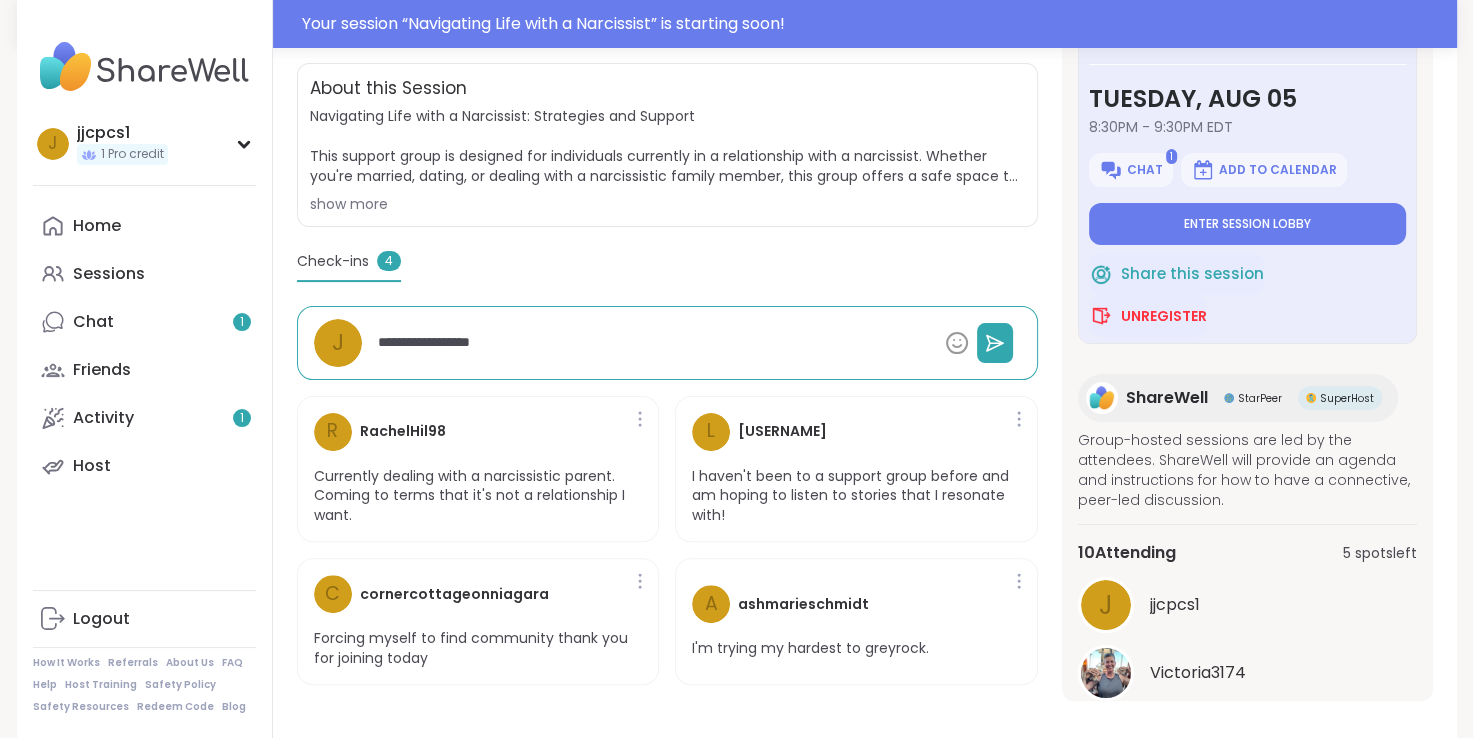 type on "*" 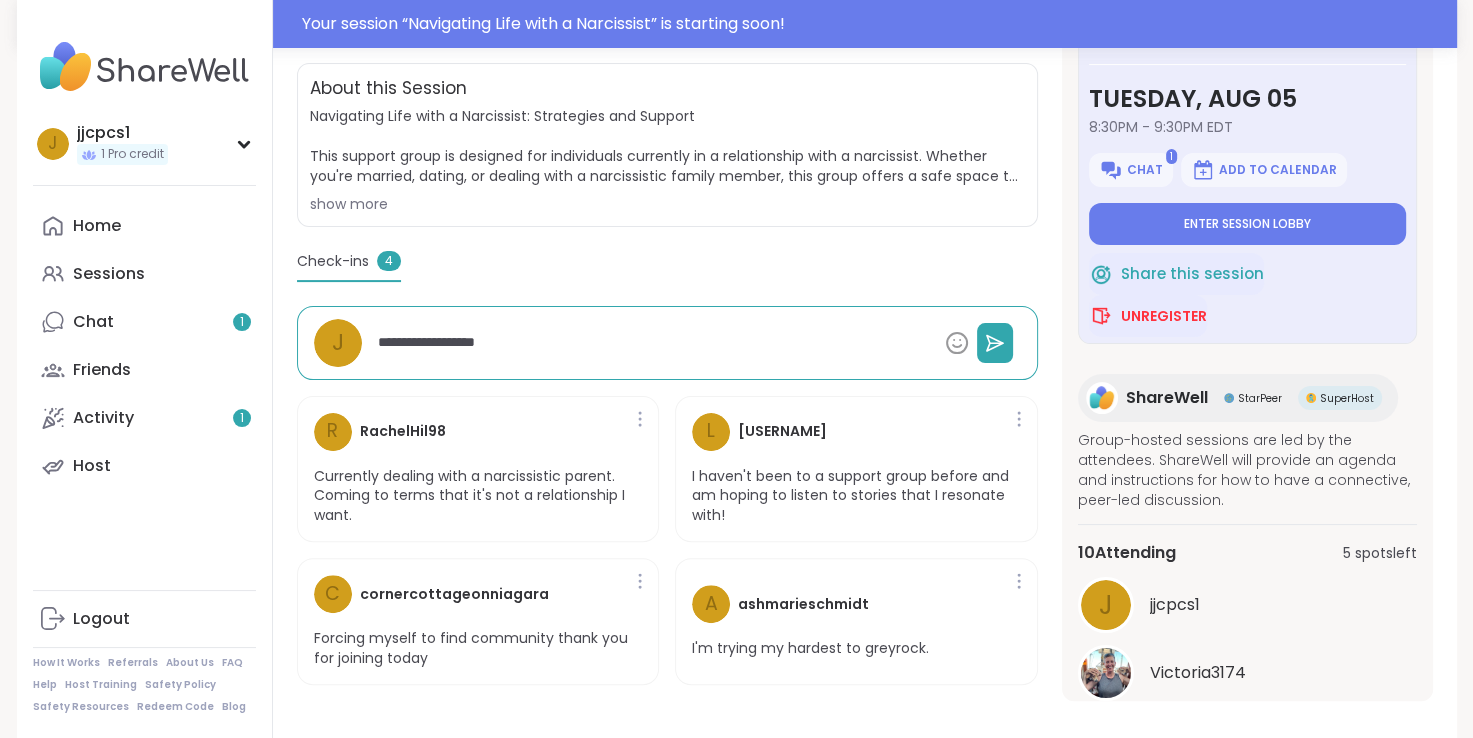 type on "**********" 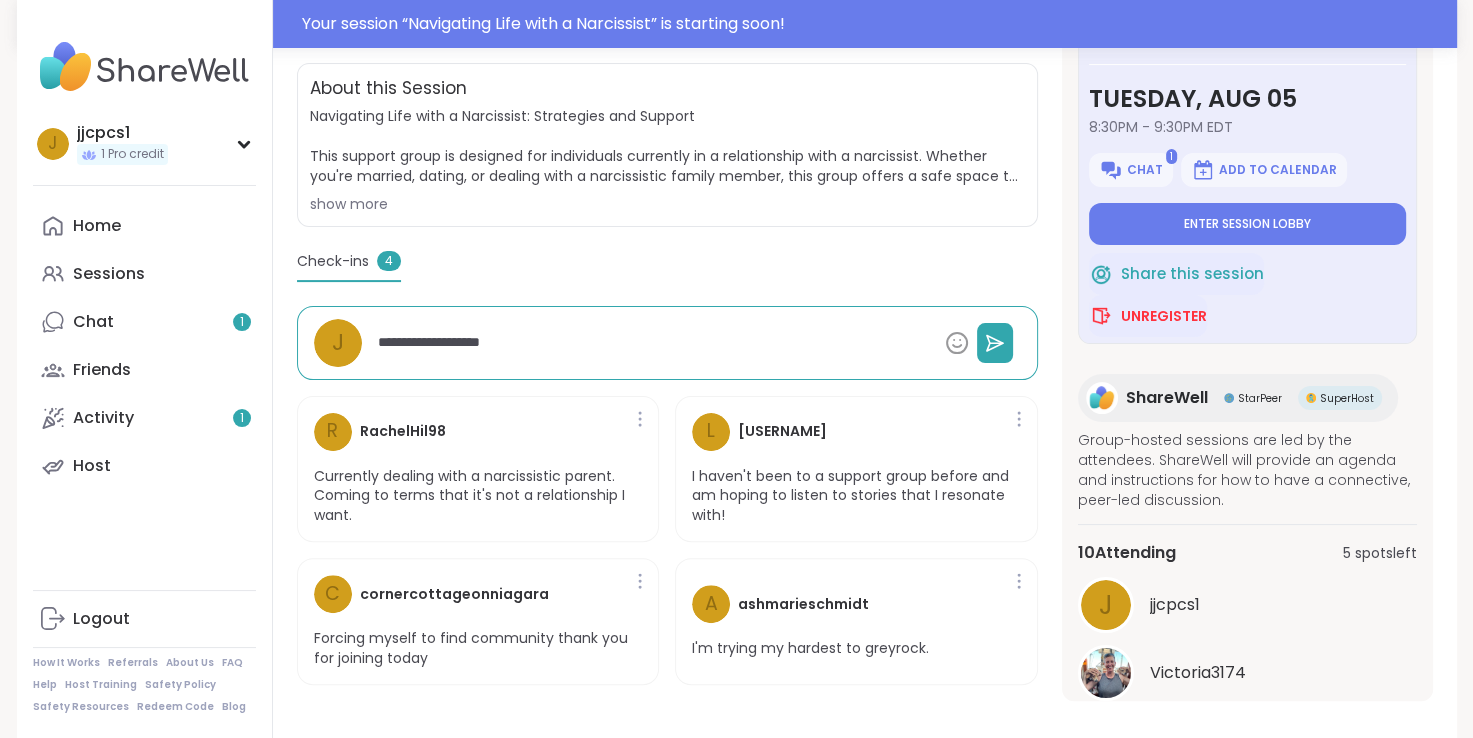 type on "**********" 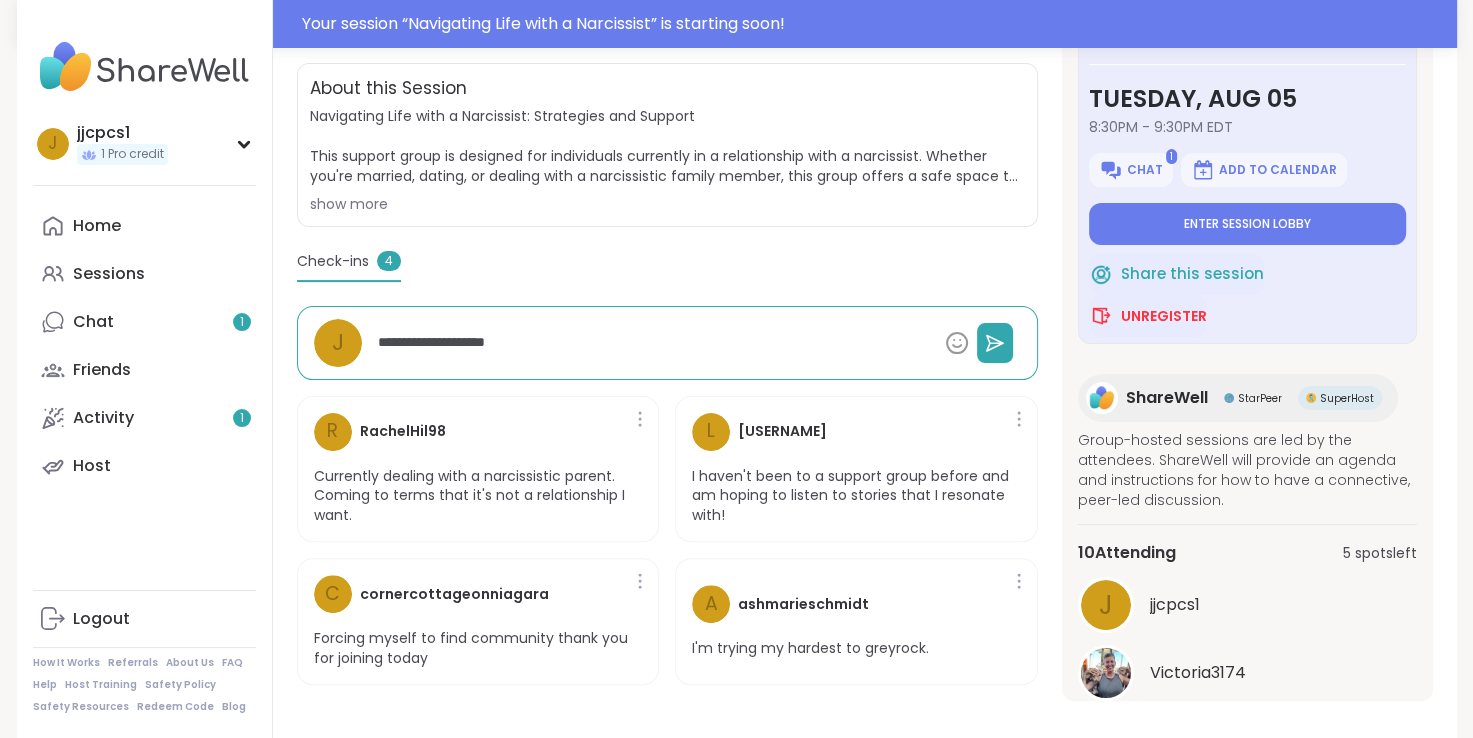 type on "*" 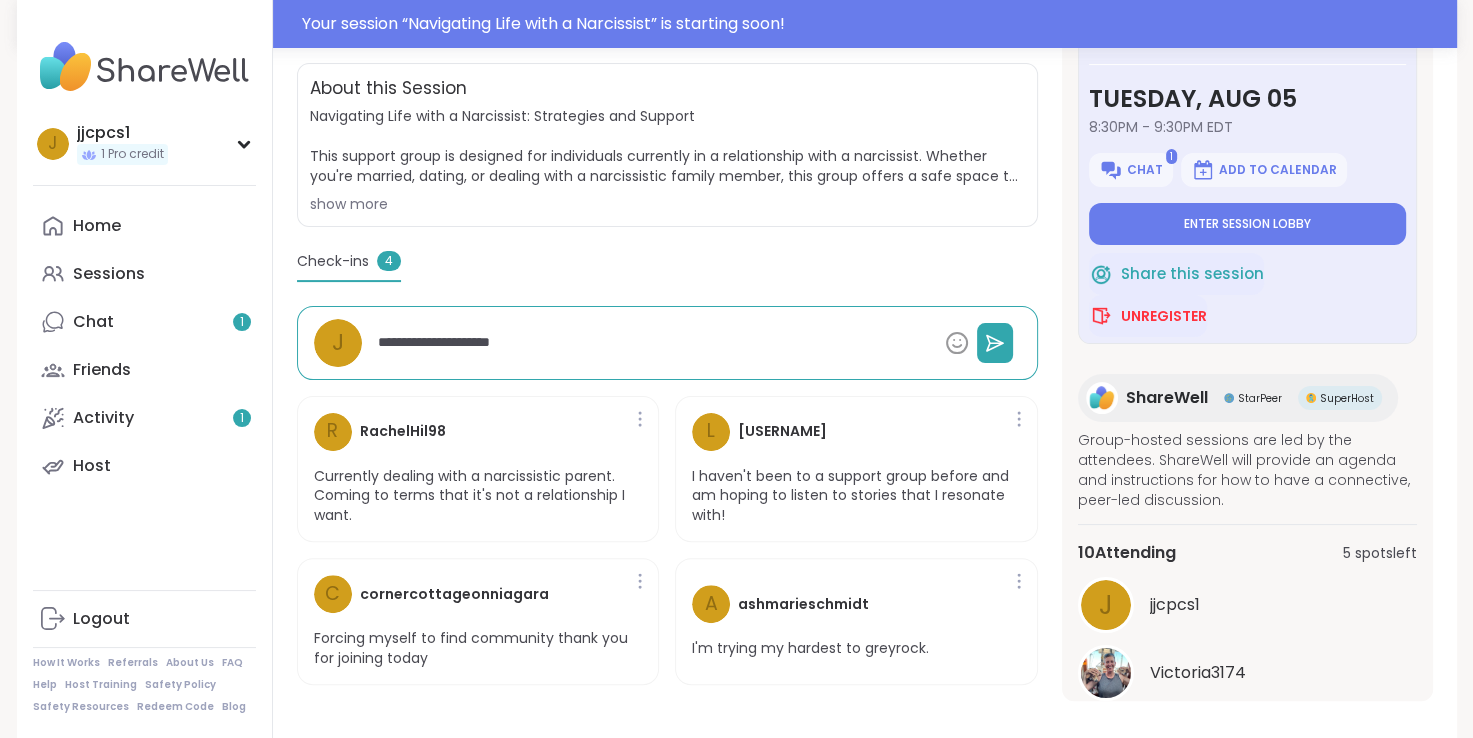type on "**********" 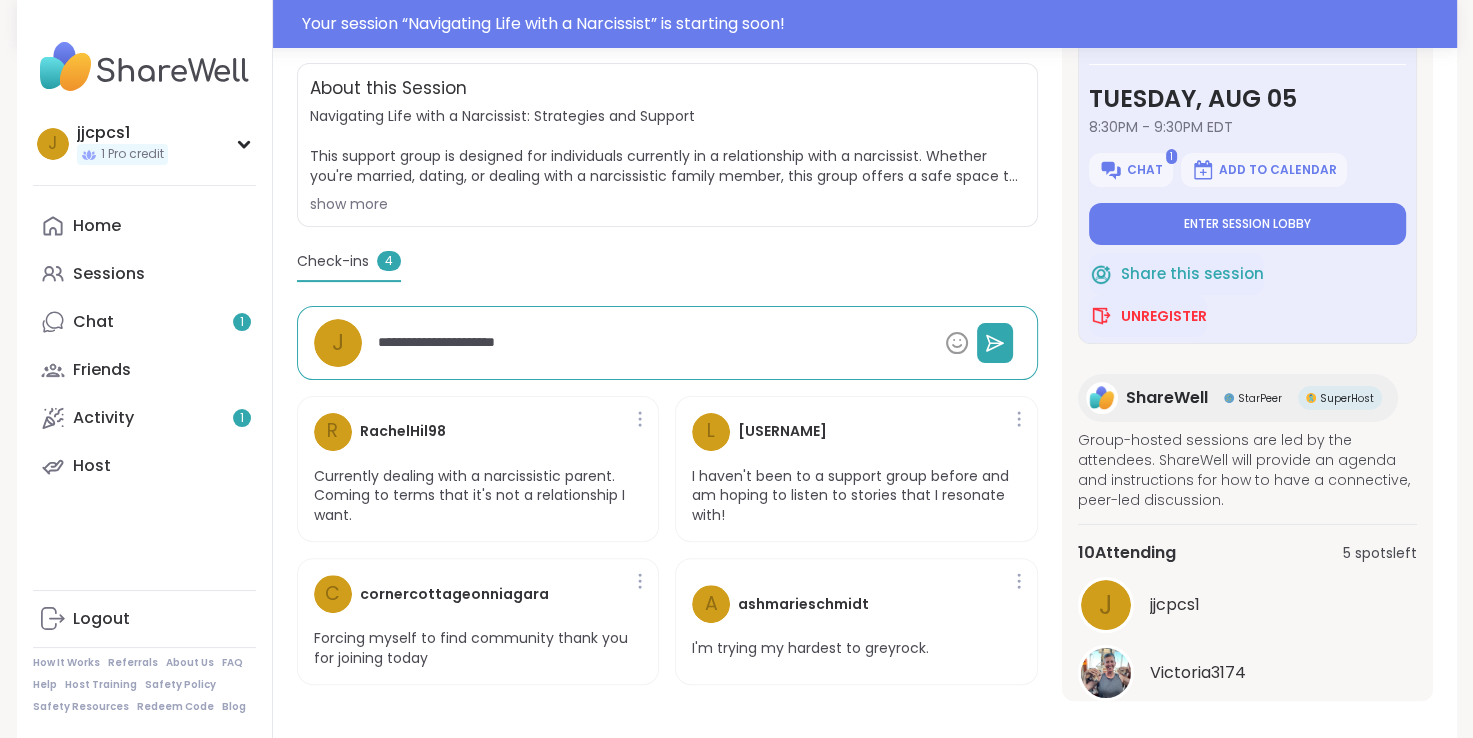 type on "**********" 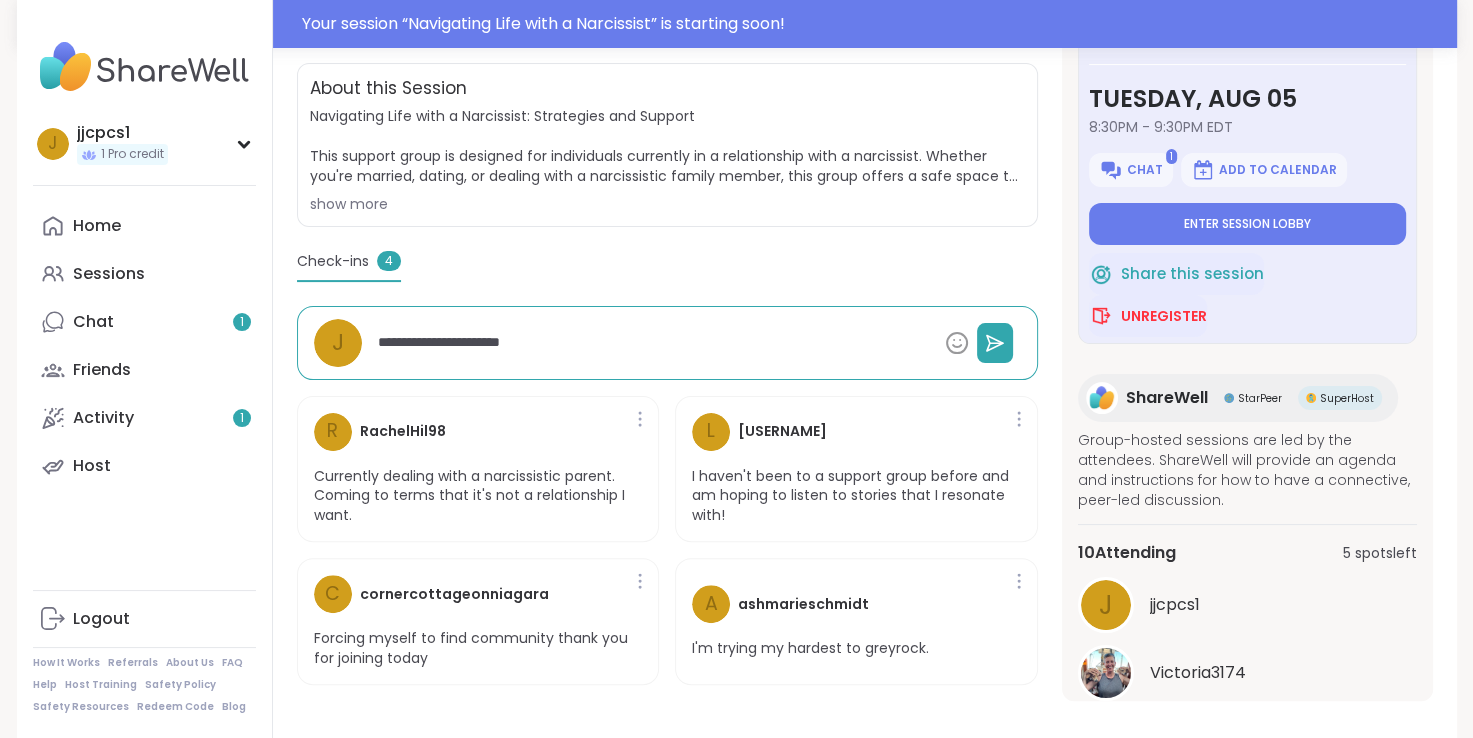 type on "**********" 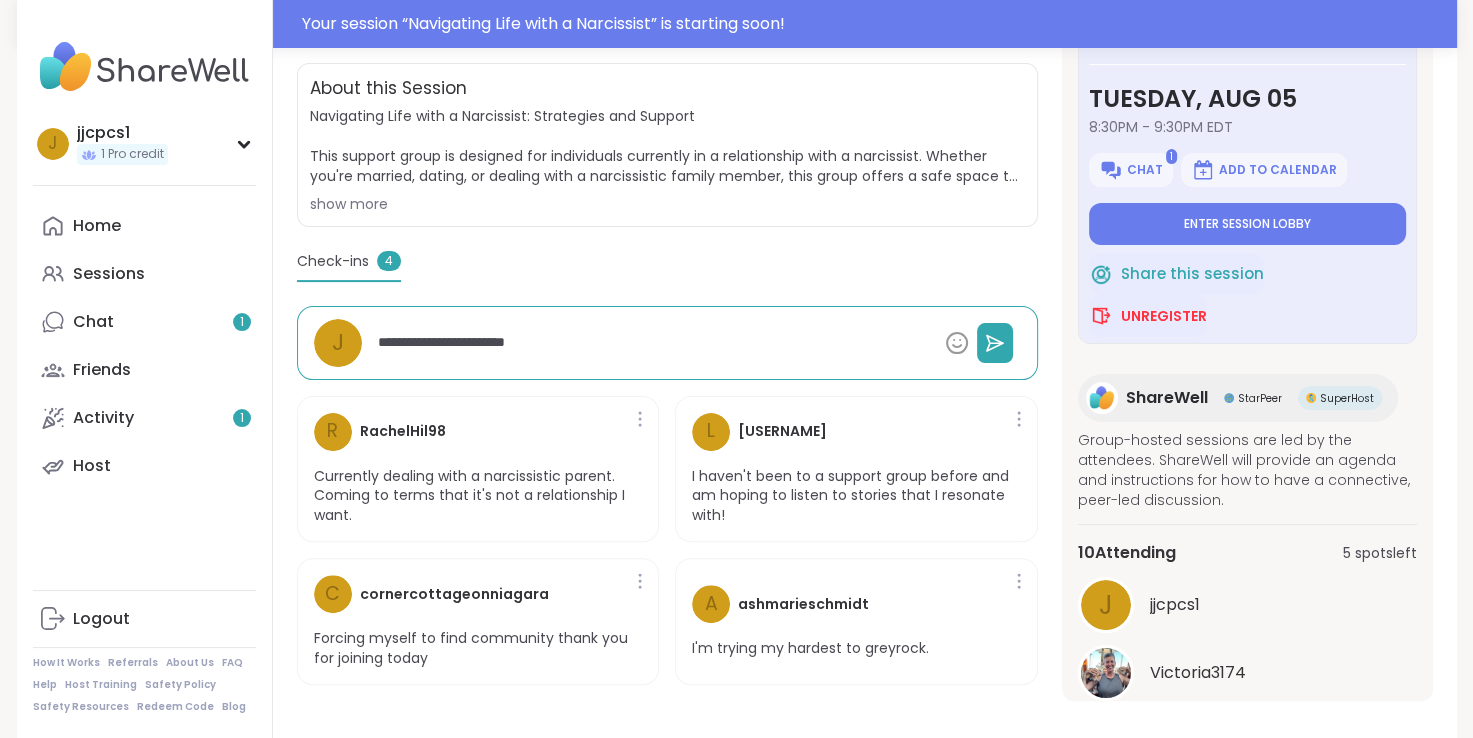 type on "**********" 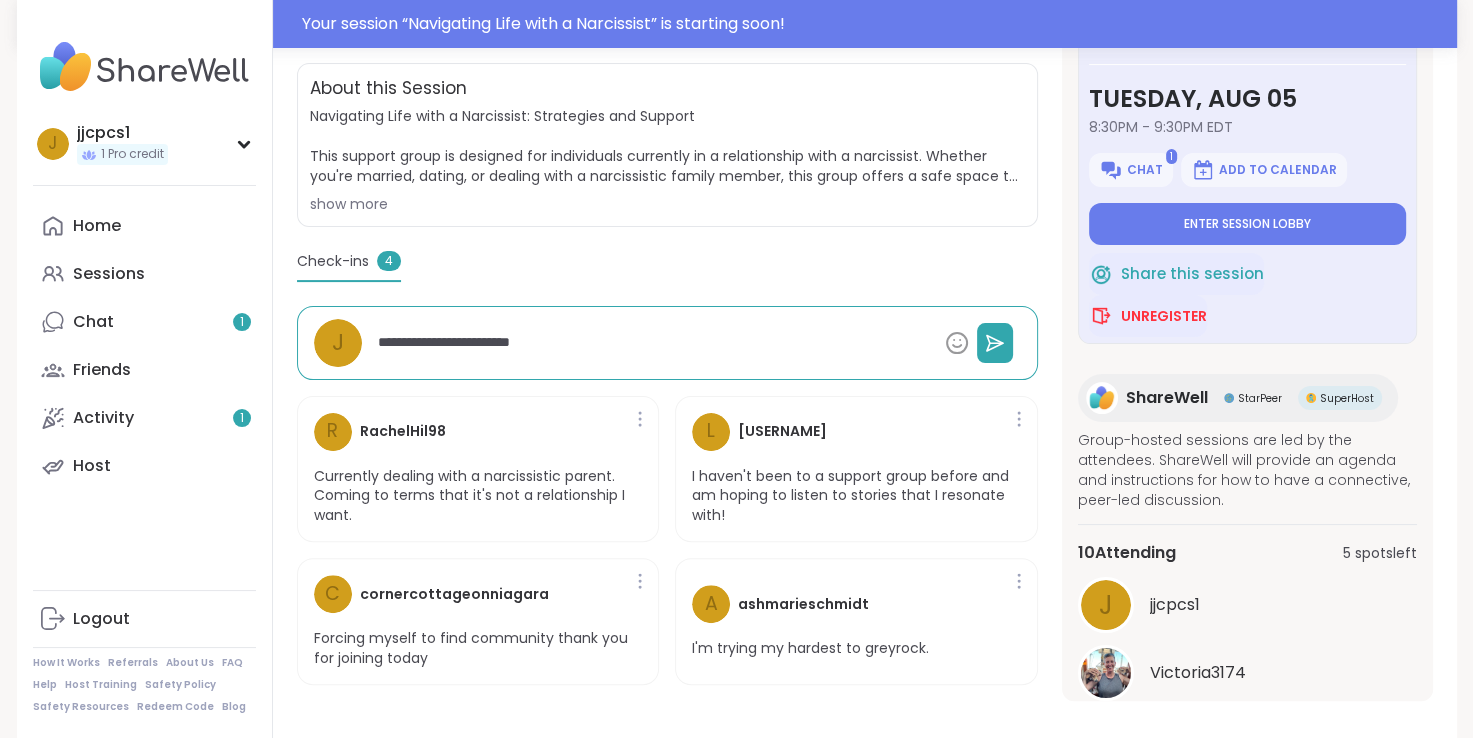 type on "*" 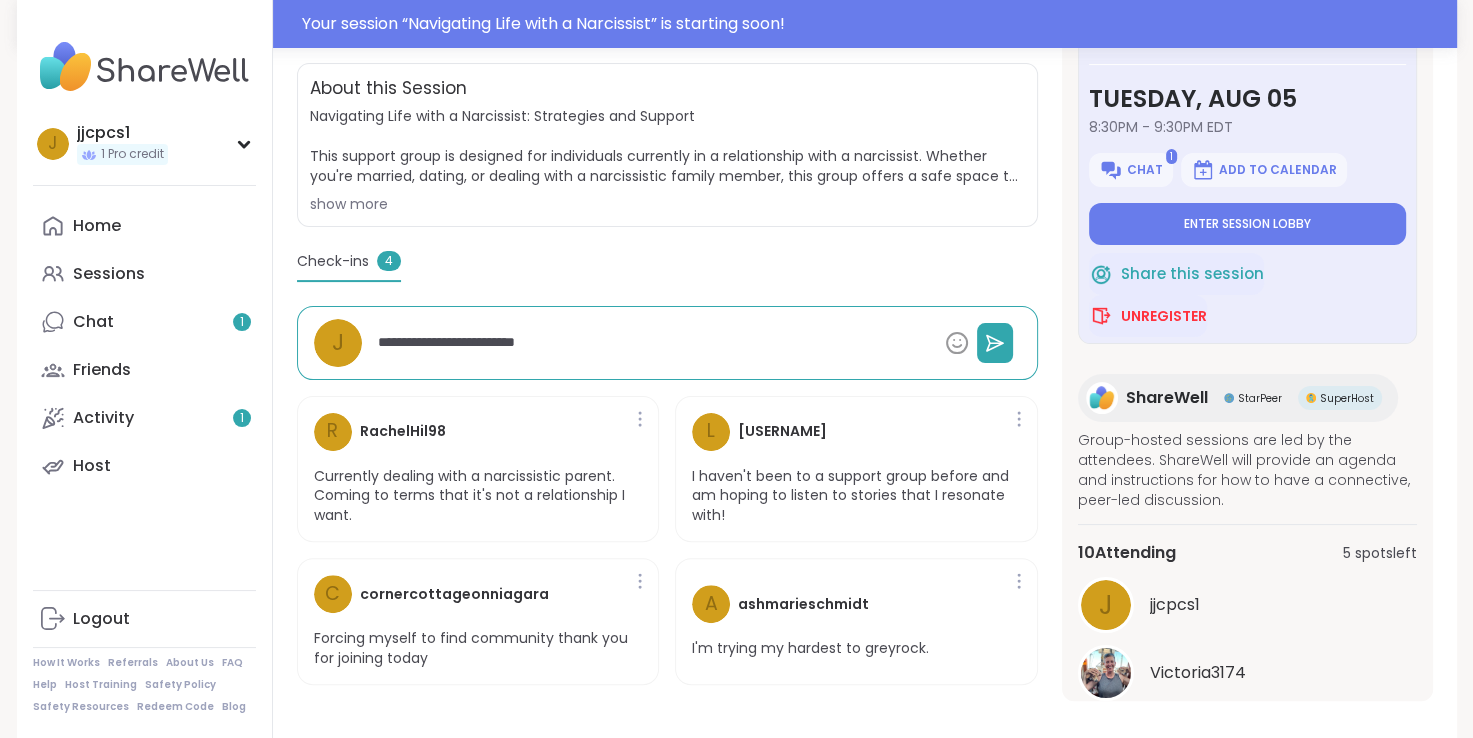 type on "**********" 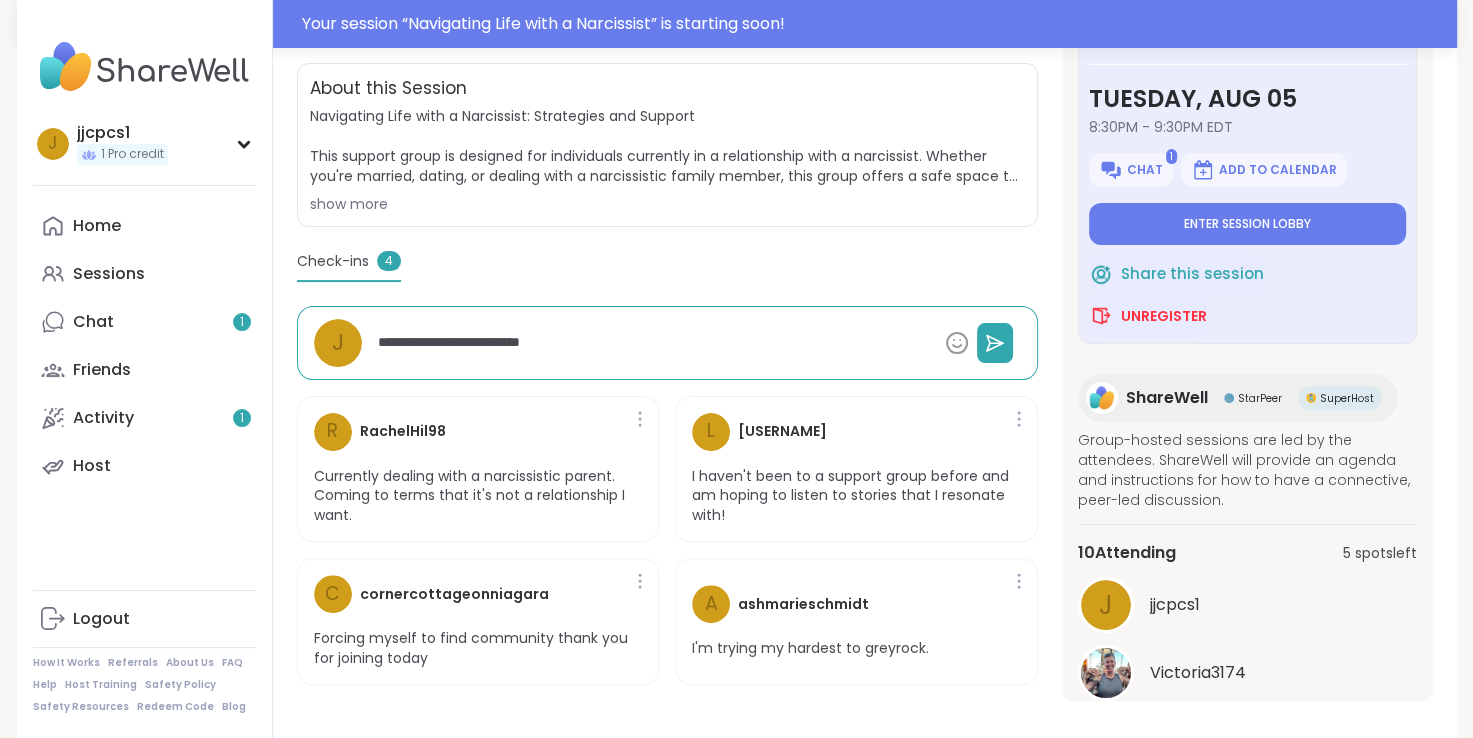 type on "*" 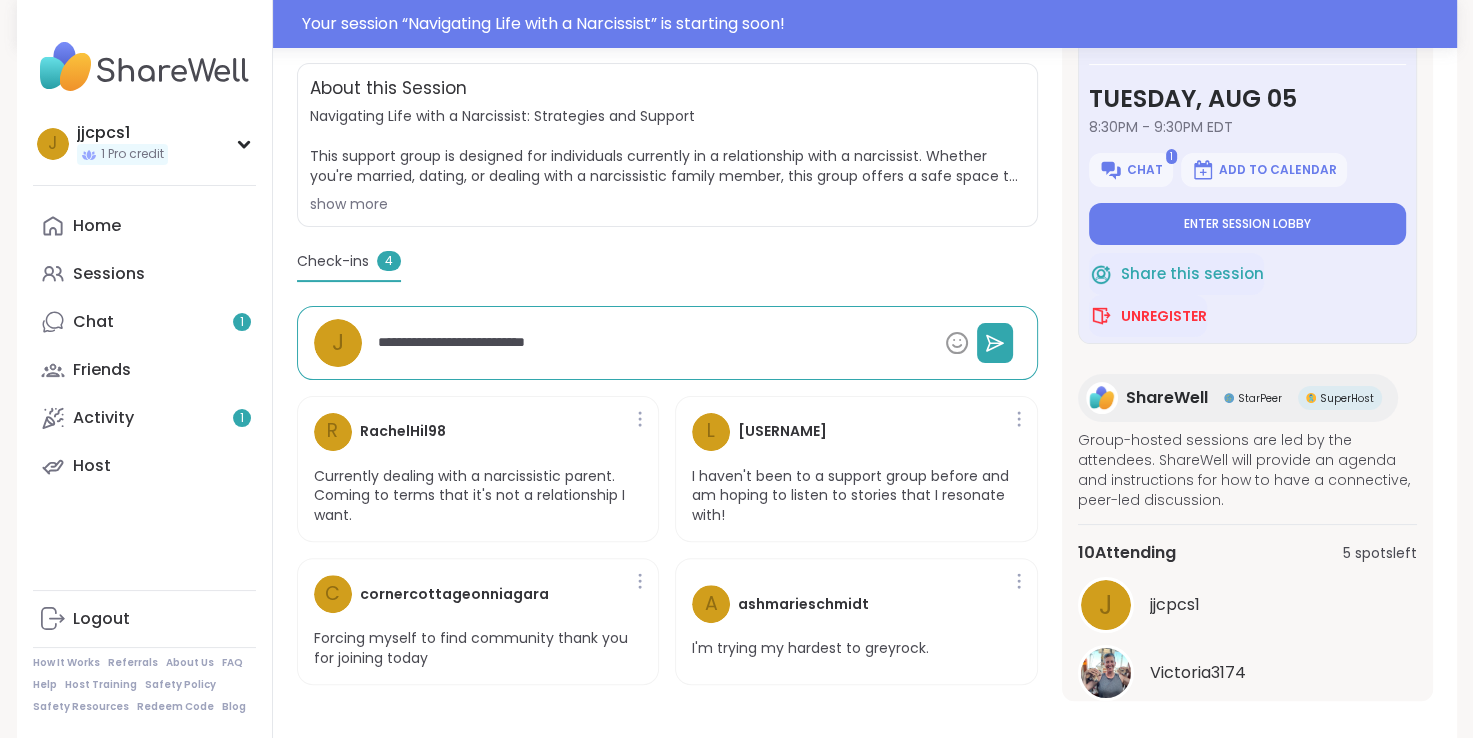 type on "**********" 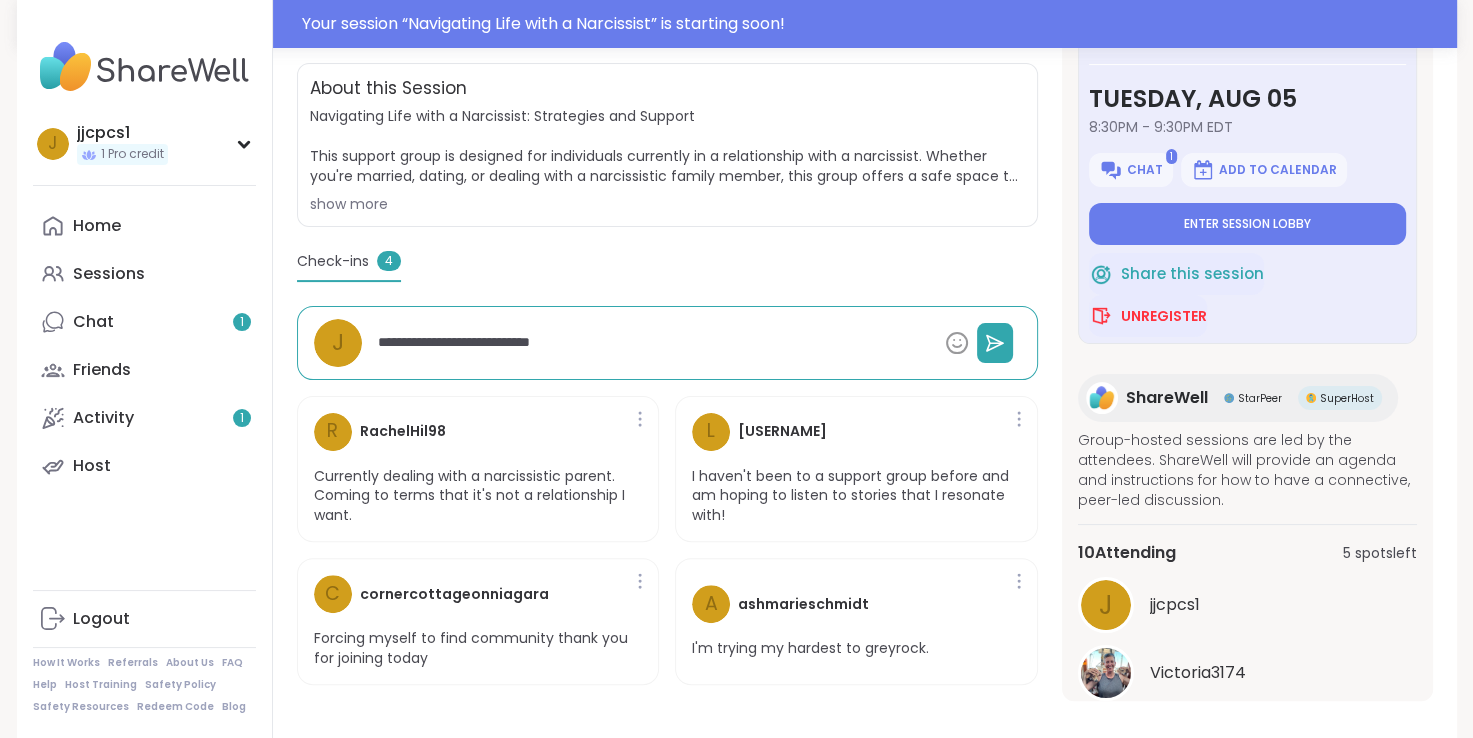 type on "**********" 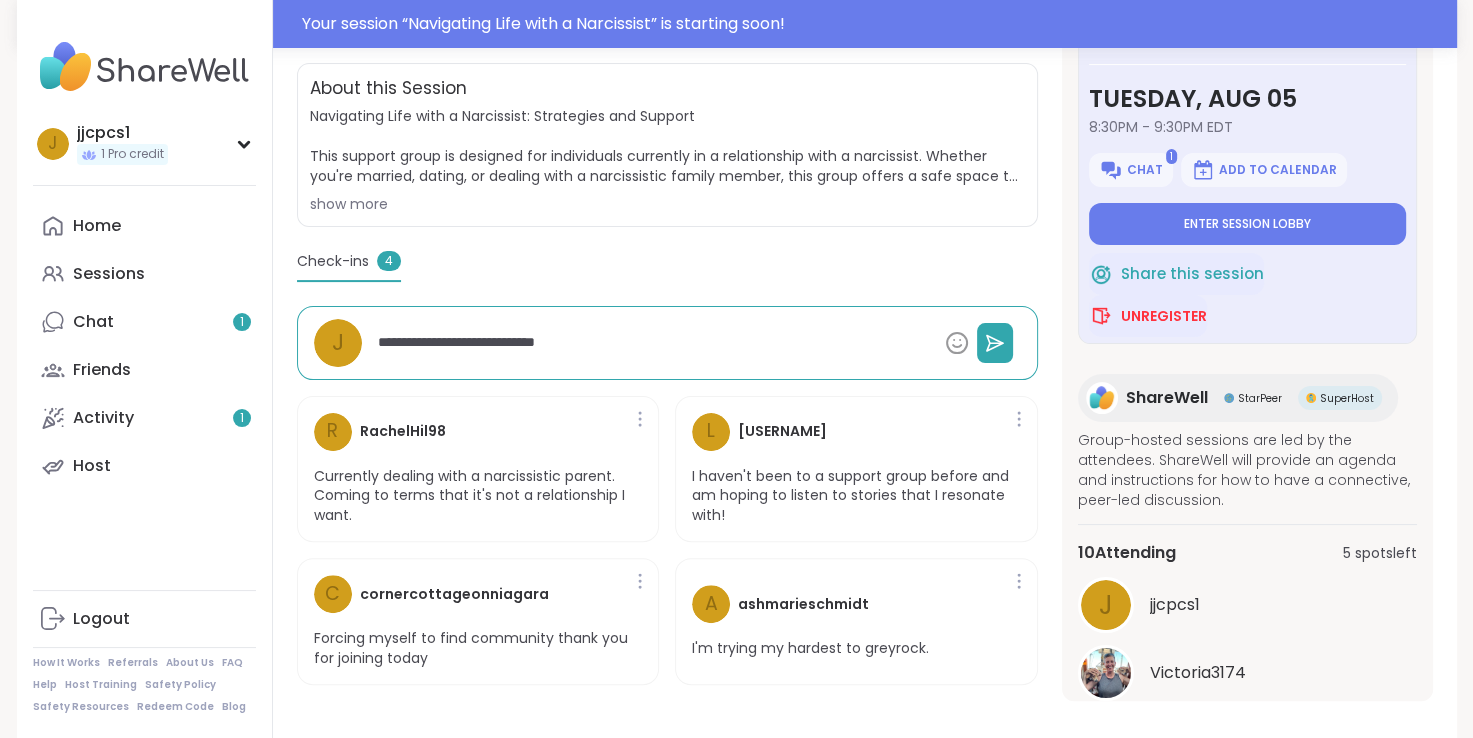 type on "**********" 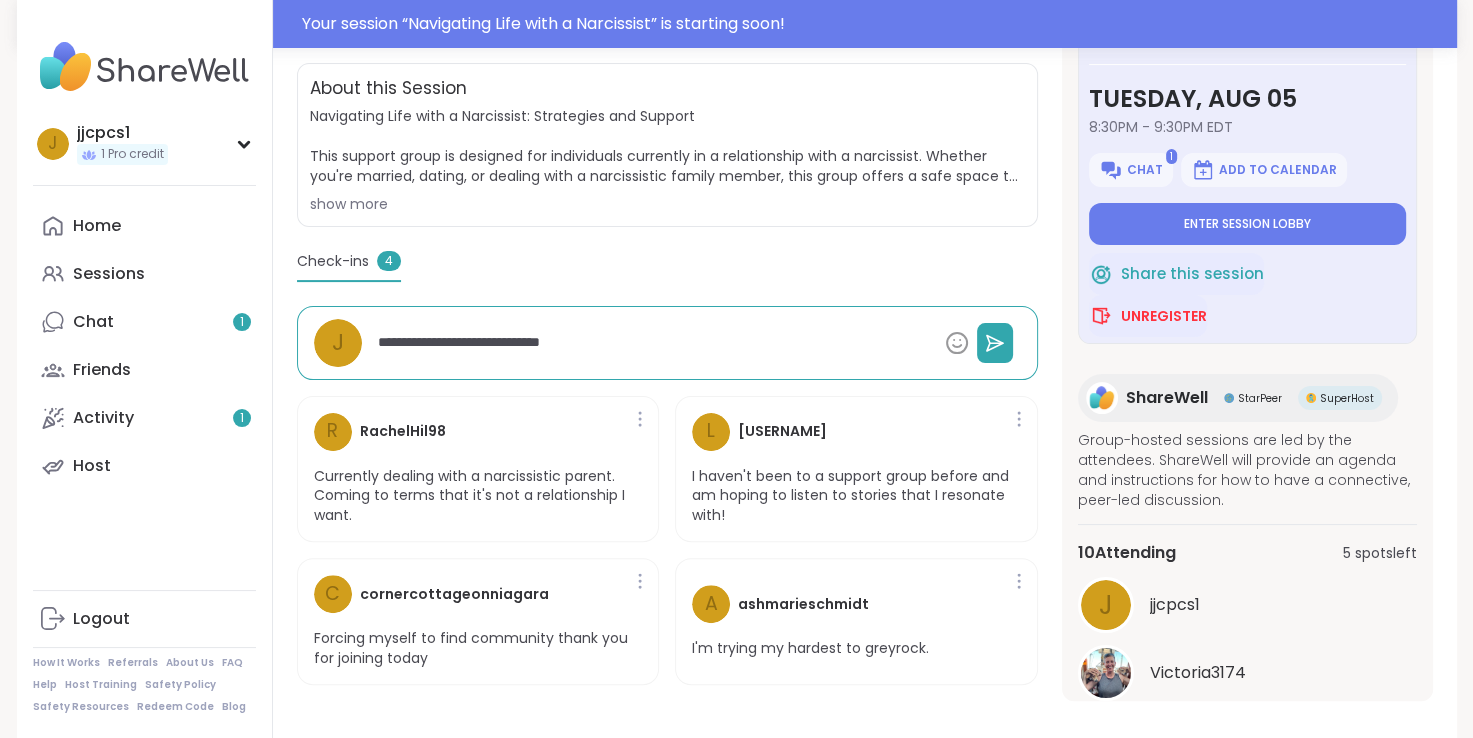 type on "**********" 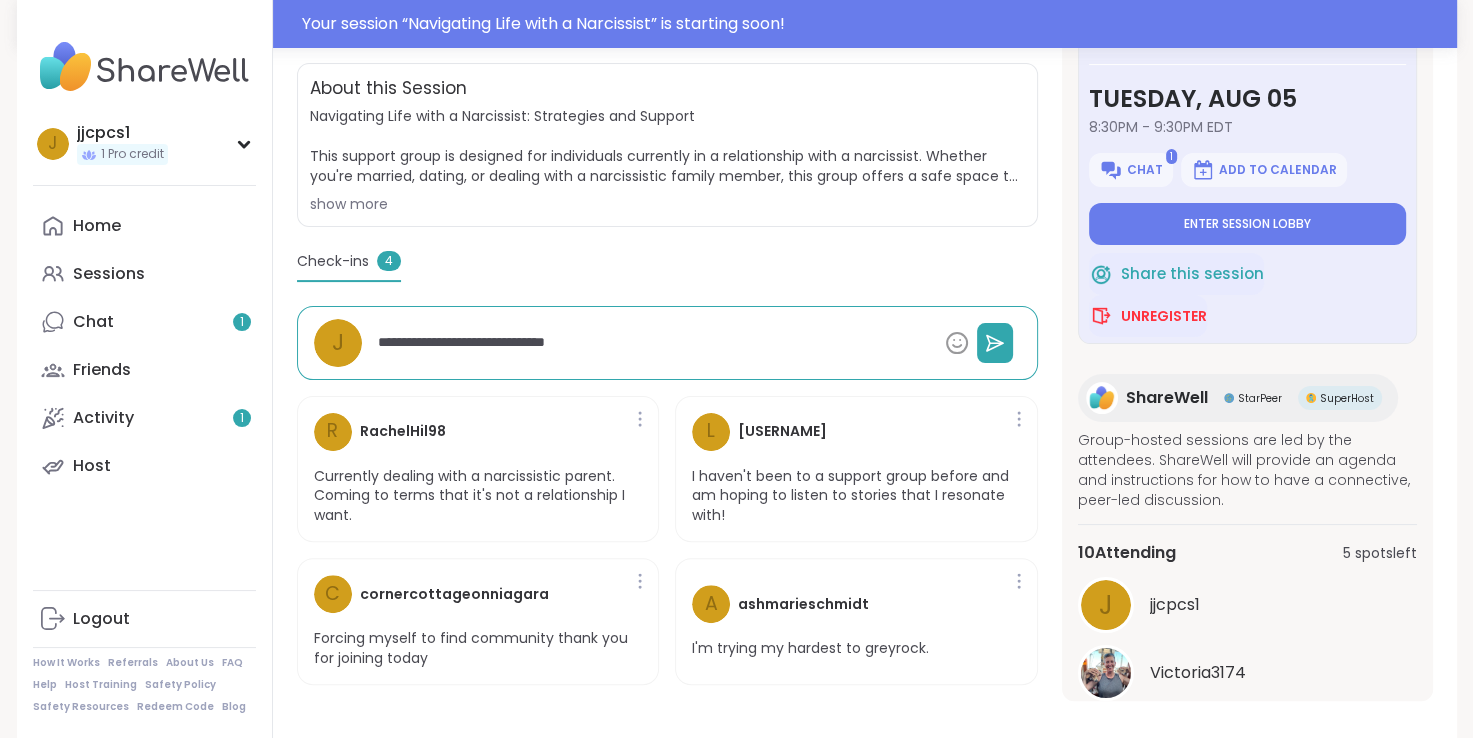type on "**********" 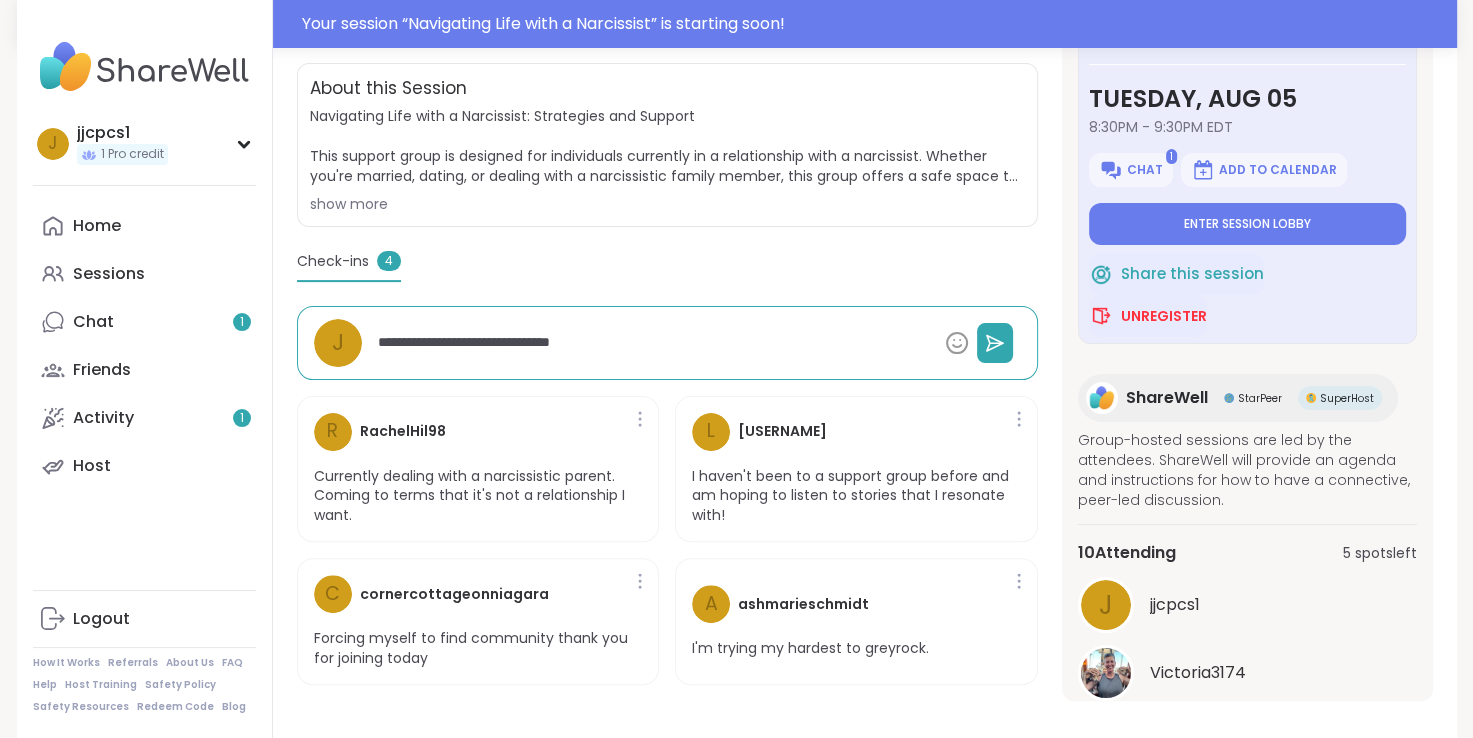 type on "**********" 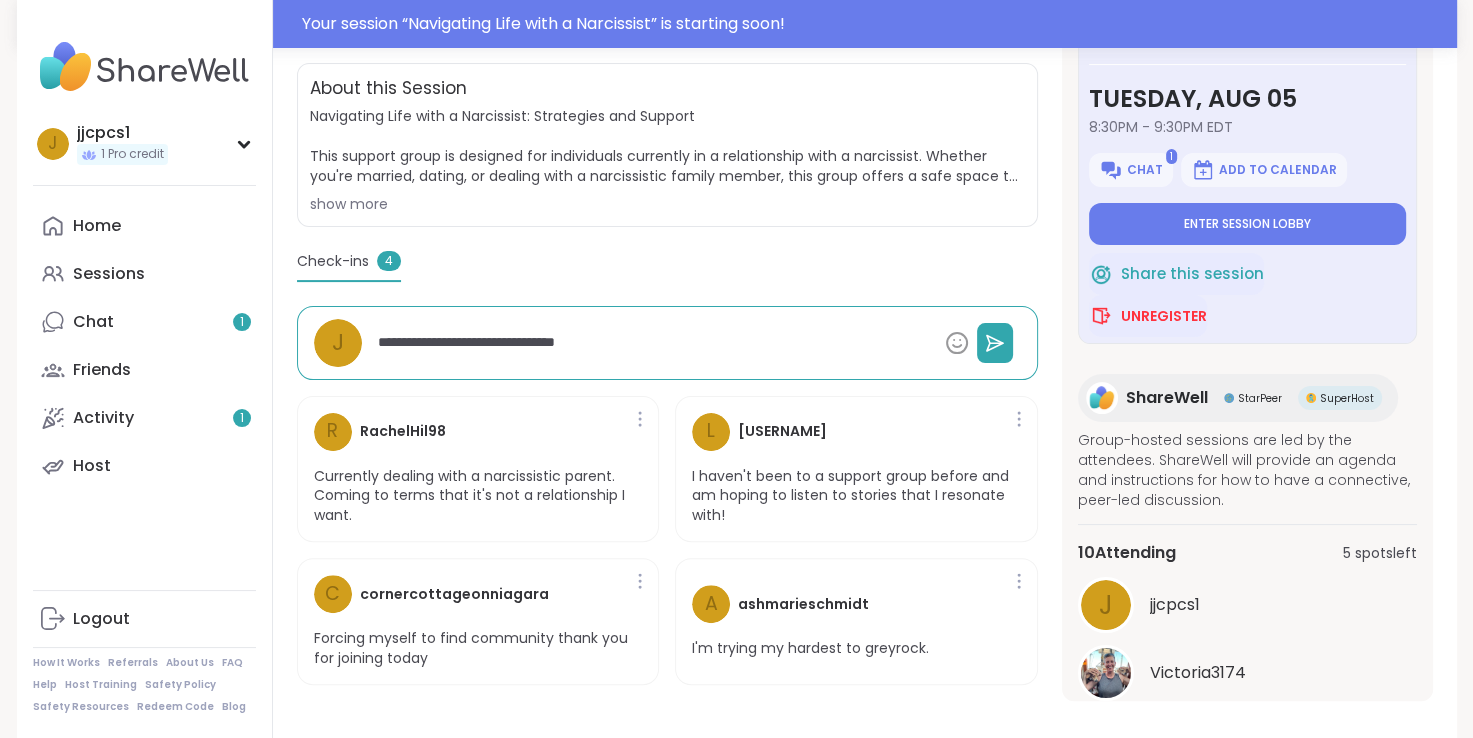 type on "**********" 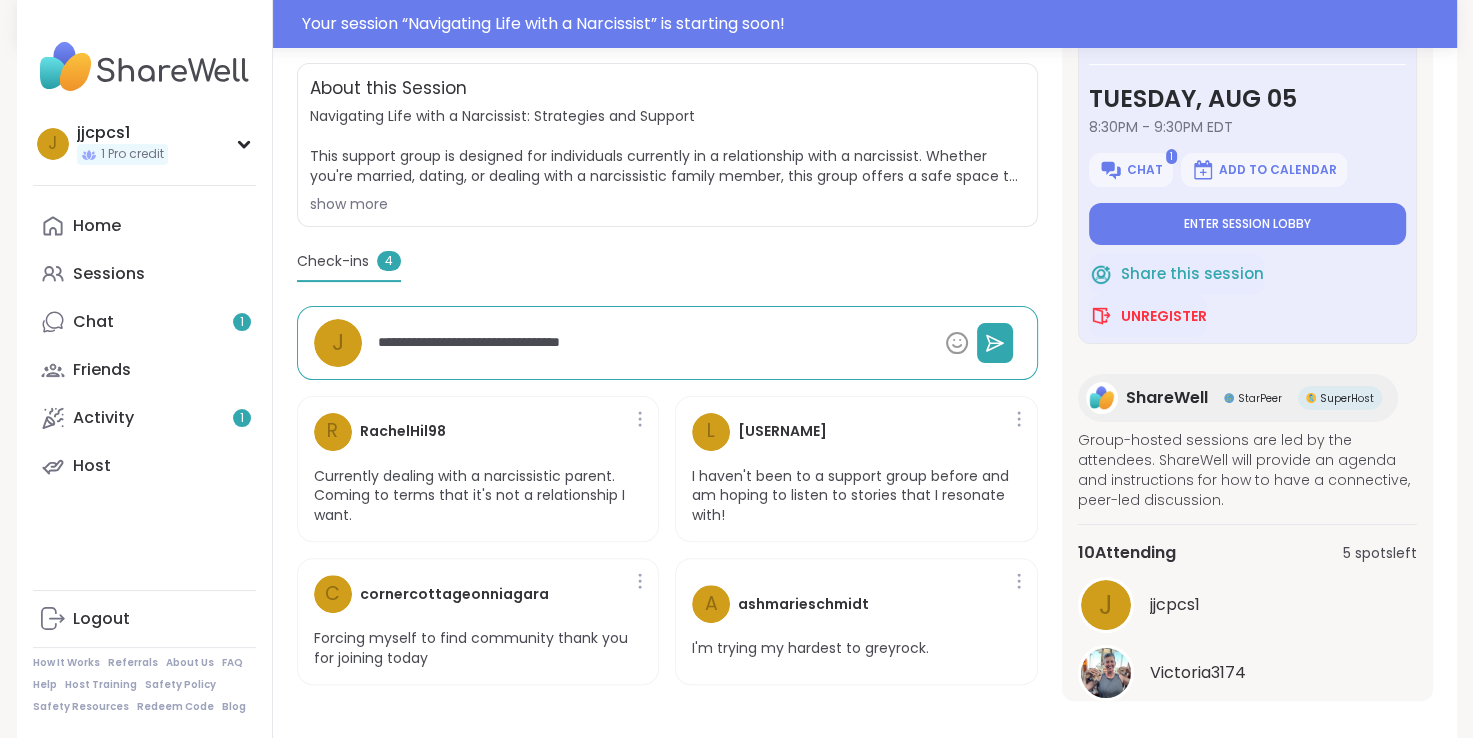 type on "**********" 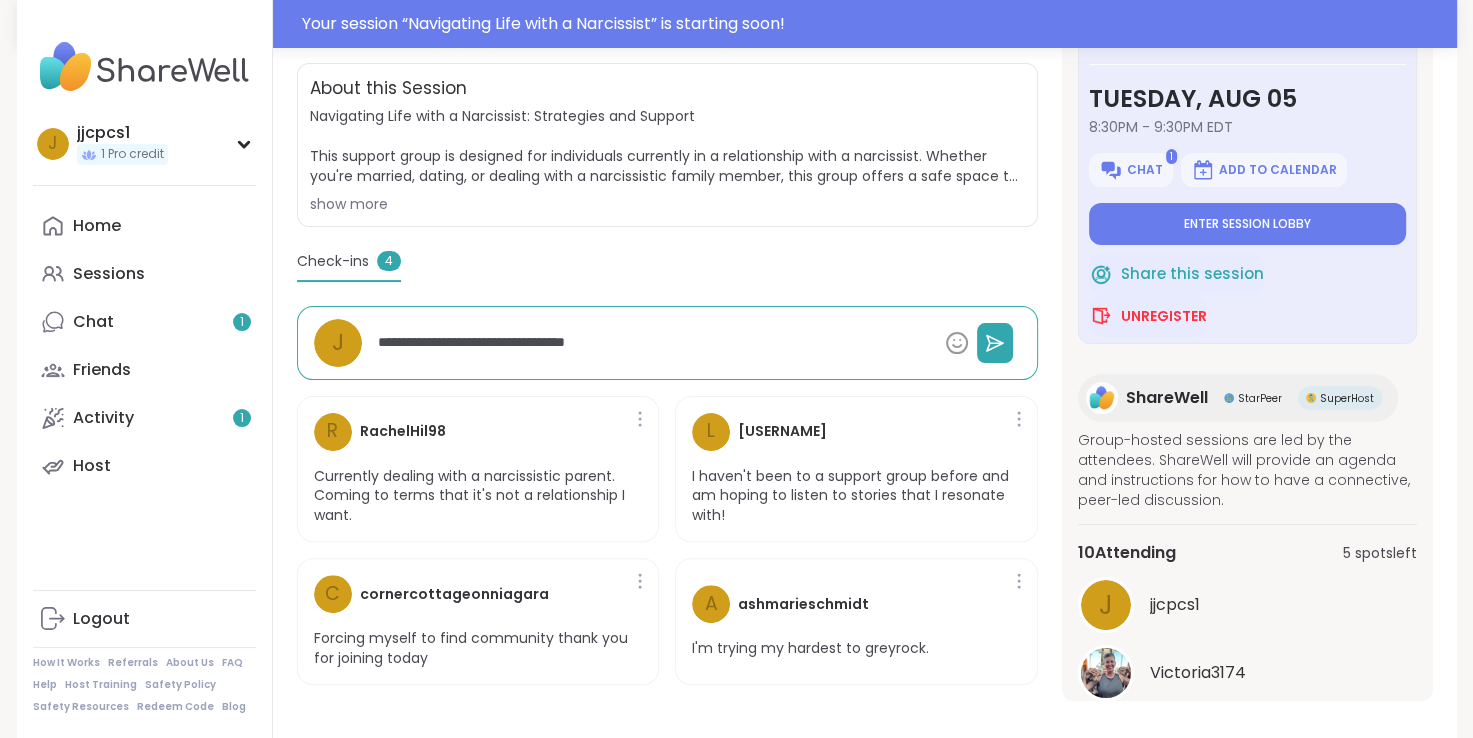 type on "**********" 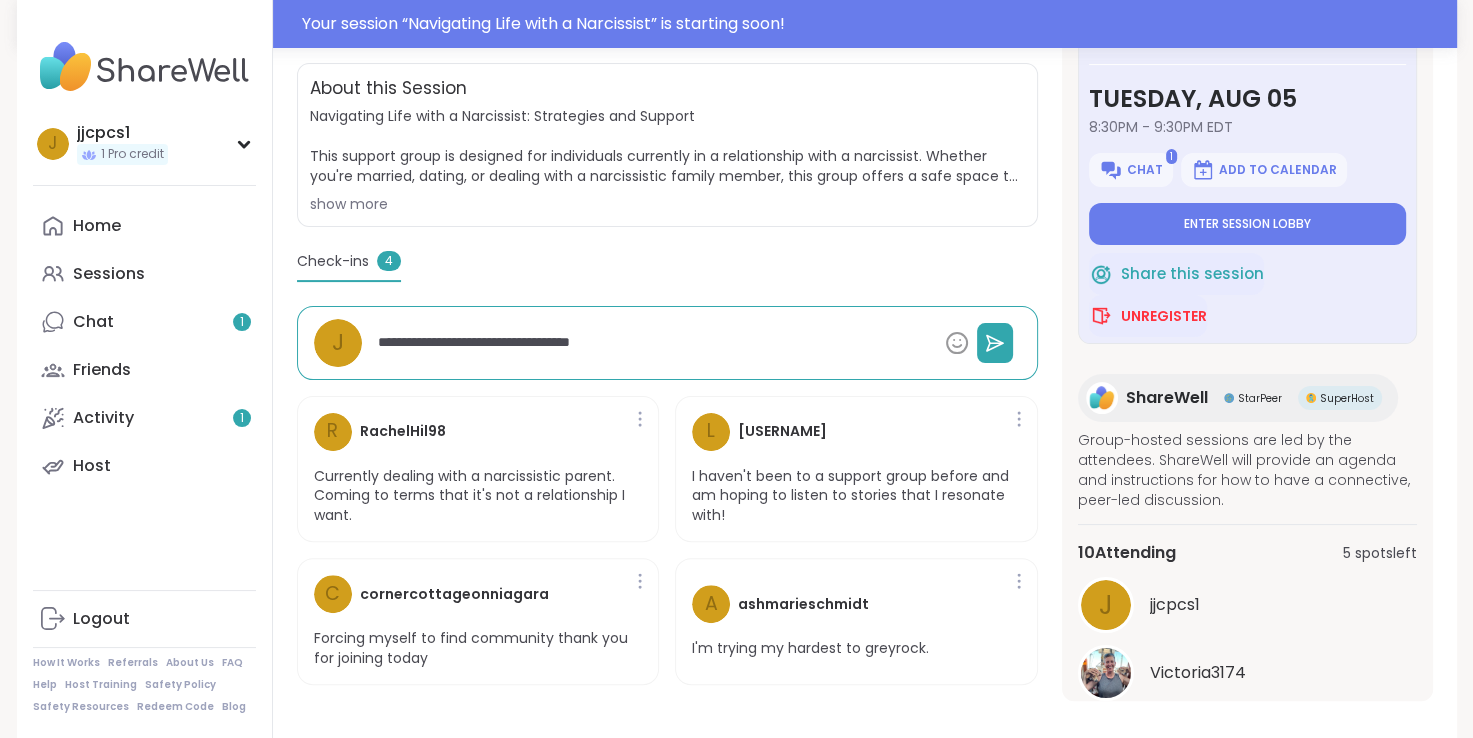 type on "**********" 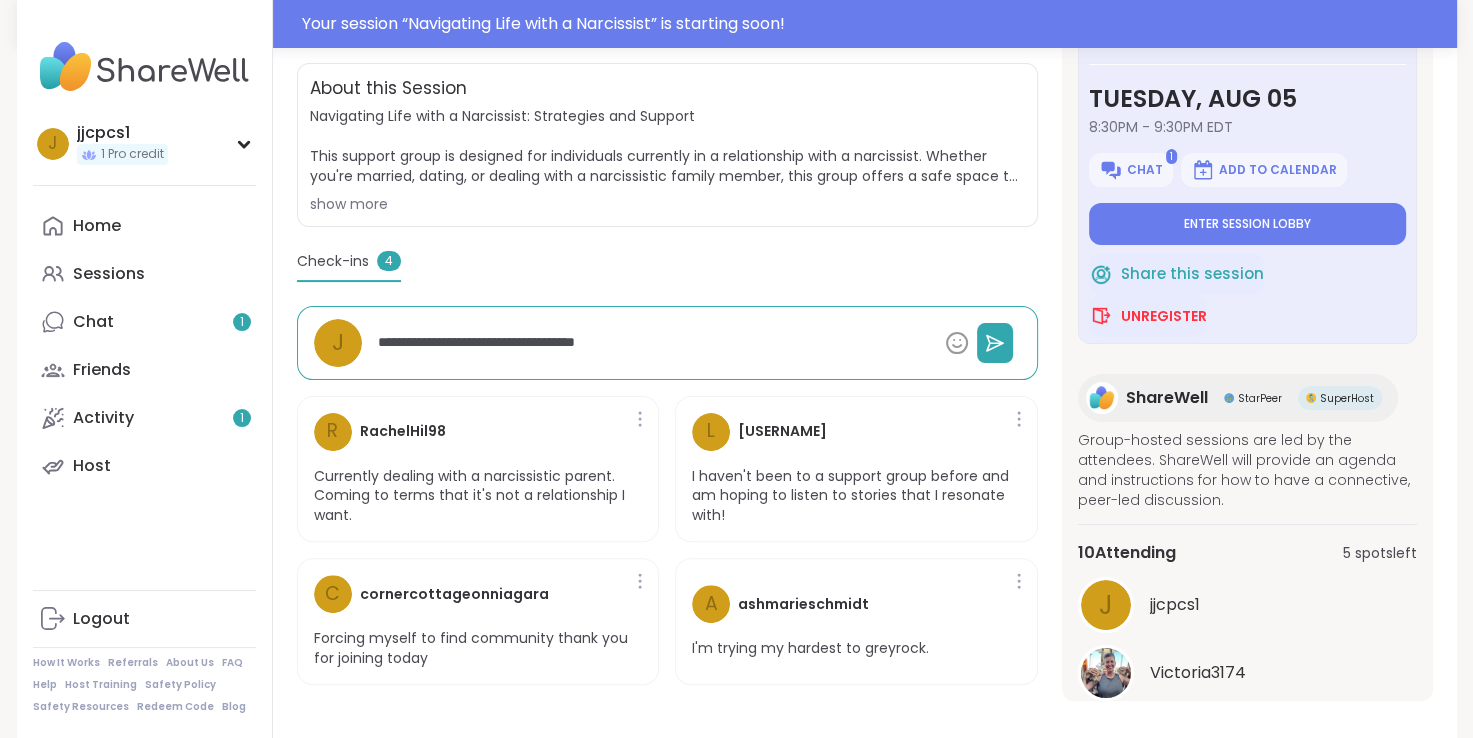 type on "**********" 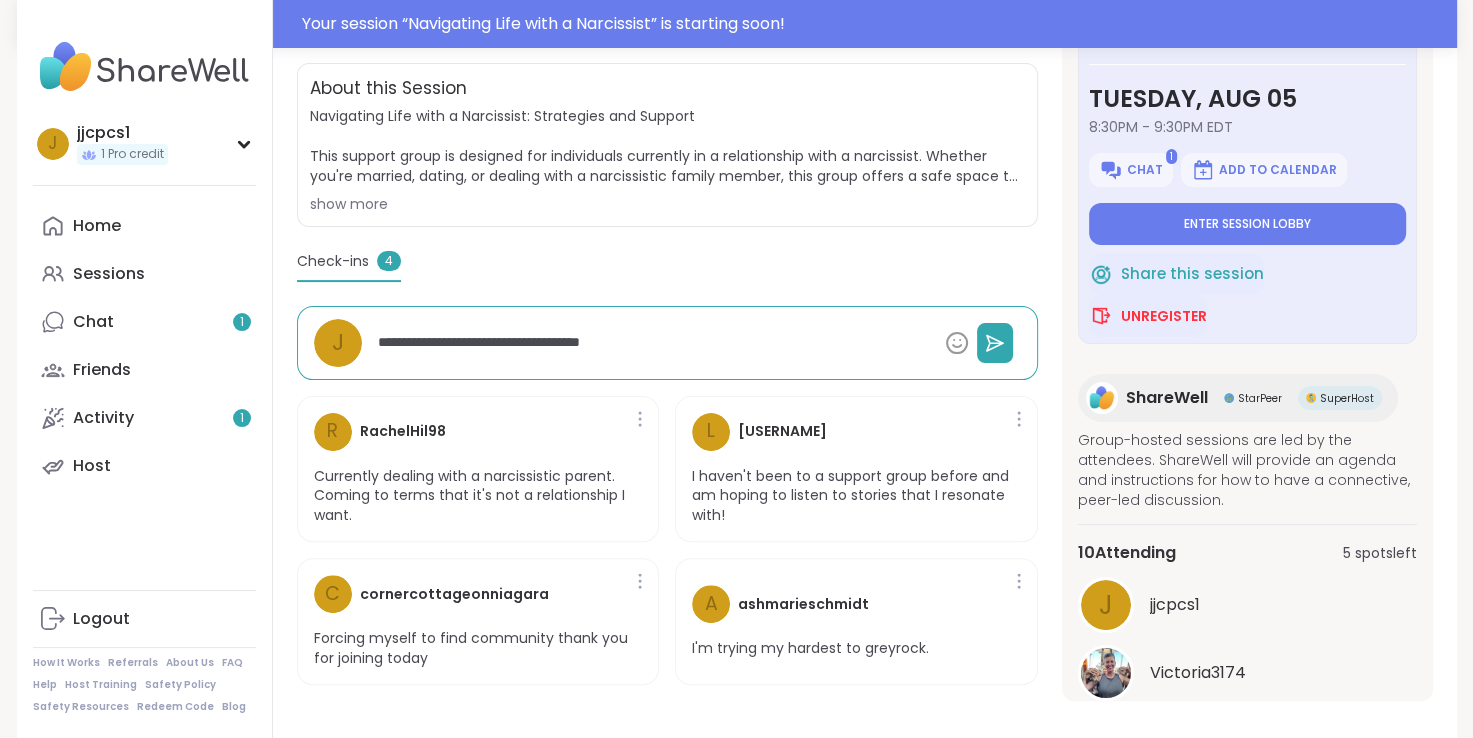 type on "**********" 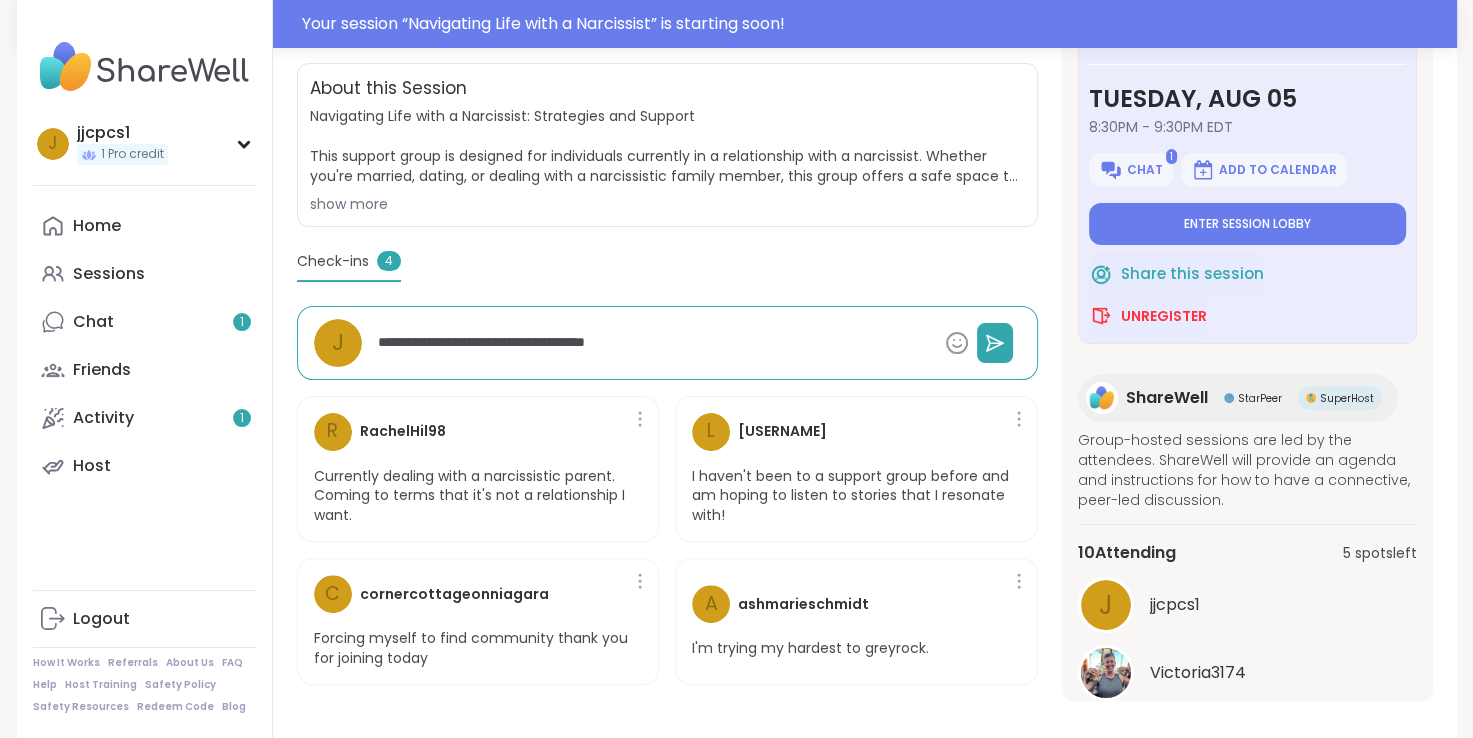 type on "*" 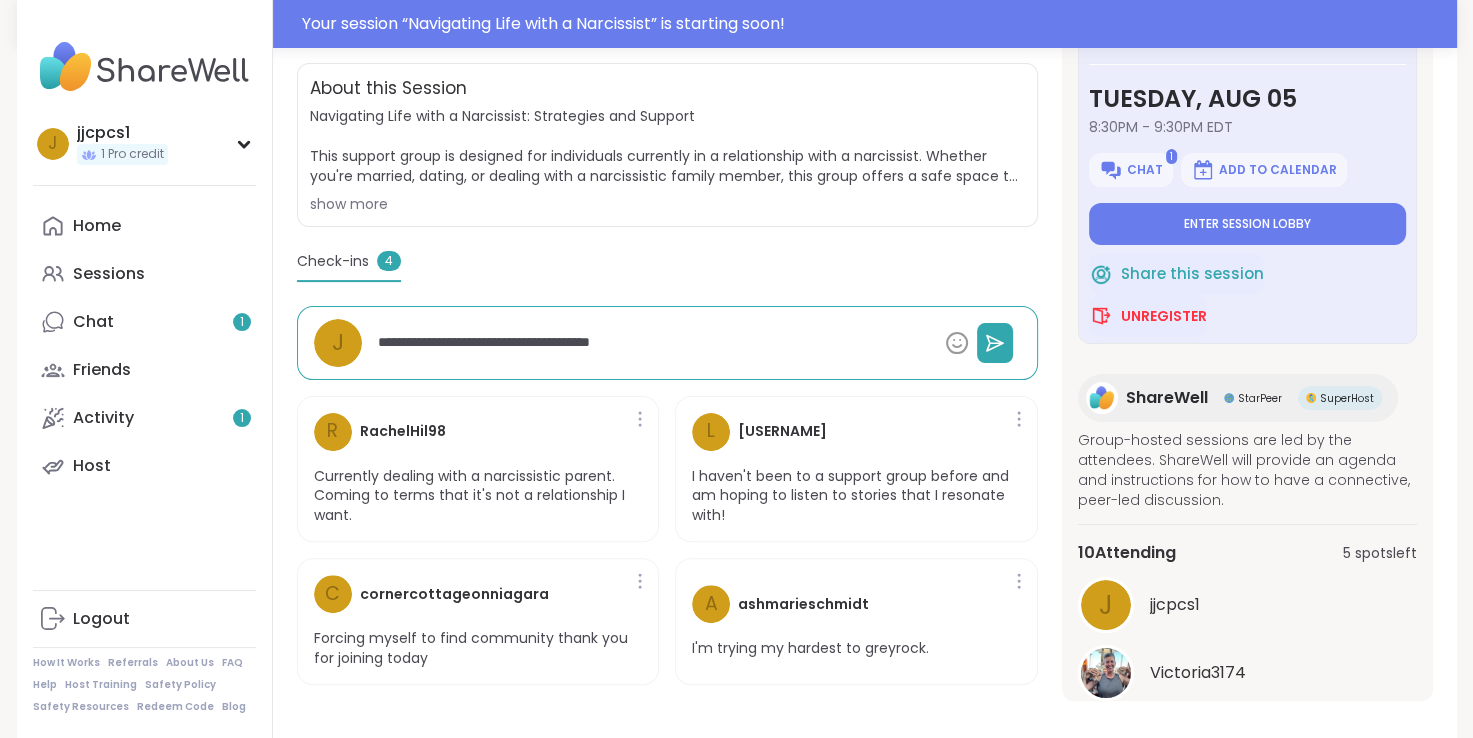 type on "**********" 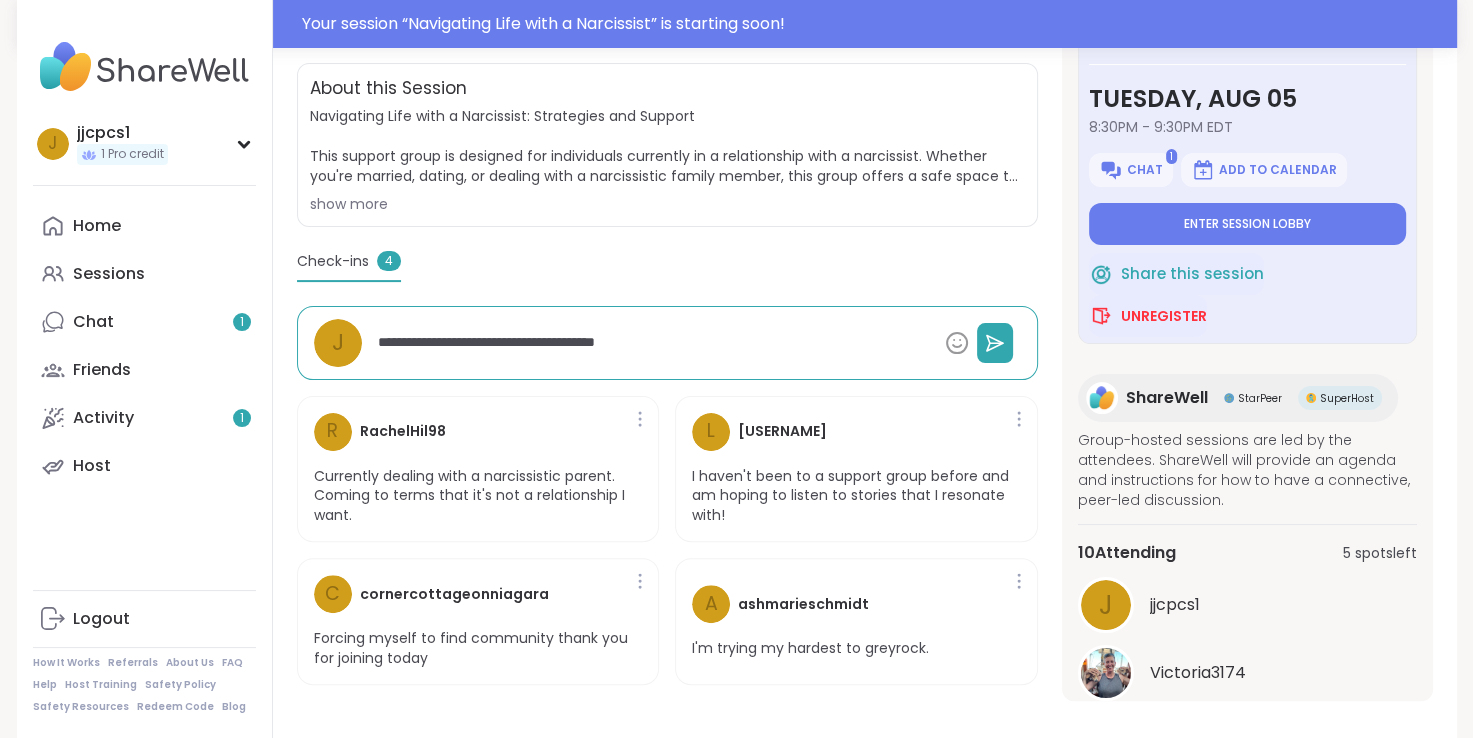 type on "**********" 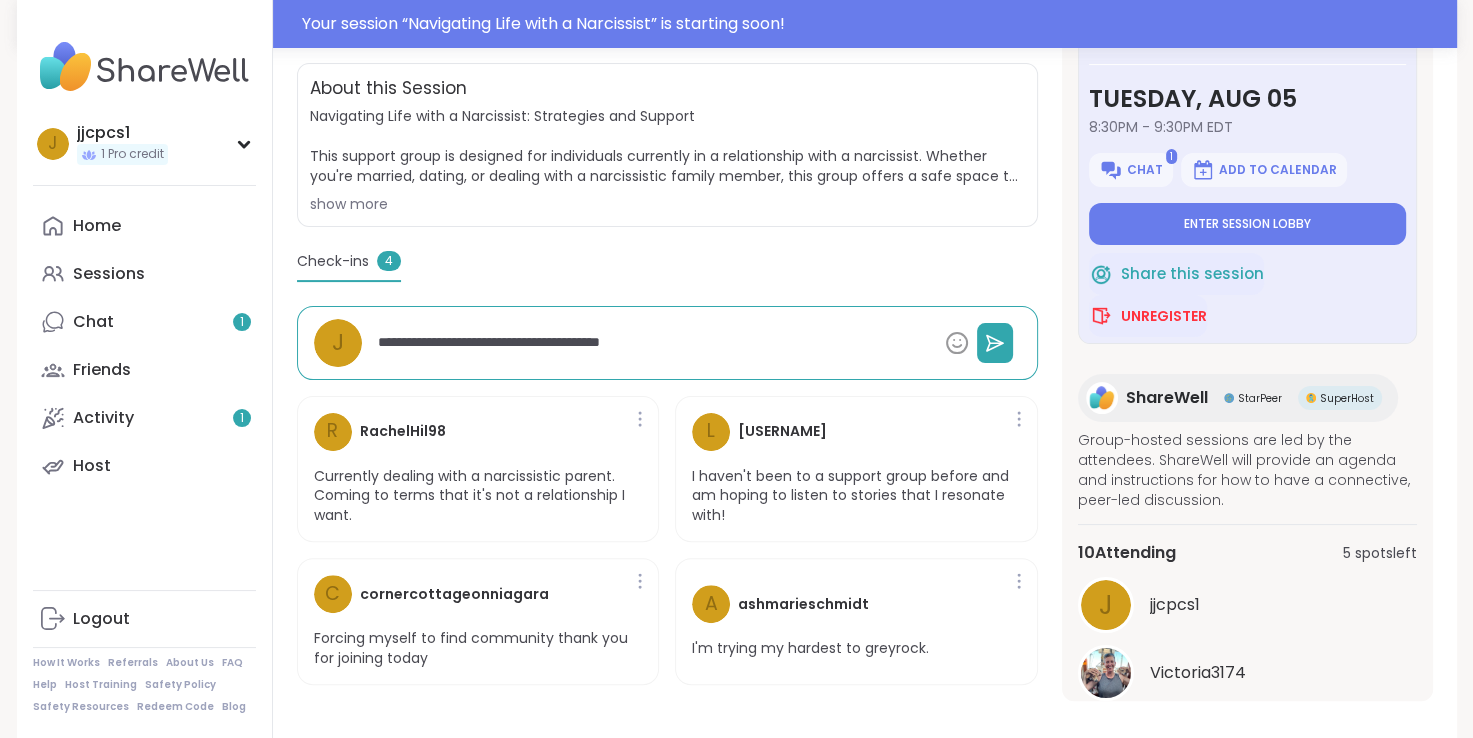 type on "**********" 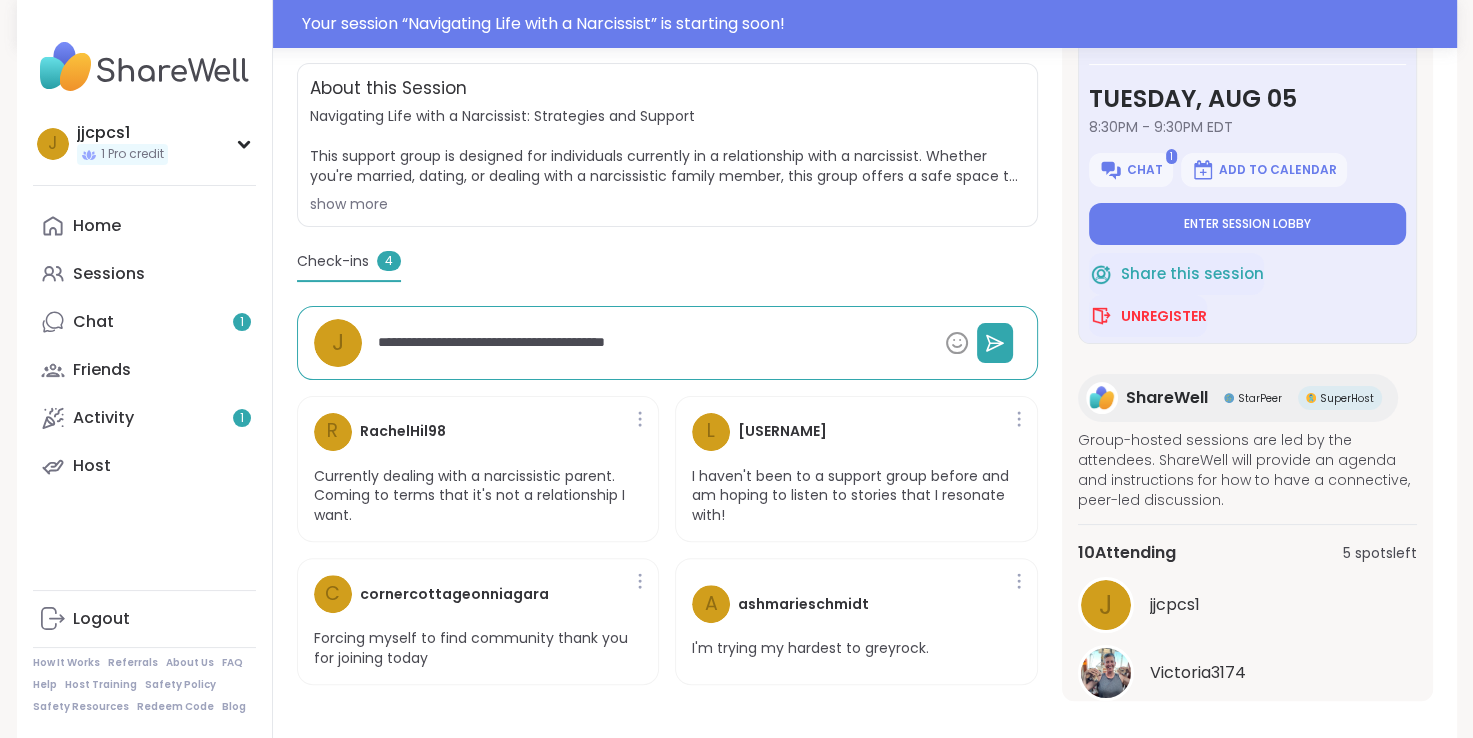 type on "**********" 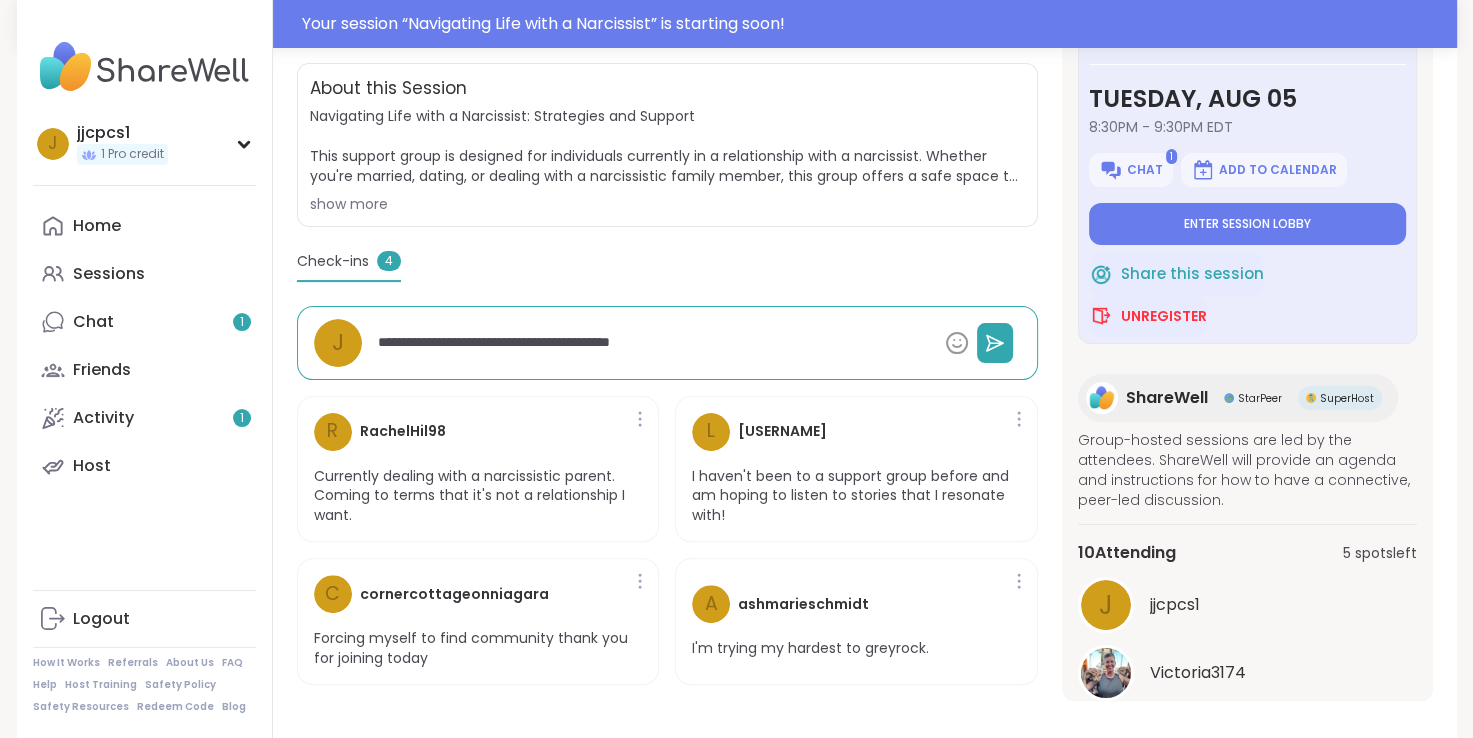 type on "**********" 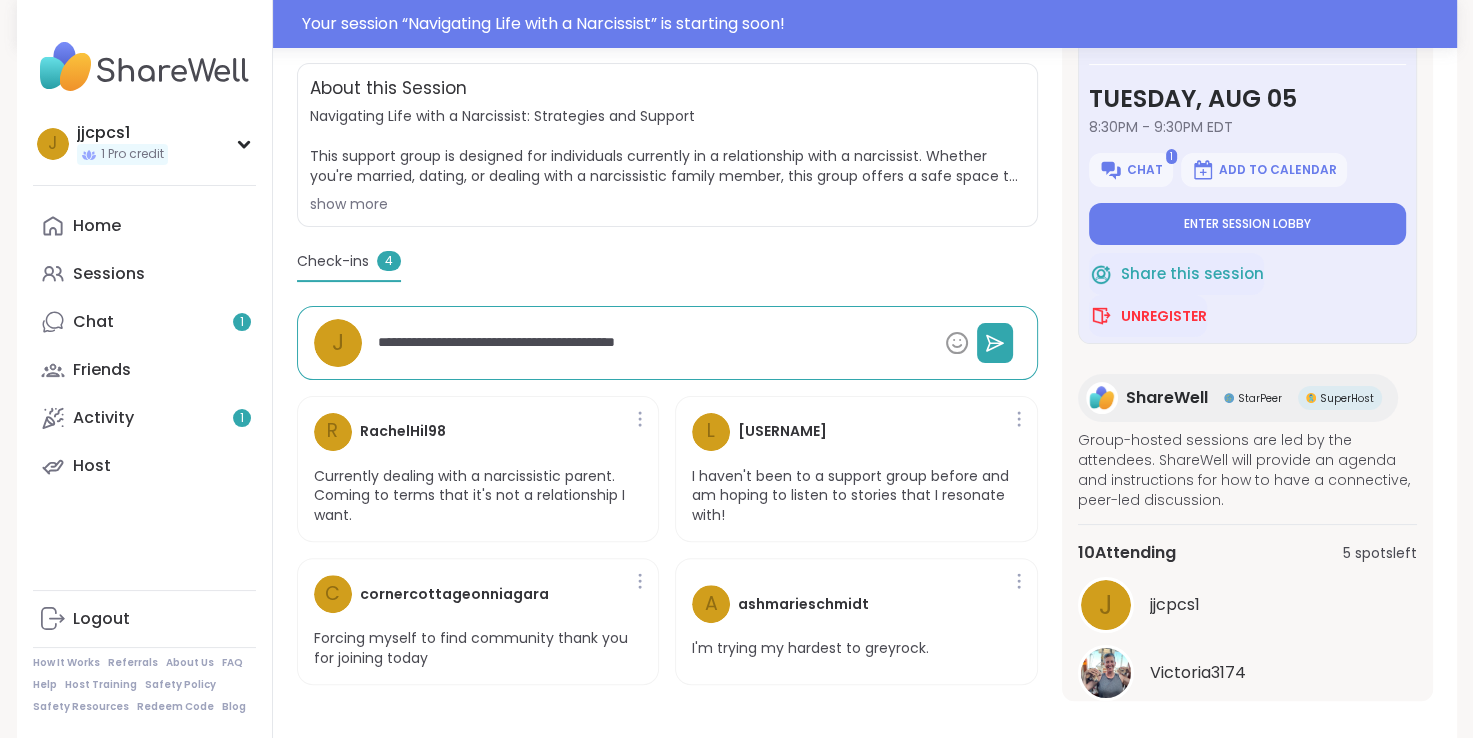 type on "**********" 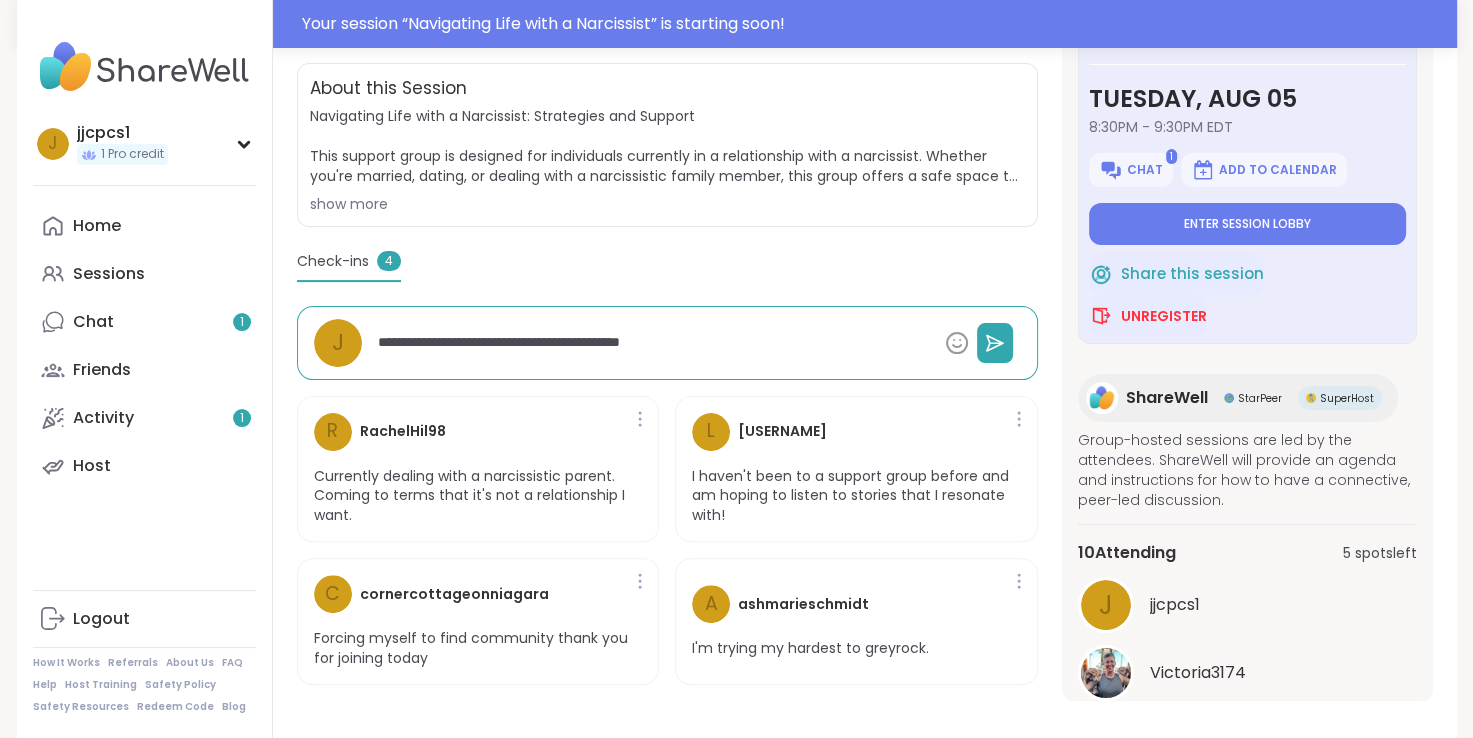type on "*" 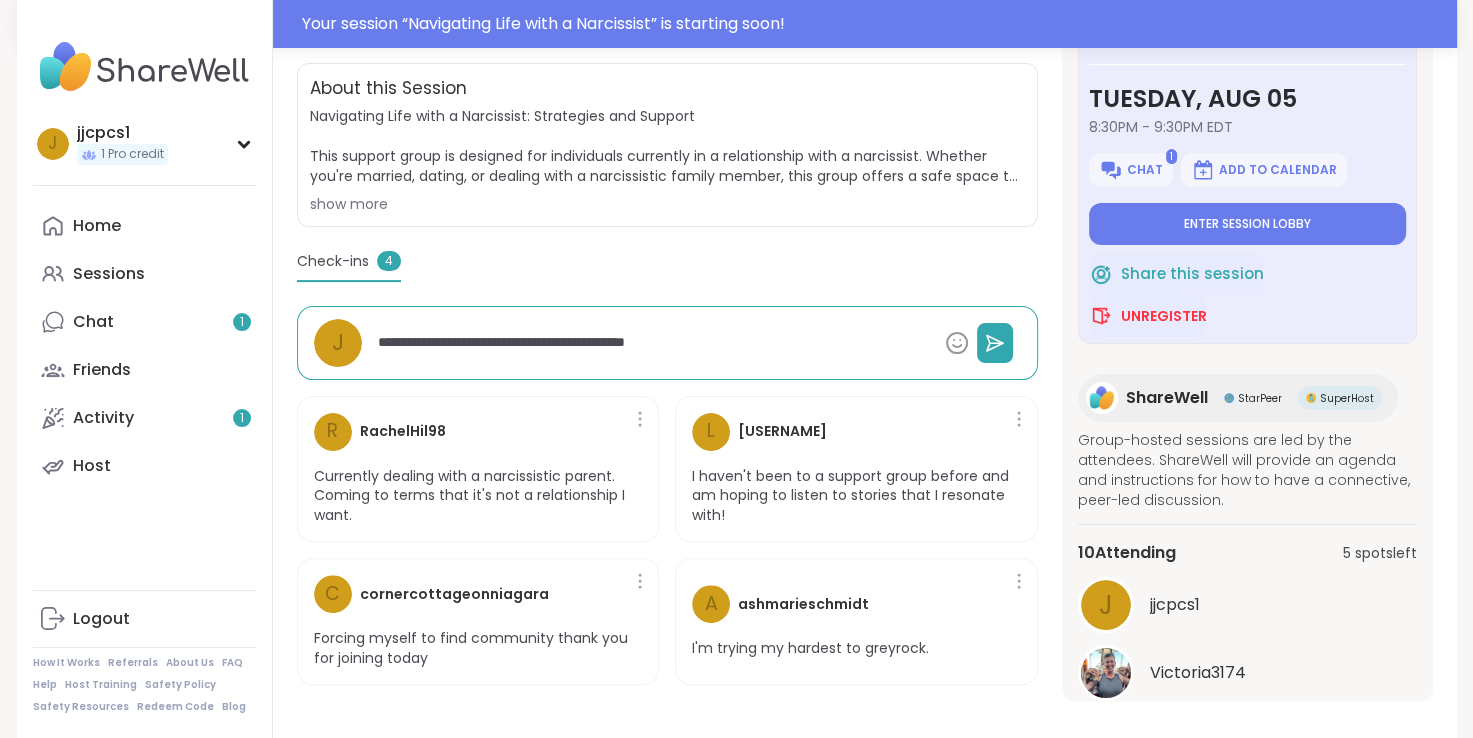 type on "**********" 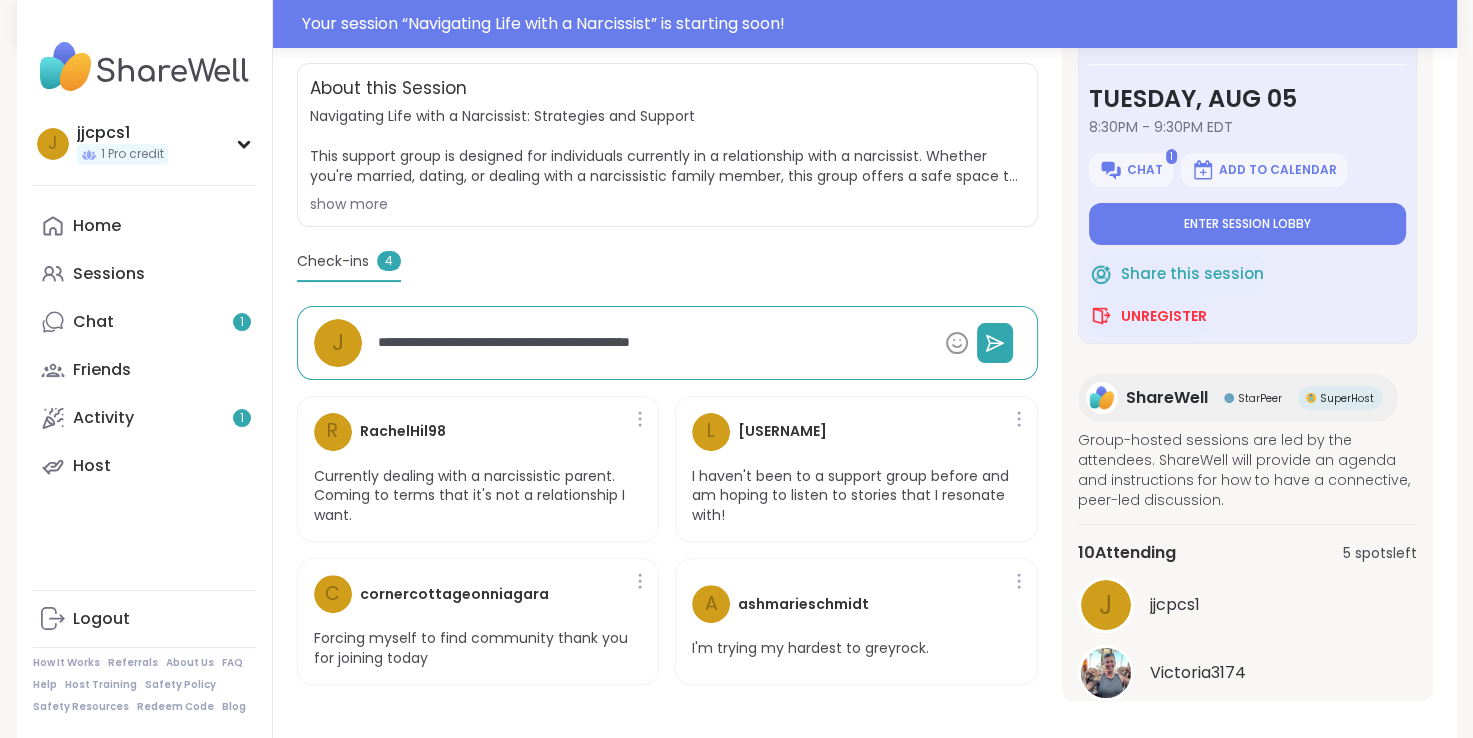 type on "**********" 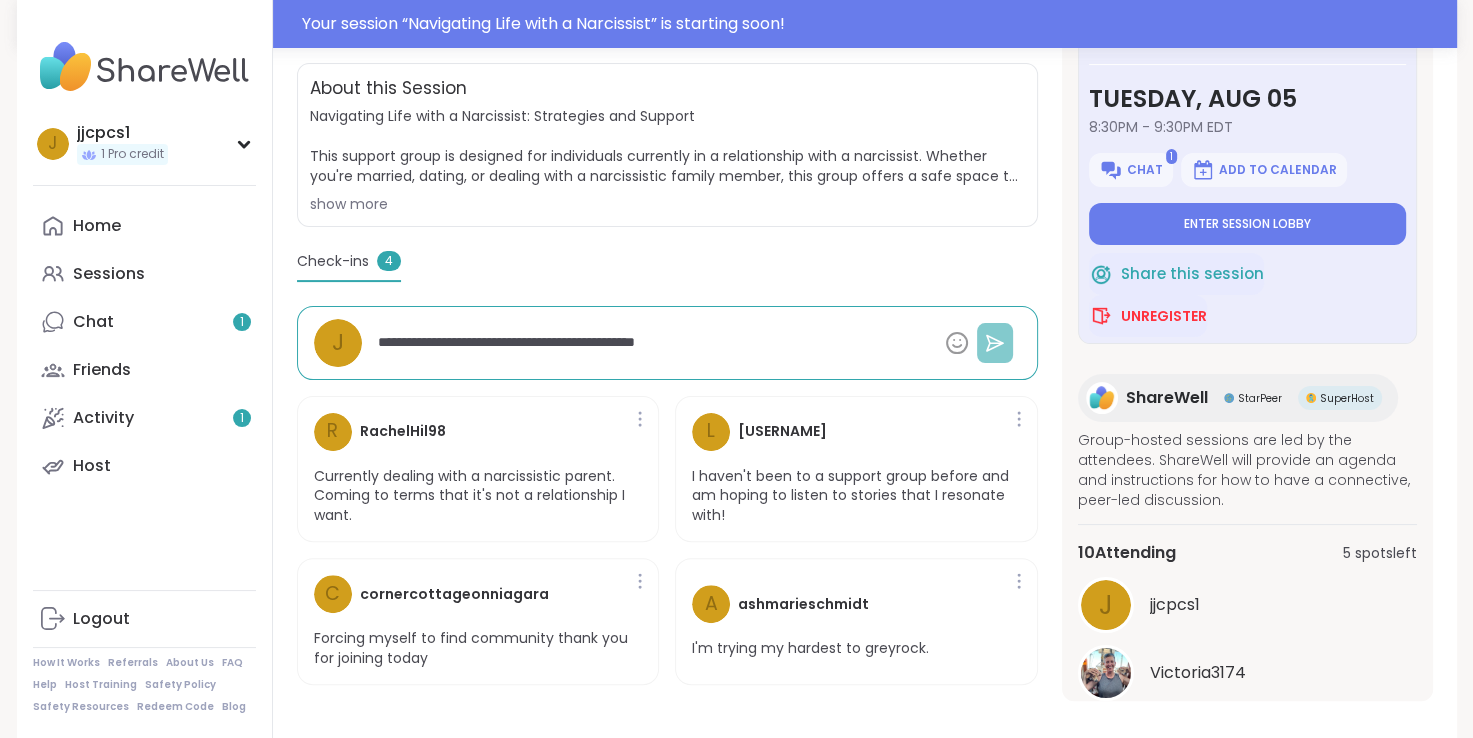 type on "**********" 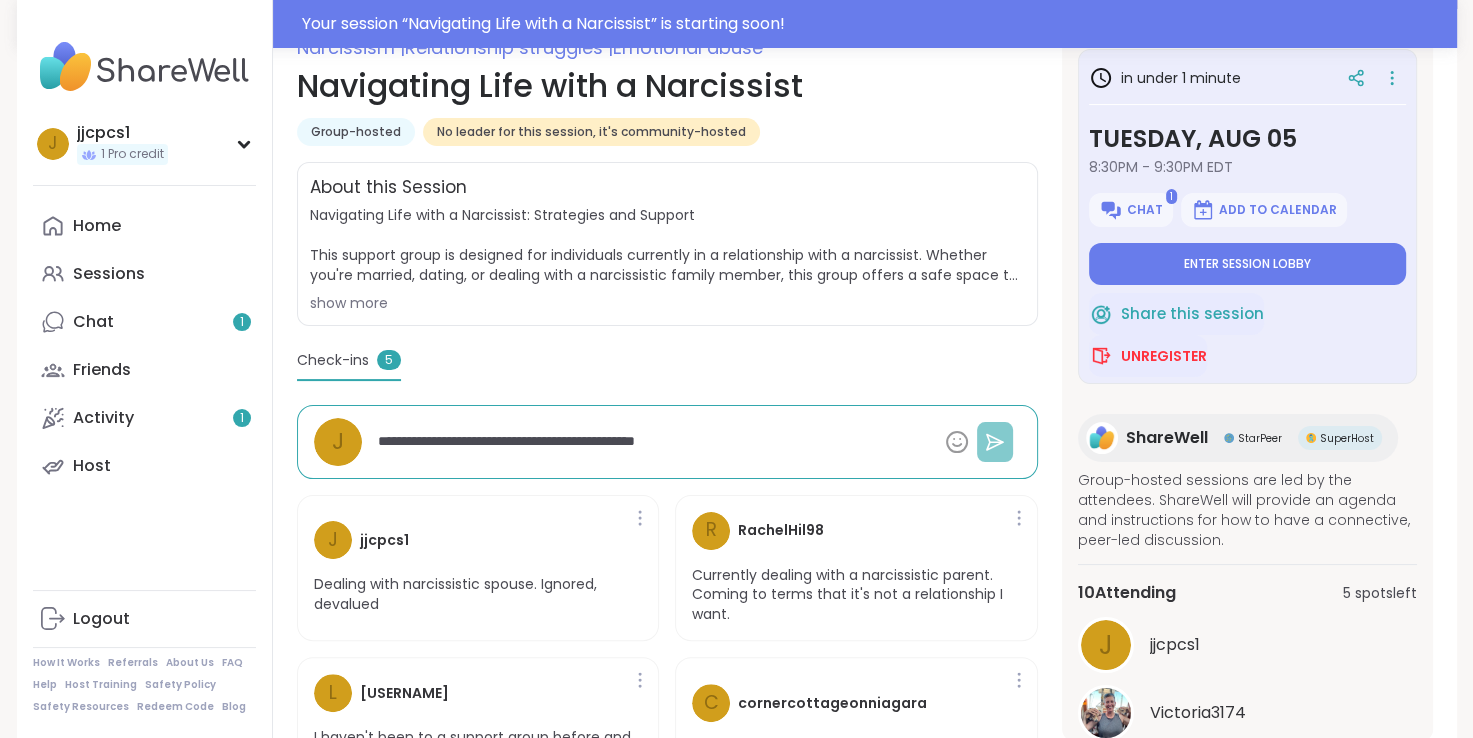 scroll, scrollTop: 60, scrollLeft: 0, axis: vertical 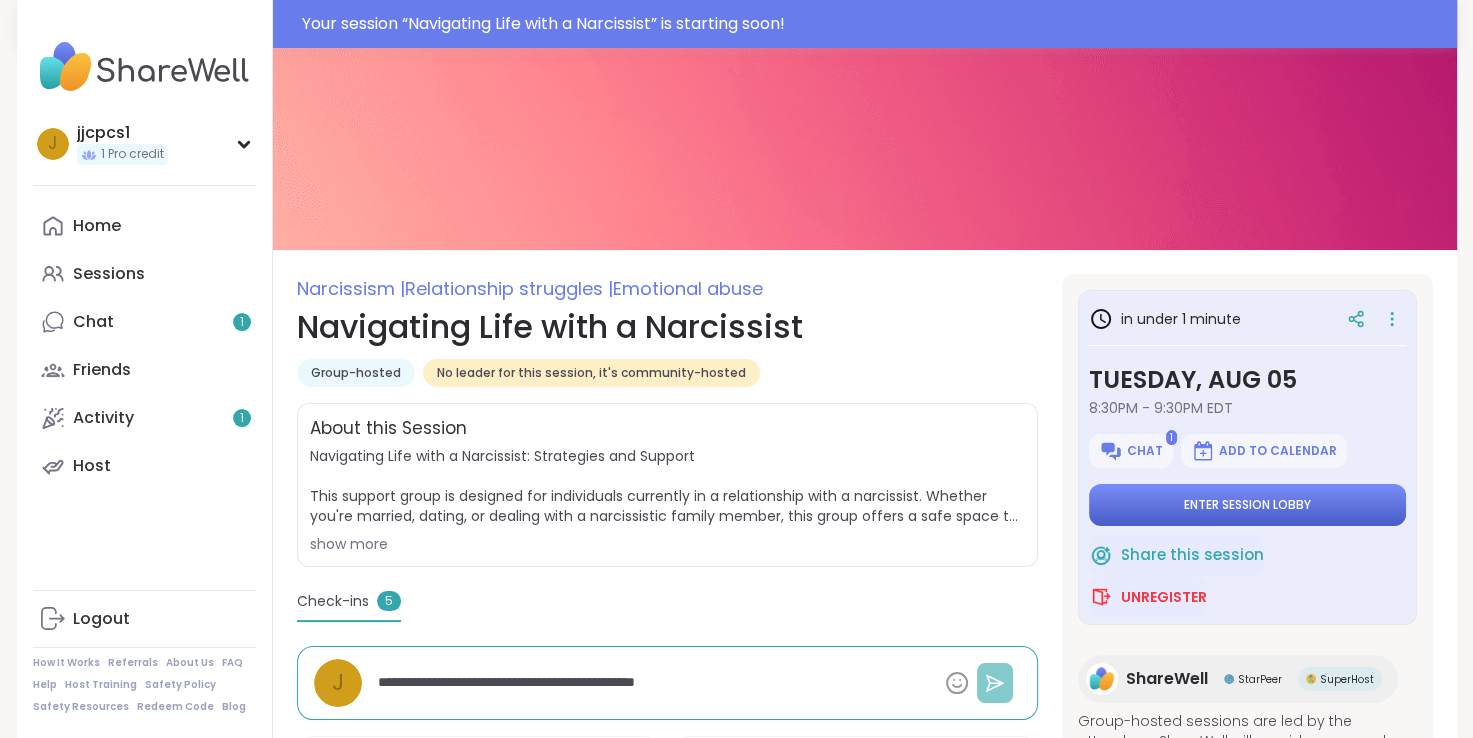 click on "Enter session lobby" at bounding box center [1247, 505] 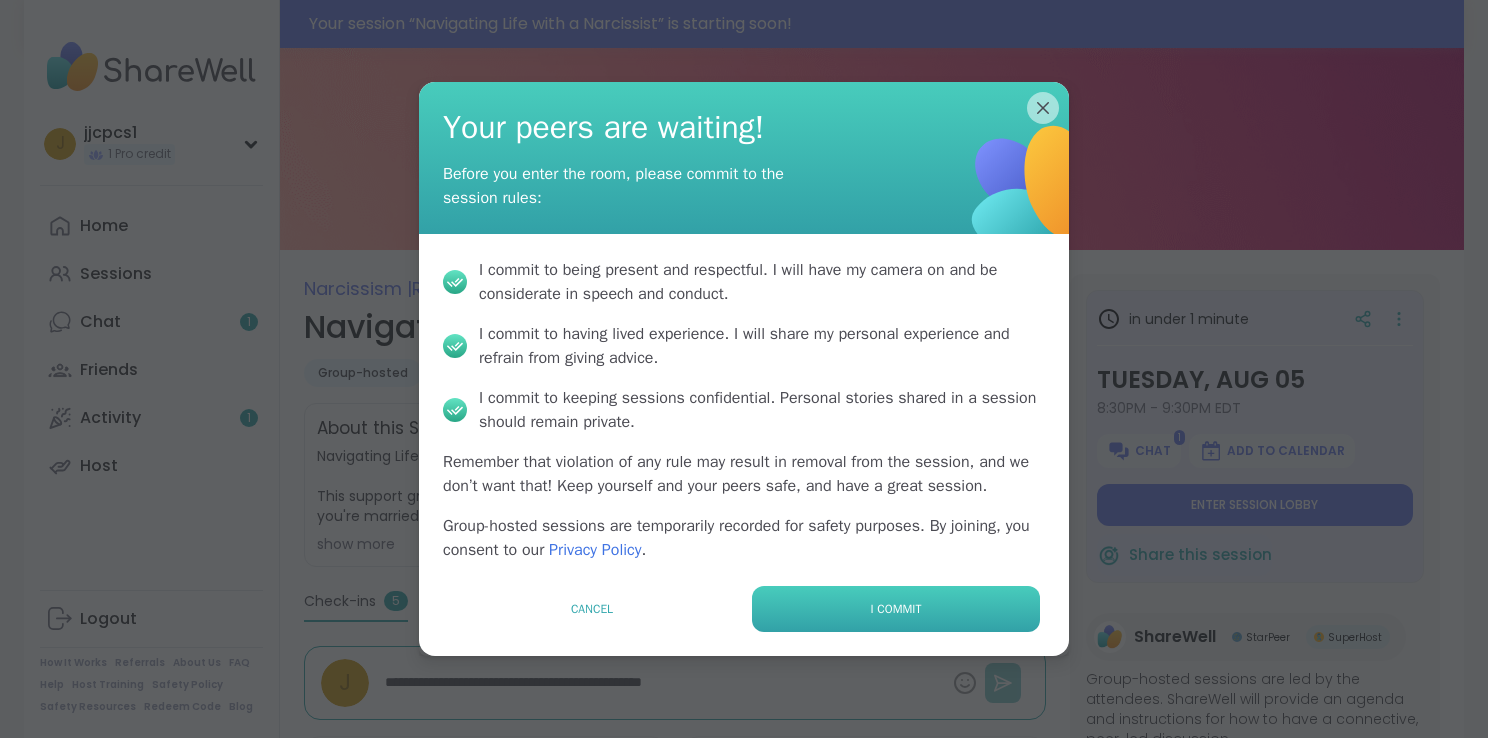 click on "I commit" at bounding box center [896, 609] 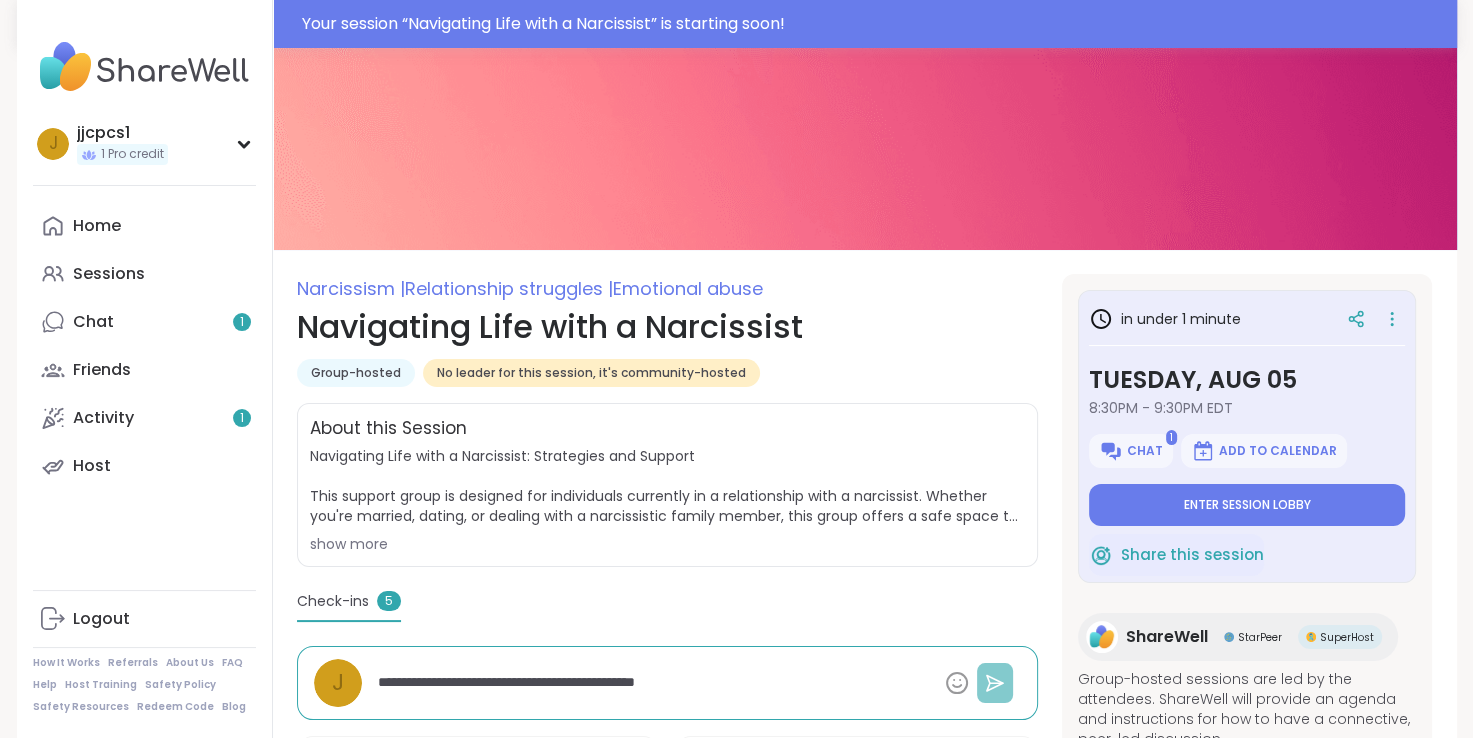 type on "*" 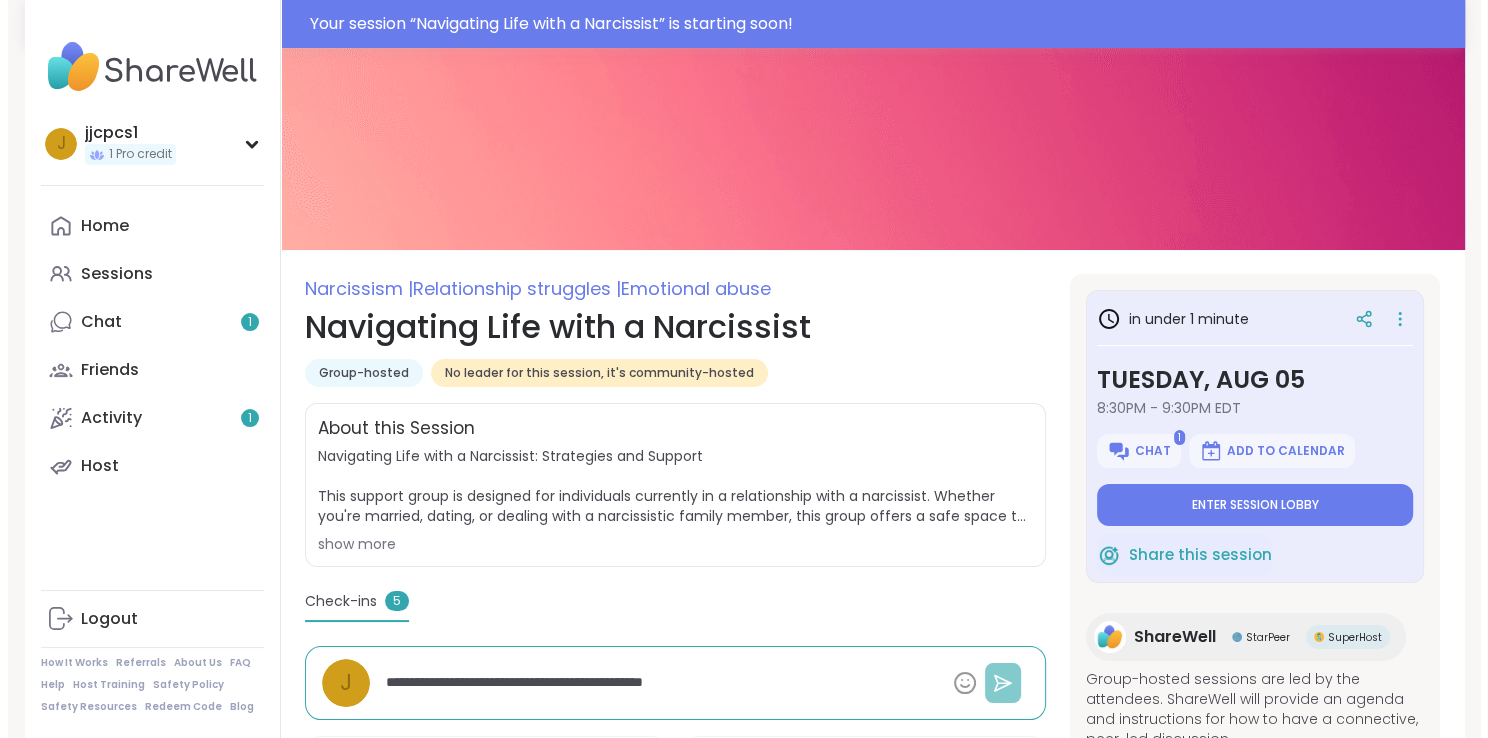 scroll, scrollTop: 0, scrollLeft: 0, axis: both 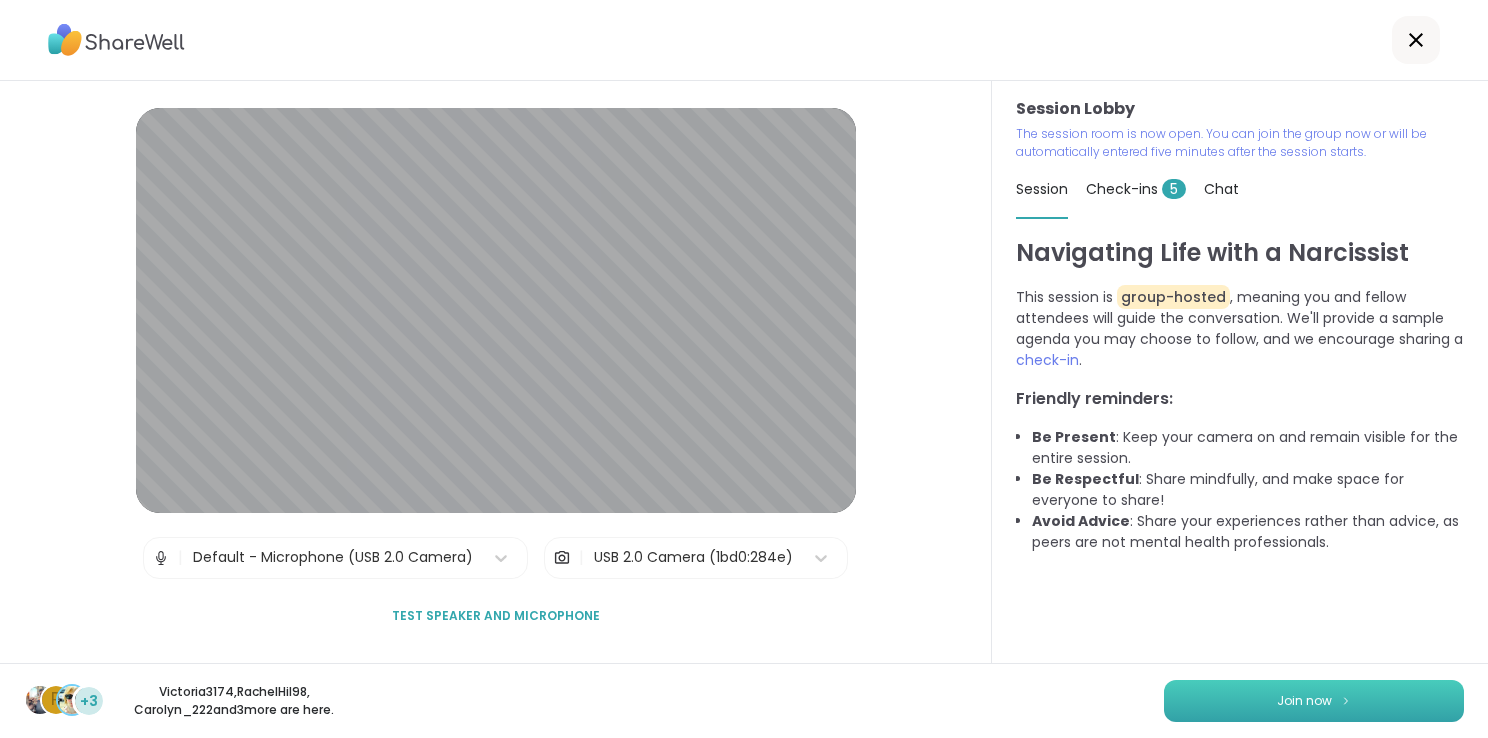 click on "Join now" at bounding box center [1304, 701] 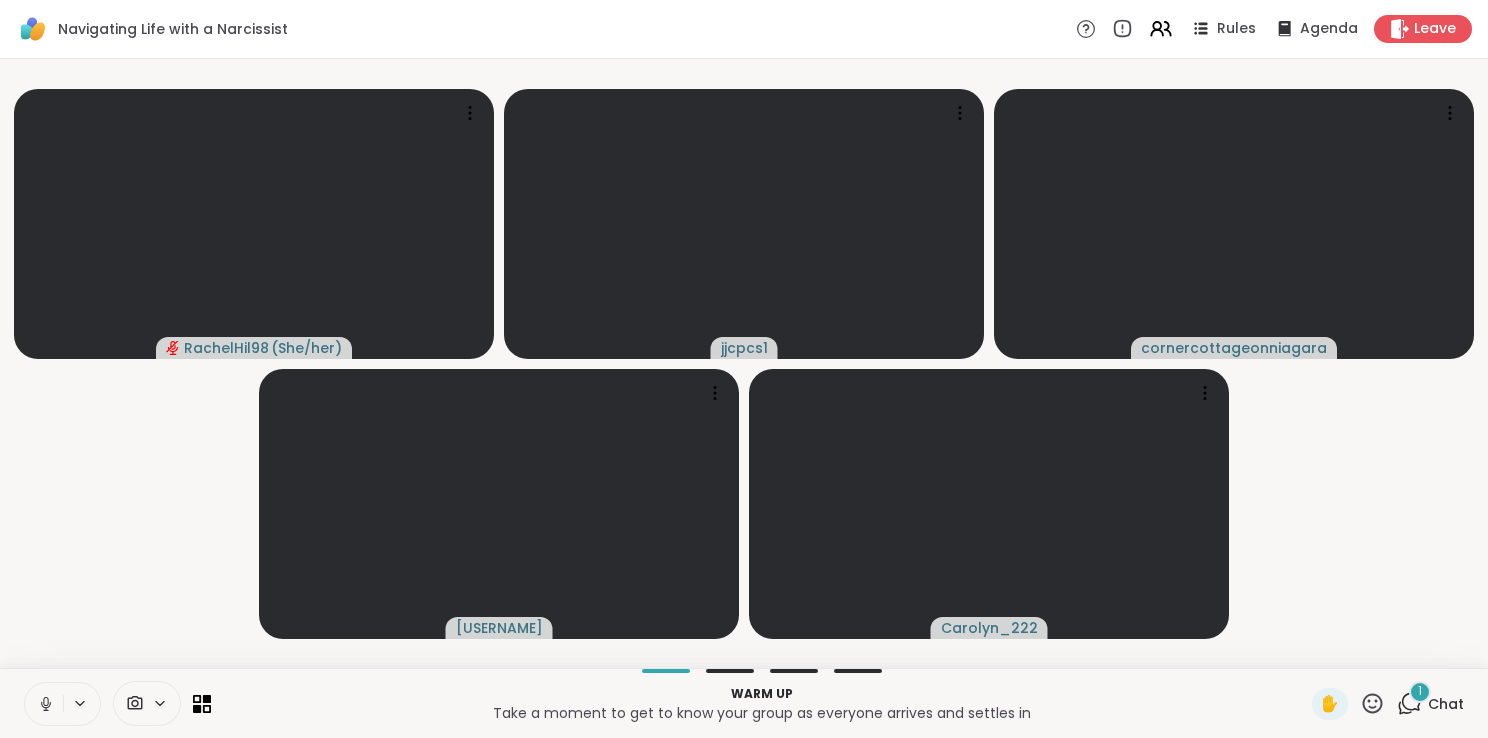 click 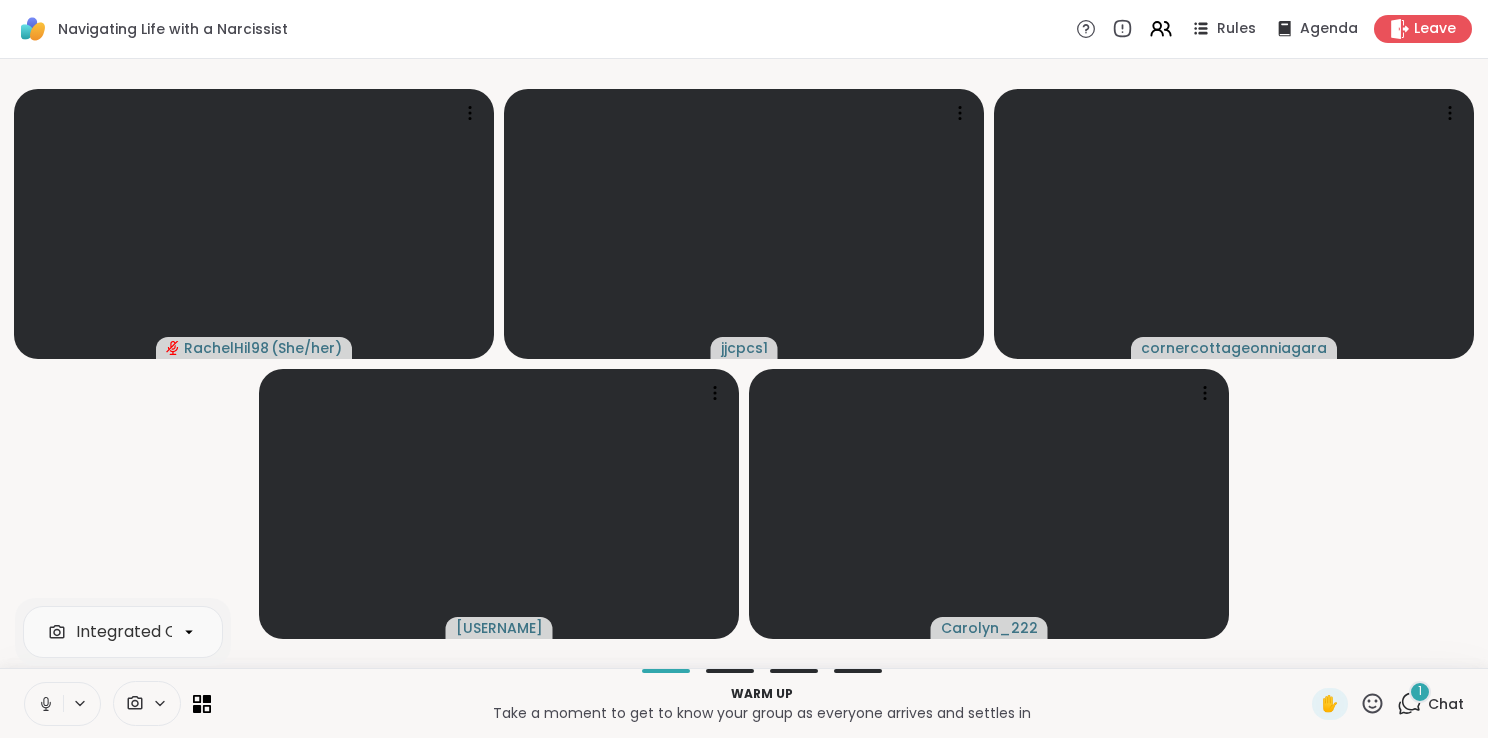 click 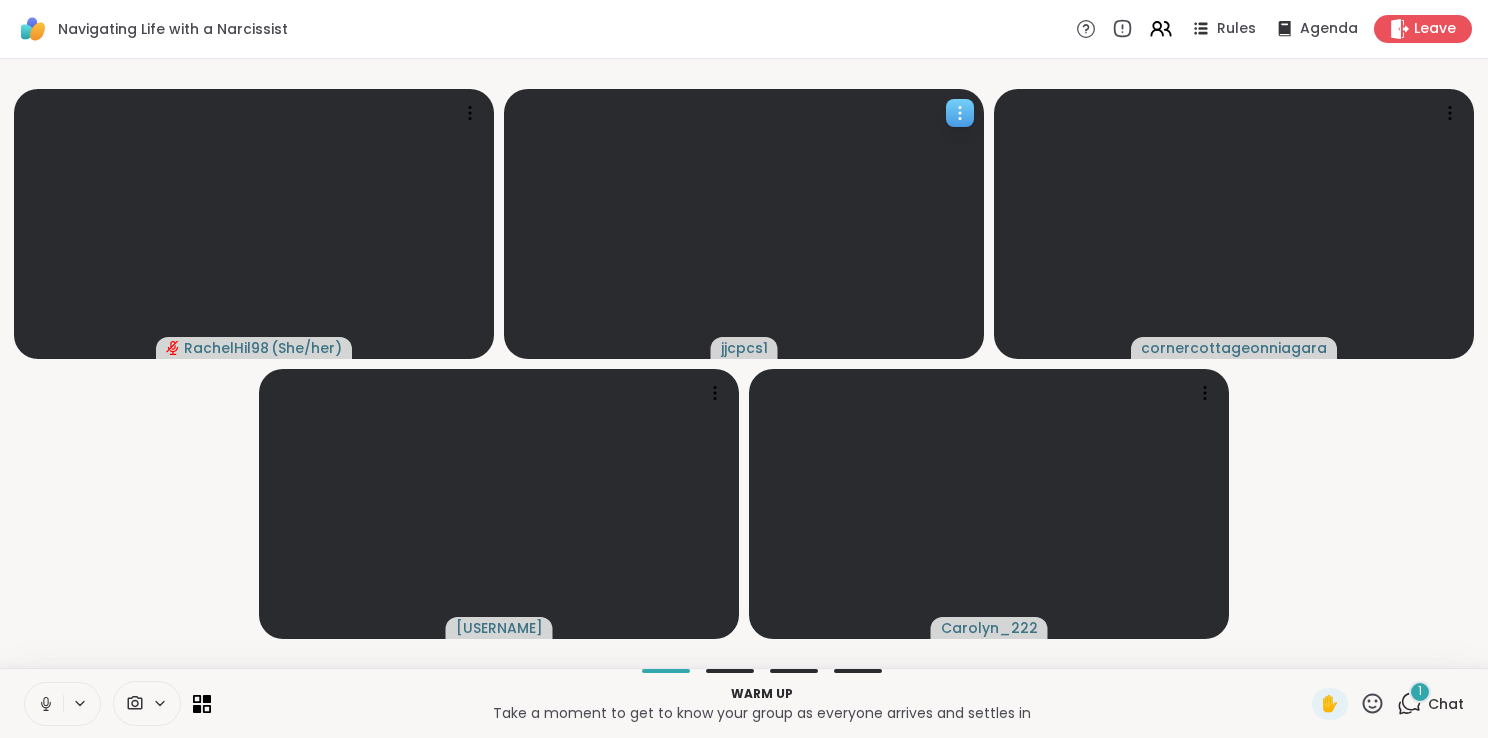 click at bounding box center (744, 224) 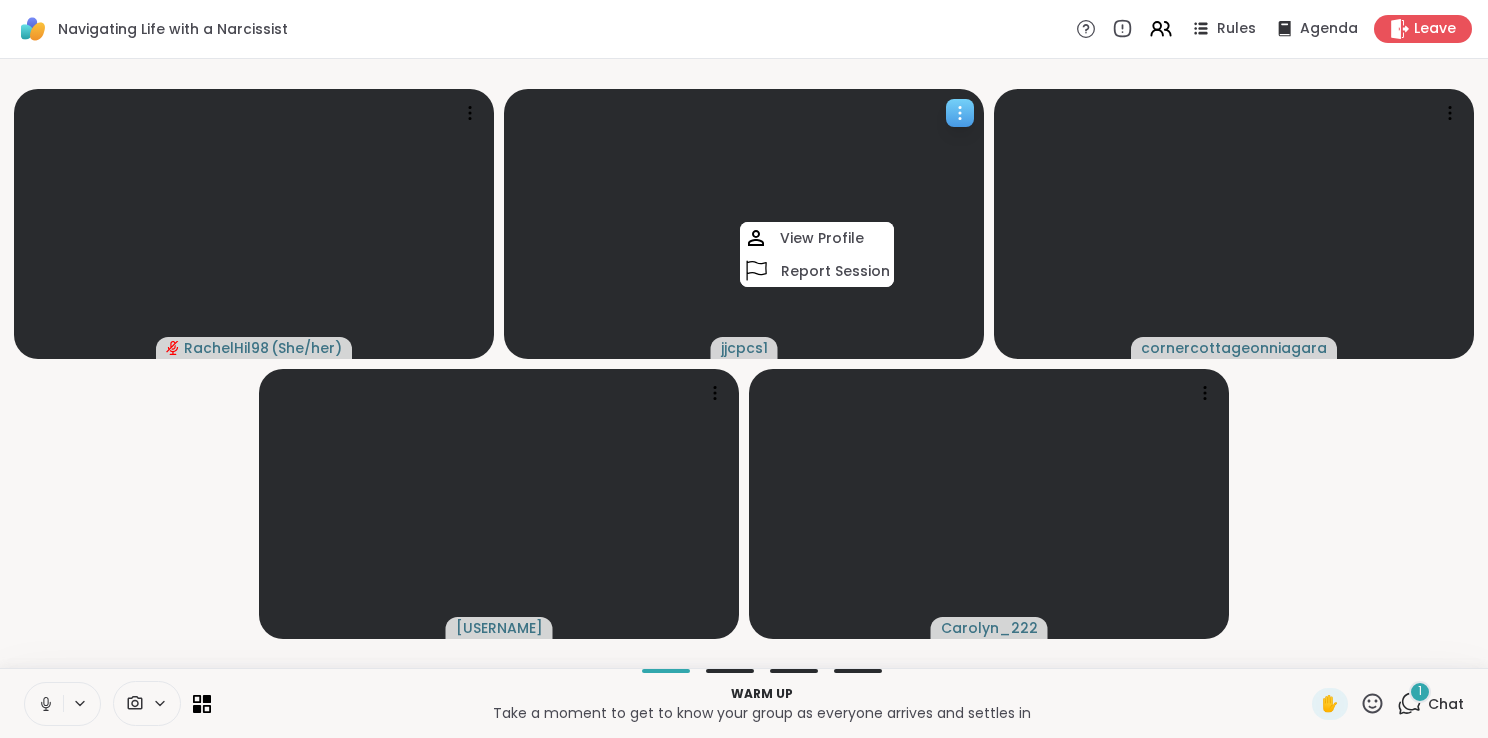 click at bounding box center [744, 224] 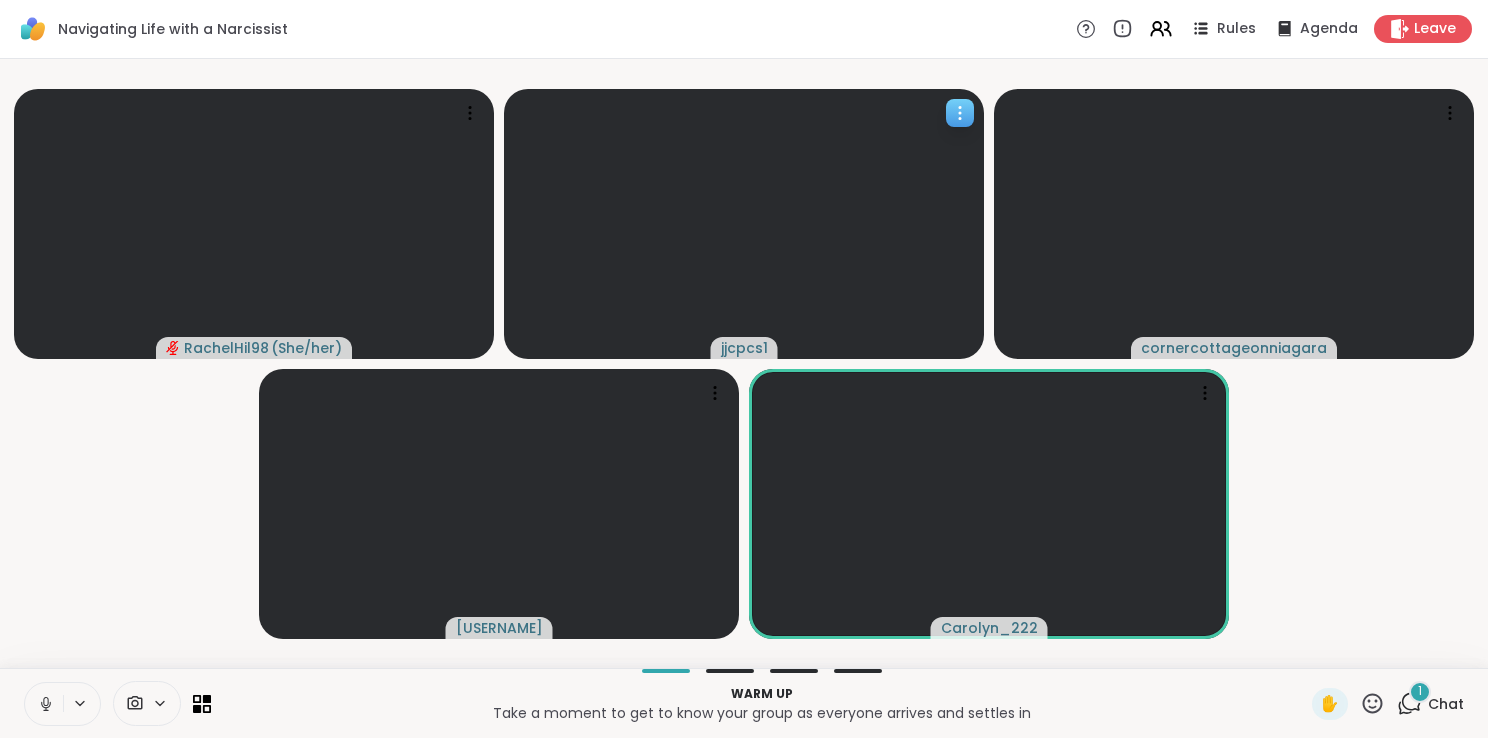 click 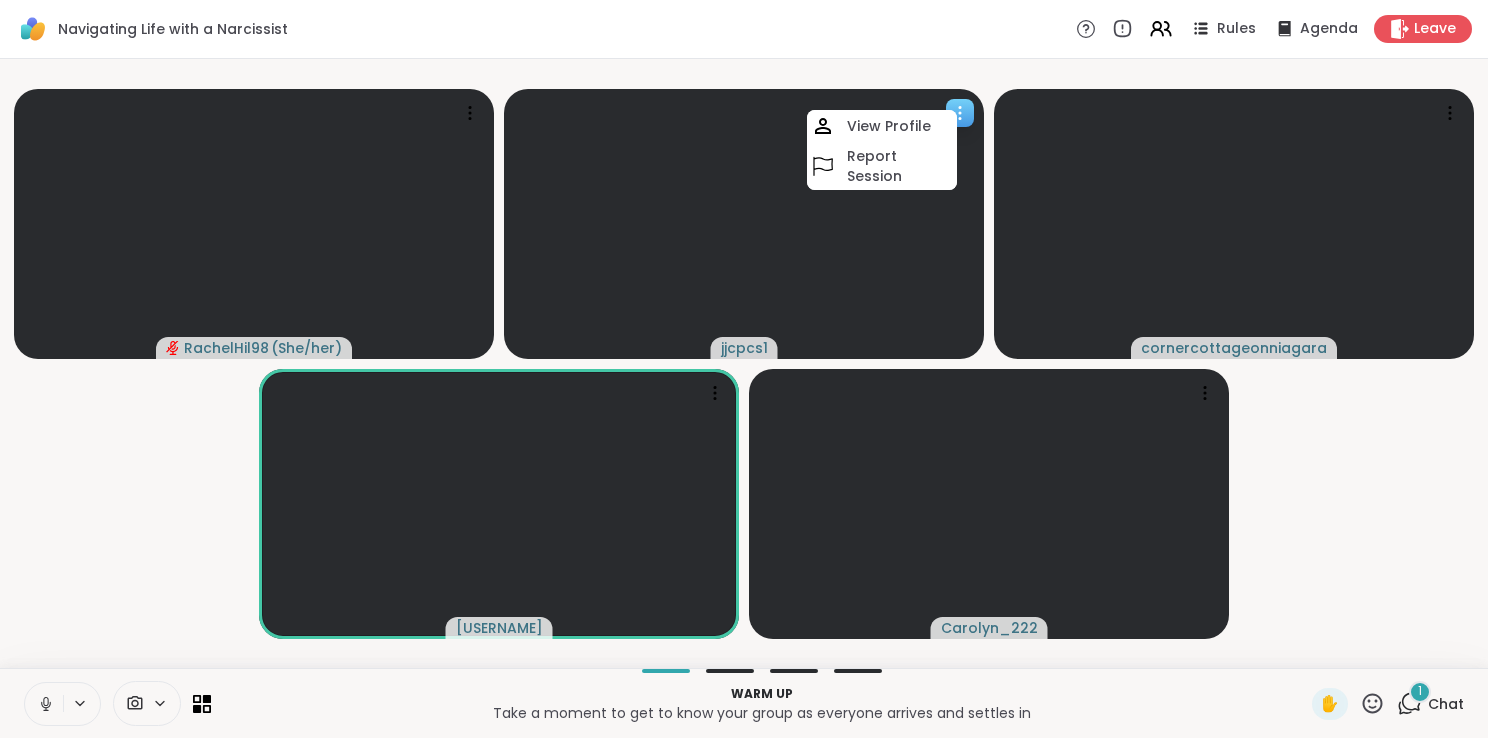 click 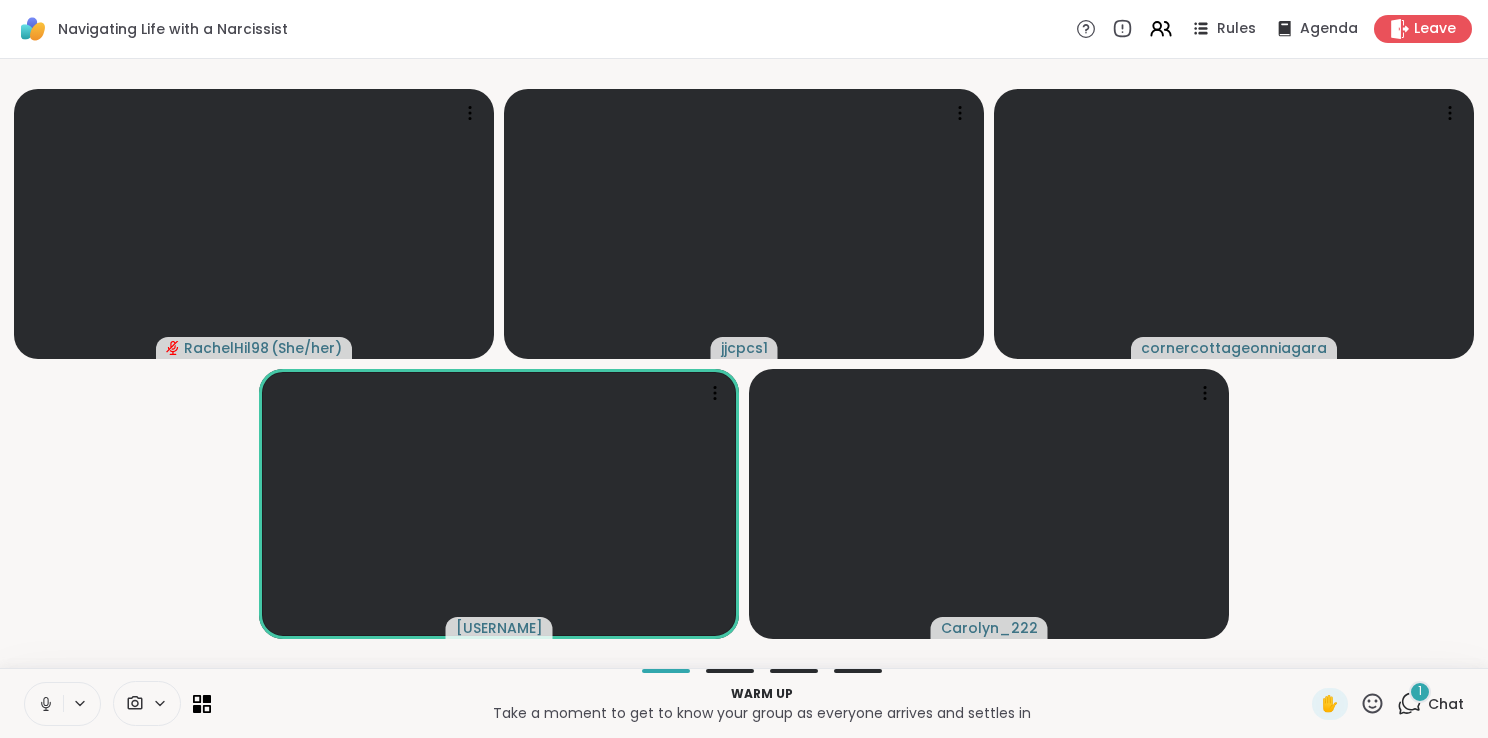 click 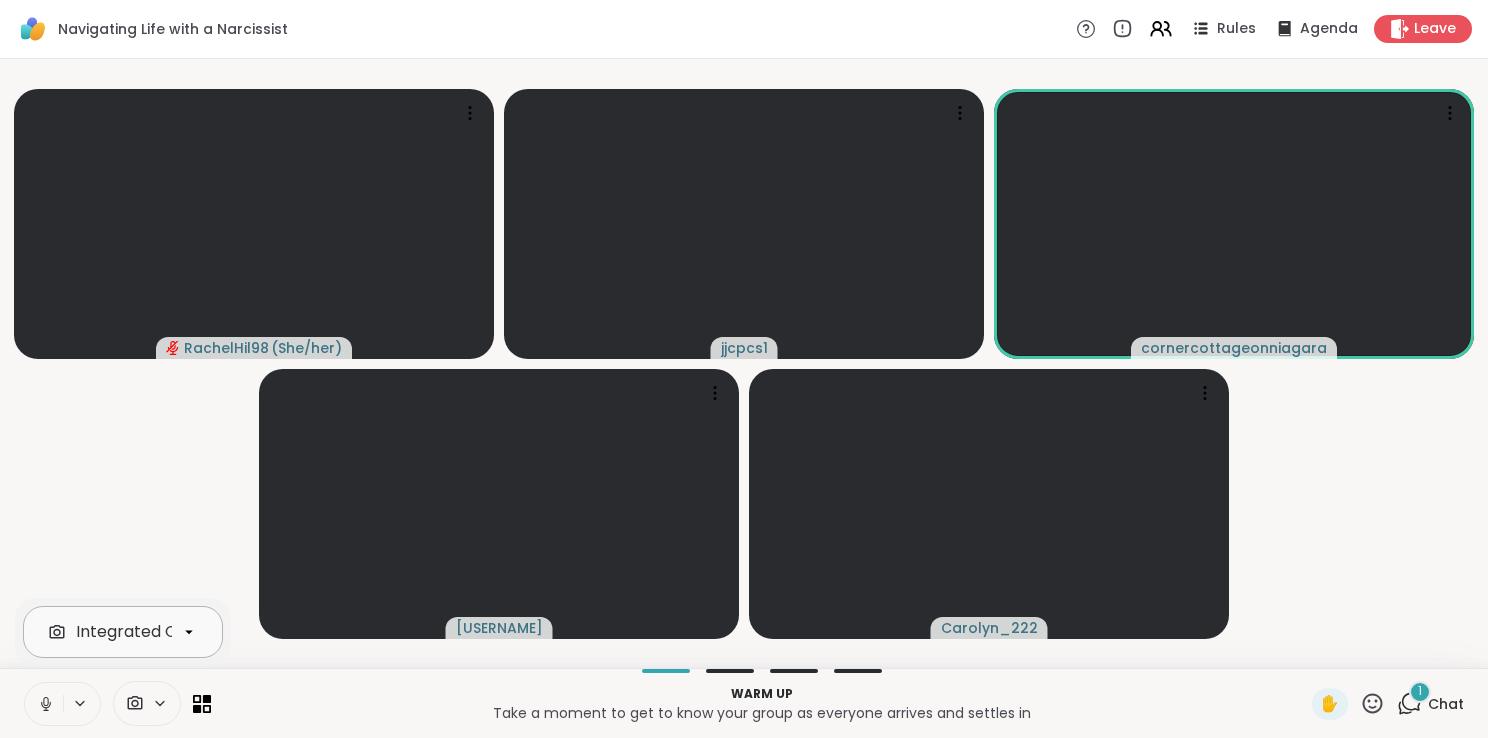 click 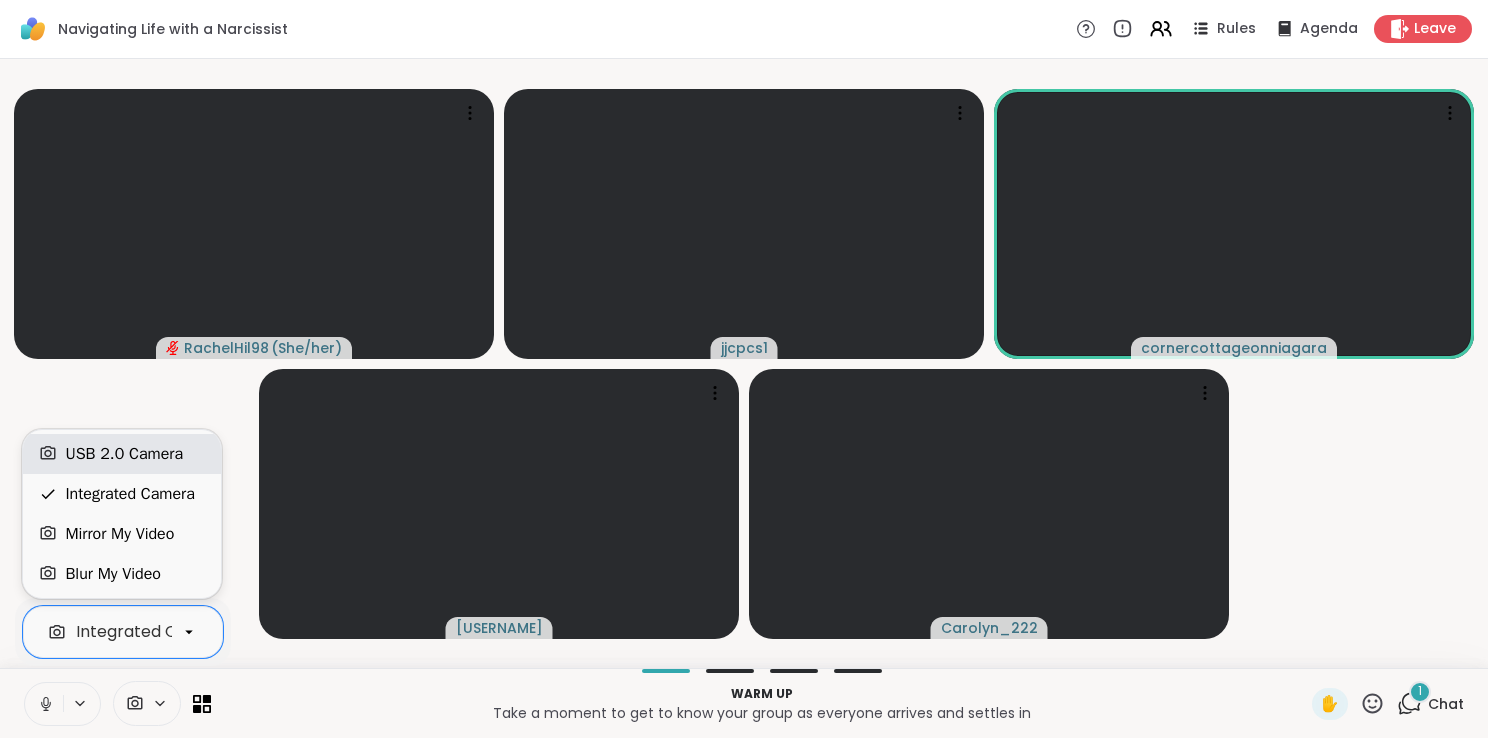 click on "USB 2.0 Camera" at bounding box center [124, 454] 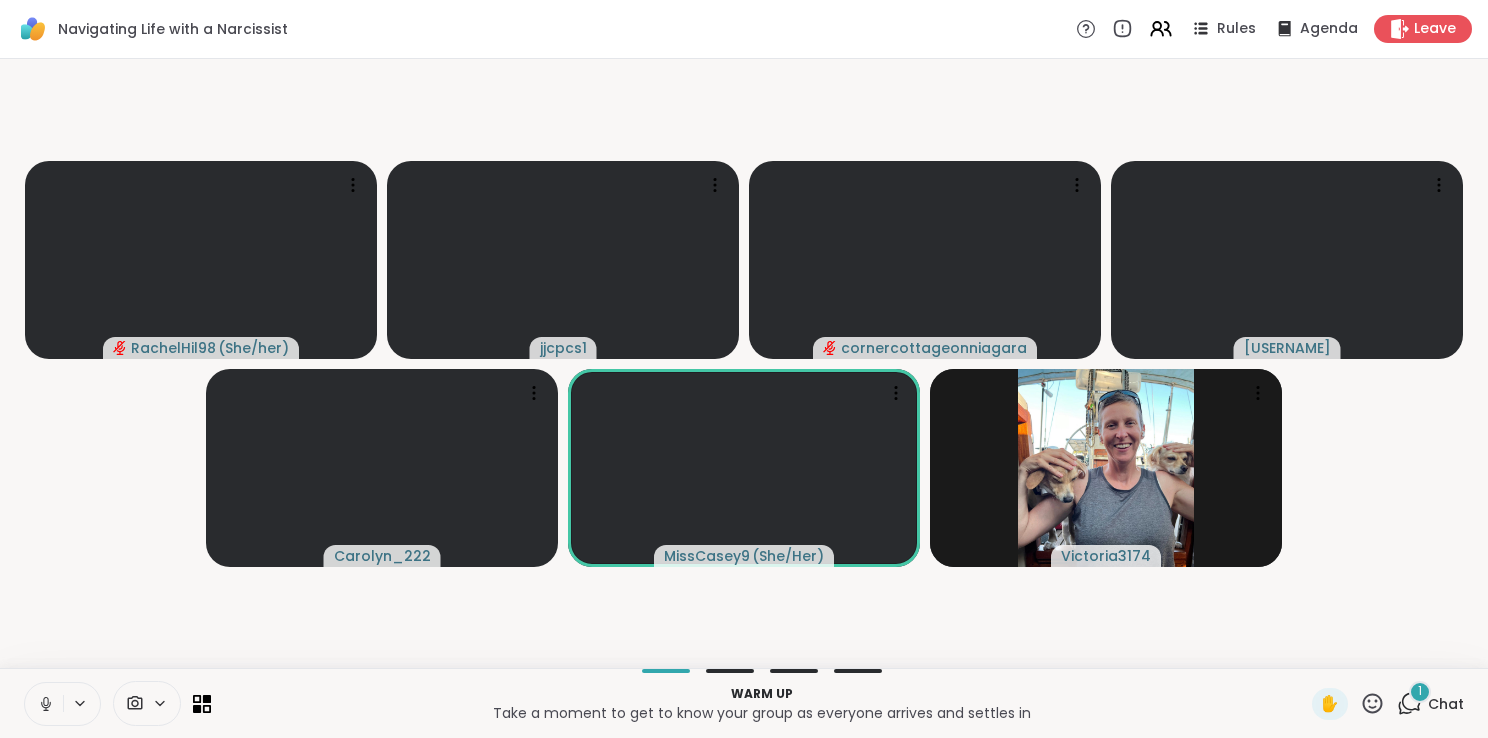 click 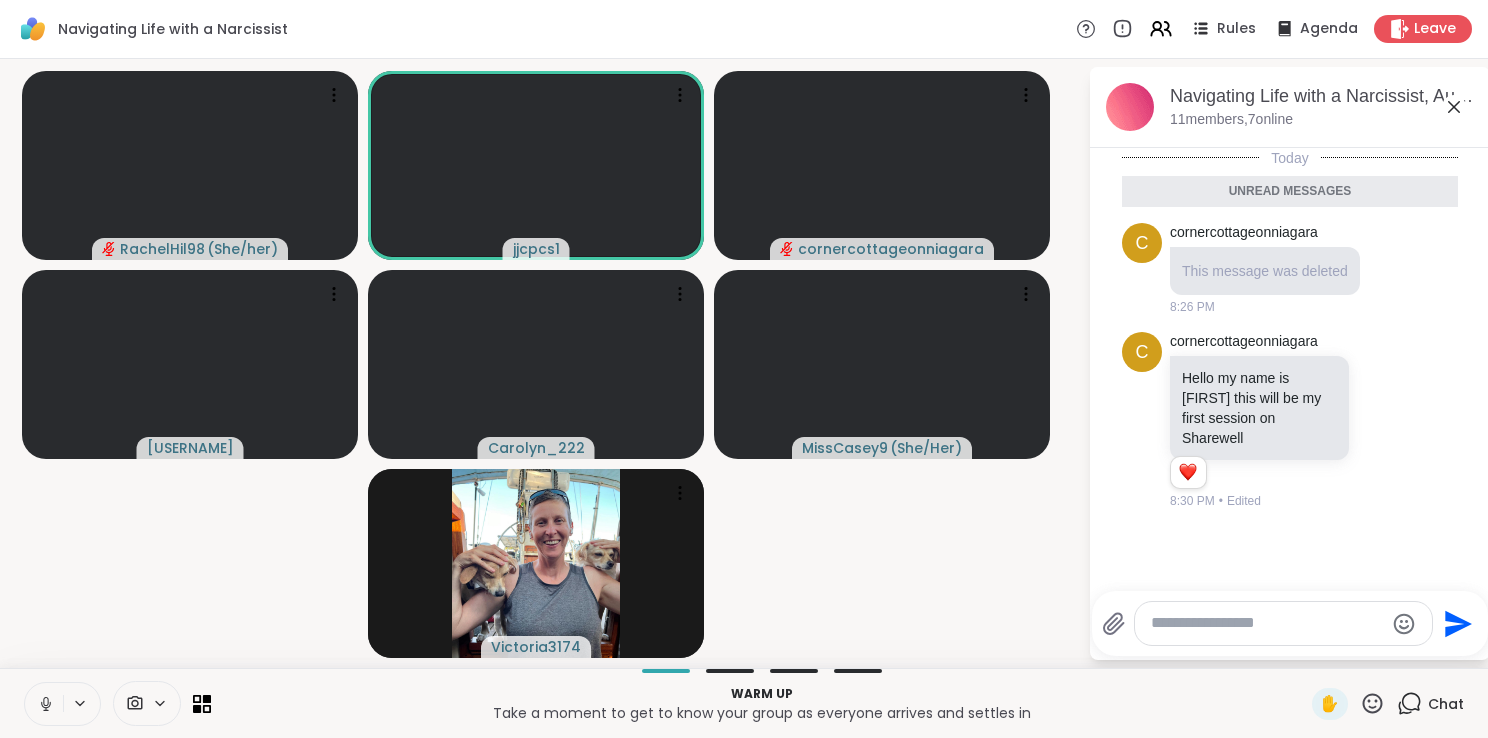 click 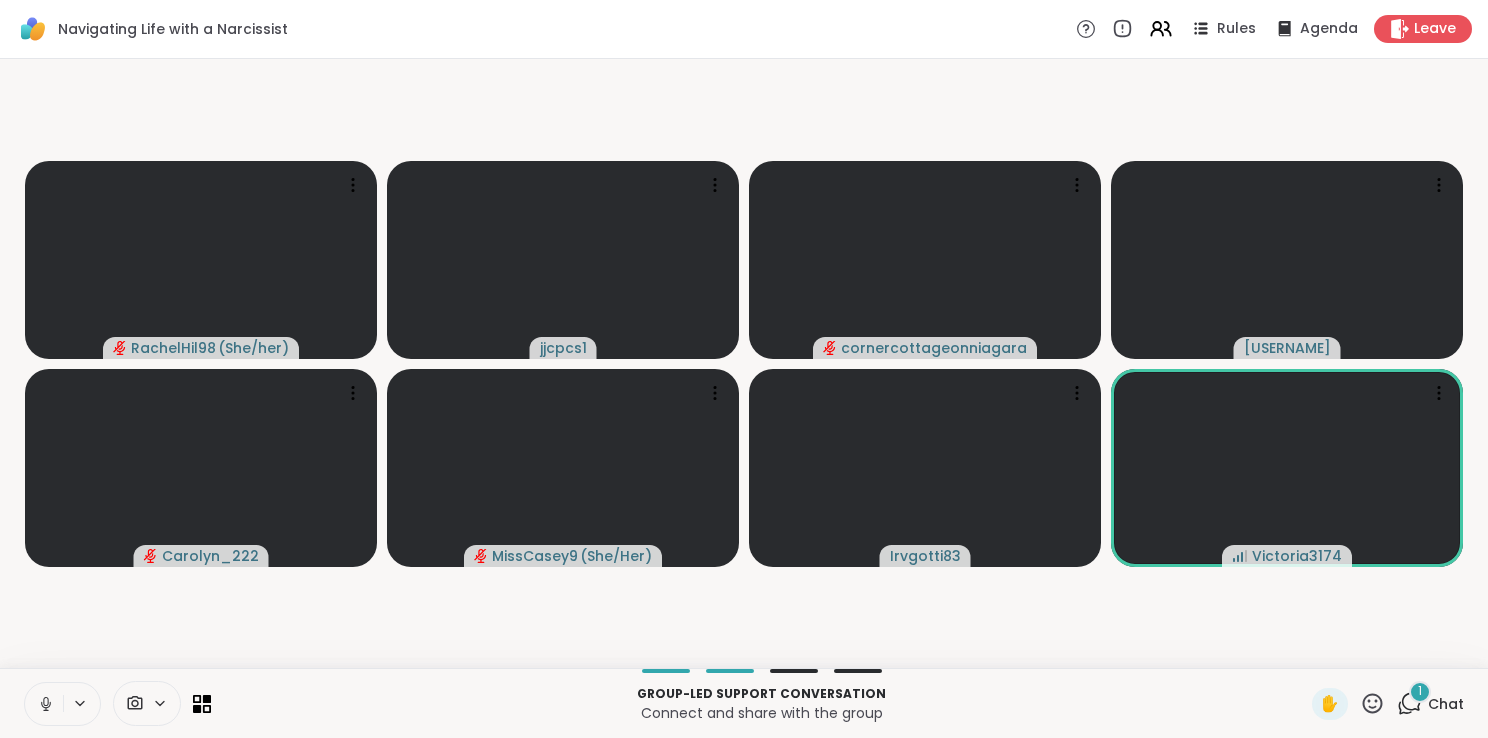 click 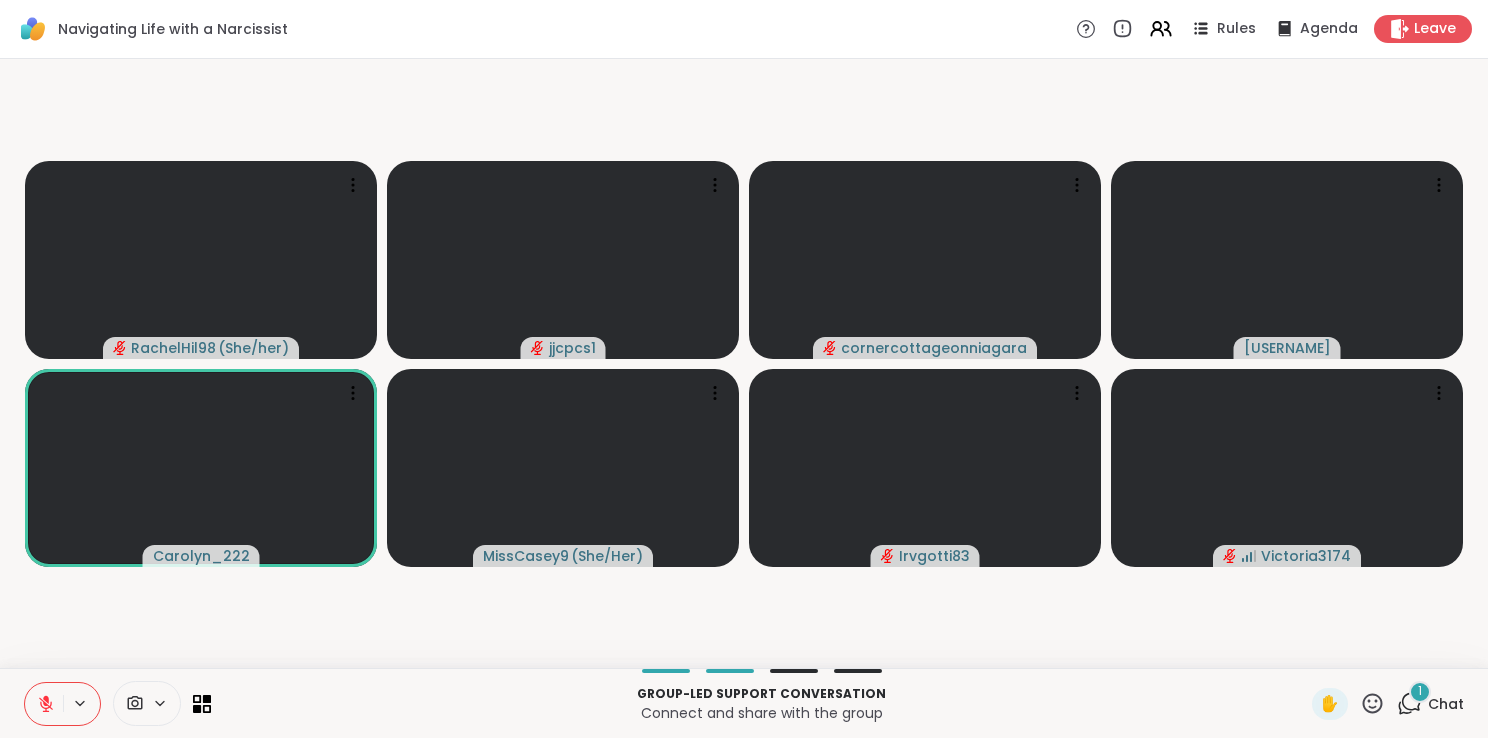 click 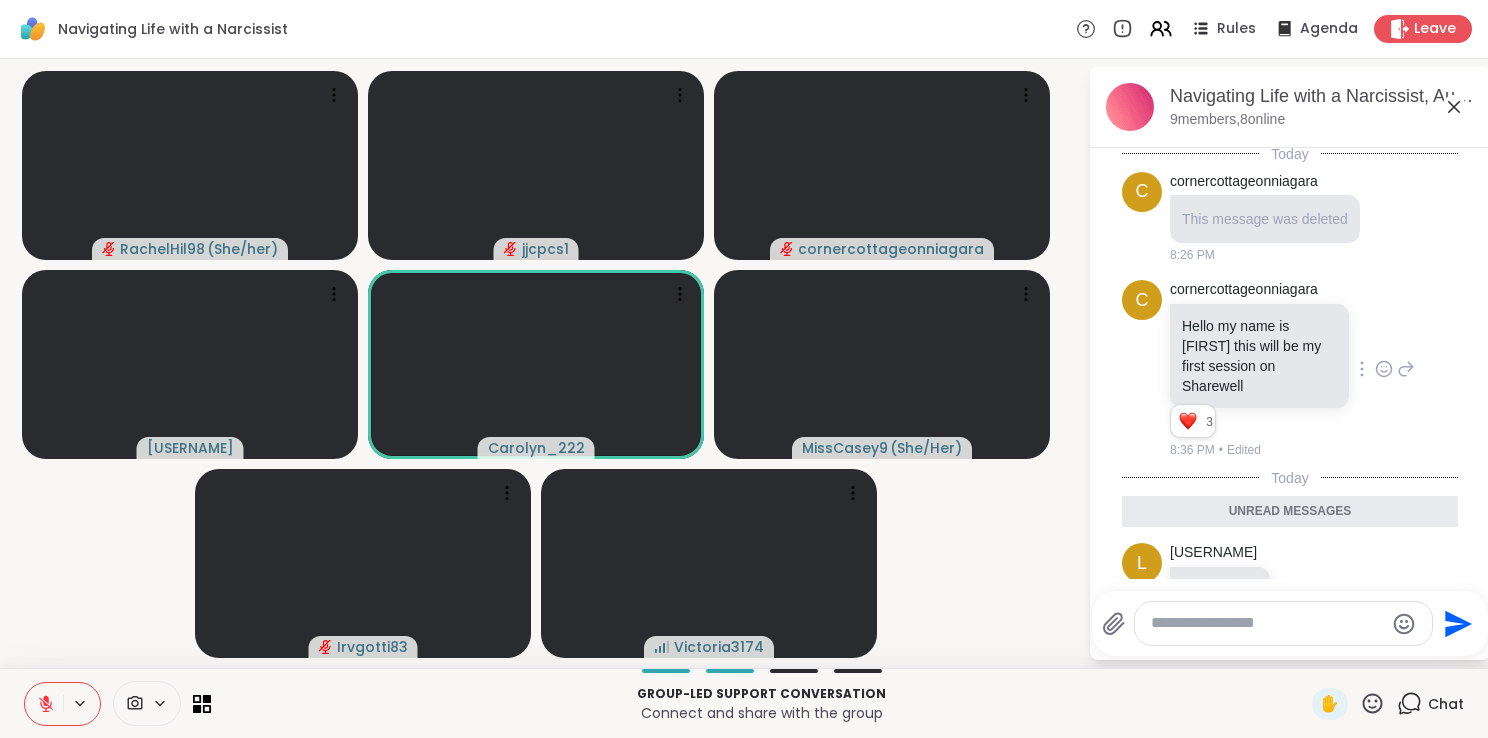 scroll, scrollTop: 0, scrollLeft: 0, axis: both 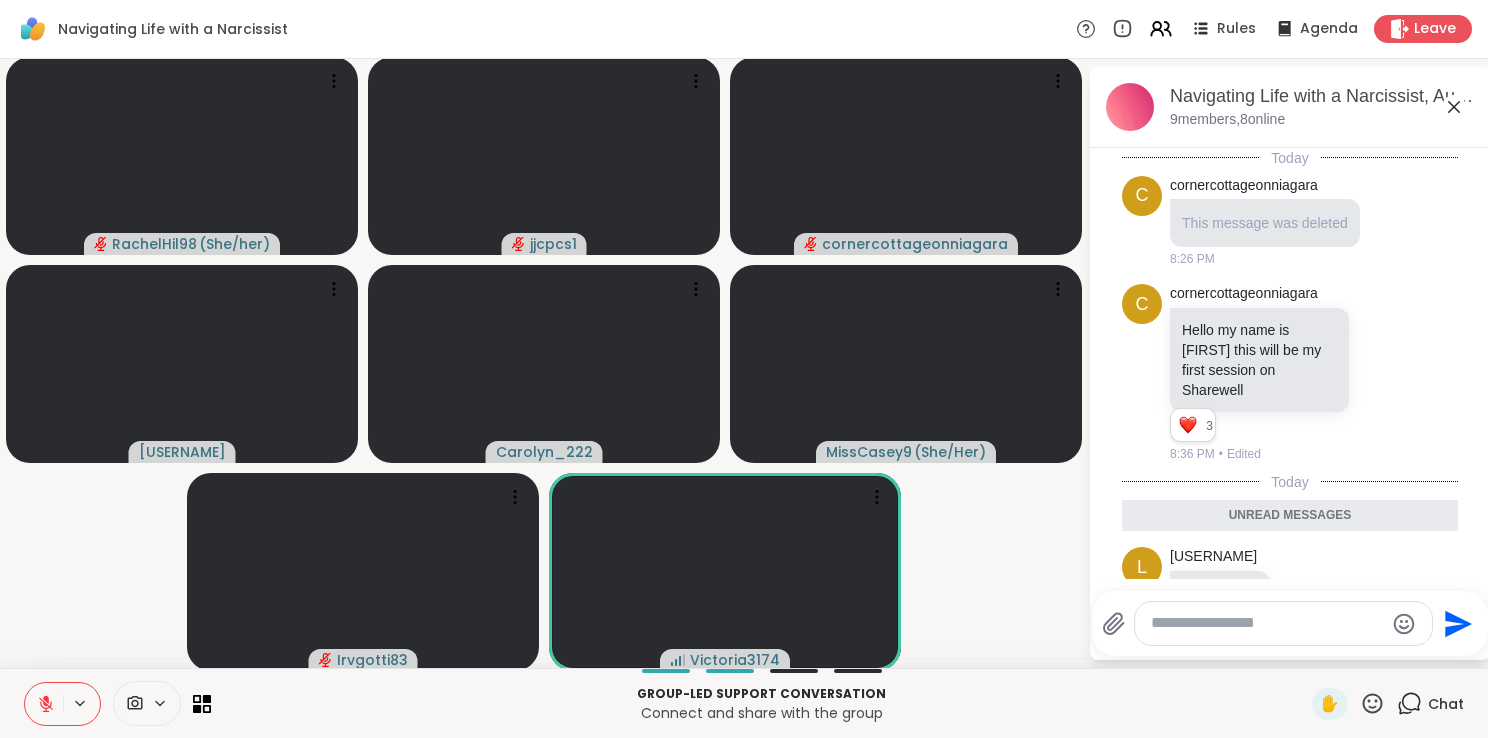 click 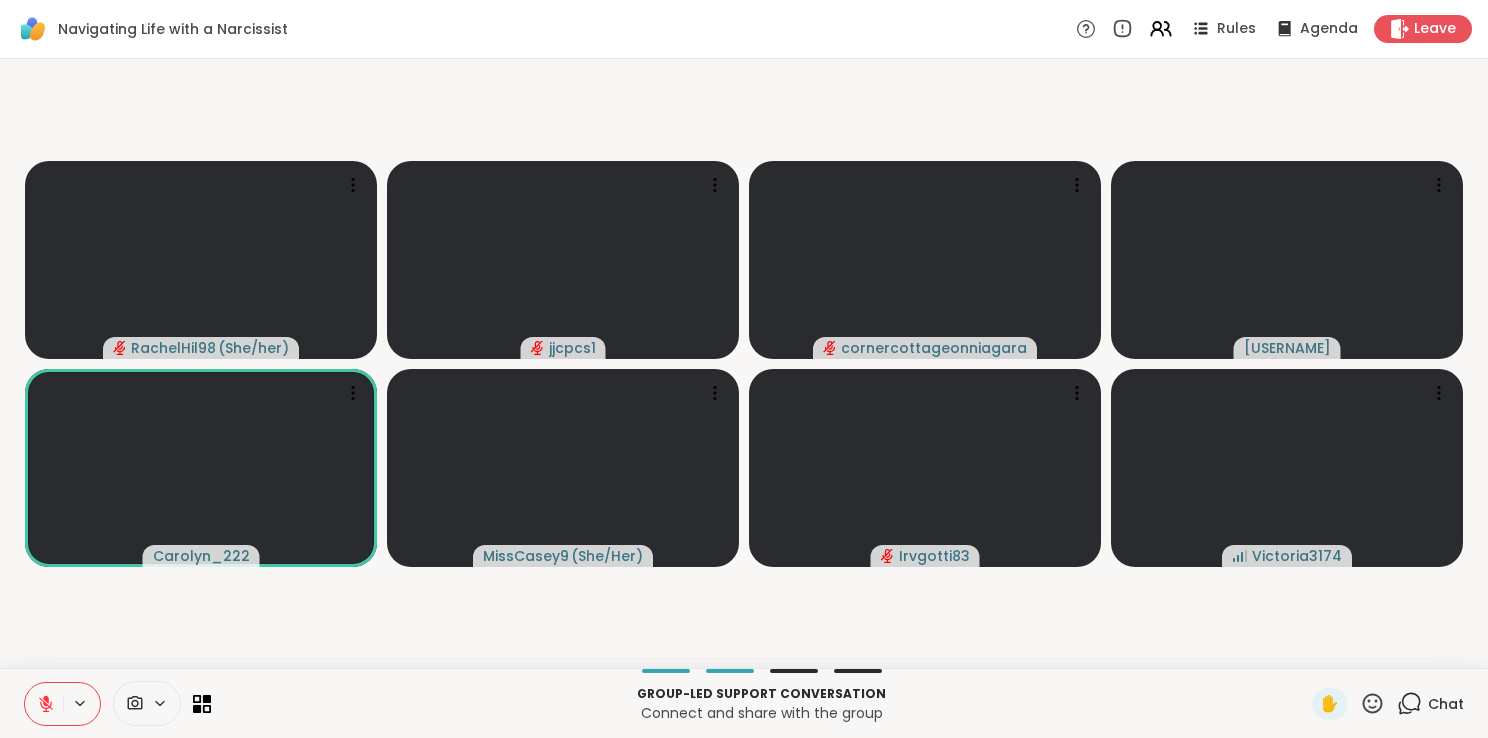 click 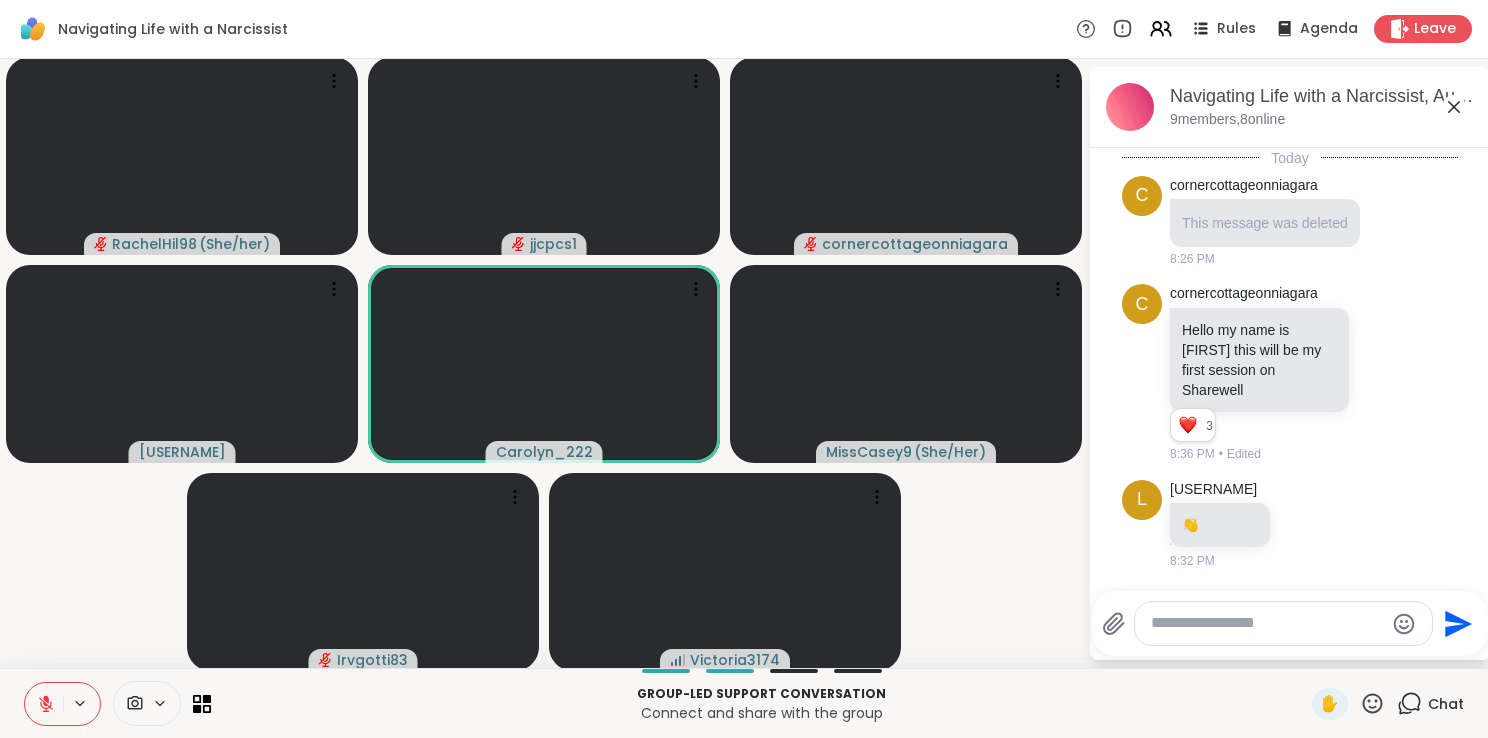 click 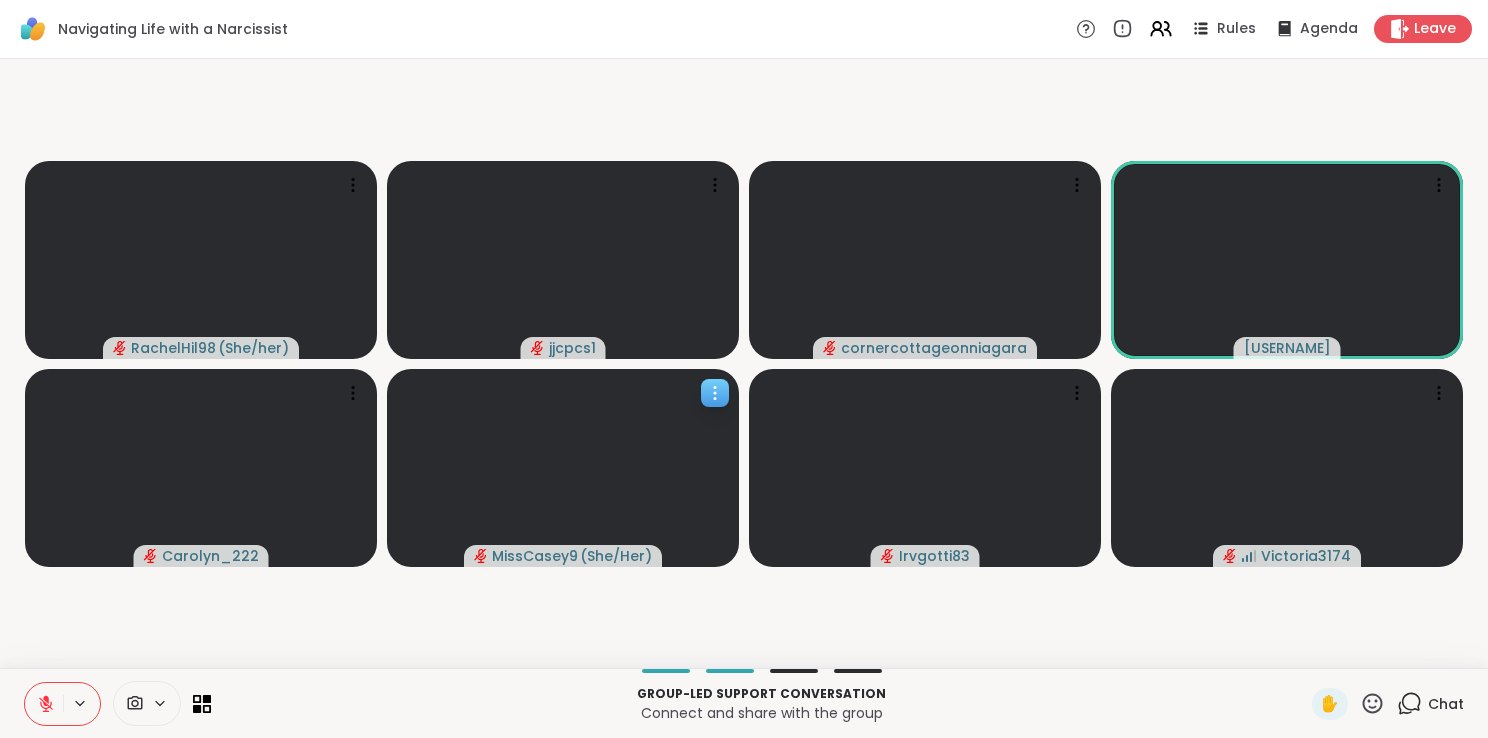 click at bounding box center [563, 468] 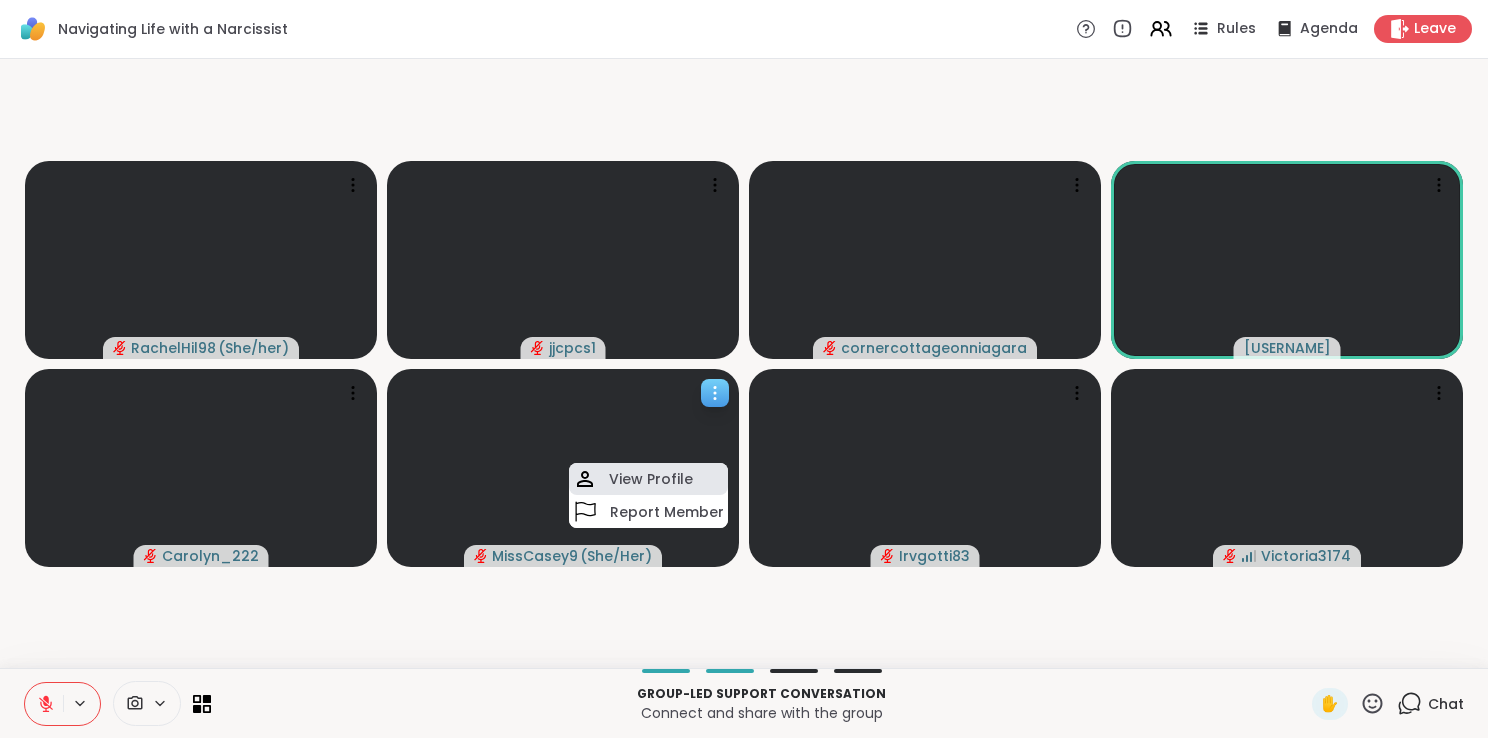click on "View Profile" at bounding box center (651, 479) 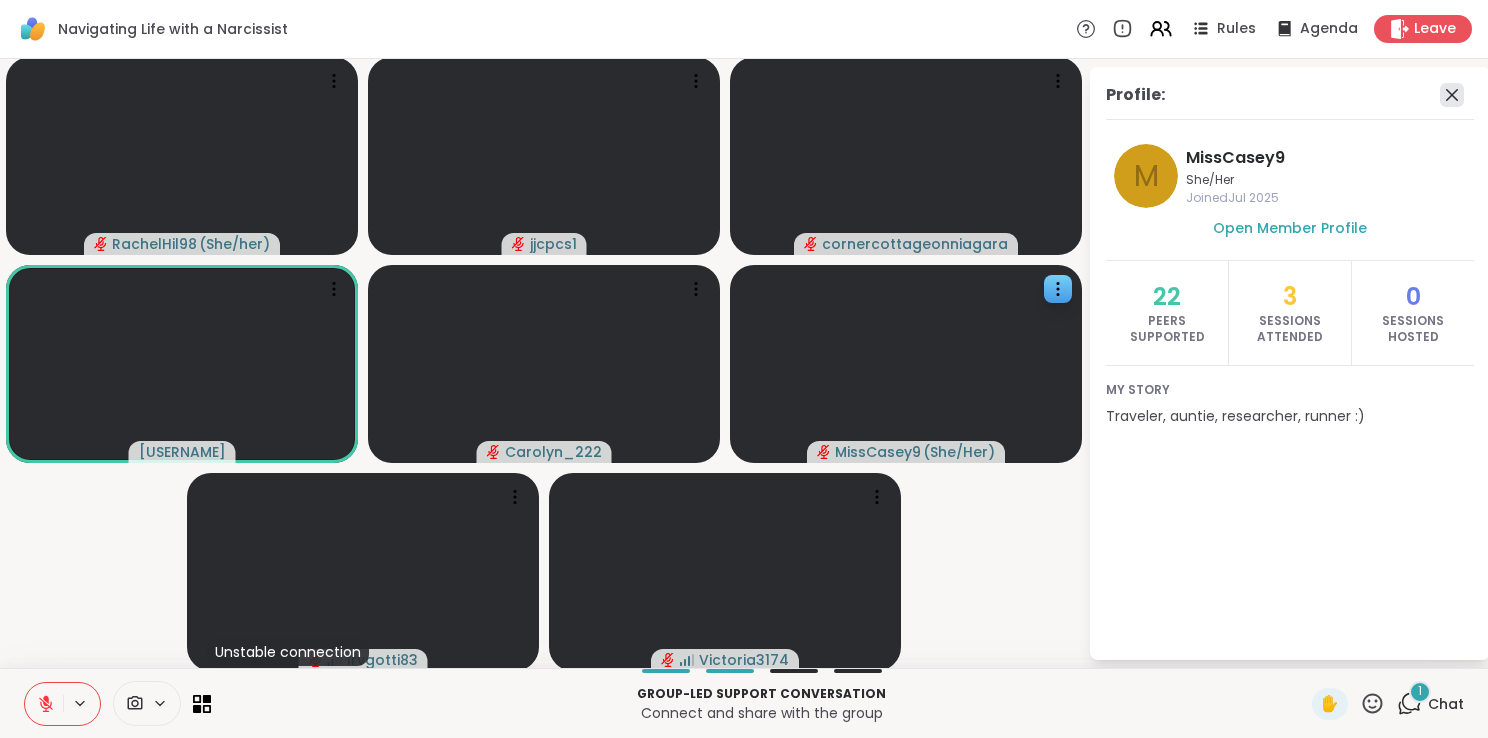 click 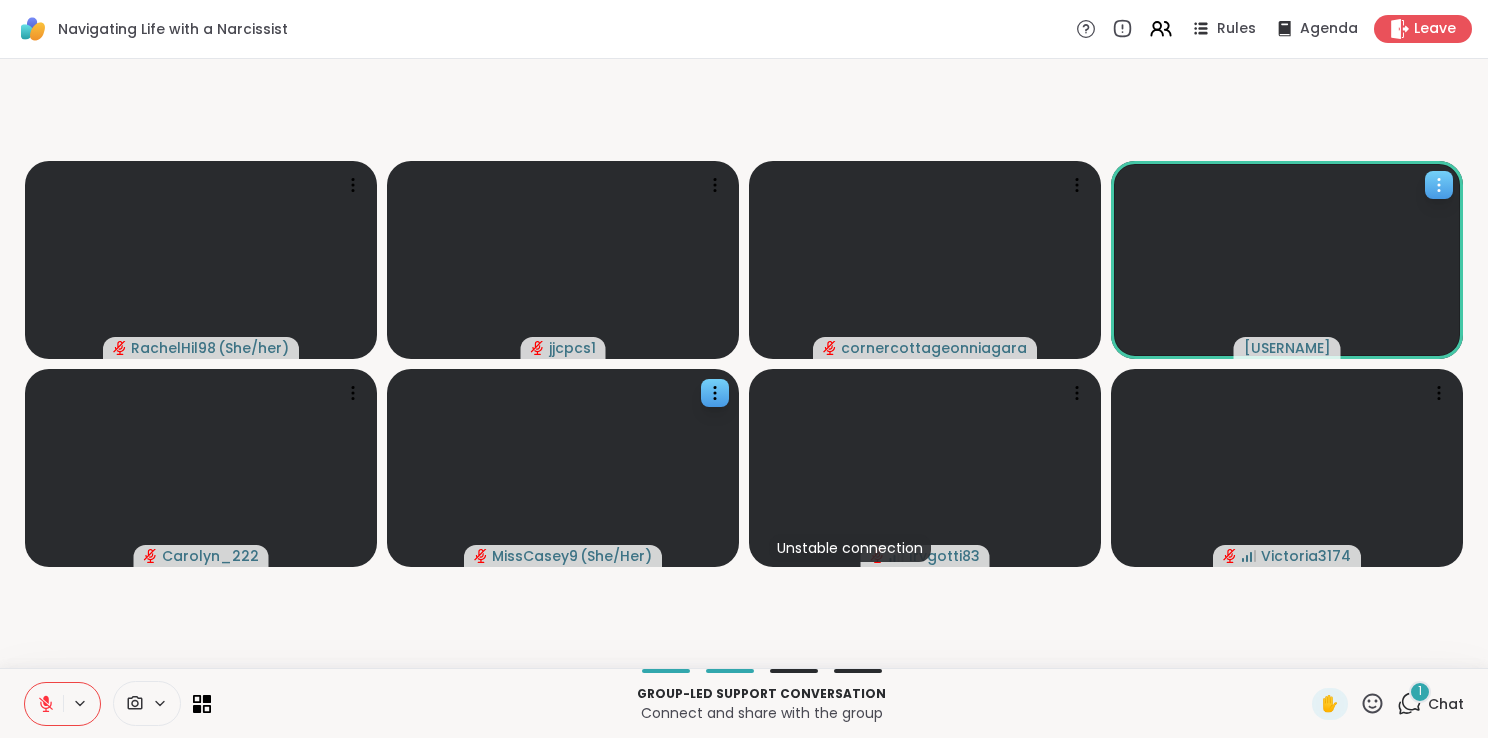 click 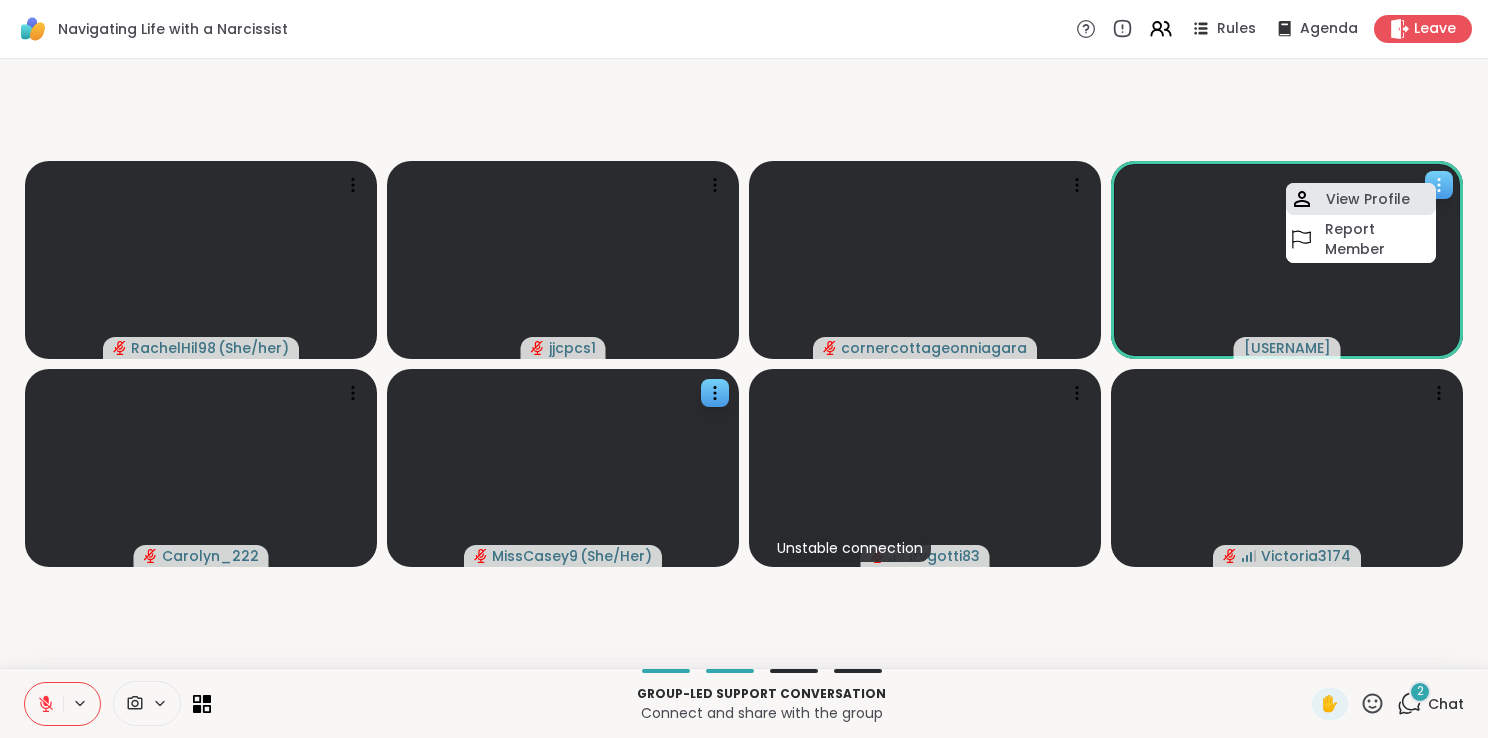 click on "View Profile" at bounding box center [1368, 199] 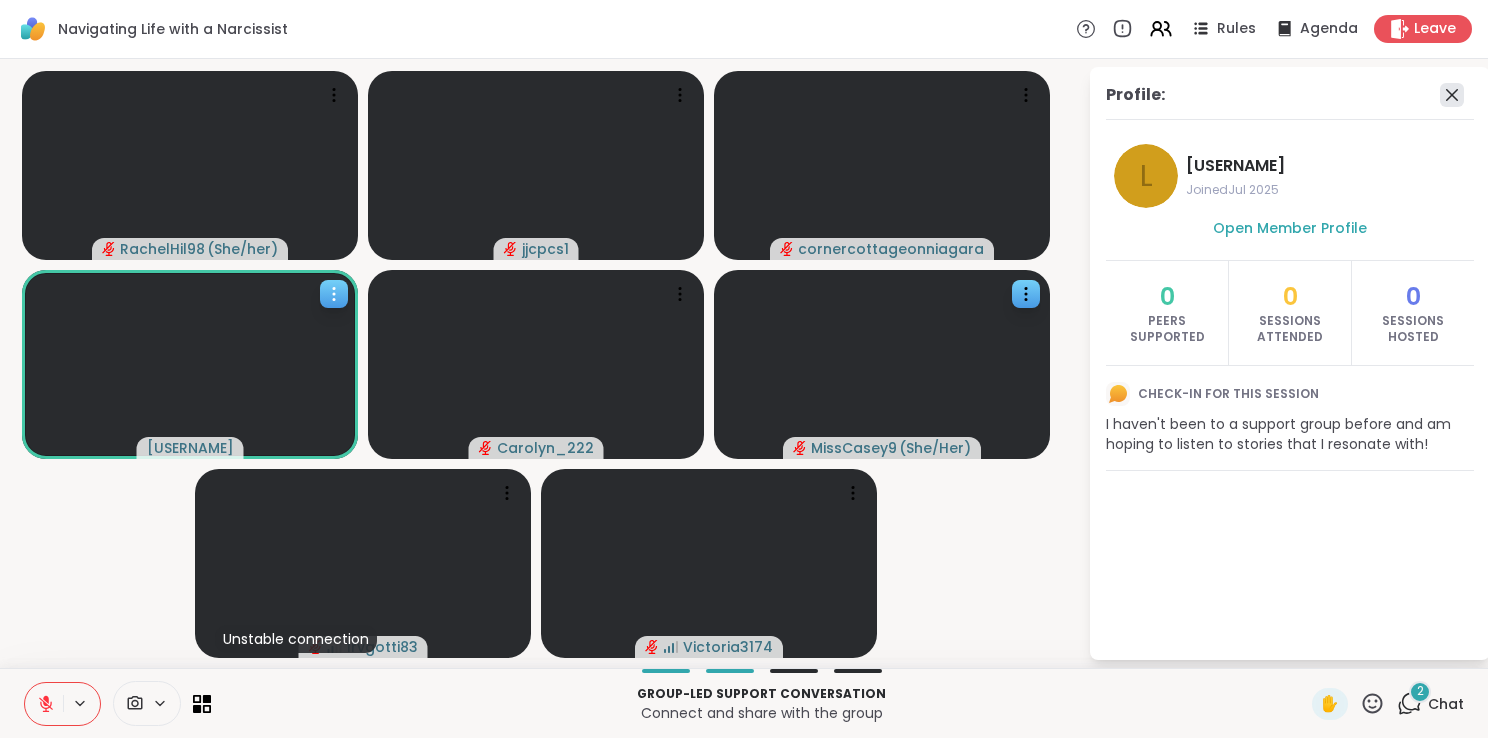 click 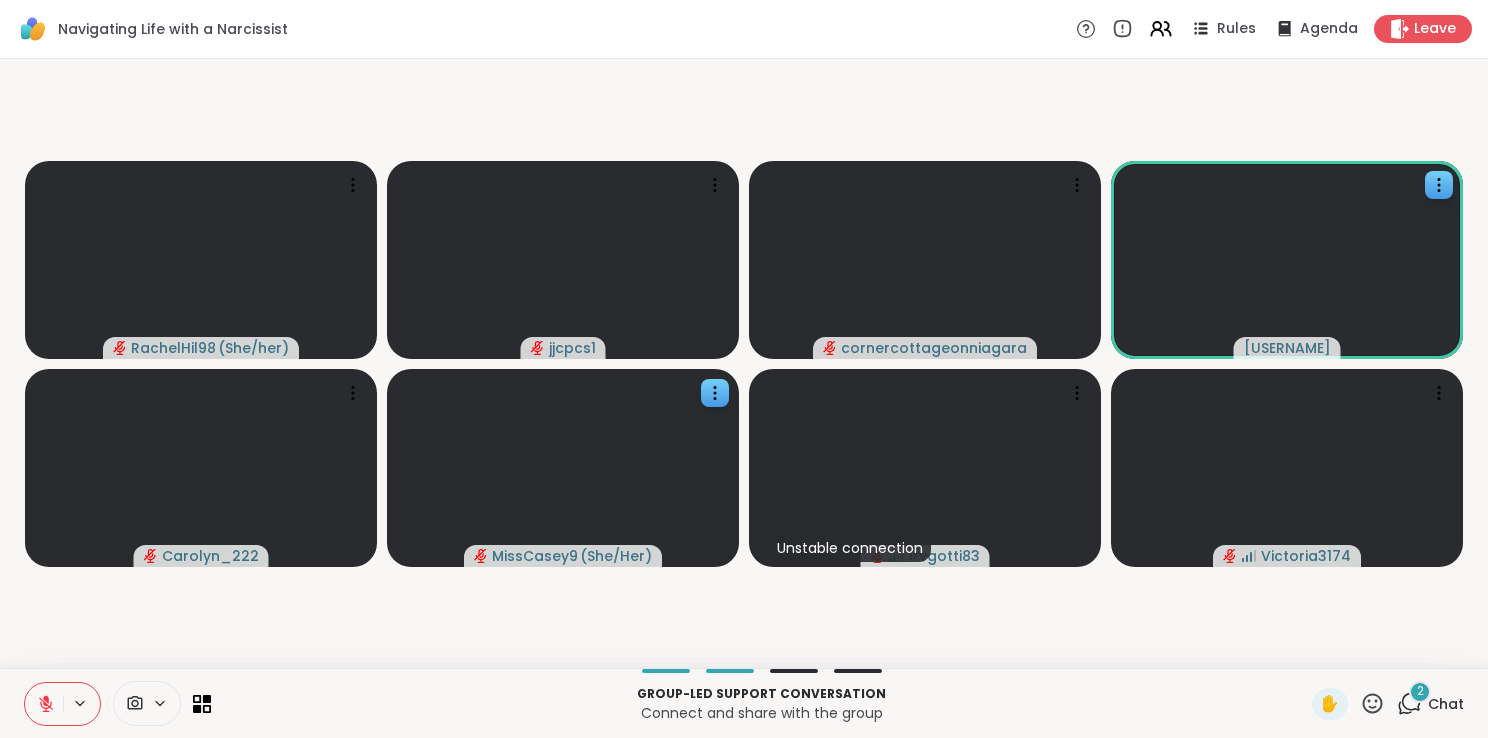 click 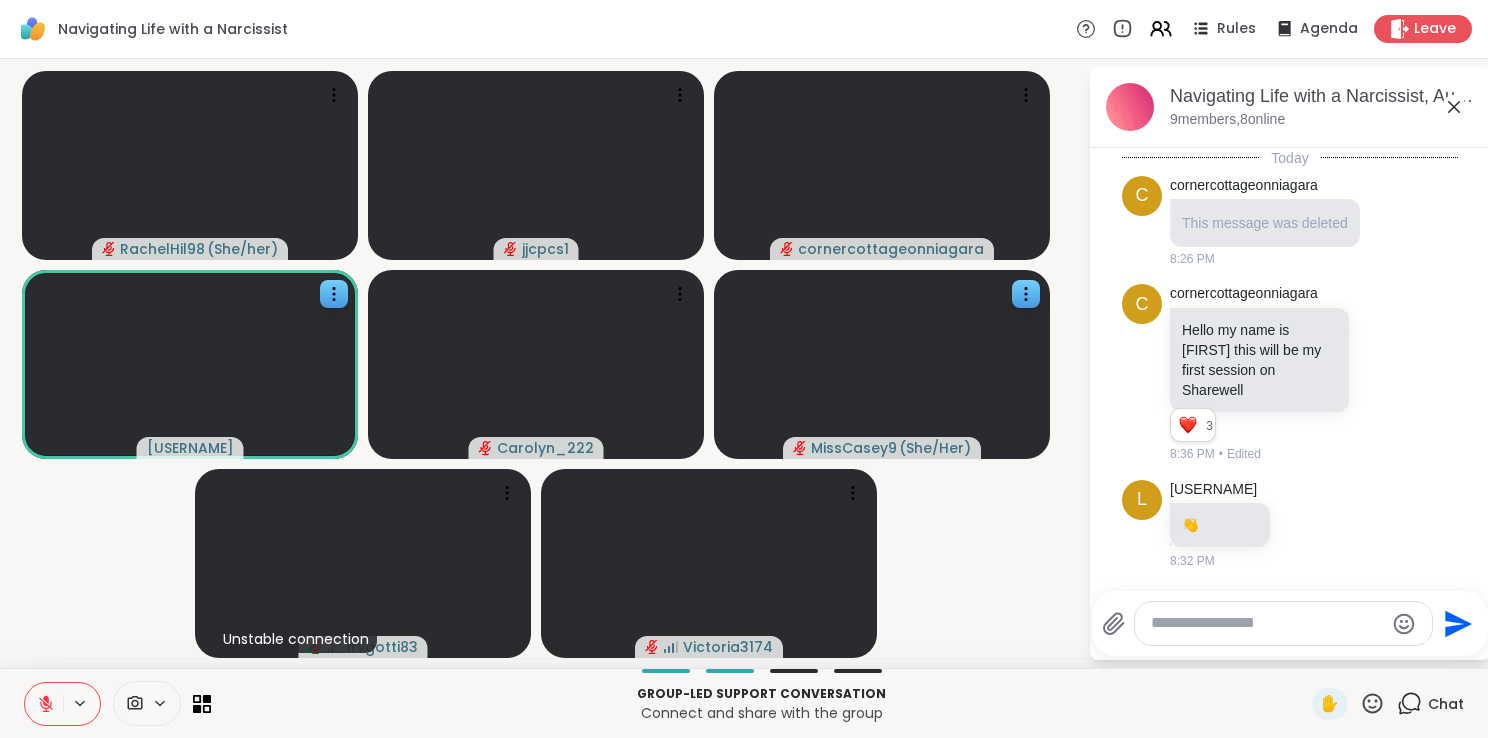 scroll, scrollTop: 316, scrollLeft: 0, axis: vertical 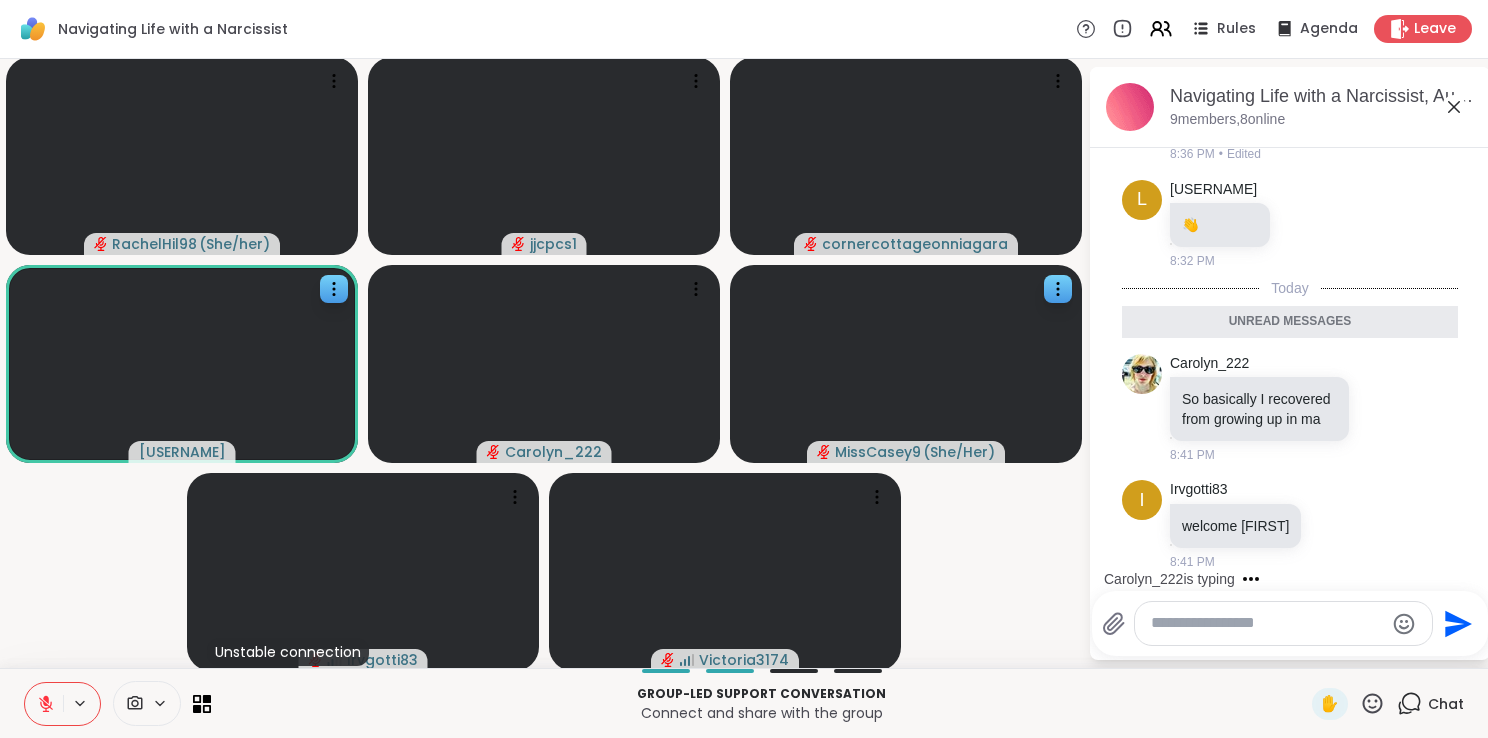 click 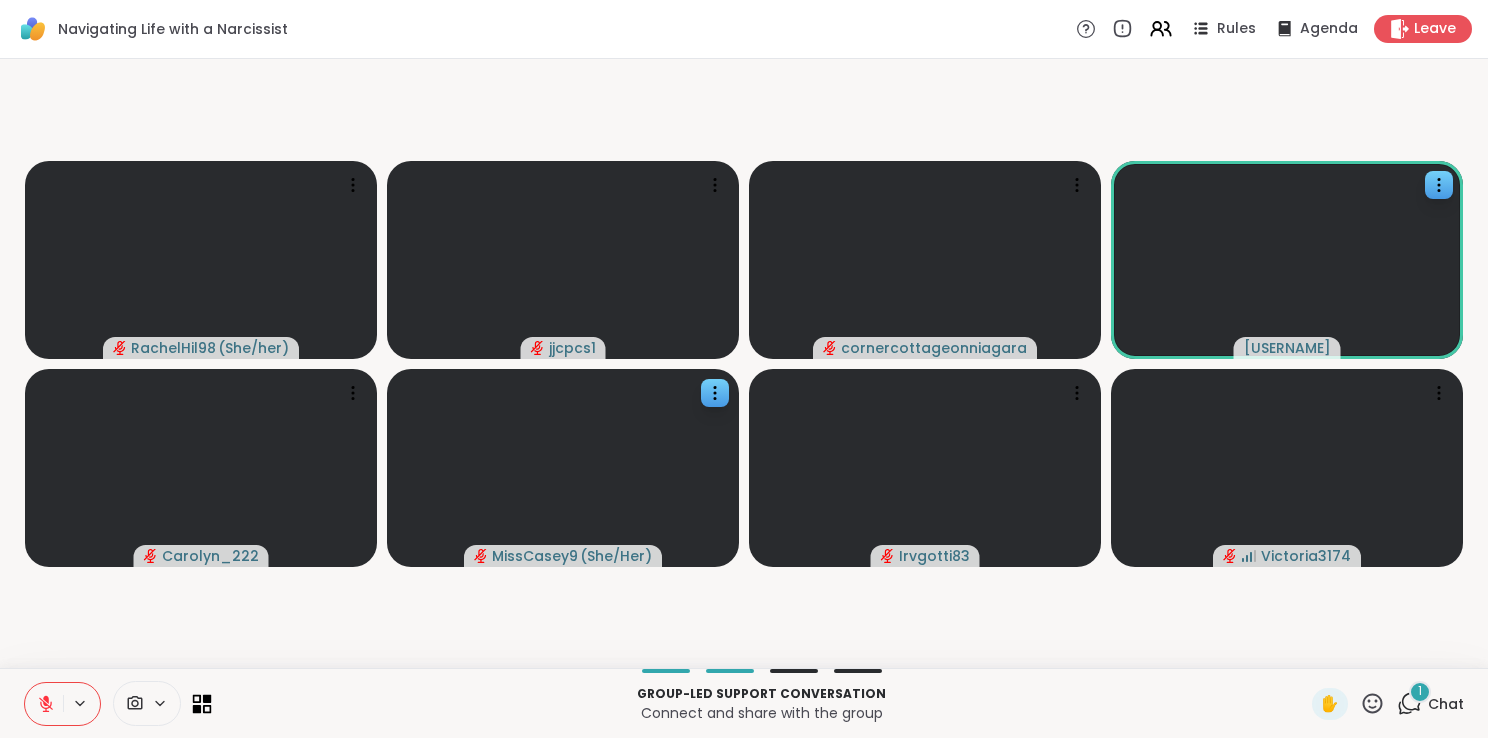 click 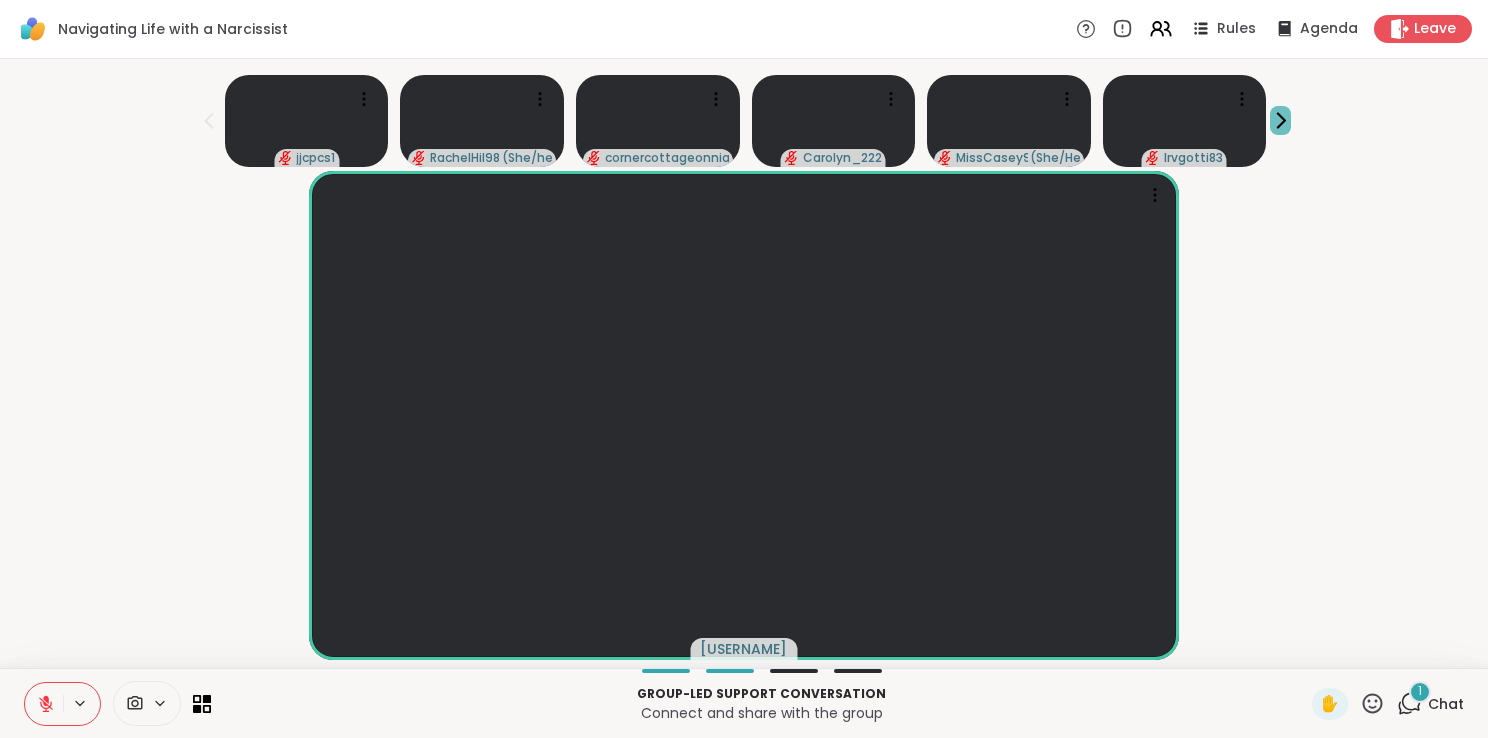 click 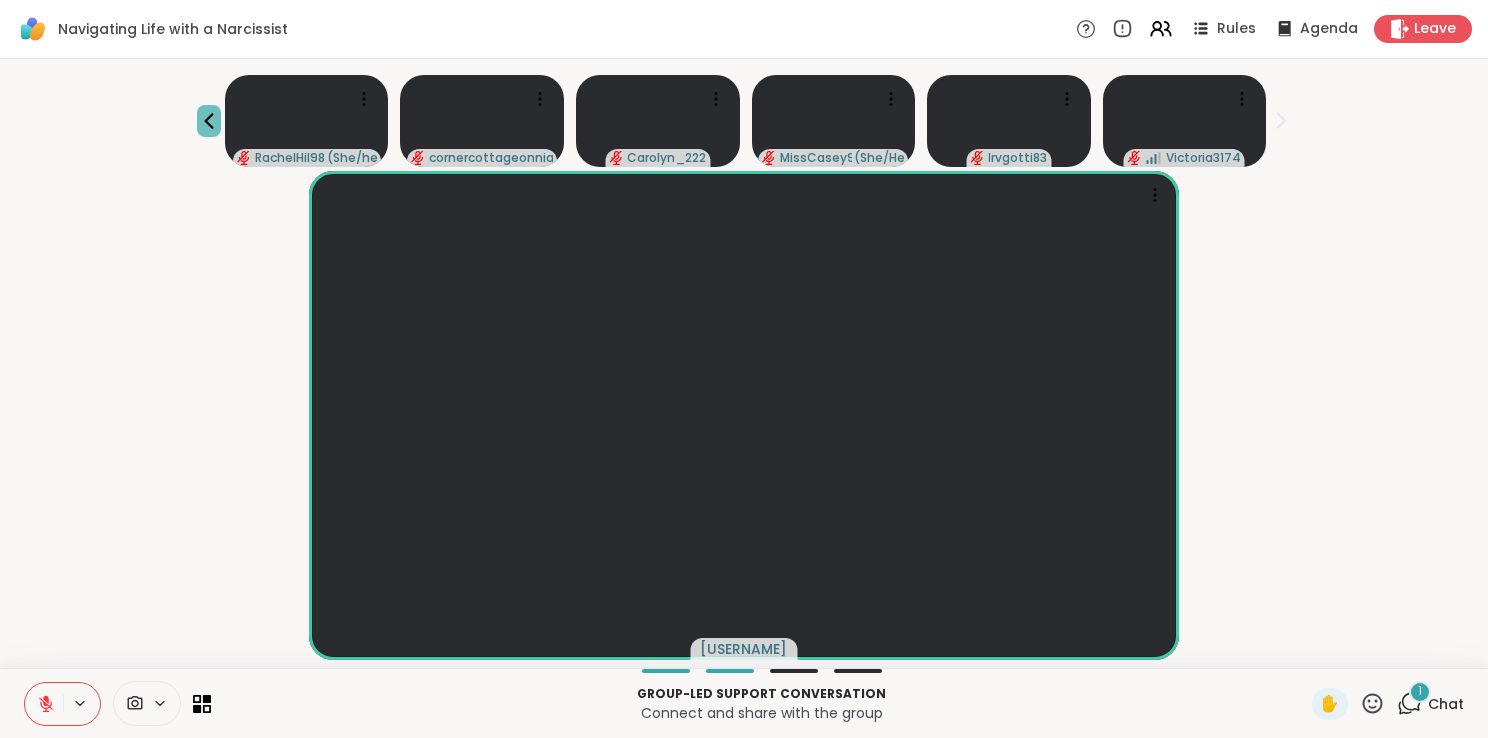 click 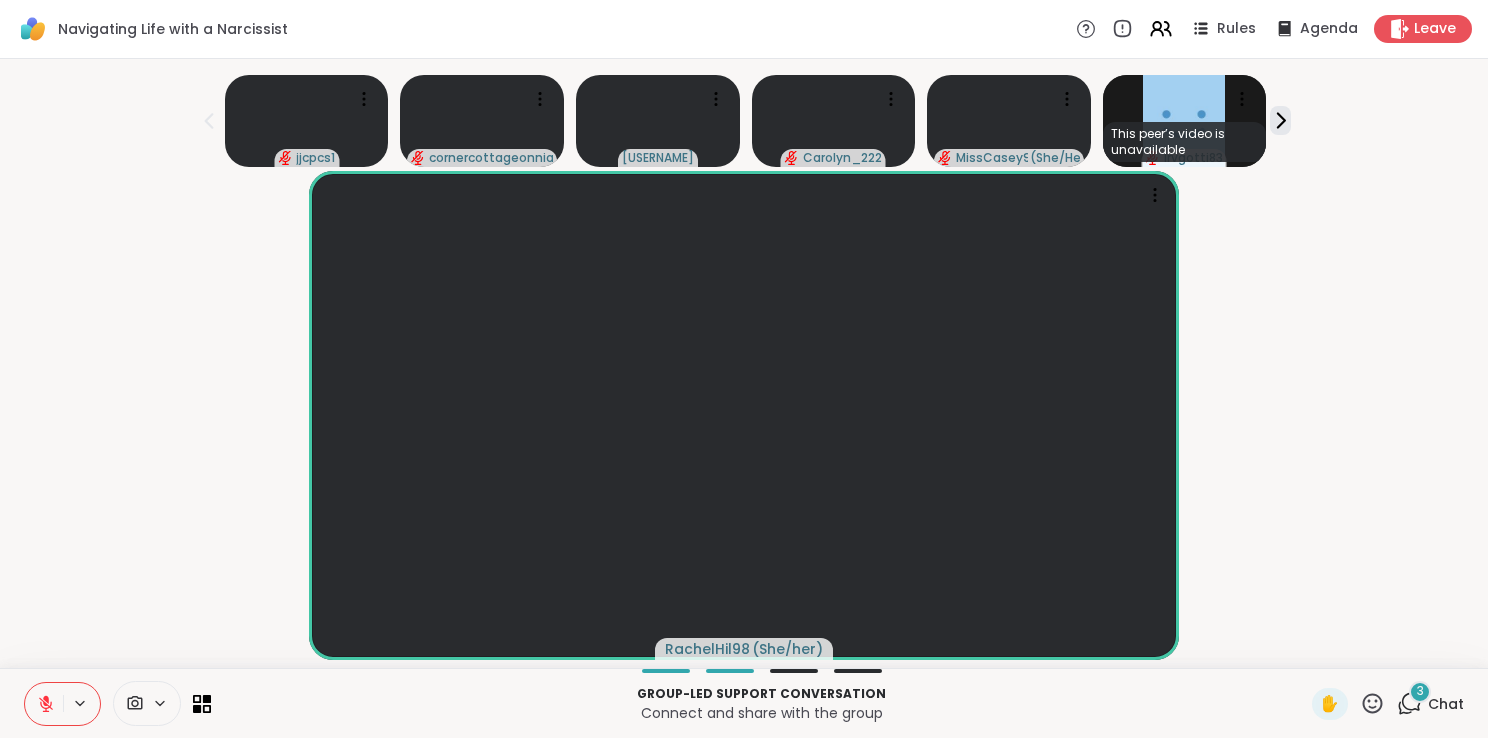 scroll, scrollTop: 0, scrollLeft: 0, axis: both 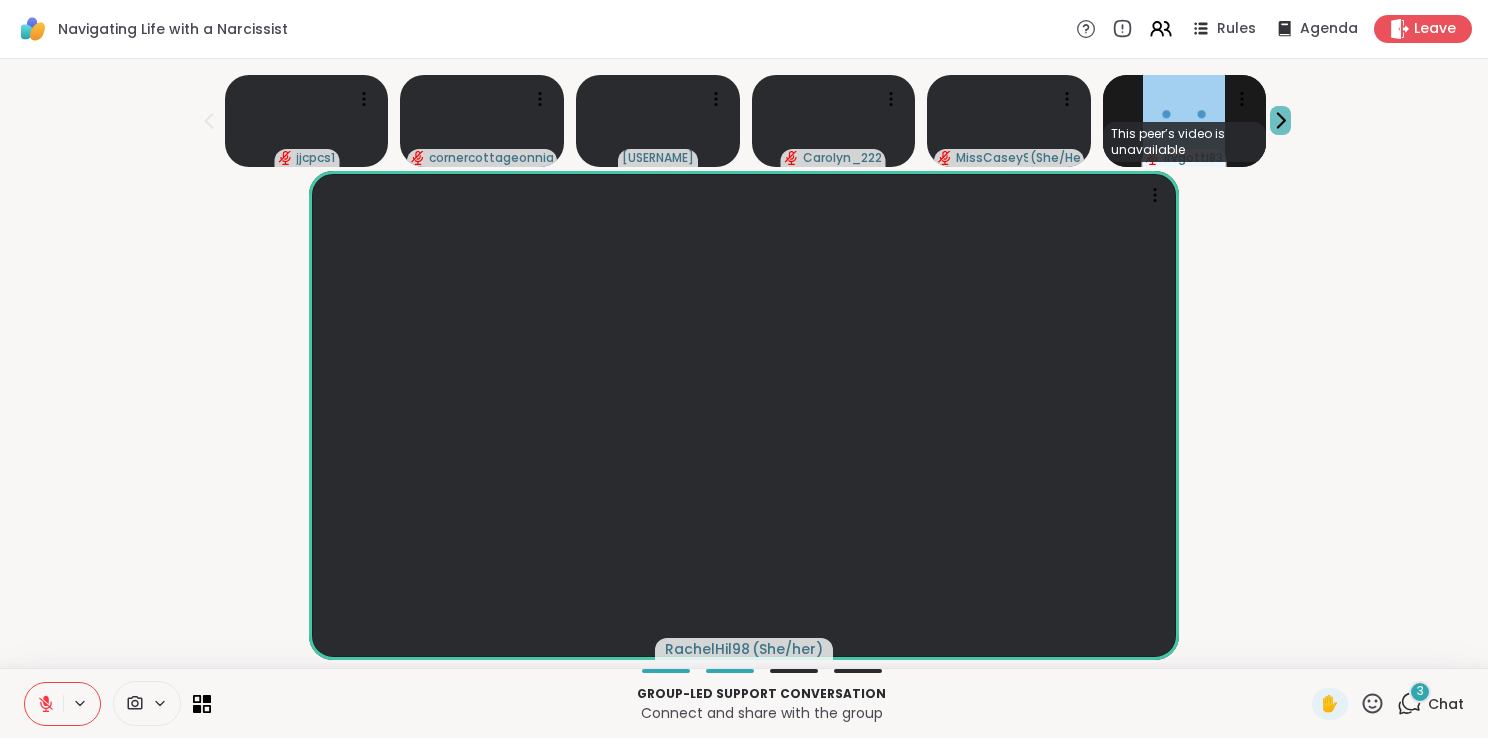 click 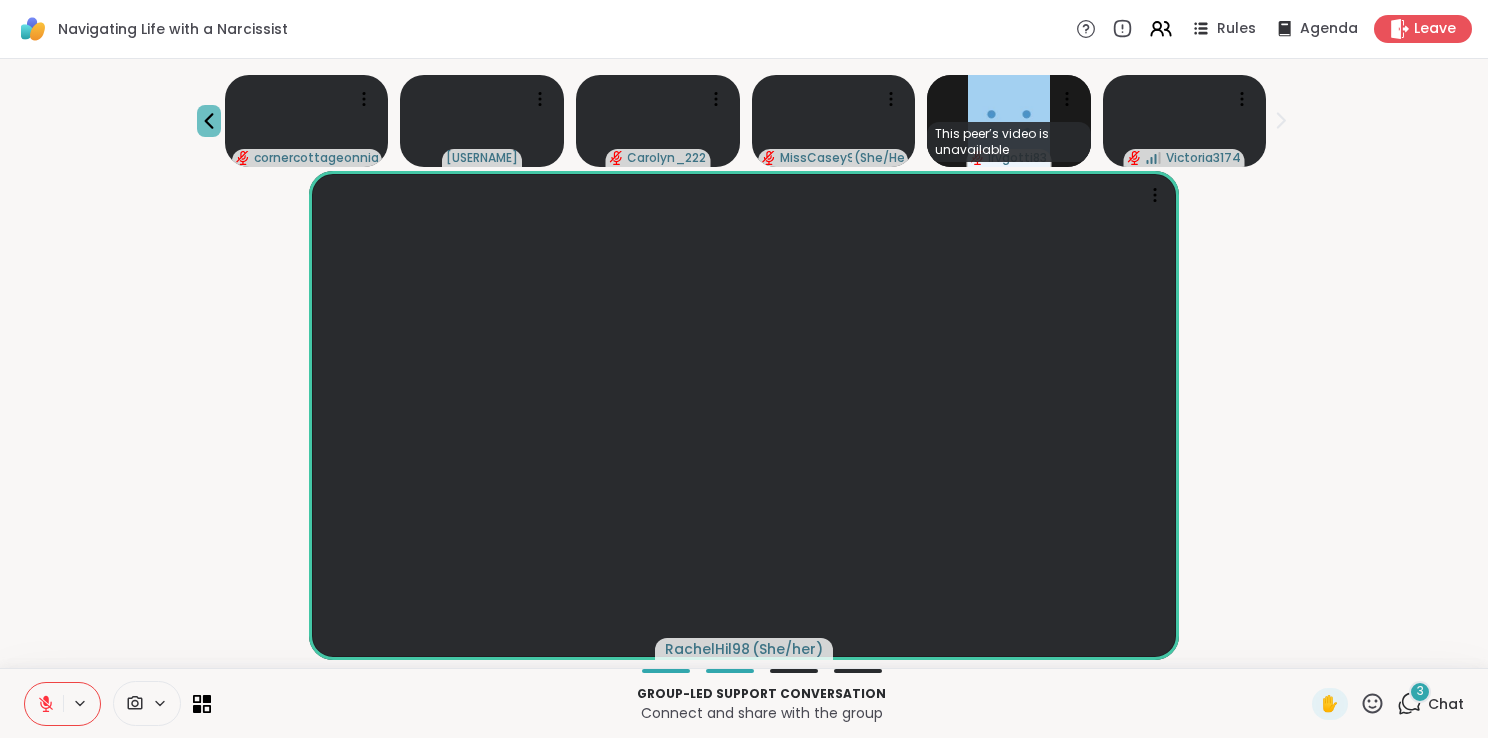 click 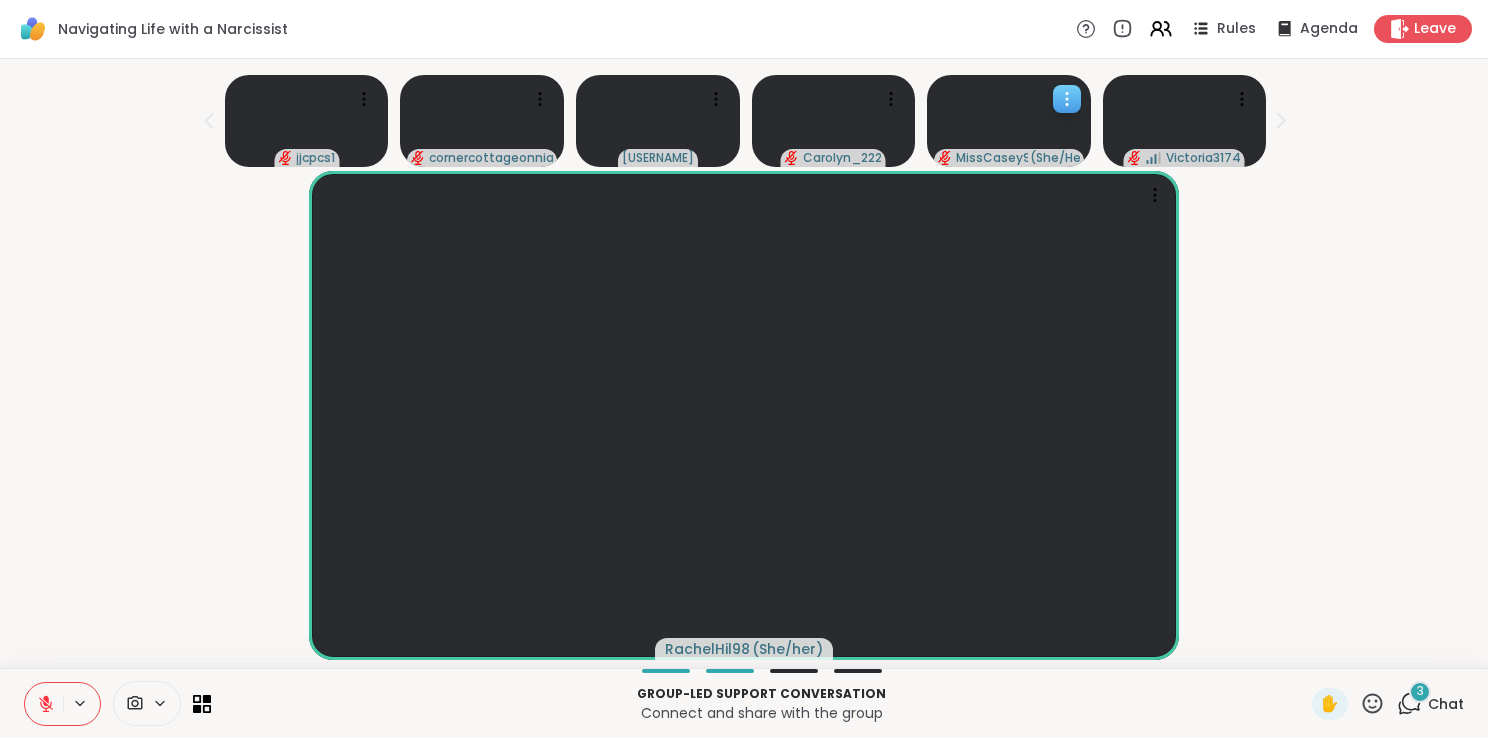 click at bounding box center [1009, 121] 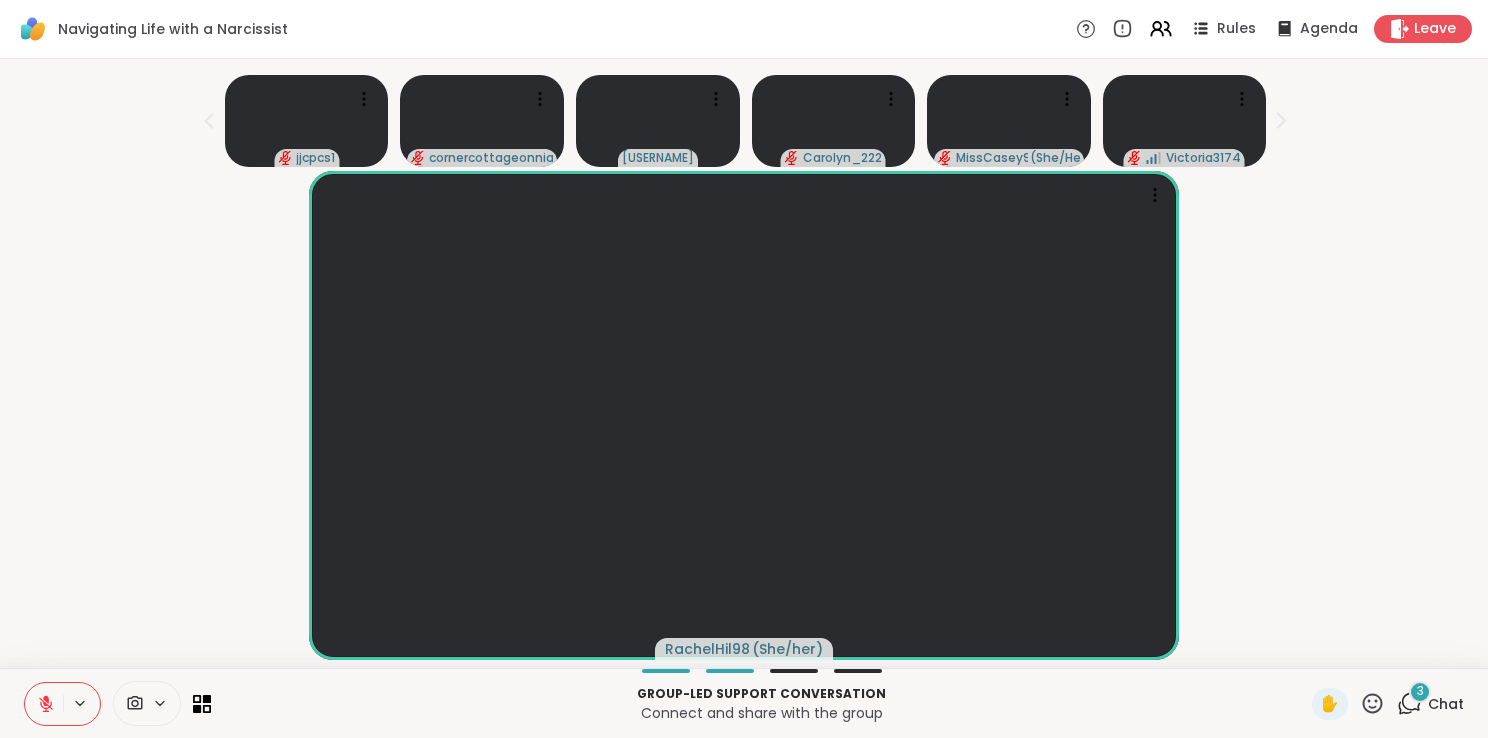 click on "[FIRST] [LAST] ( She/her )" at bounding box center [744, 415] 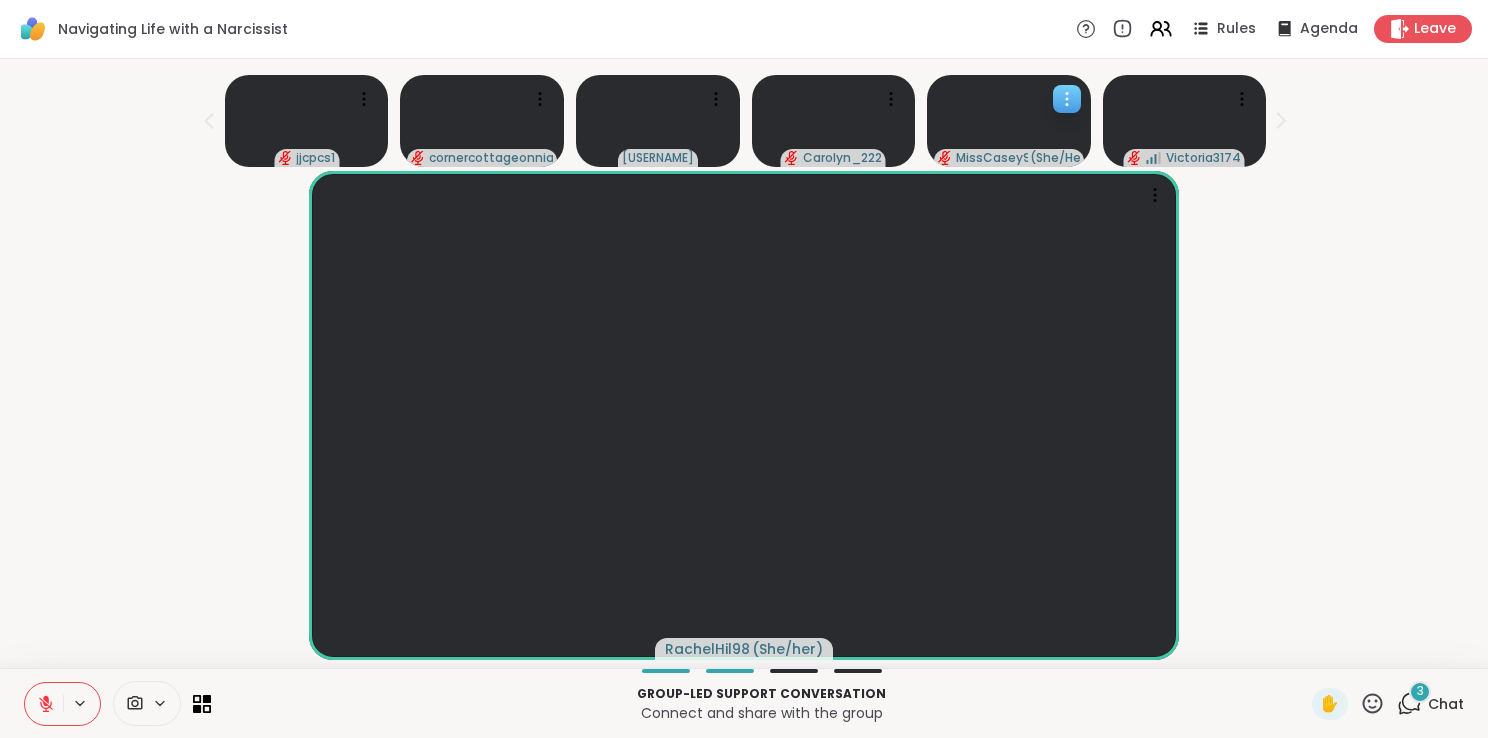 click 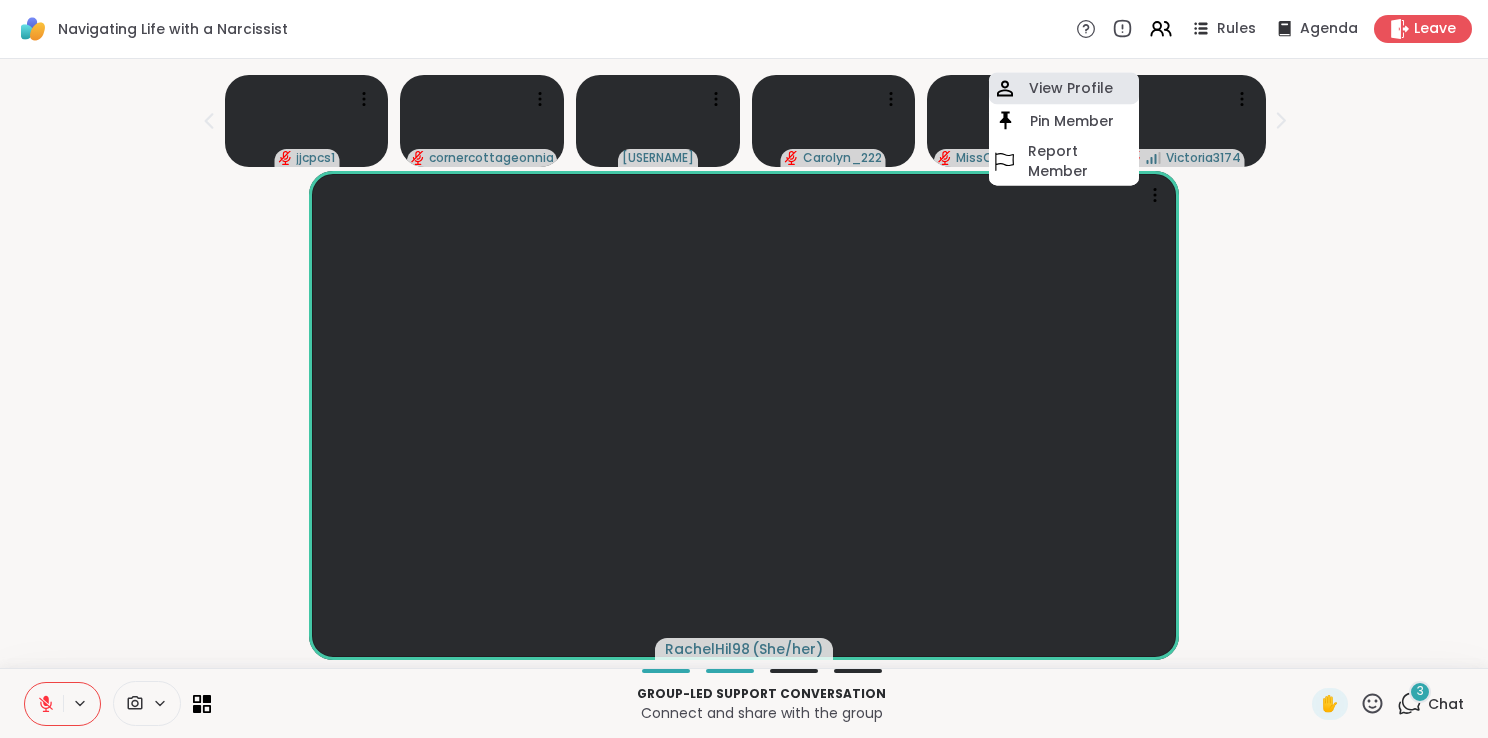 click on "View Profile" at bounding box center [1071, 89] 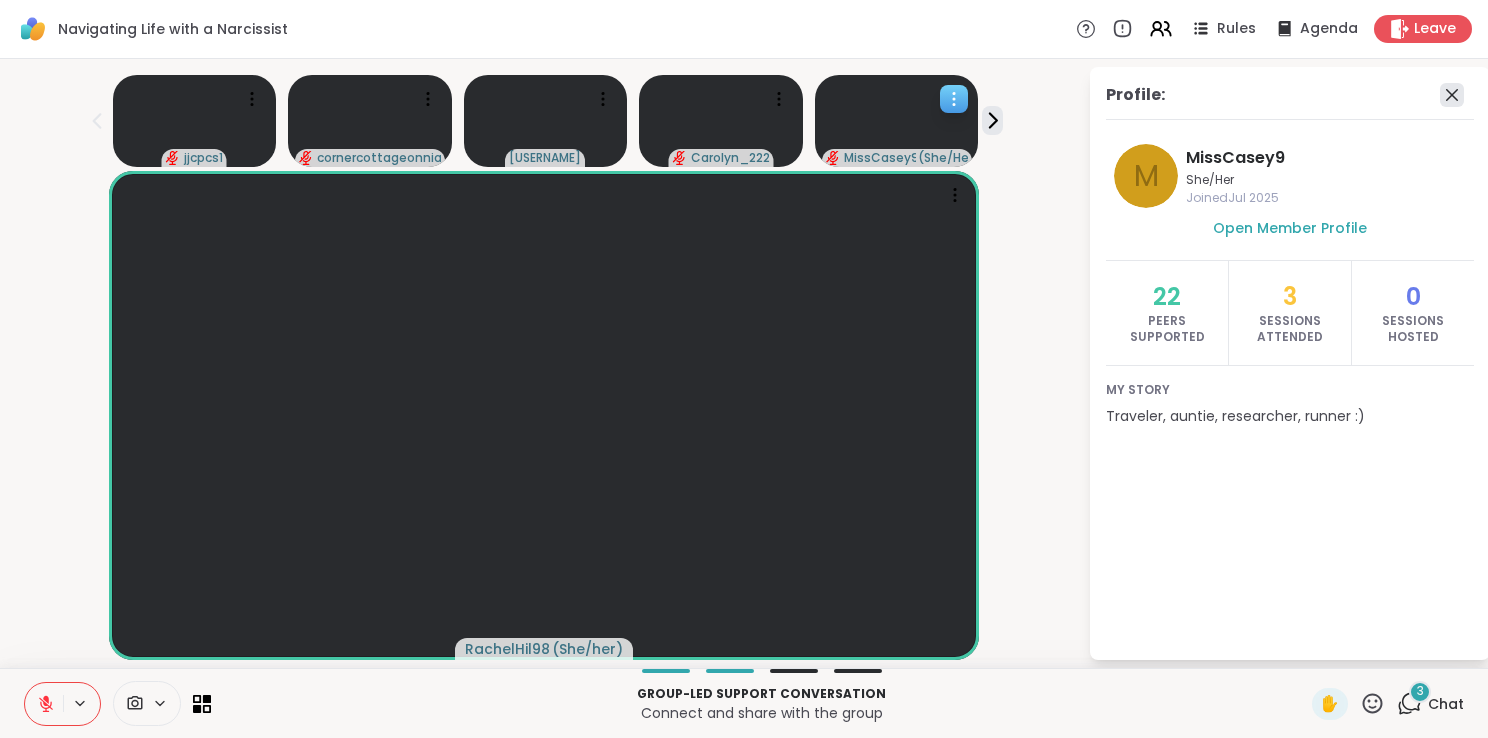 click 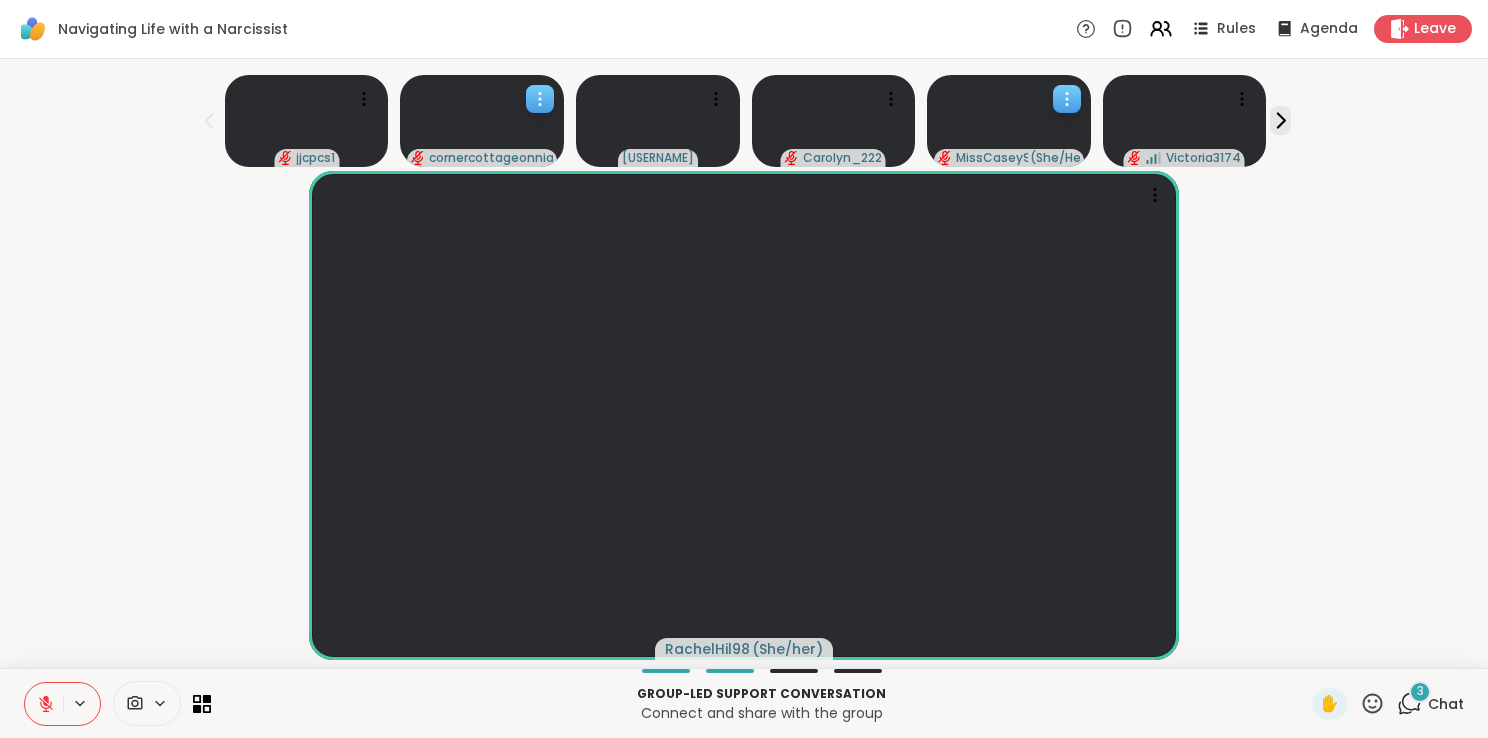 click at bounding box center [482, 121] 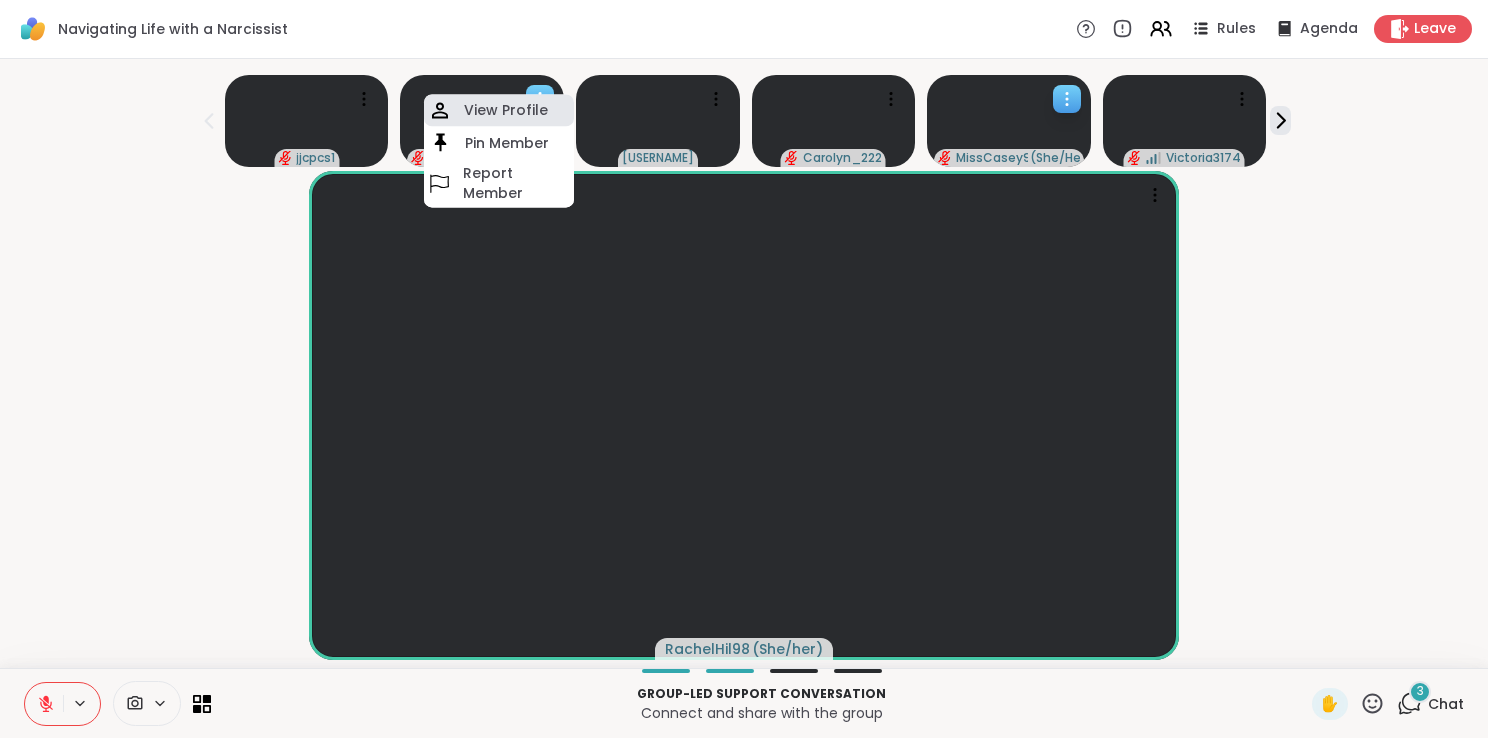 click on "View Profile" at bounding box center [506, 111] 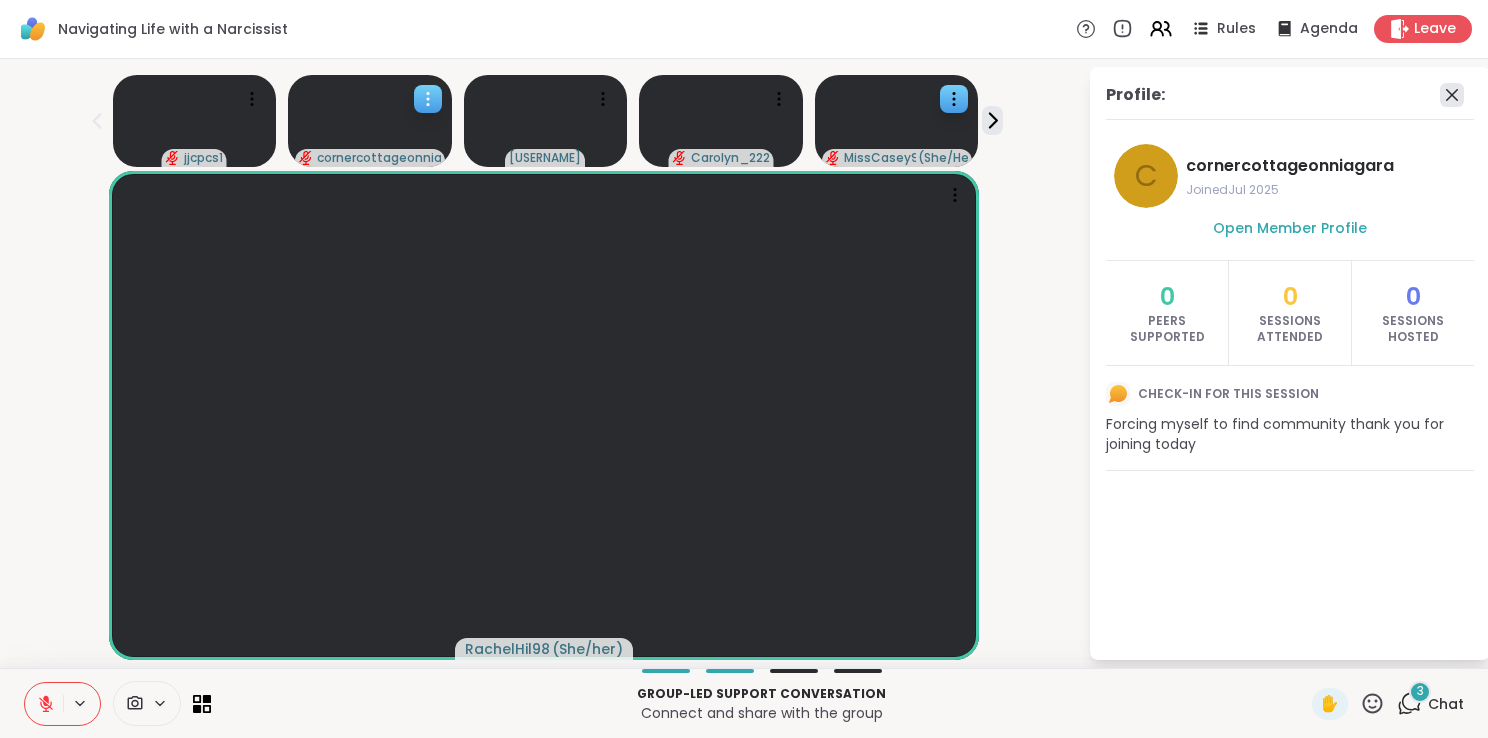 click 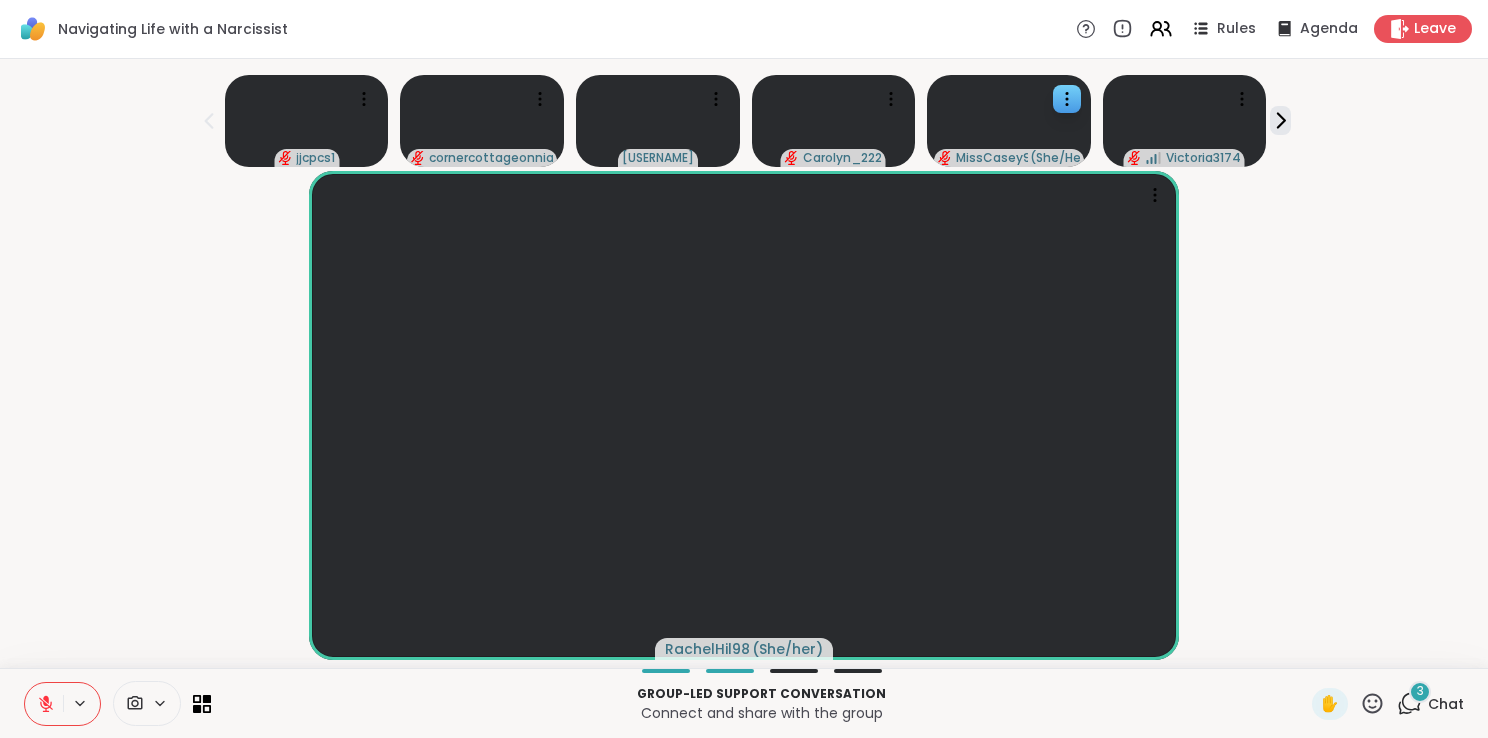 click 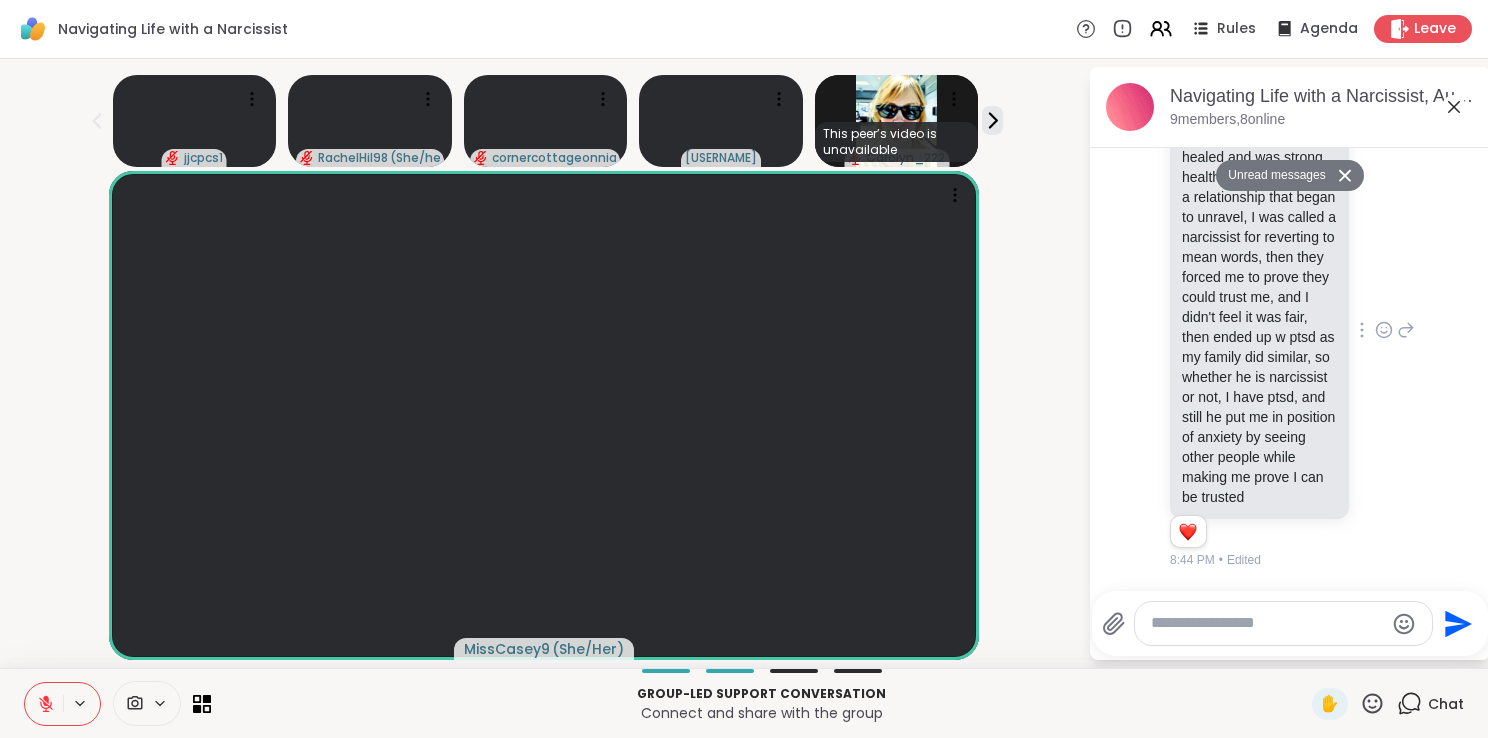 scroll, scrollTop: 1124, scrollLeft: 0, axis: vertical 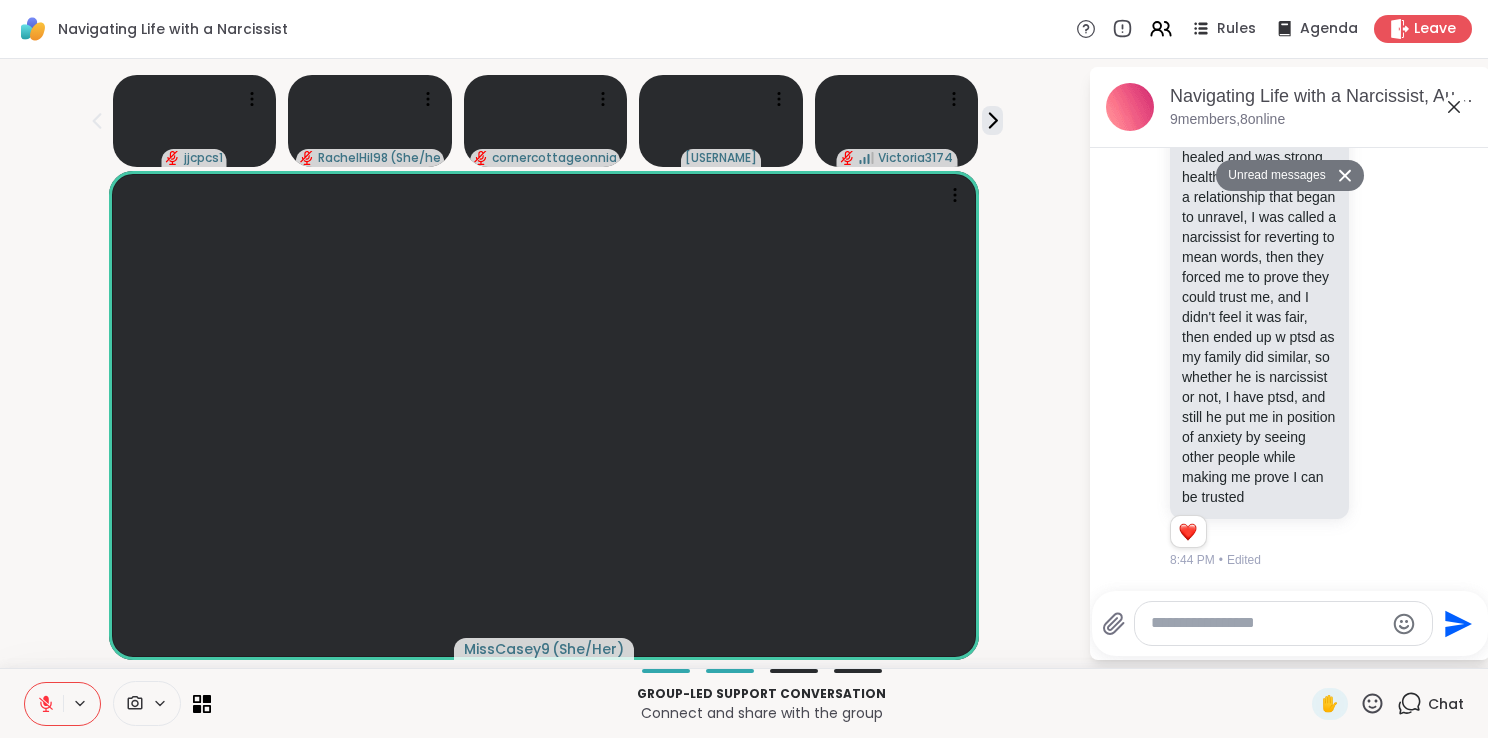 click 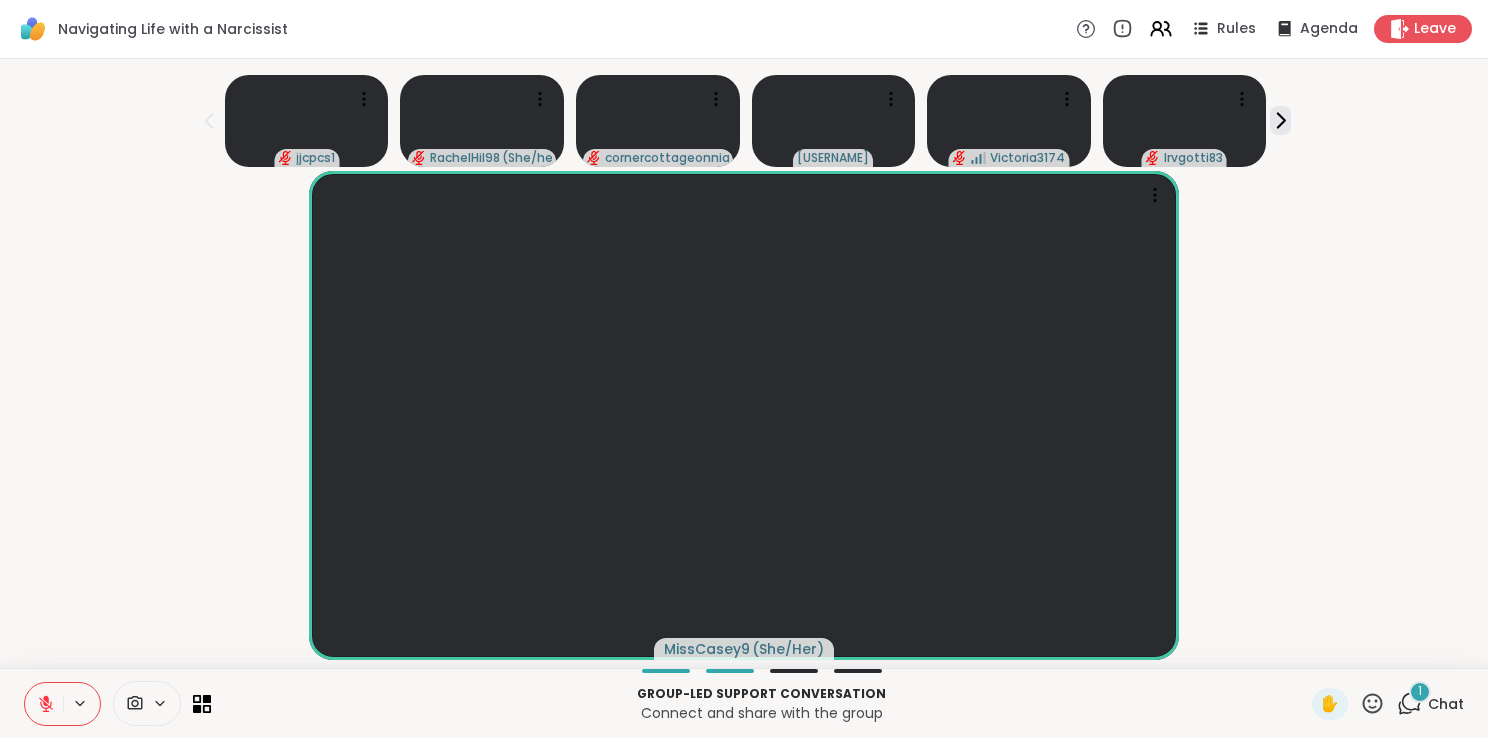 click on "1" at bounding box center (1420, 692) 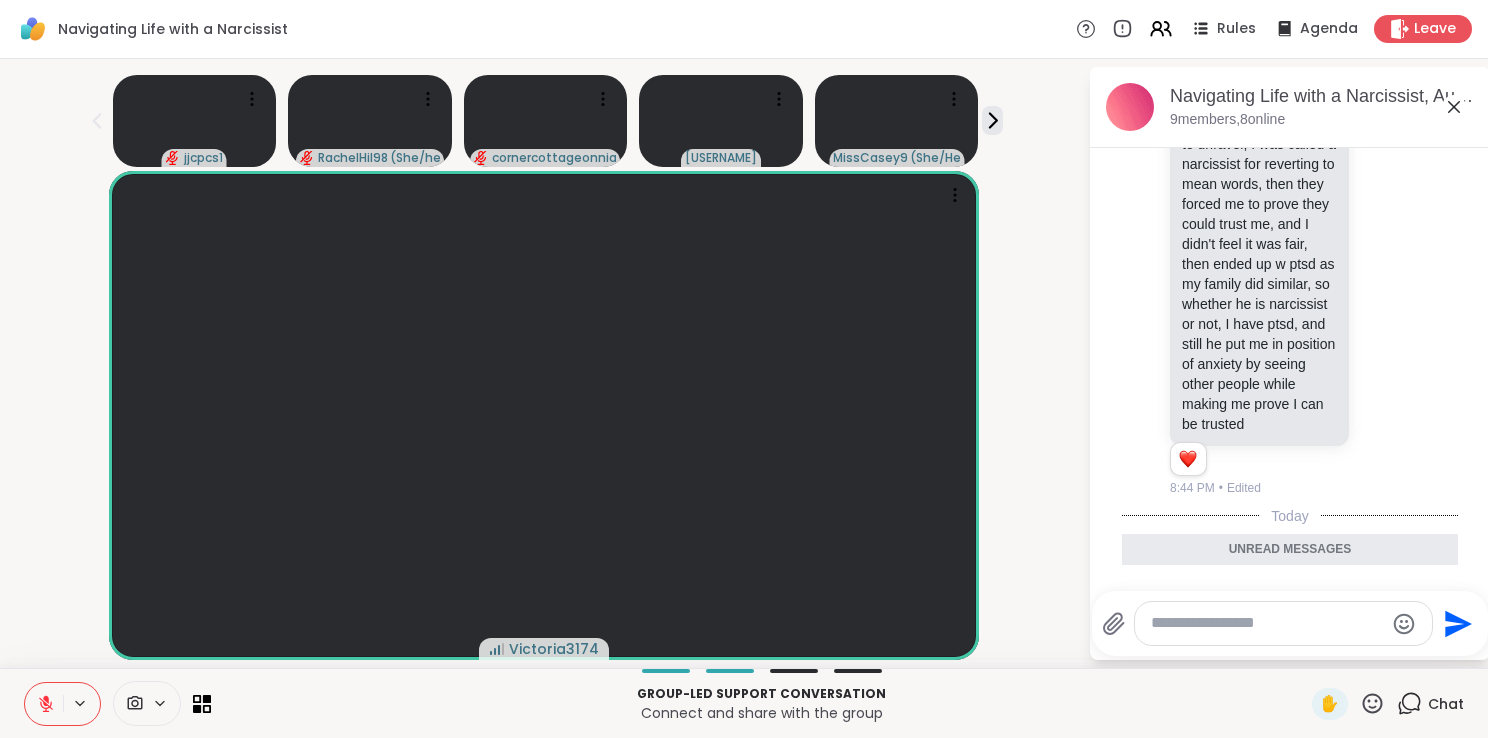 scroll, scrollTop: 1290, scrollLeft: 0, axis: vertical 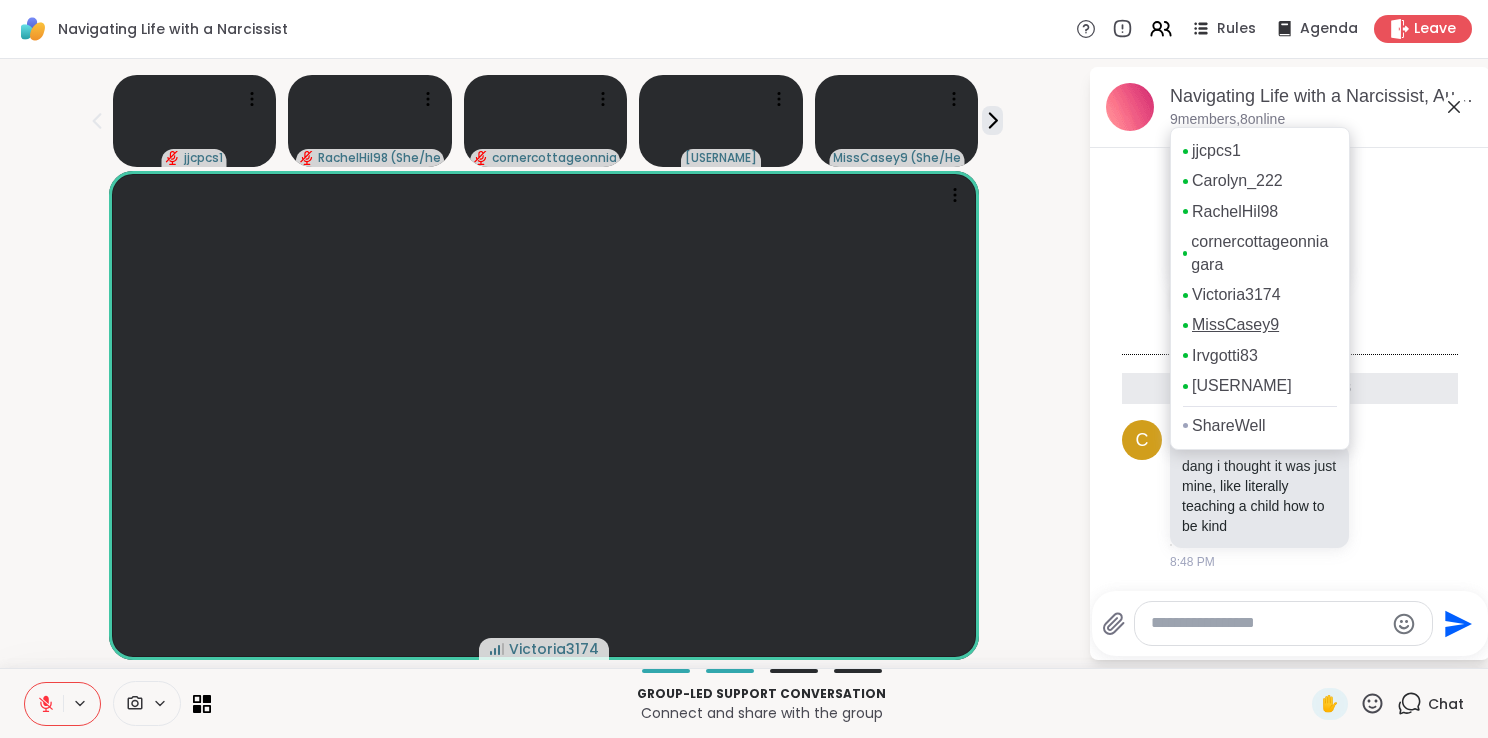 click on "MissCasey9" at bounding box center (1235, 325) 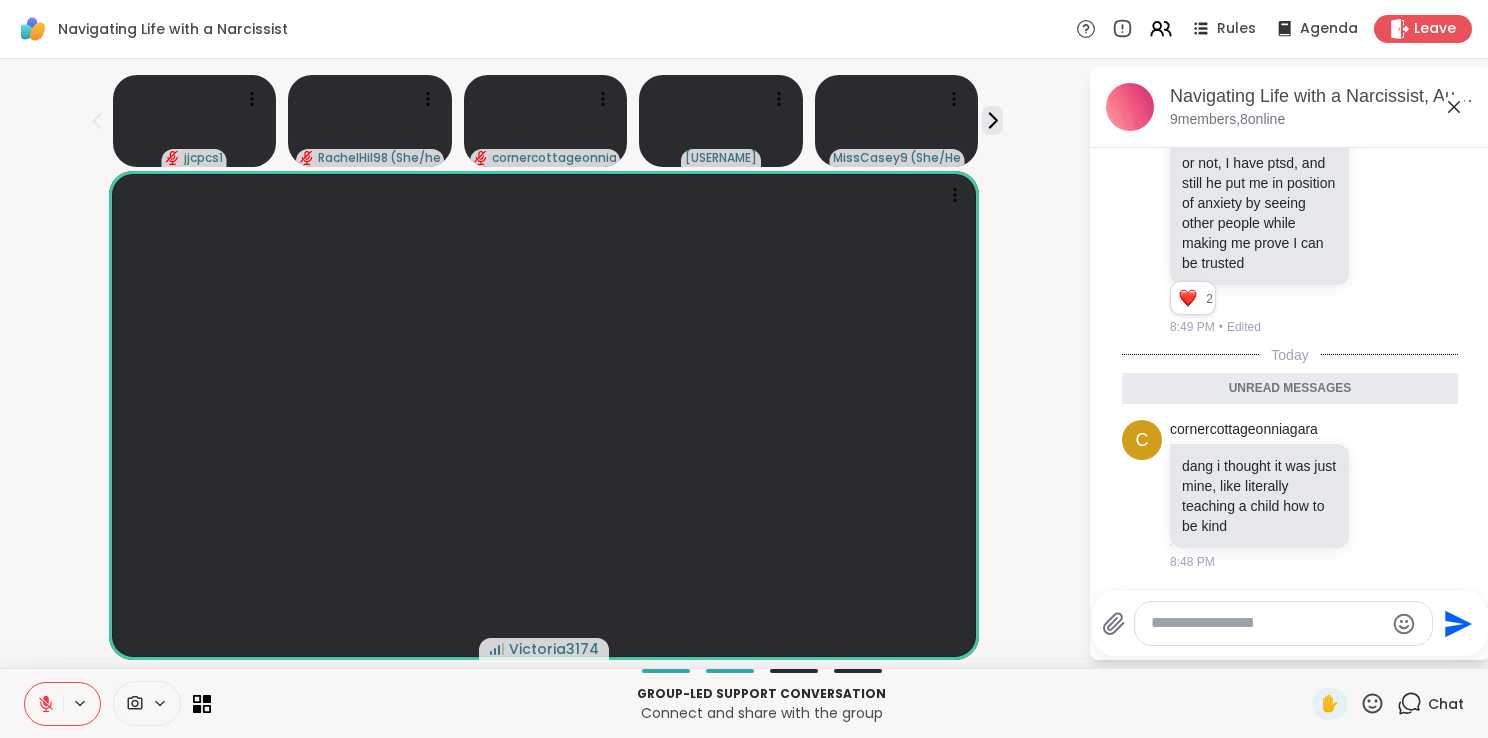 click at bounding box center [1267, 623] 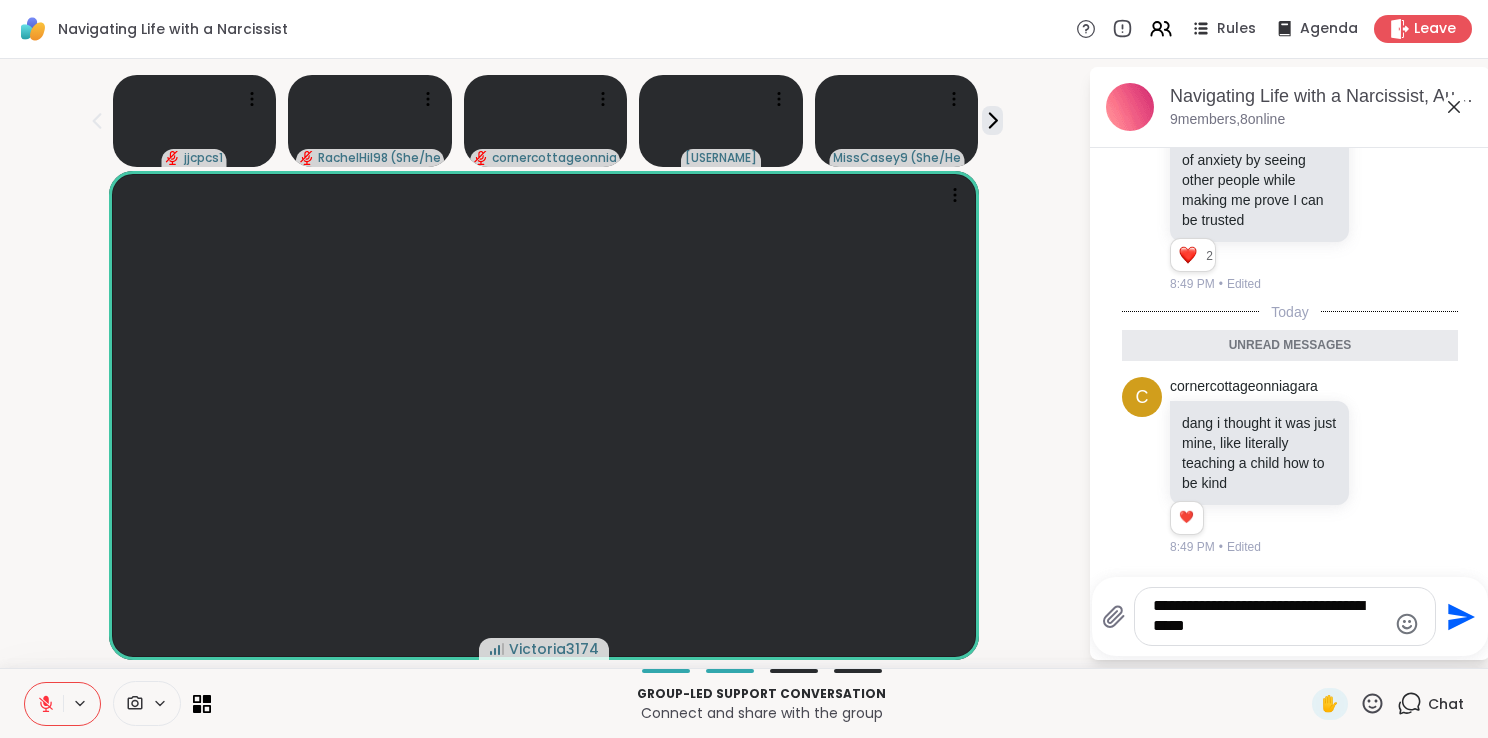 scroll, scrollTop: 1332, scrollLeft: 0, axis: vertical 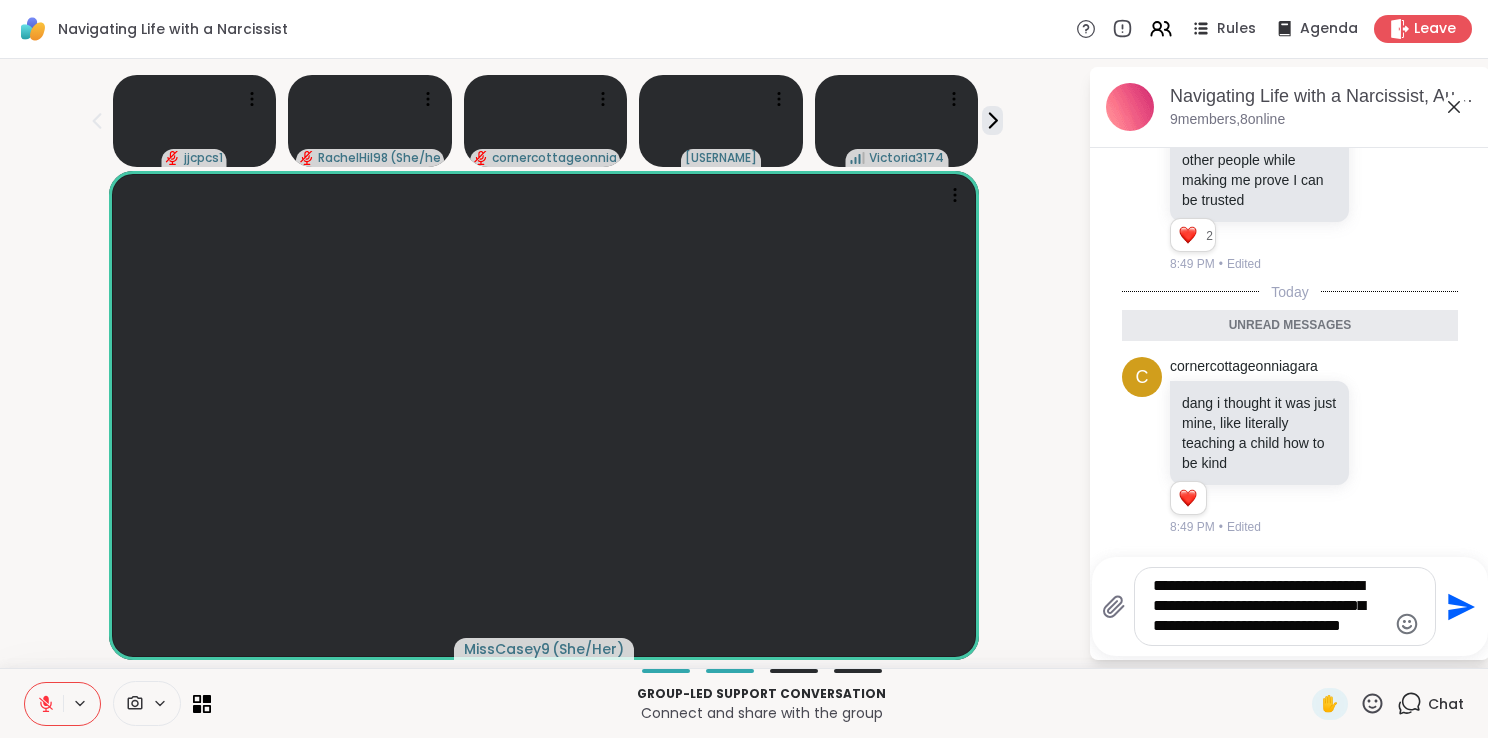 type on "**********" 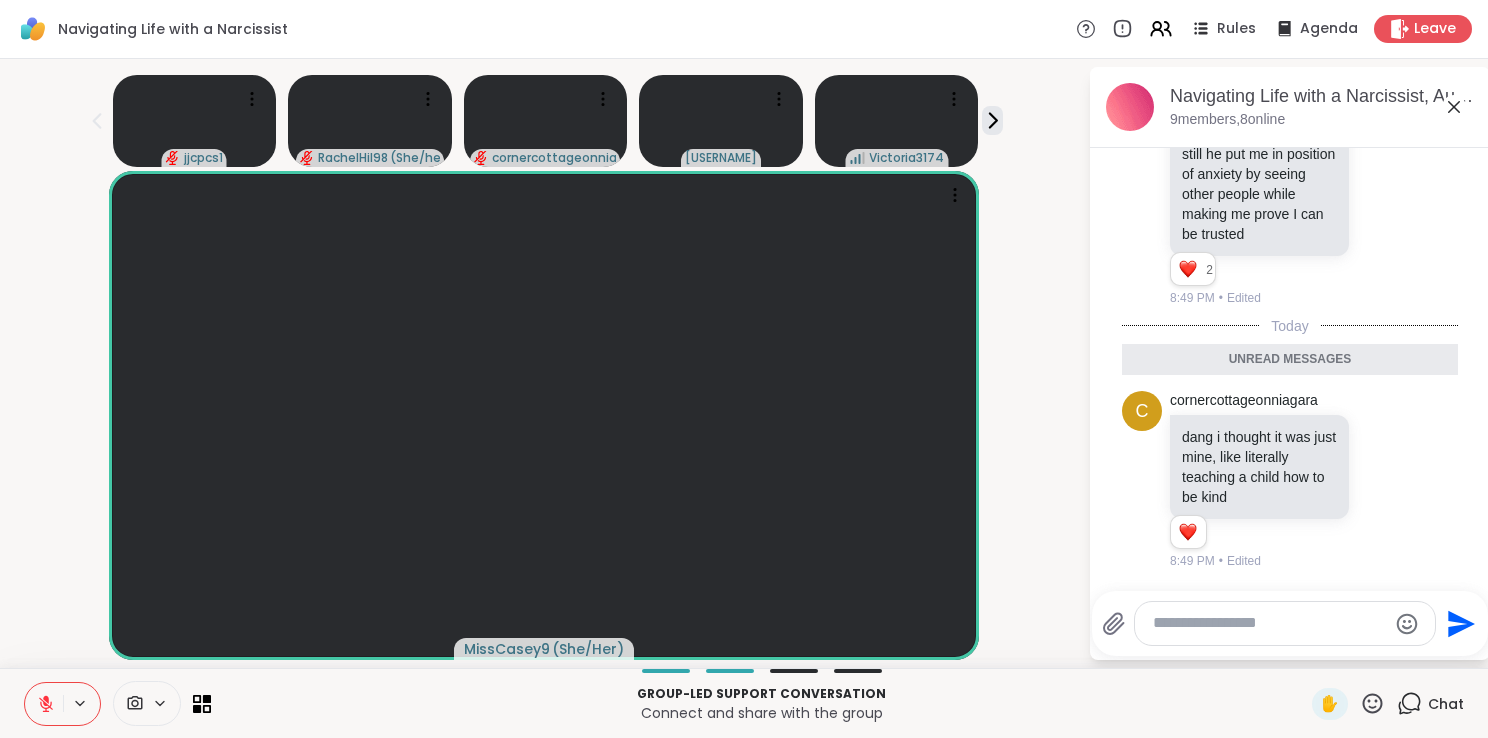 scroll, scrollTop: 1457, scrollLeft: 0, axis: vertical 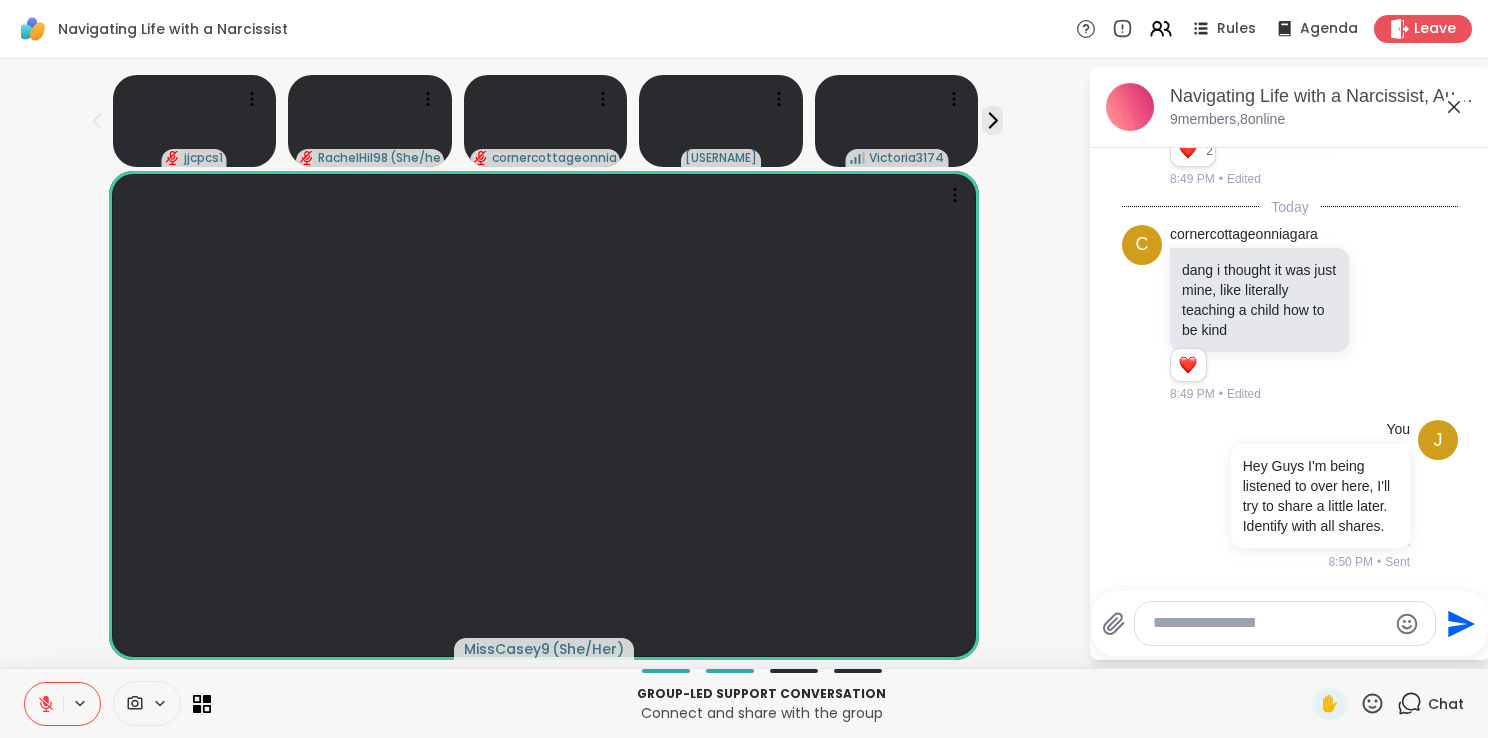click at bounding box center [1269, 623] 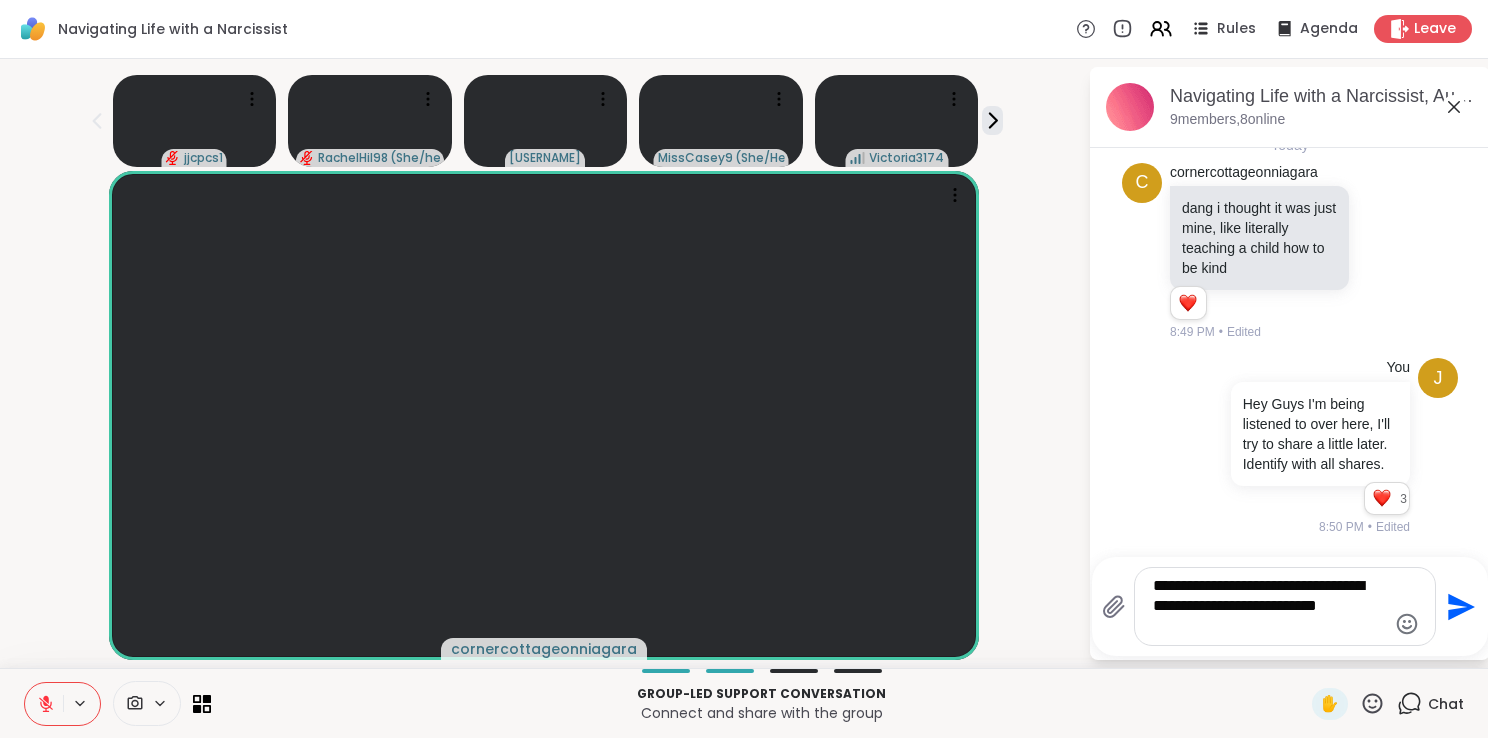 scroll, scrollTop: 1504, scrollLeft: 0, axis: vertical 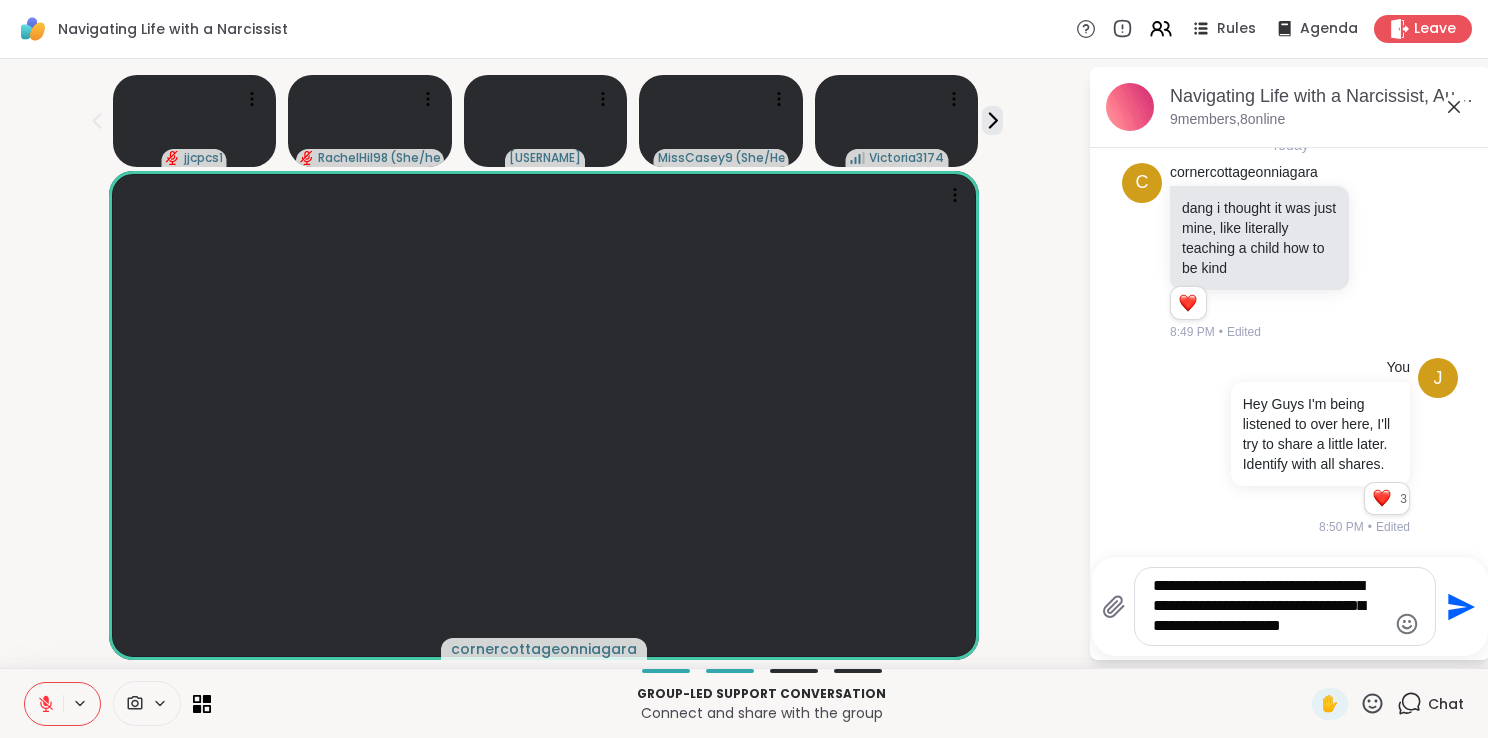 type on "**********" 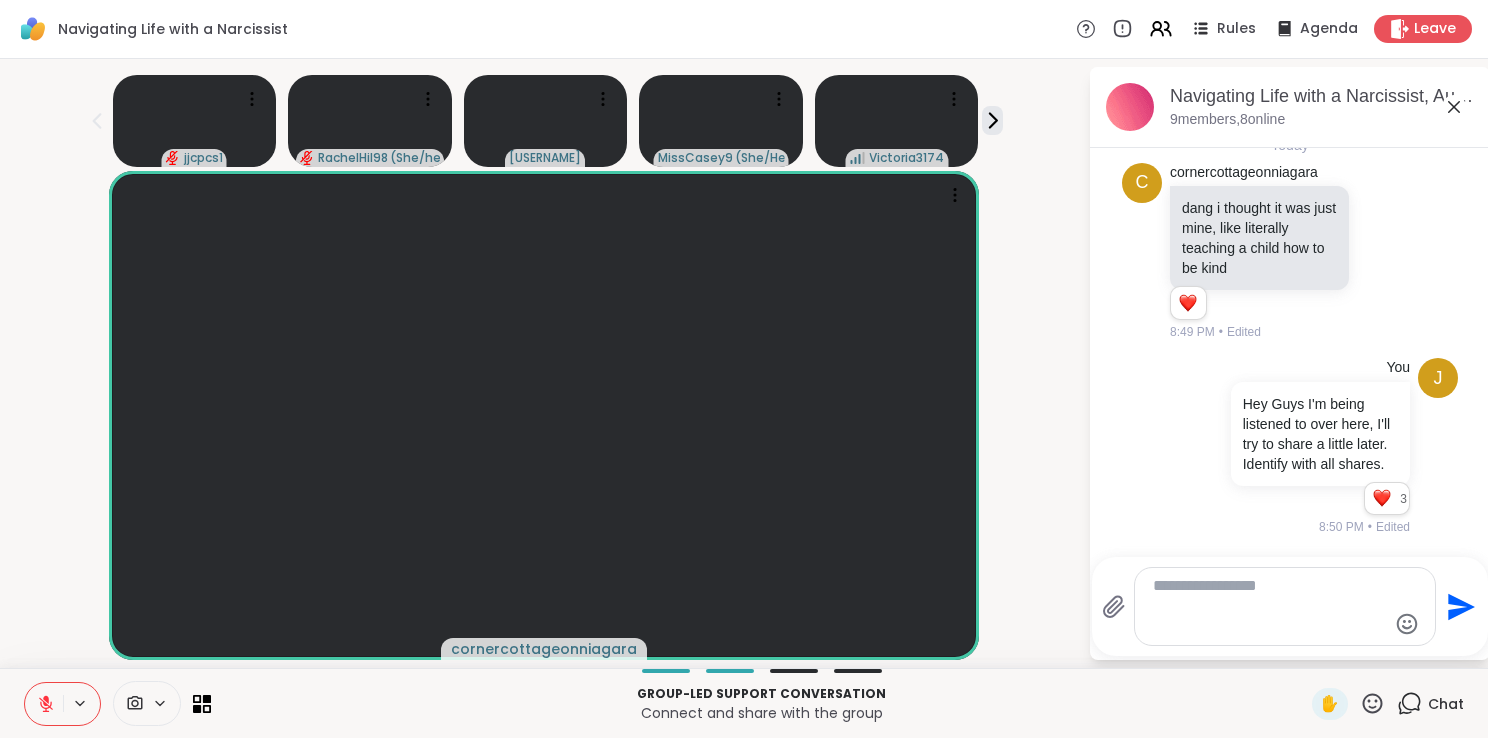 scroll, scrollTop: 1672, scrollLeft: 0, axis: vertical 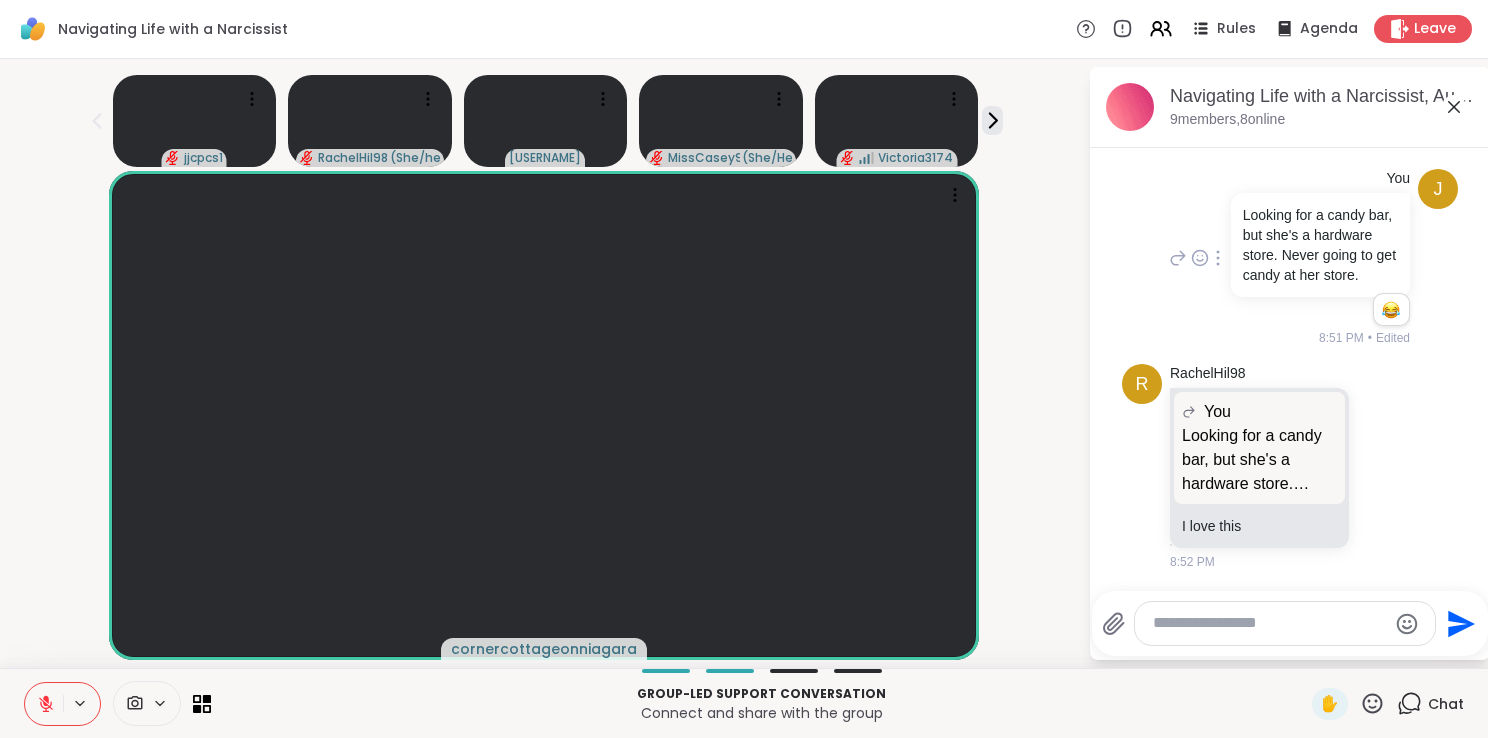 click on "You" at bounding box center [1259, 412] 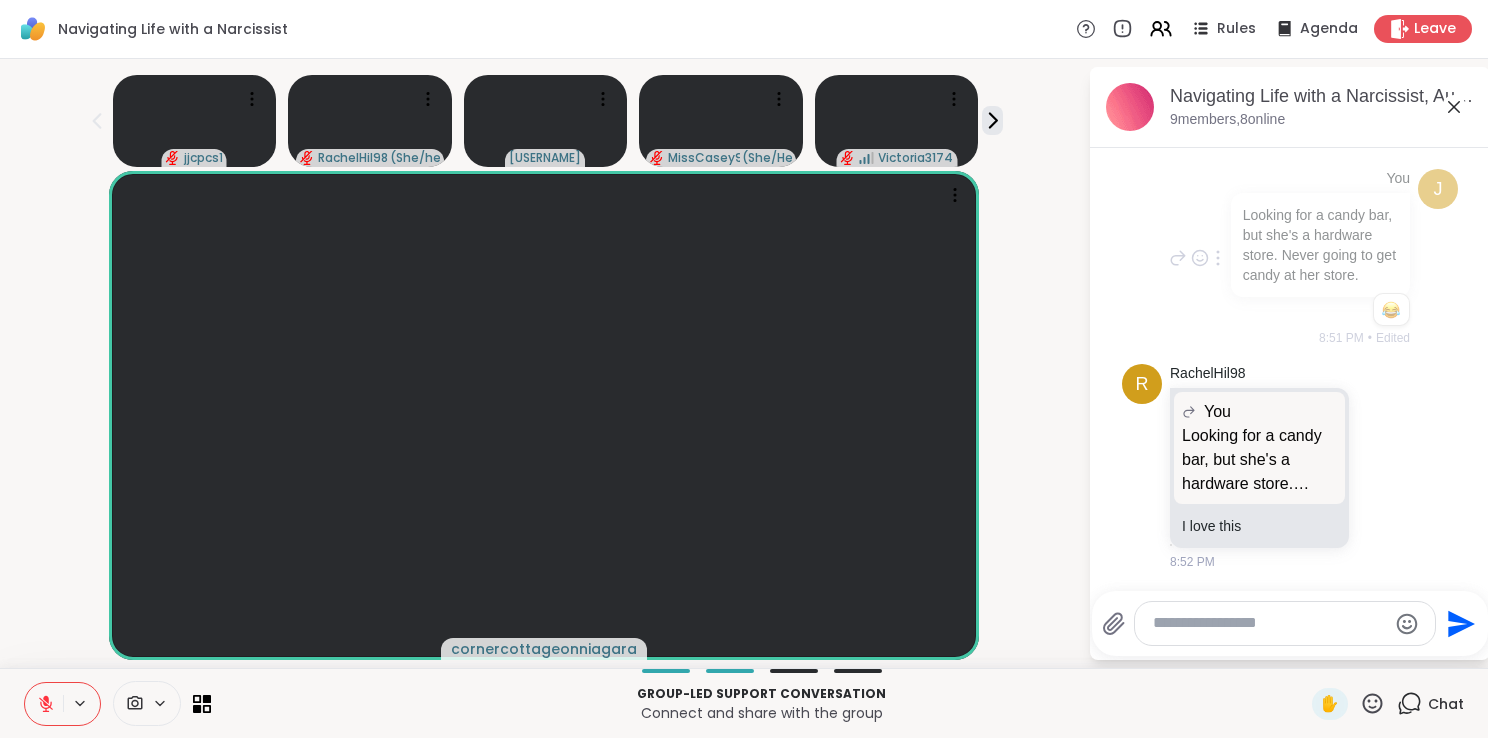scroll, scrollTop: 1809, scrollLeft: 0, axis: vertical 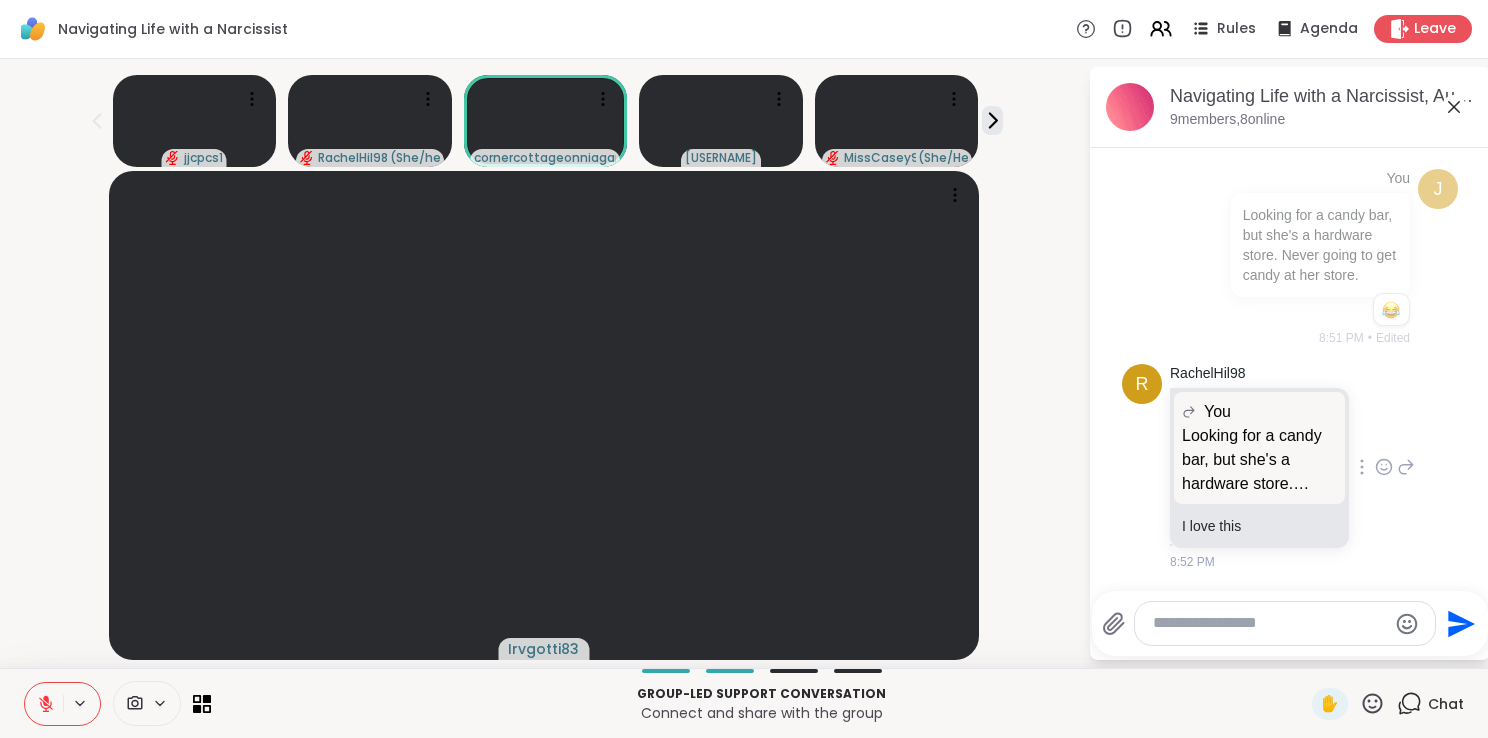 click 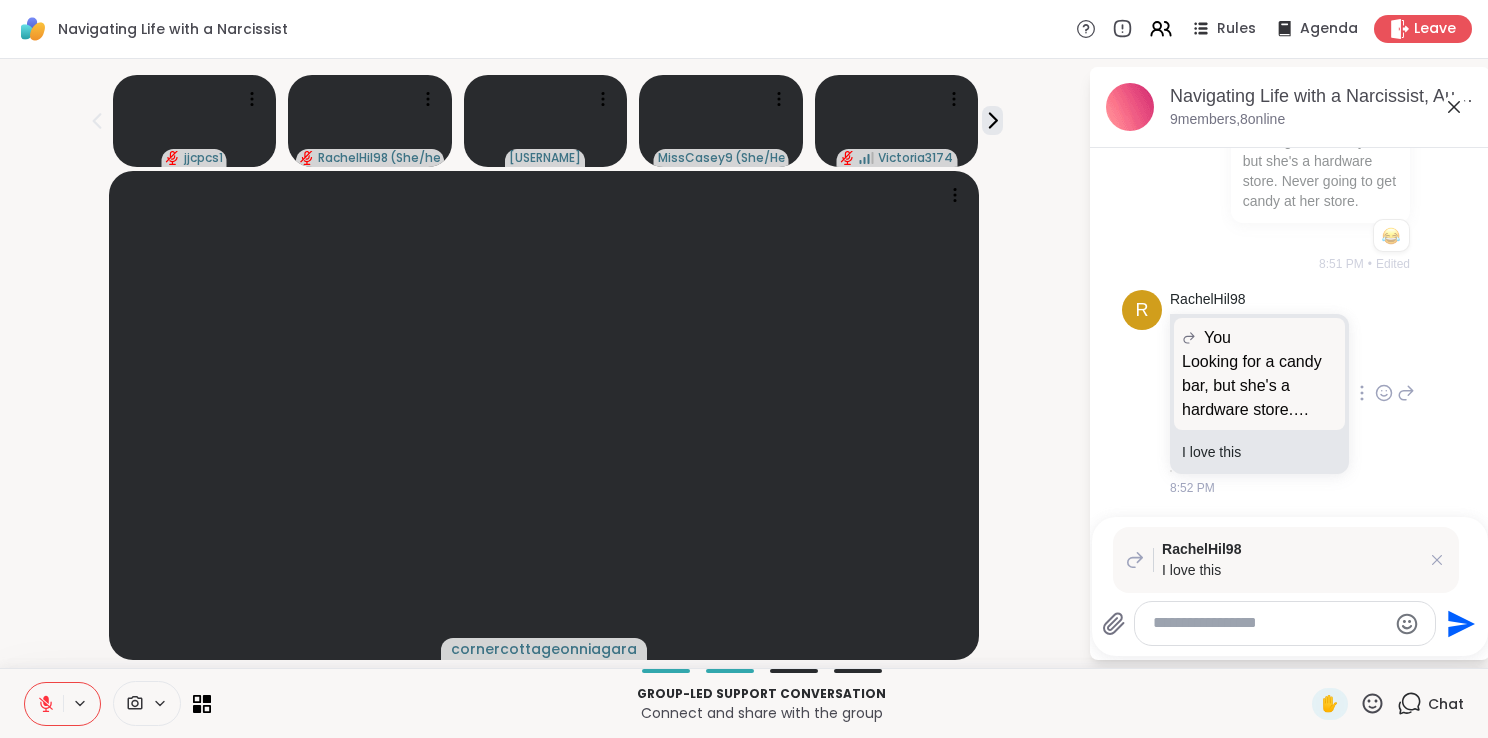 scroll, scrollTop: 1996, scrollLeft: 0, axis: vertical 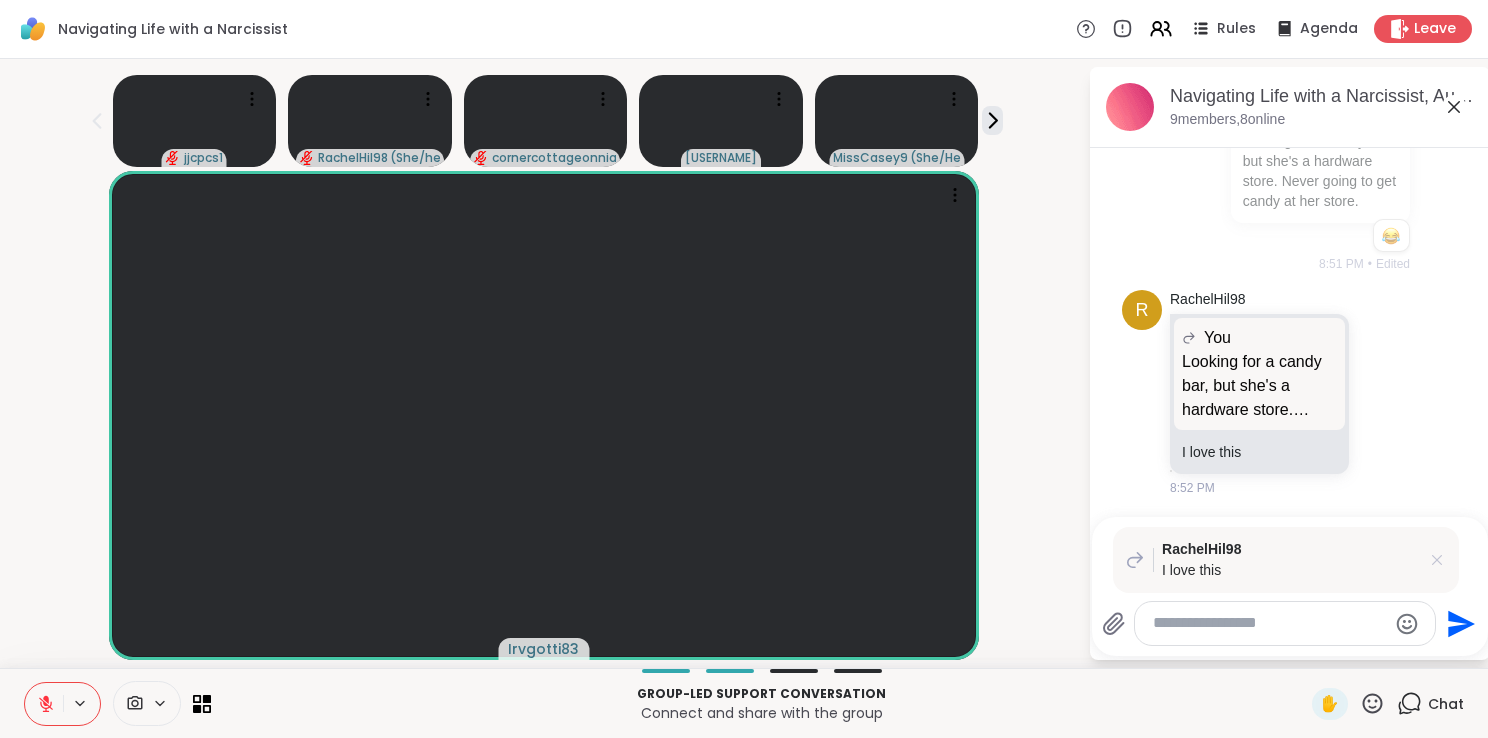 click 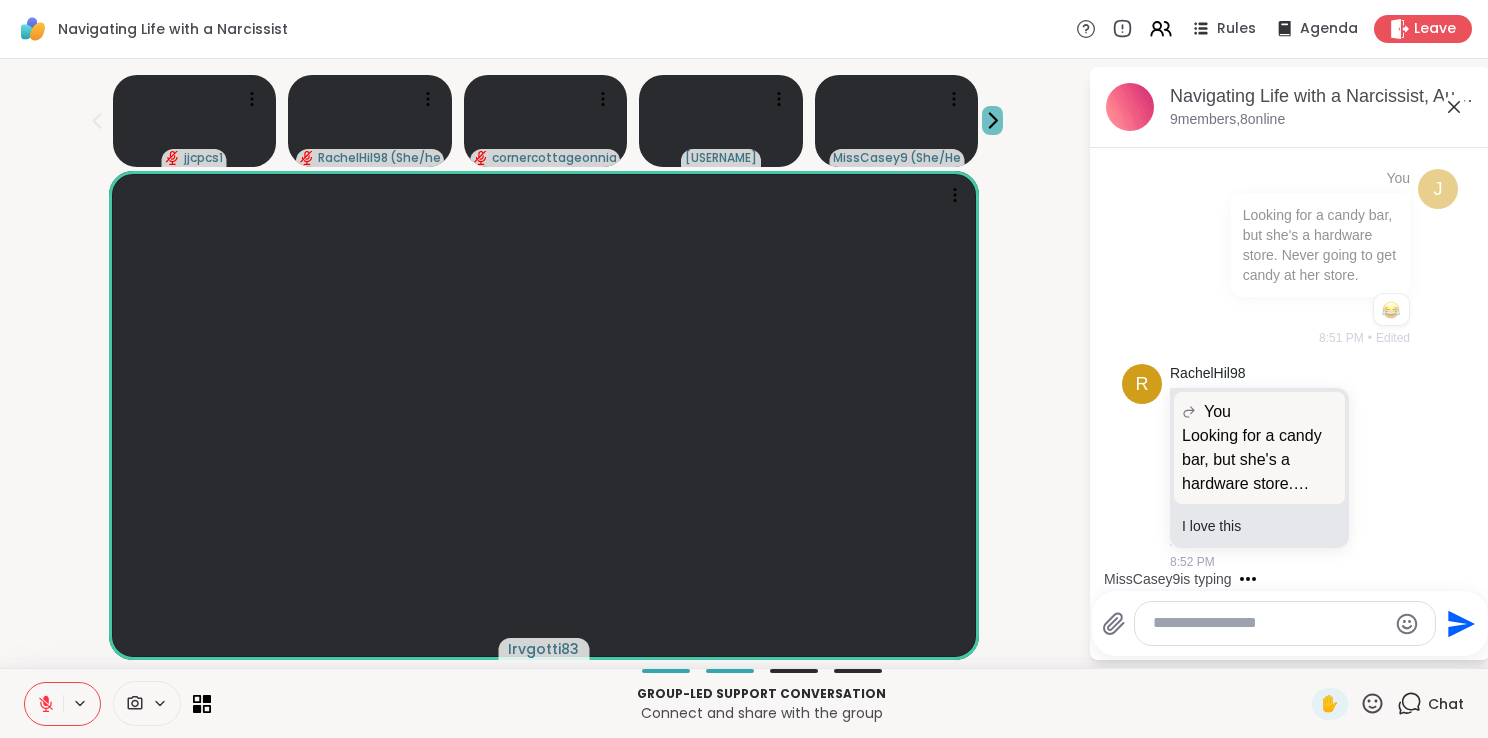 click 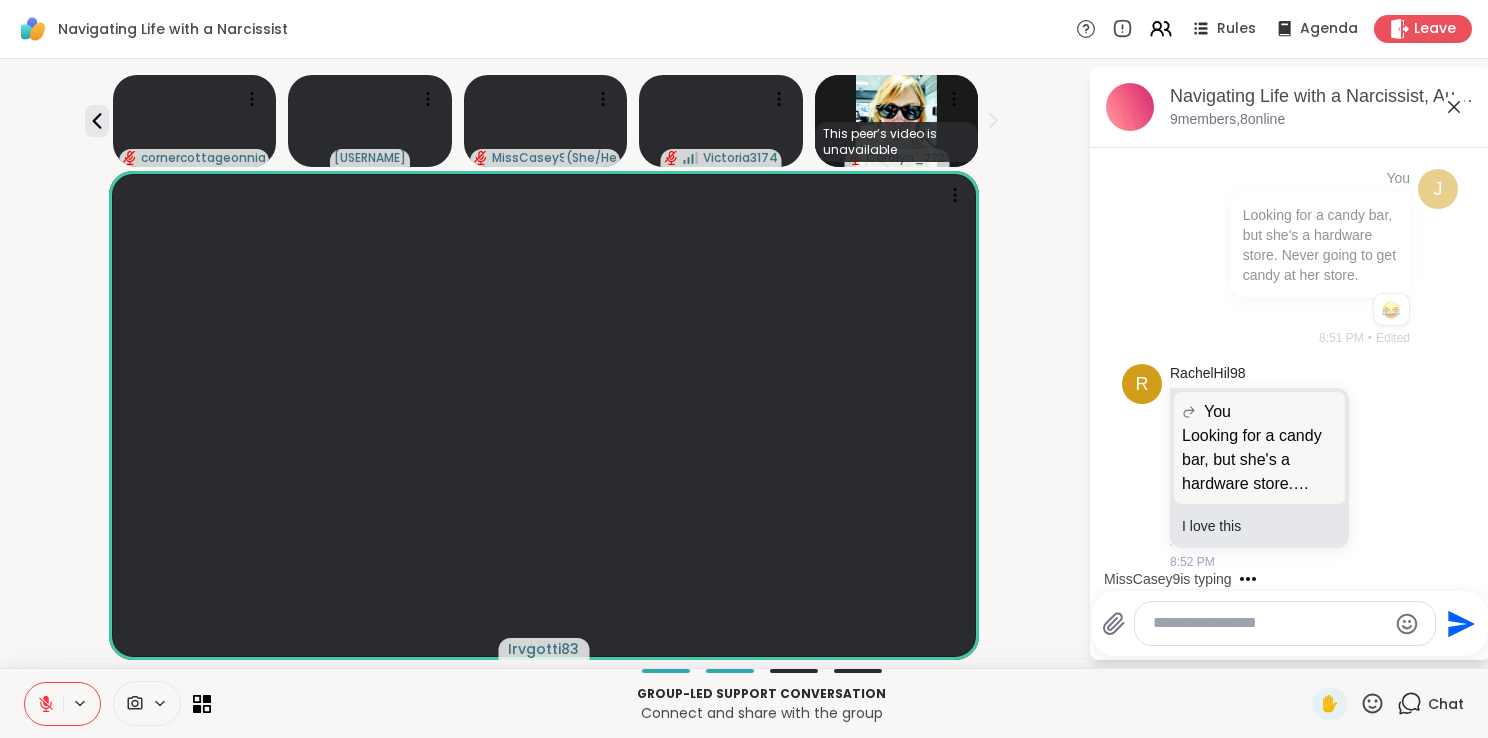 click 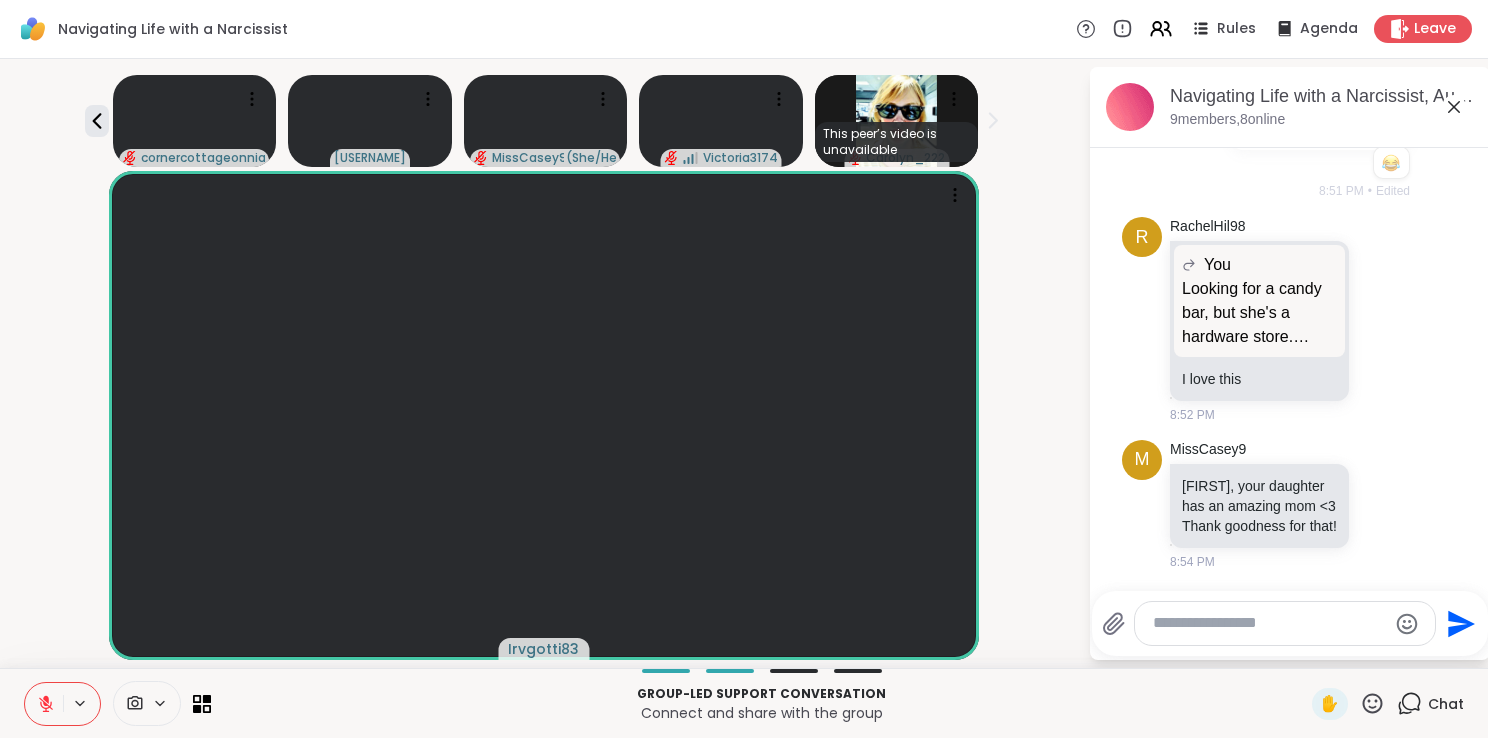 scroll, scrollTop: 2195, scrollLeft: 0, axis: vertical 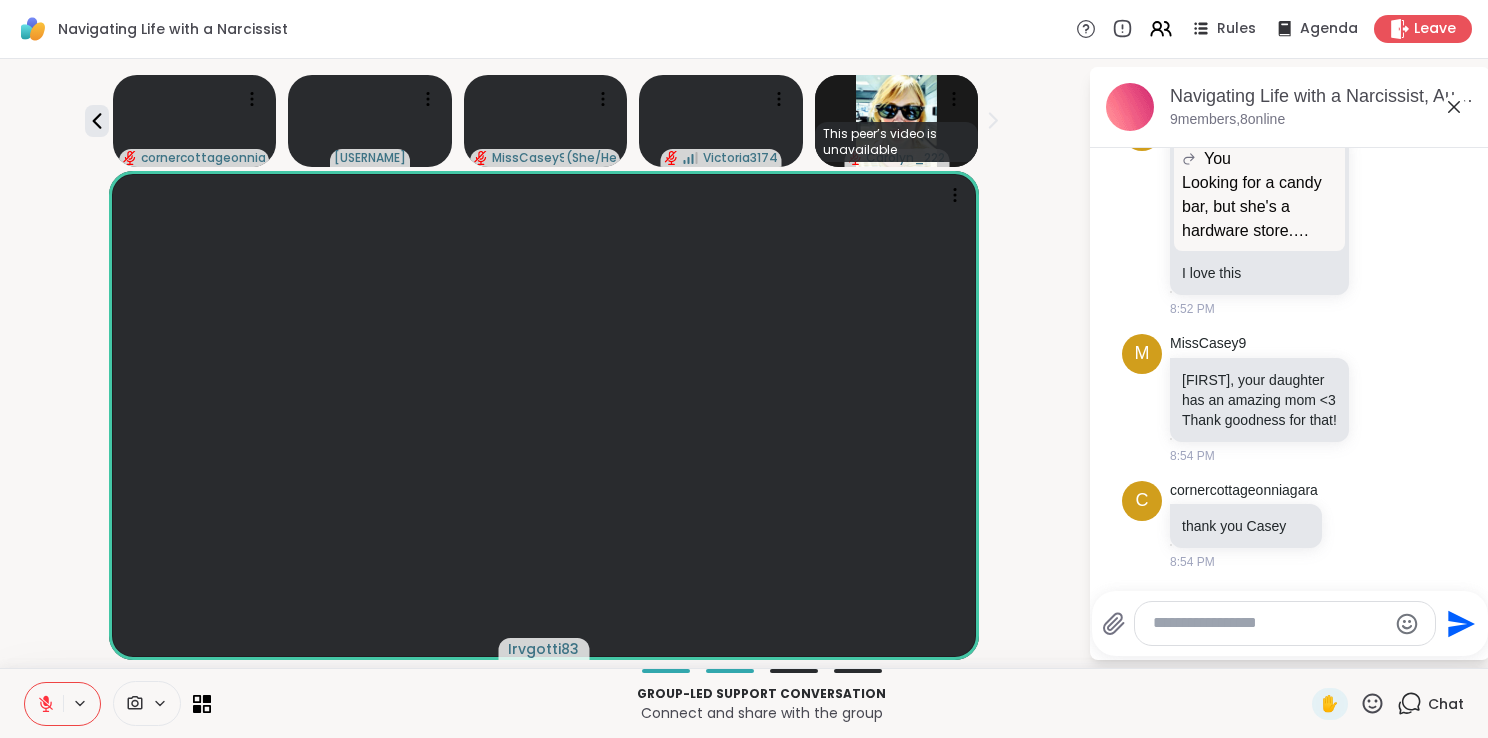 click at bounding box center [1269, 623] 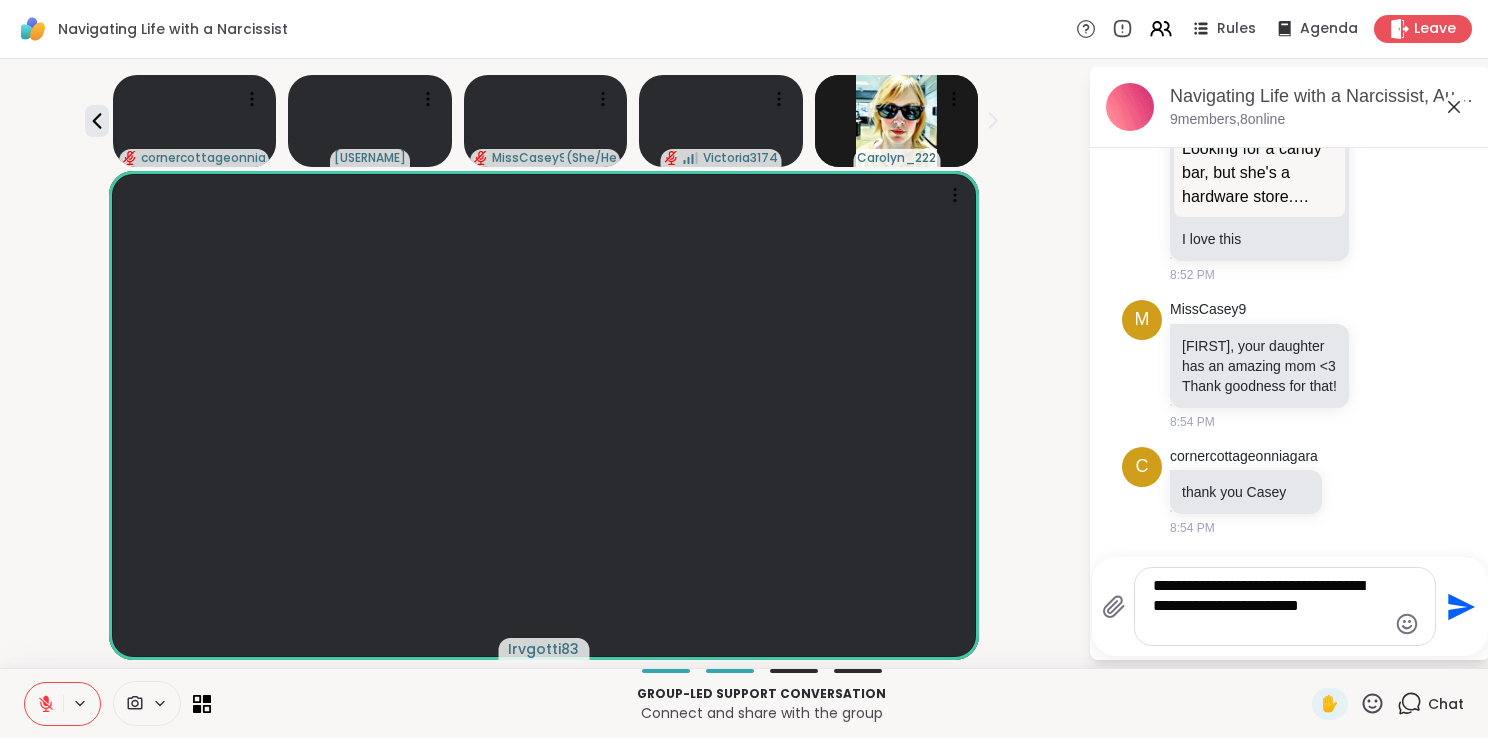 scroll, scrollTop: 2257, scrollLeft: 0, axis: vertical 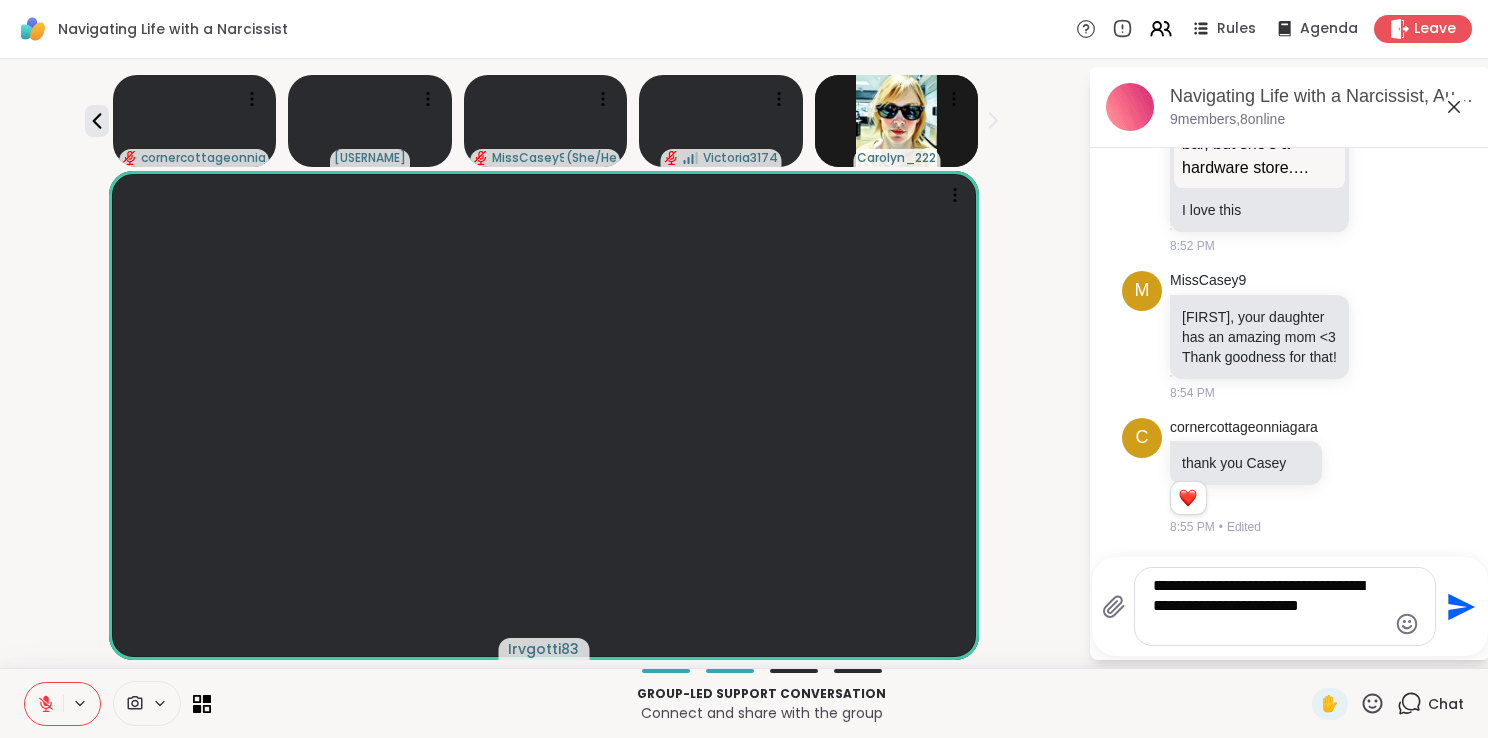 click on "**********" at bounding box center (1269, 606) 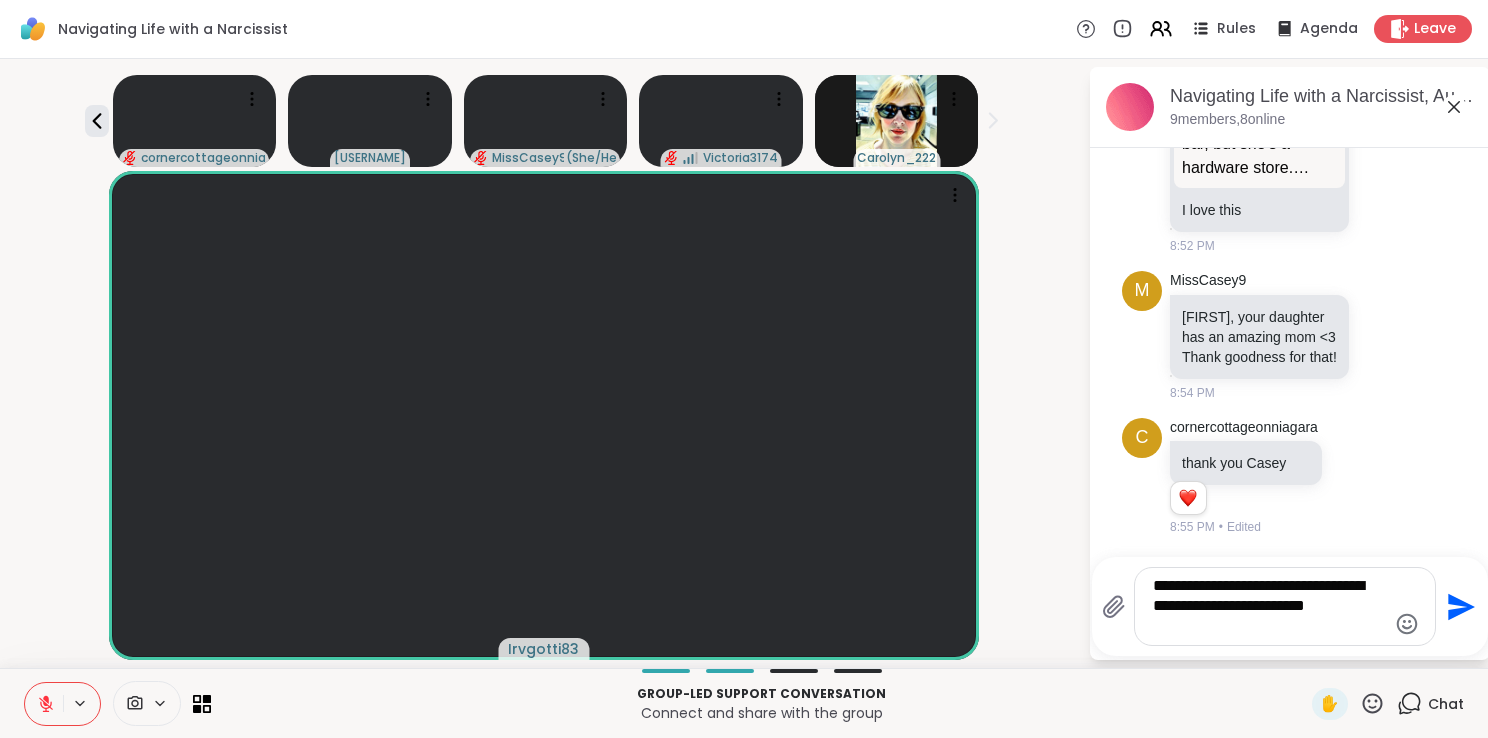 type on "**********" 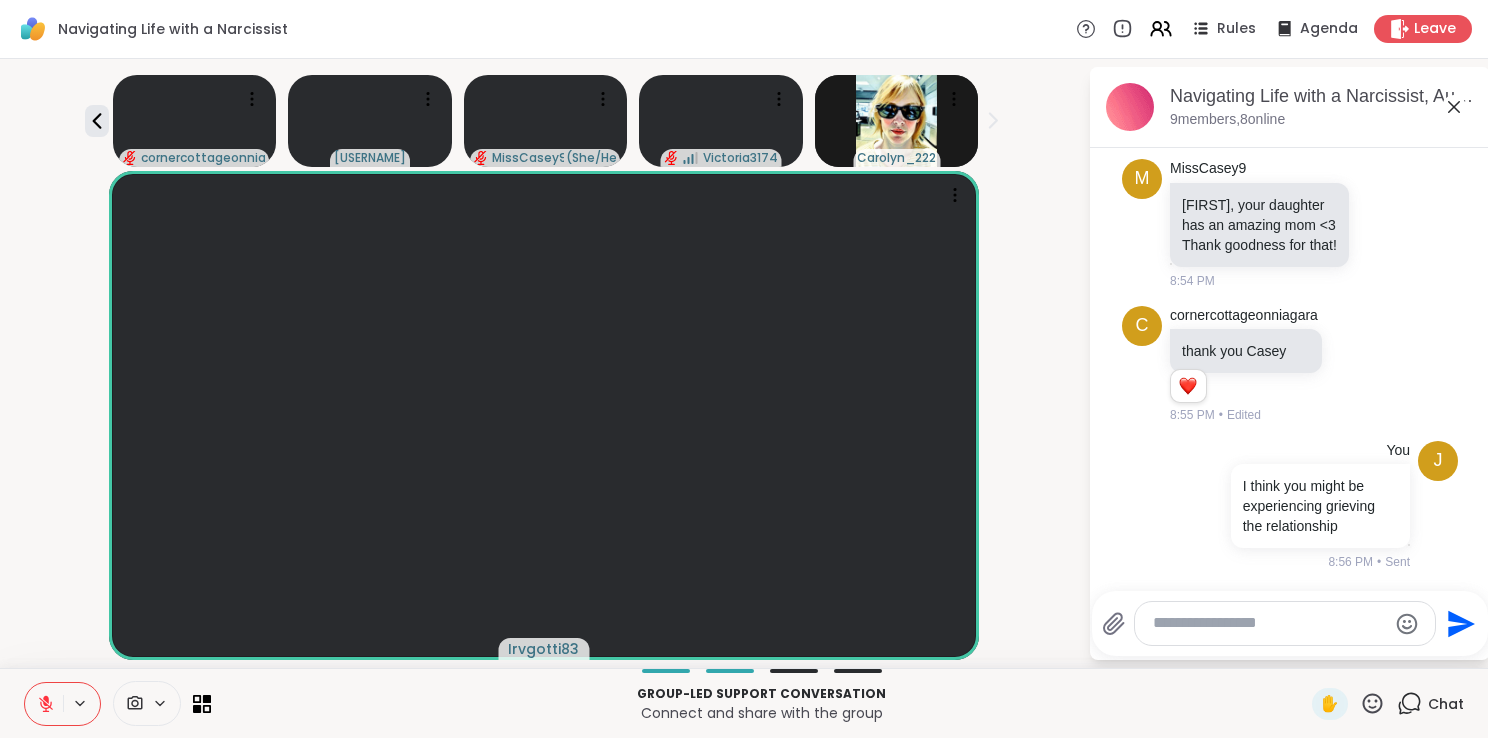 scroll, scrollTop: 2399, scrollLeft: 0, axis: vertical 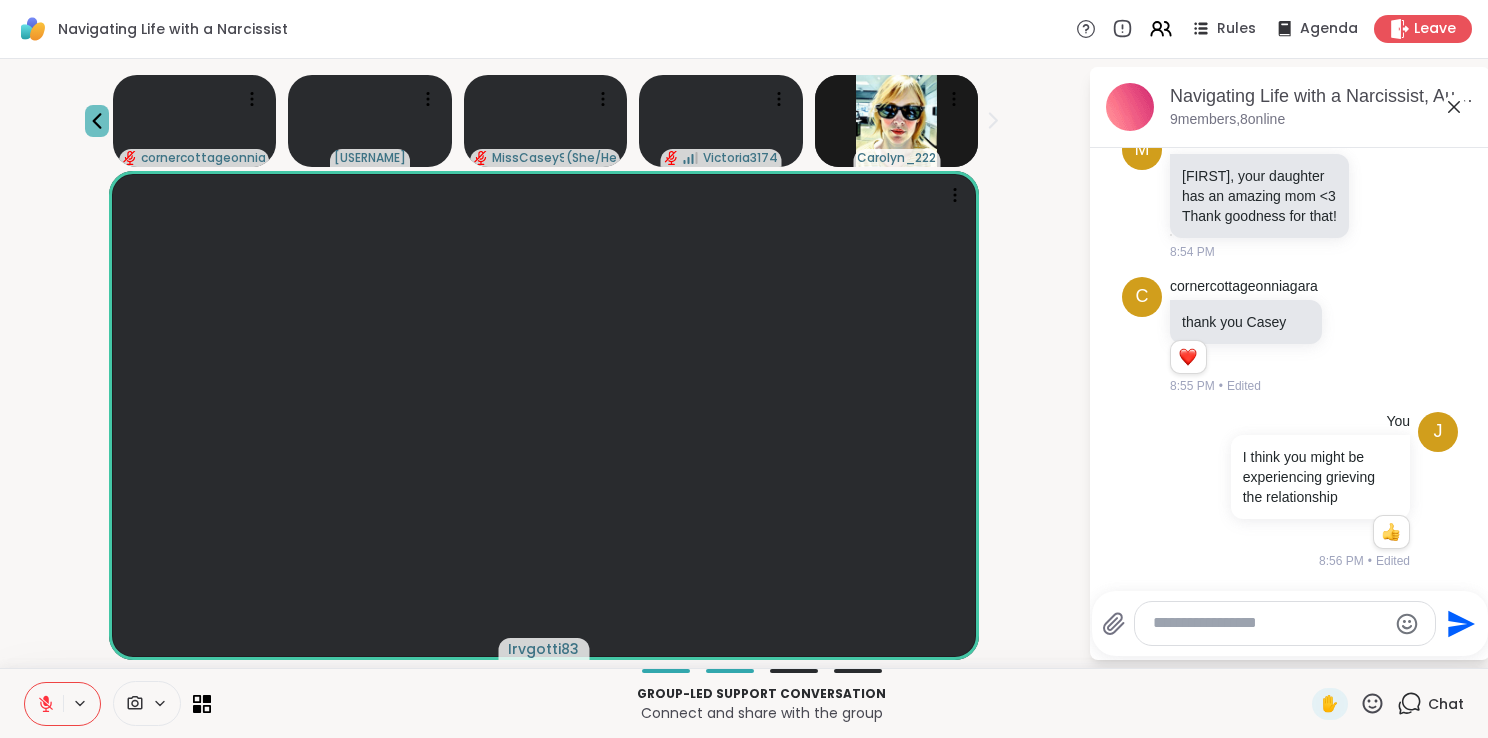click 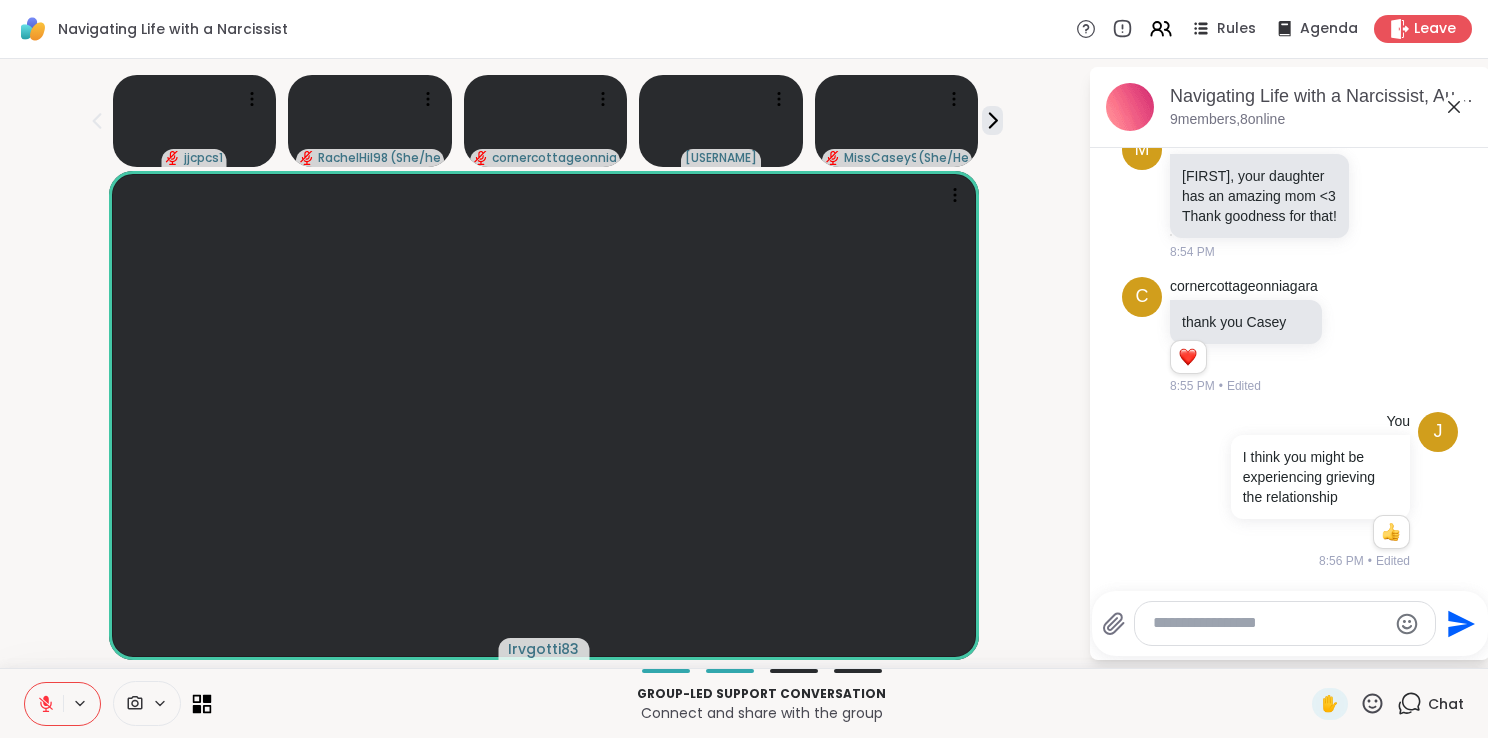 click 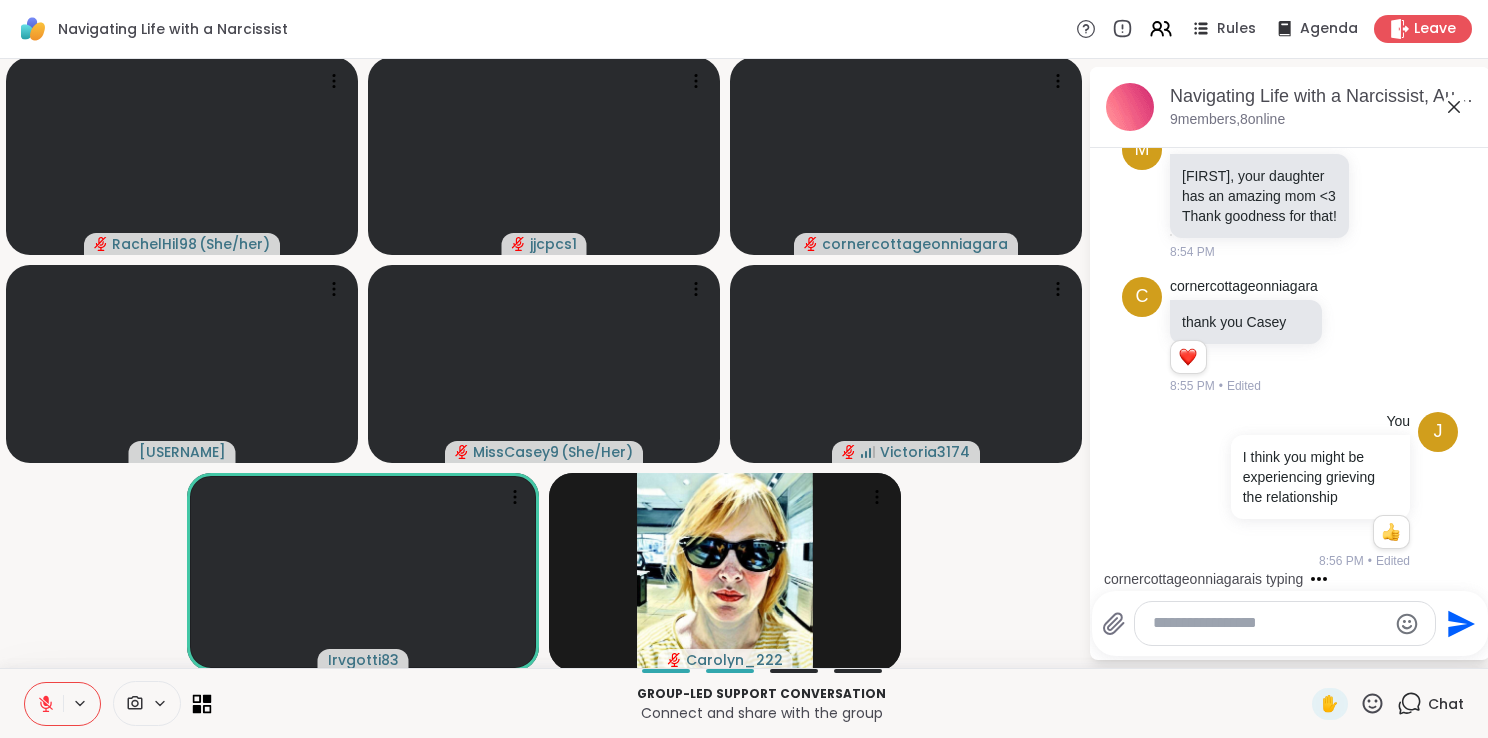 click 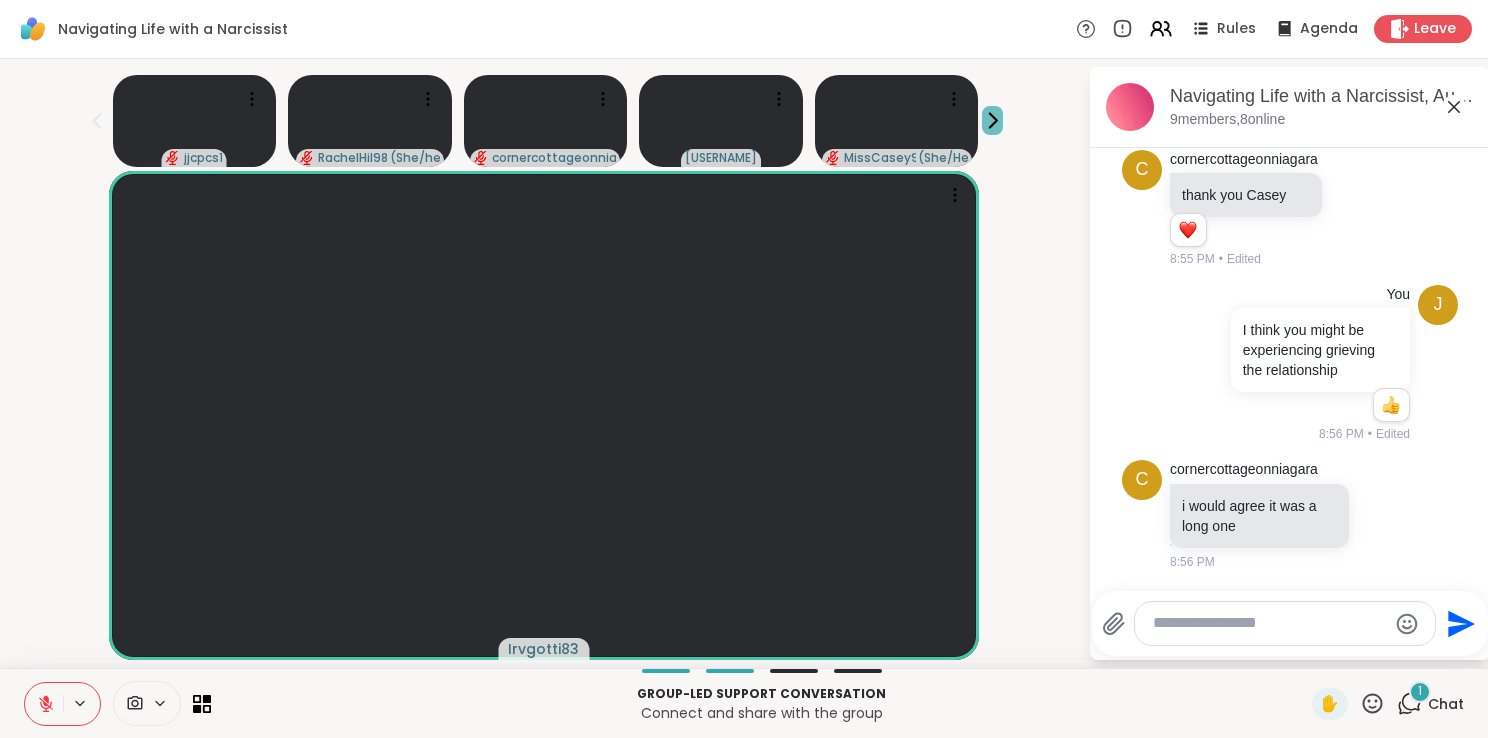 scroll, scrollTop: 2524, scrollLeft: 0, axis: vertical 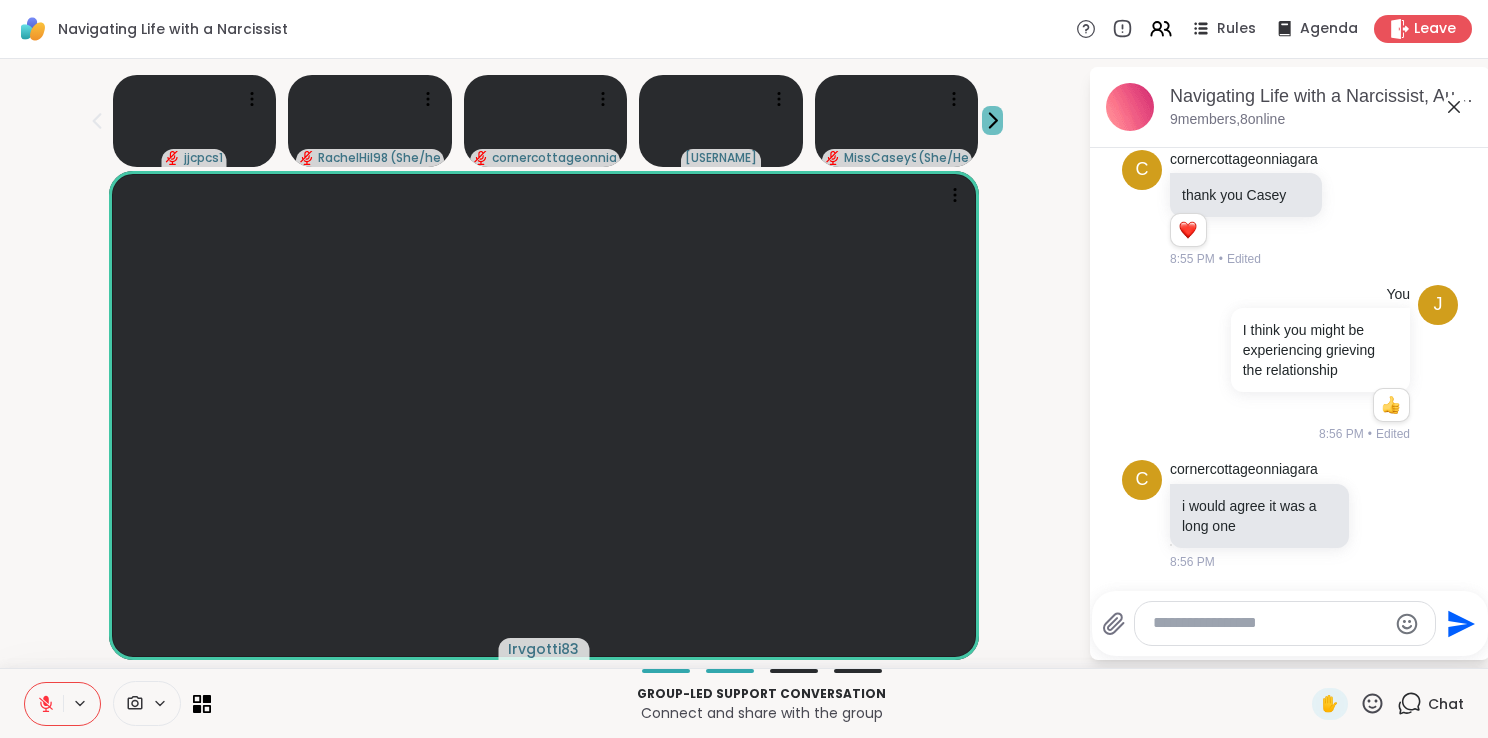 click 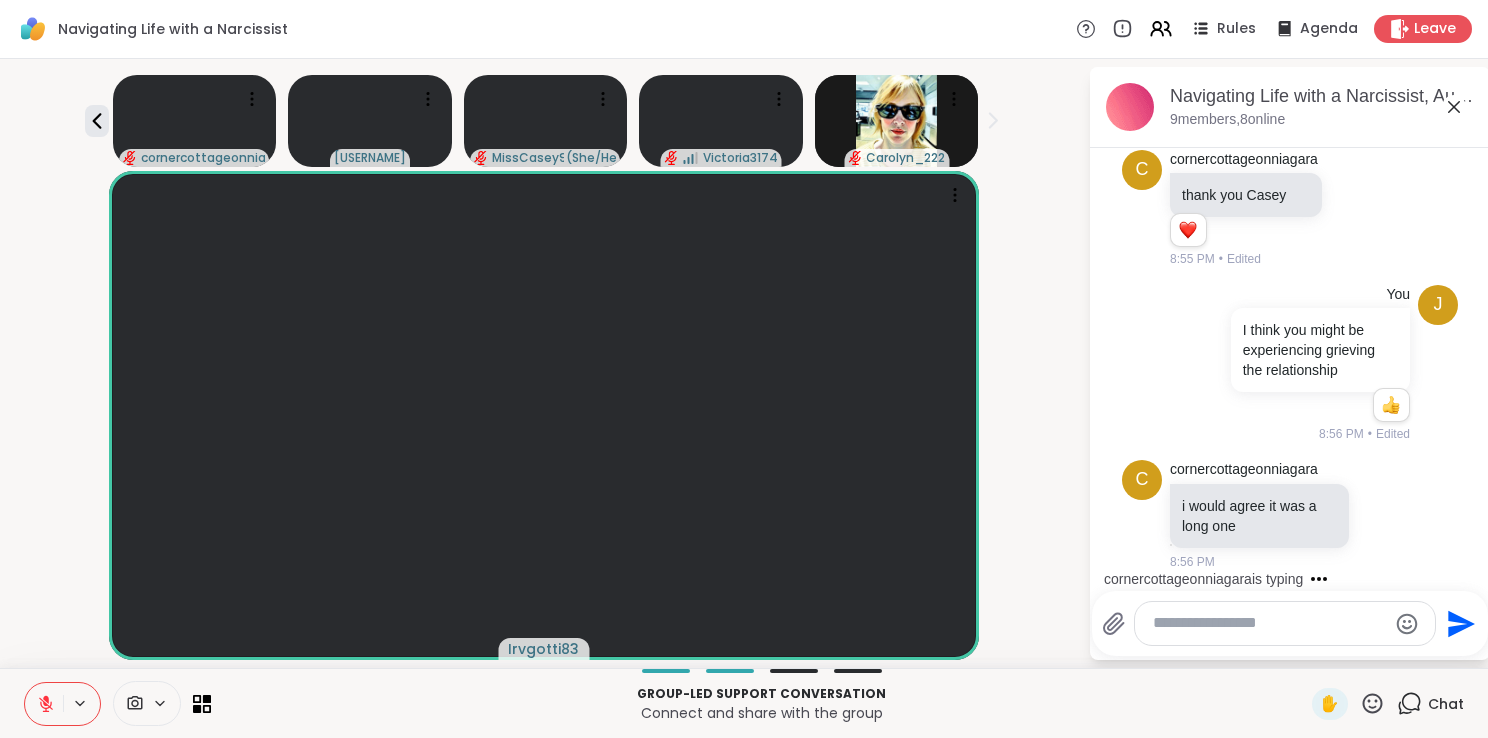 click 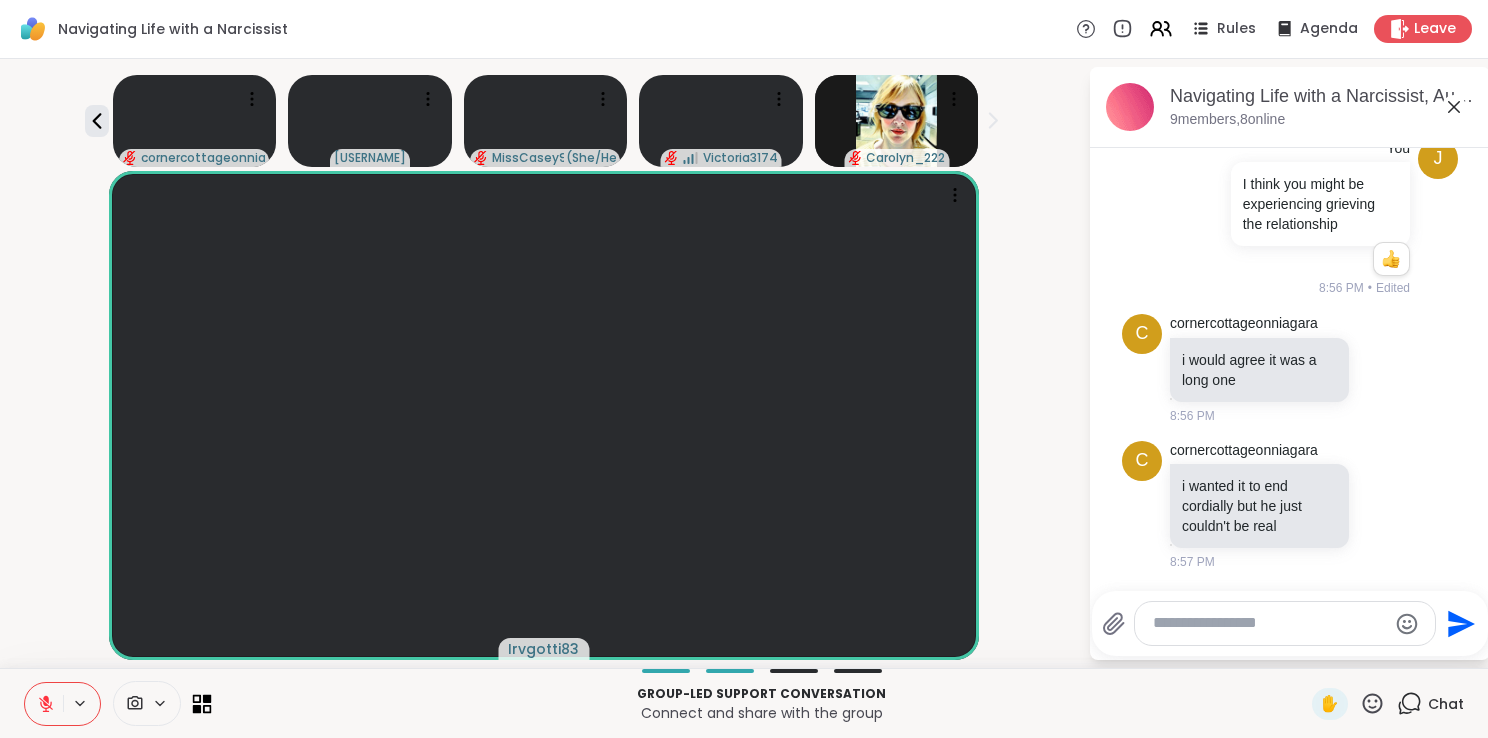 scroll, scrollTop: 2671, scrollLeft: 0, axis: vertical 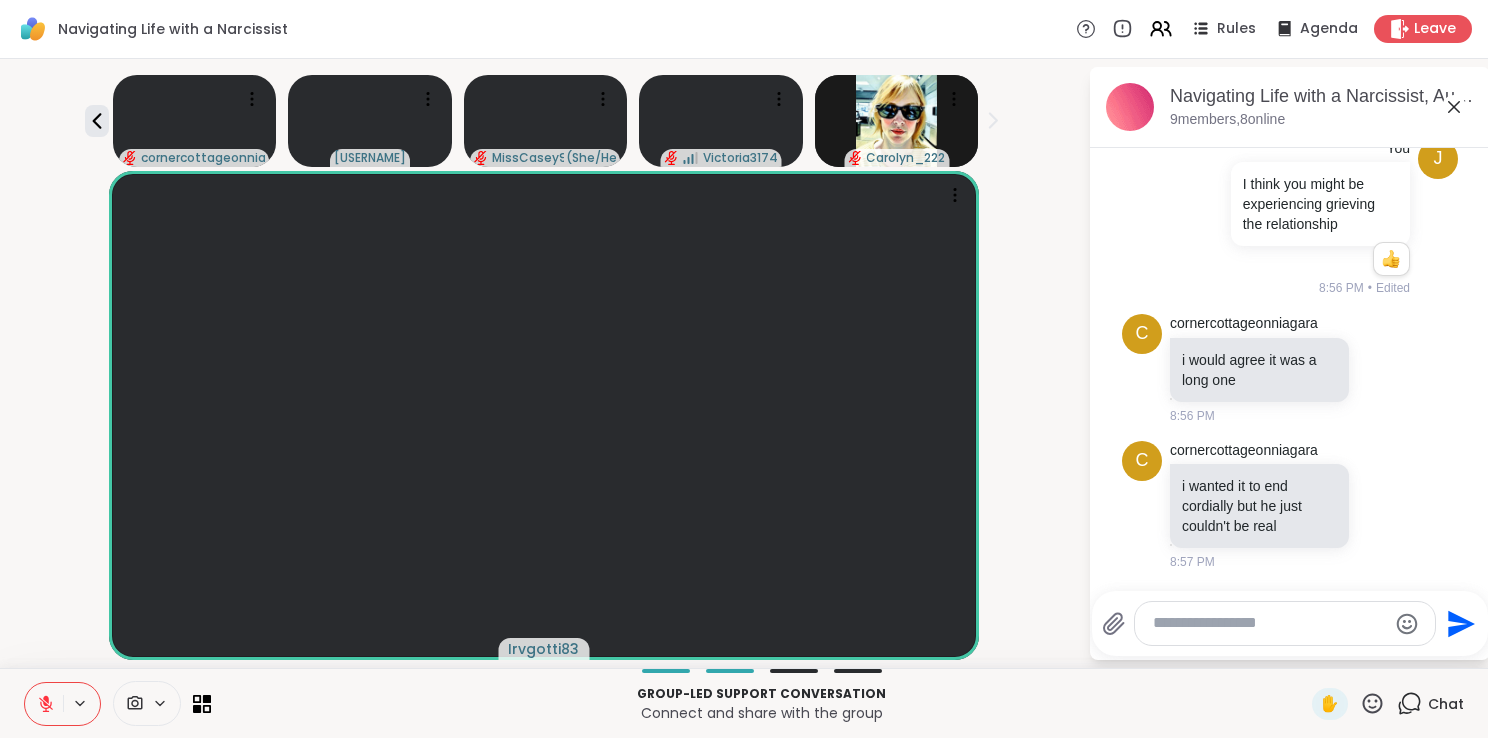 click at bounding box center [1269, 623] 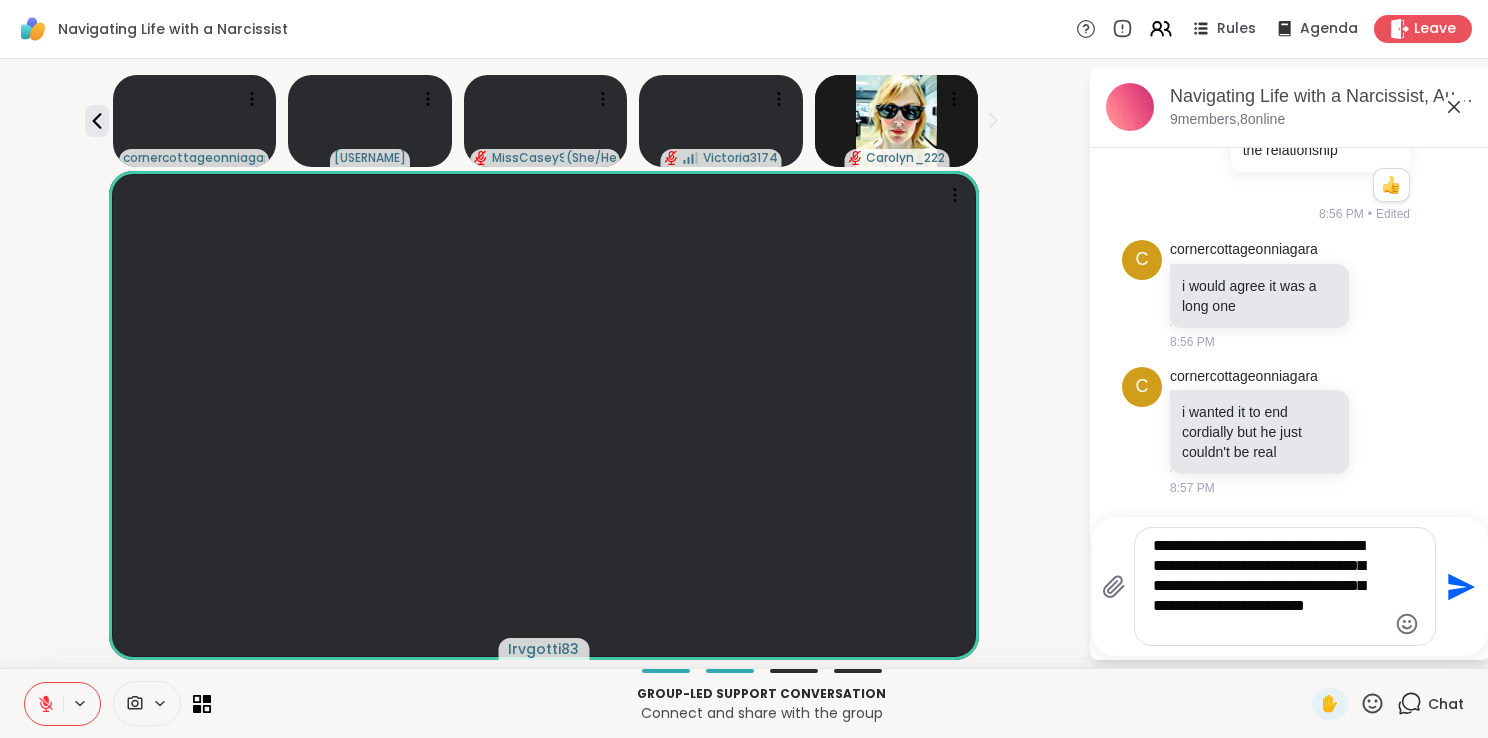 type on "**********" 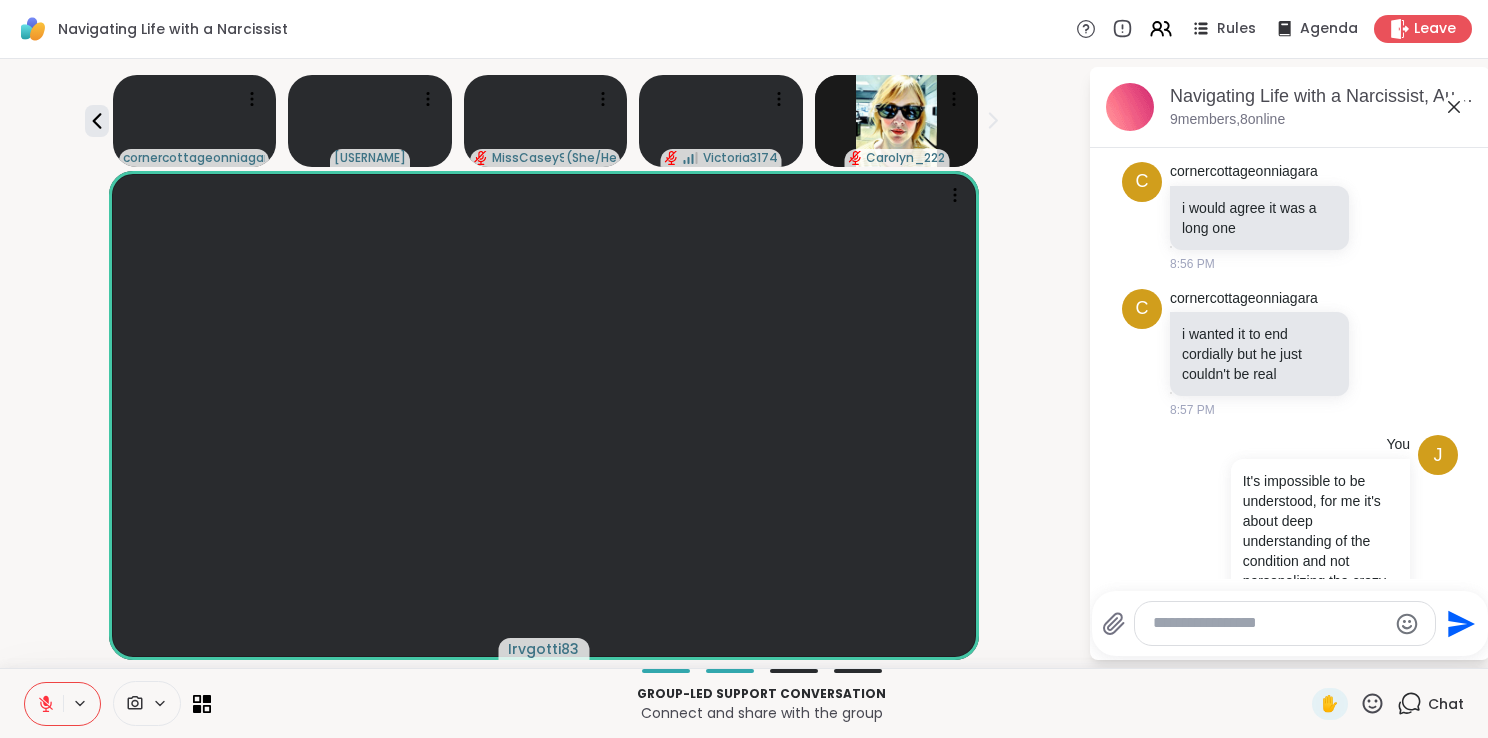 scroll, scrollTop: 2897, scrollLeft: 0, axis: vertical 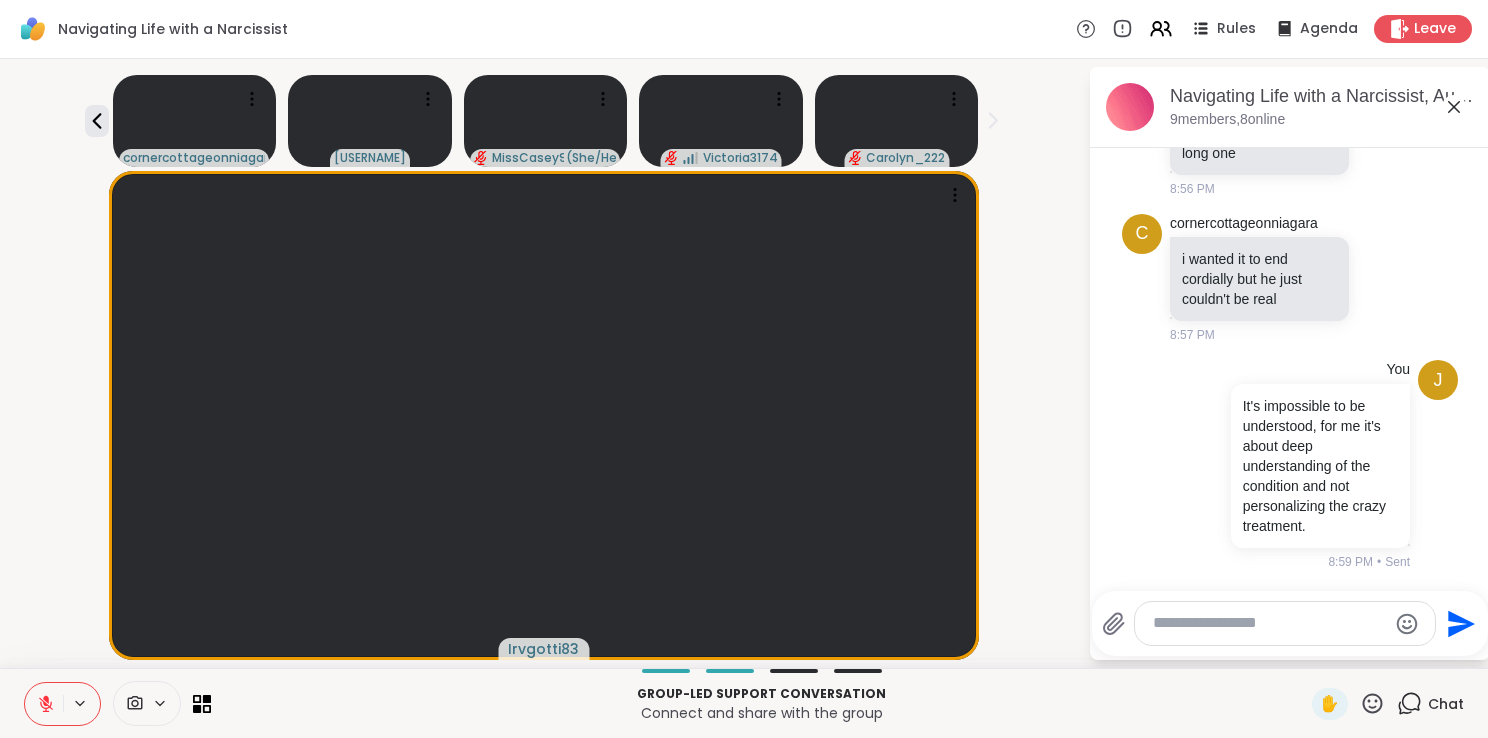 click 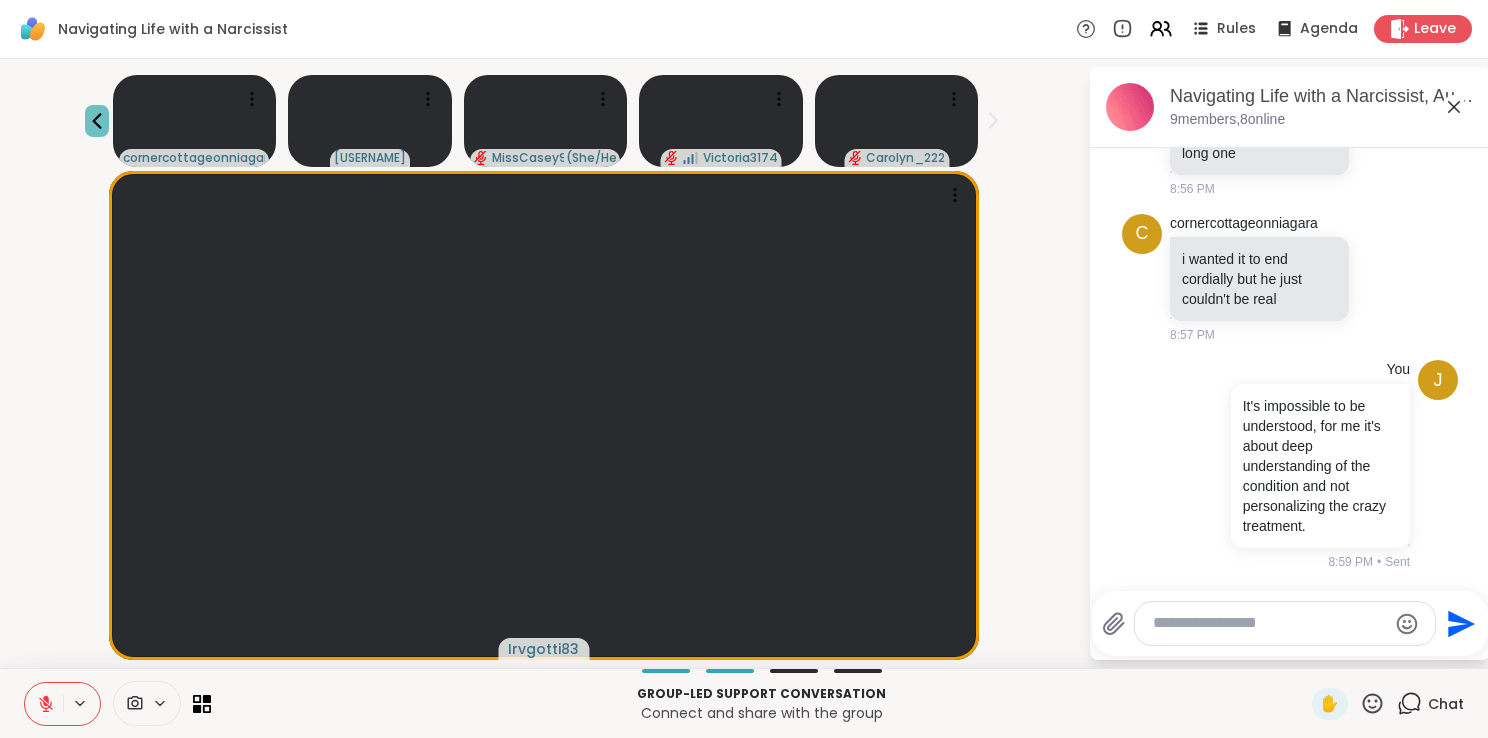 click 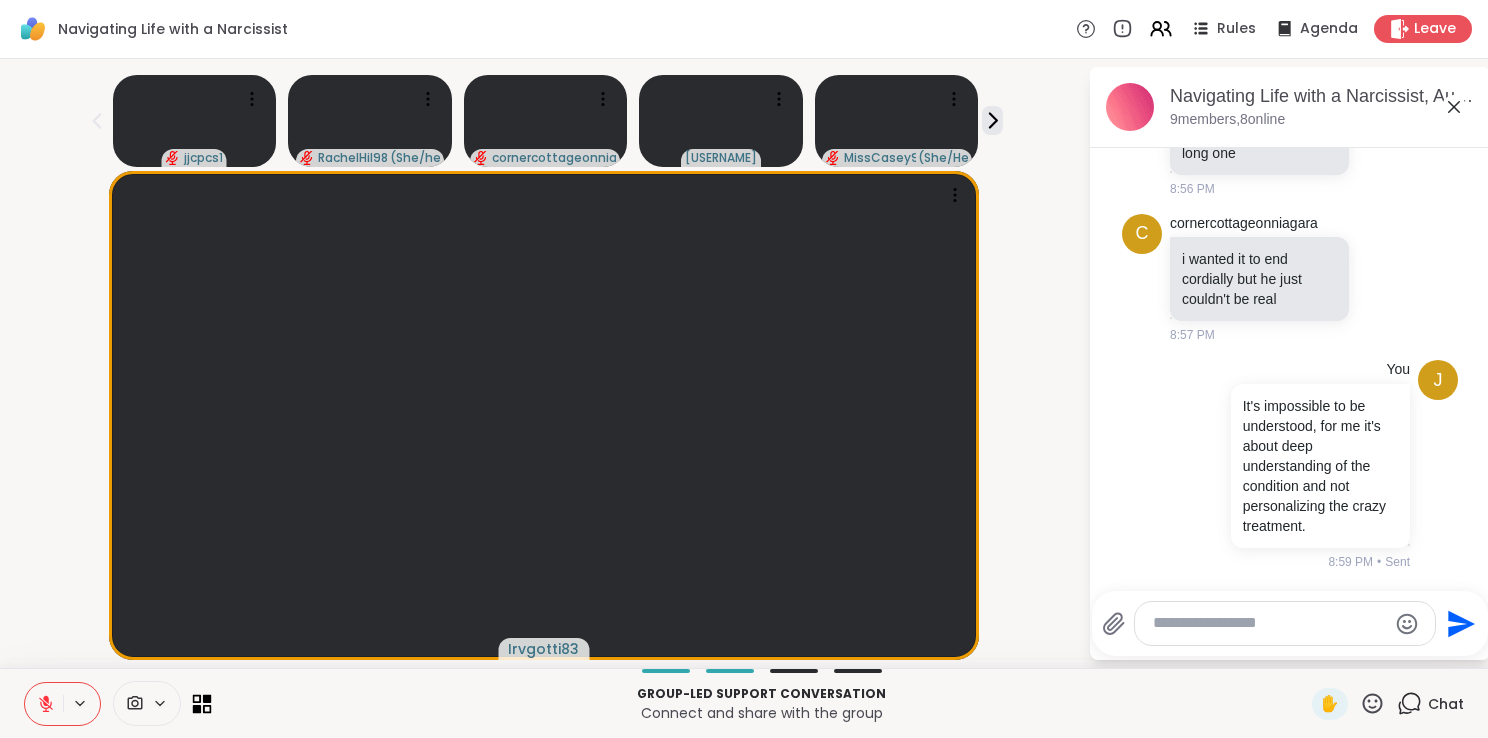 click 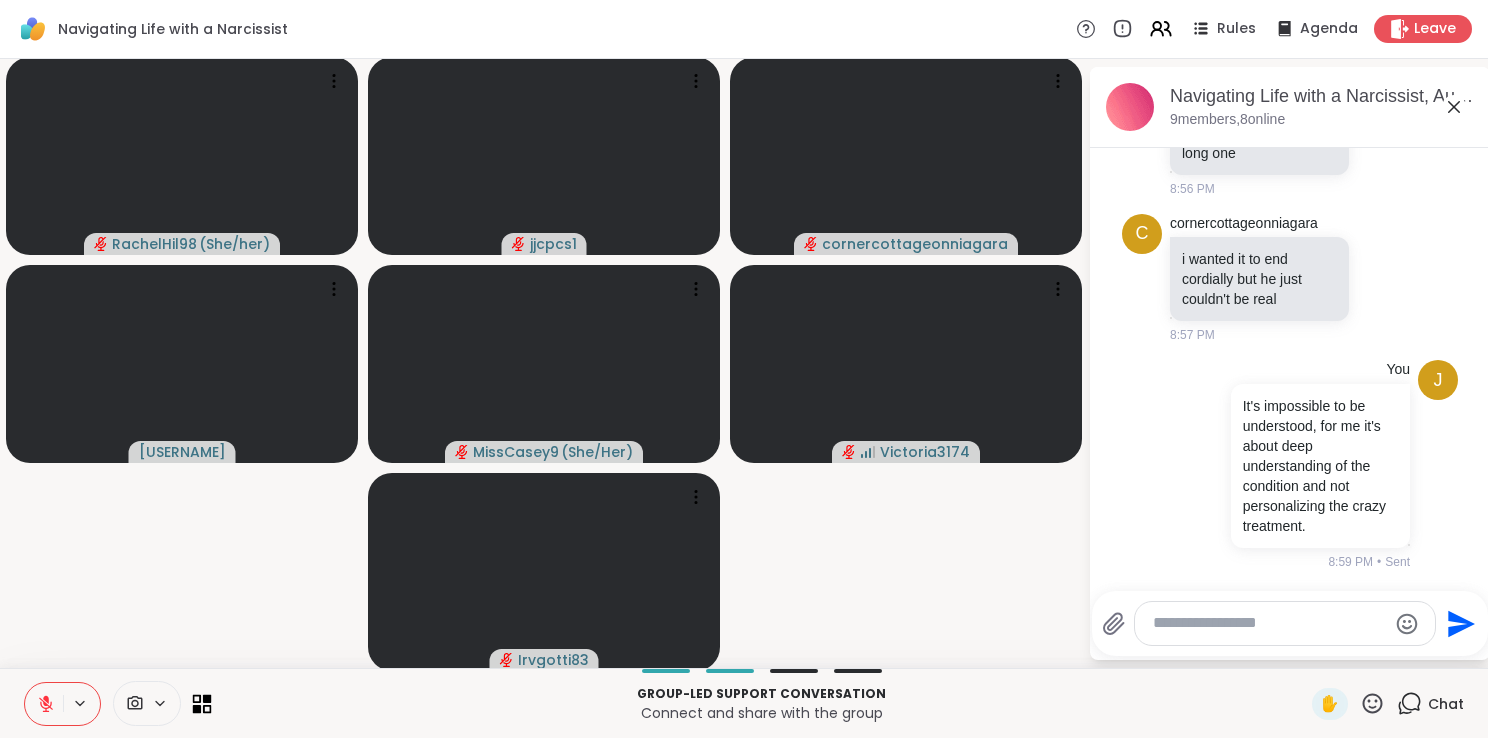 click 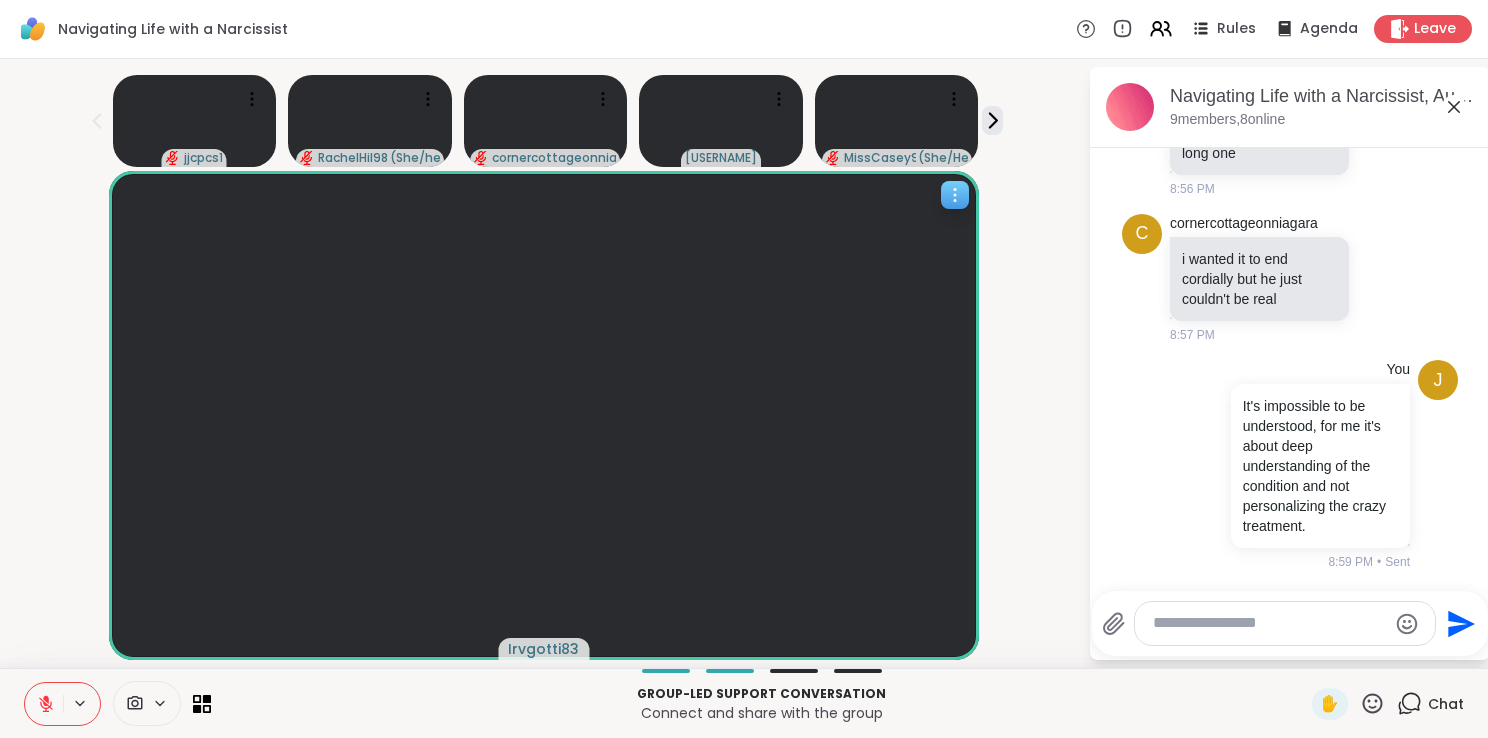 click 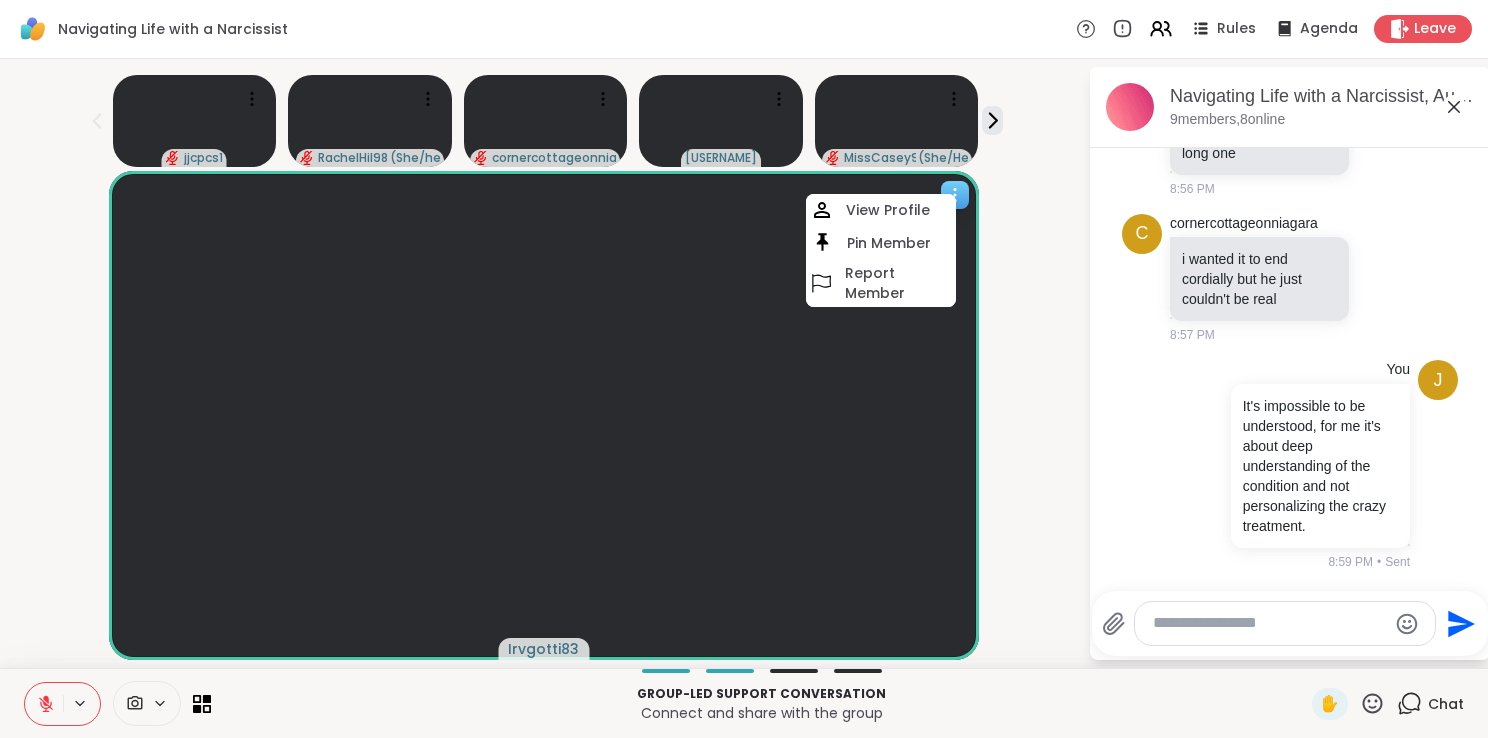 click 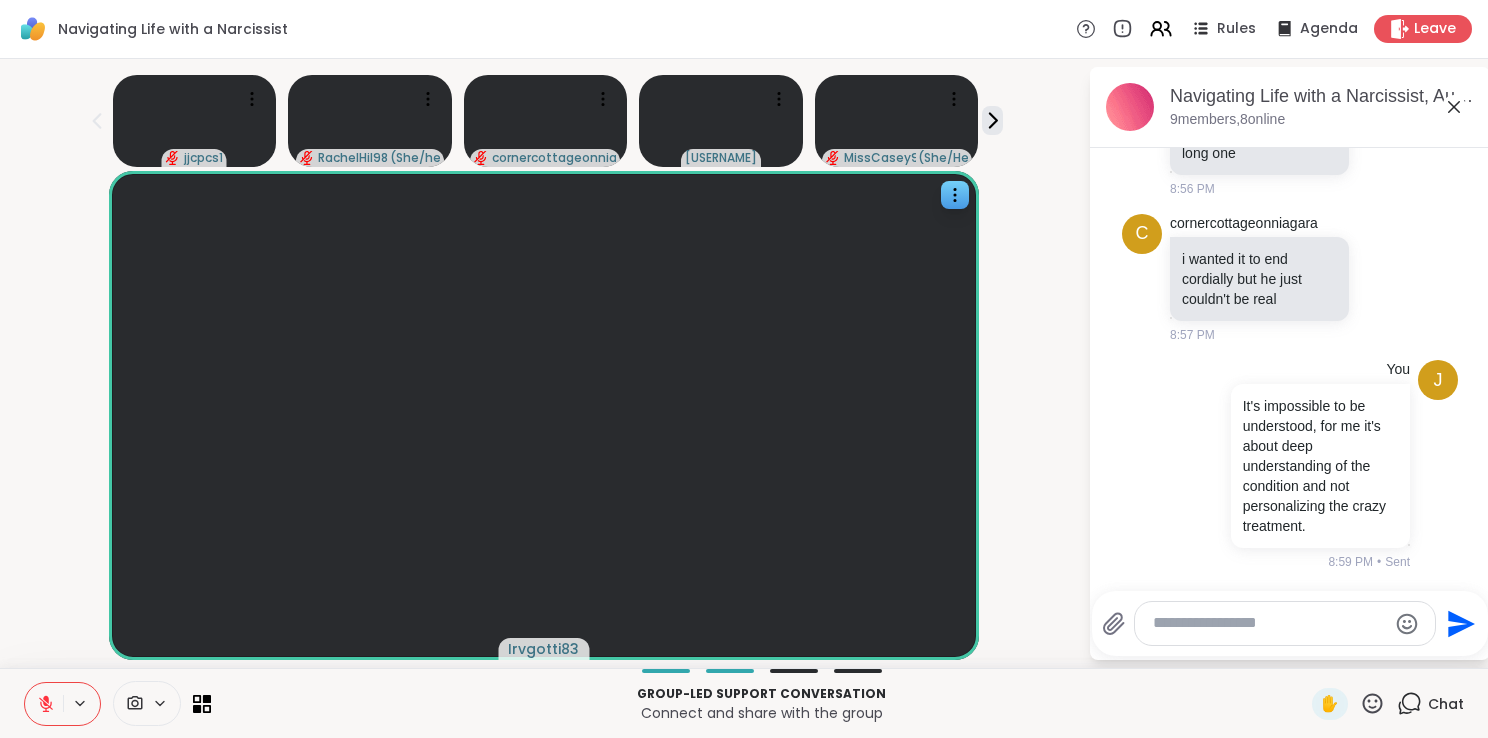 scroll, scrollTop: 2926, scrollLeft: 0, axis: vertical 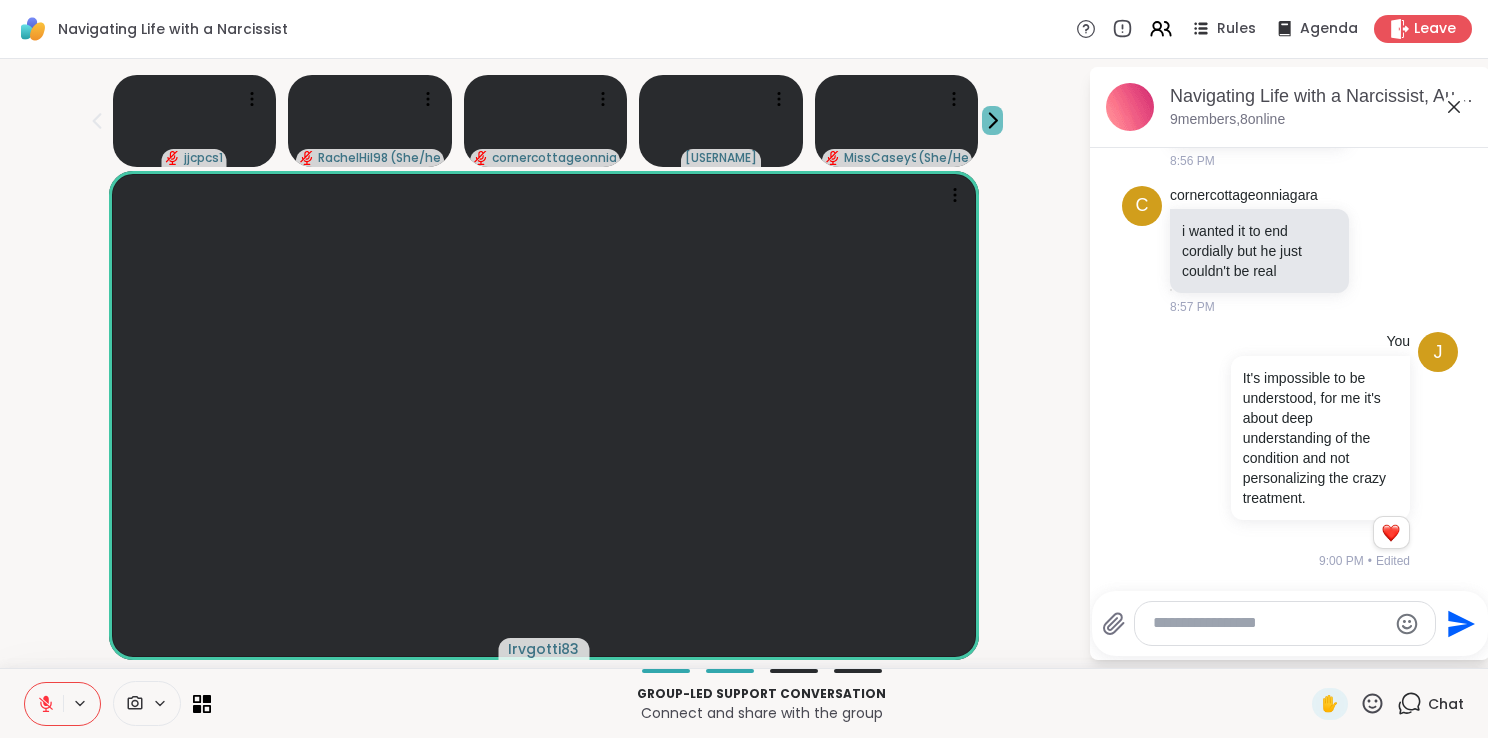 click 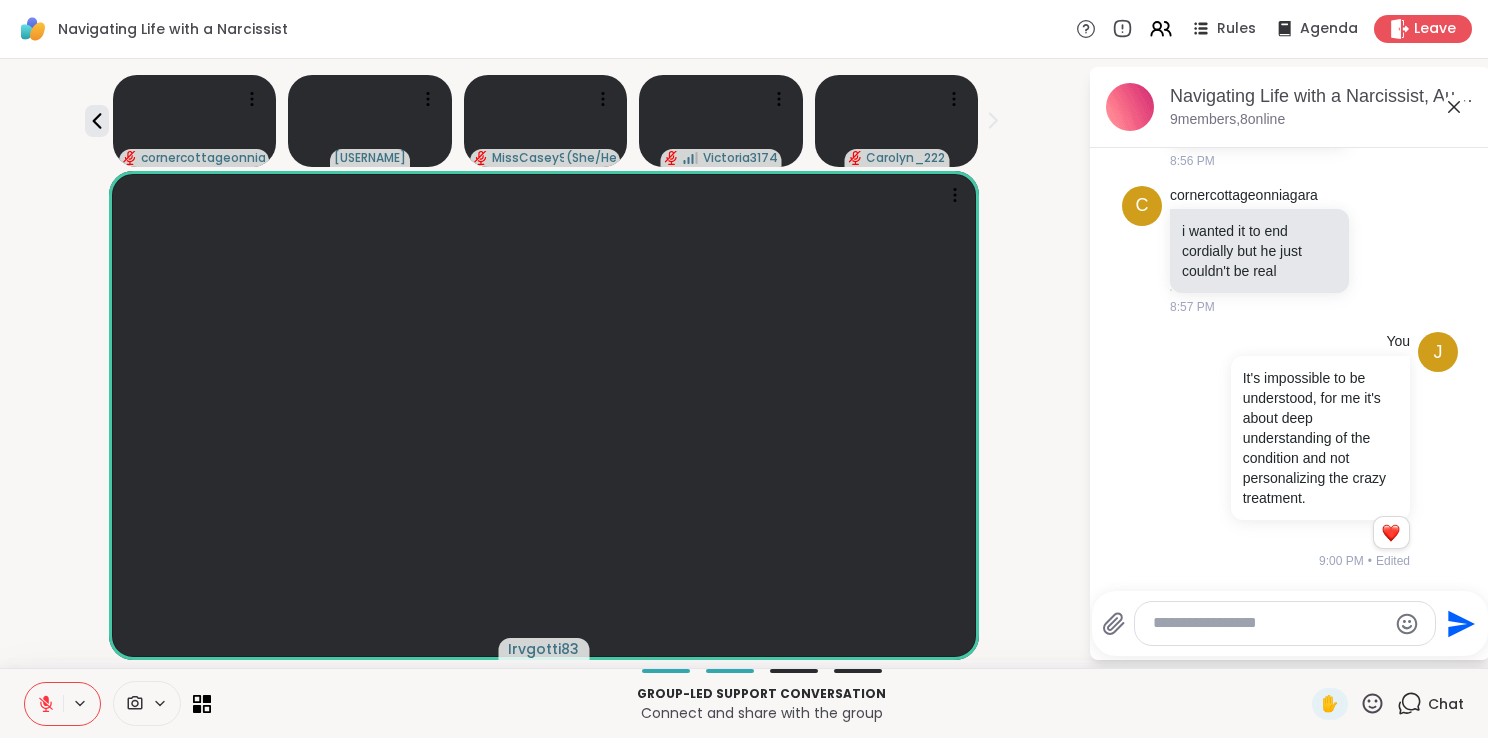 click 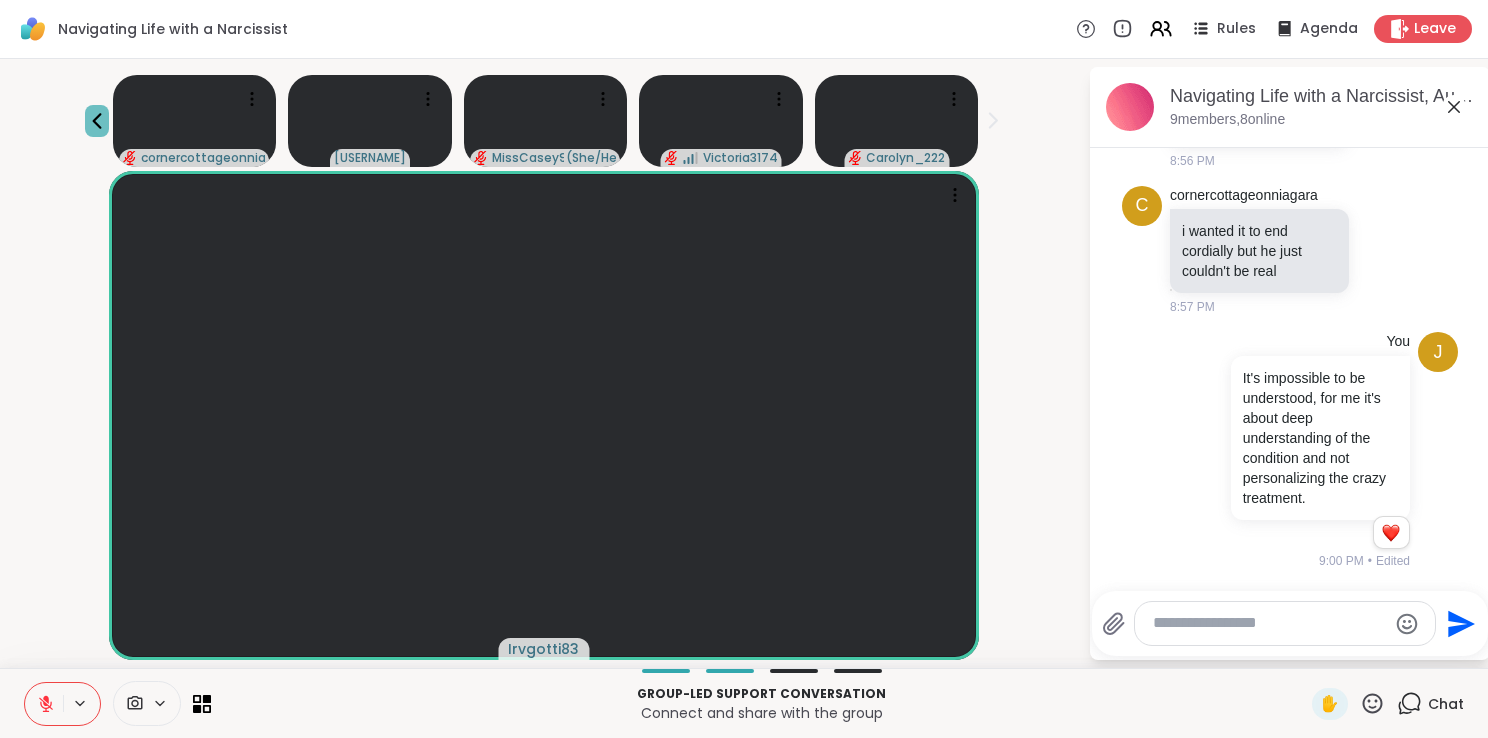 click 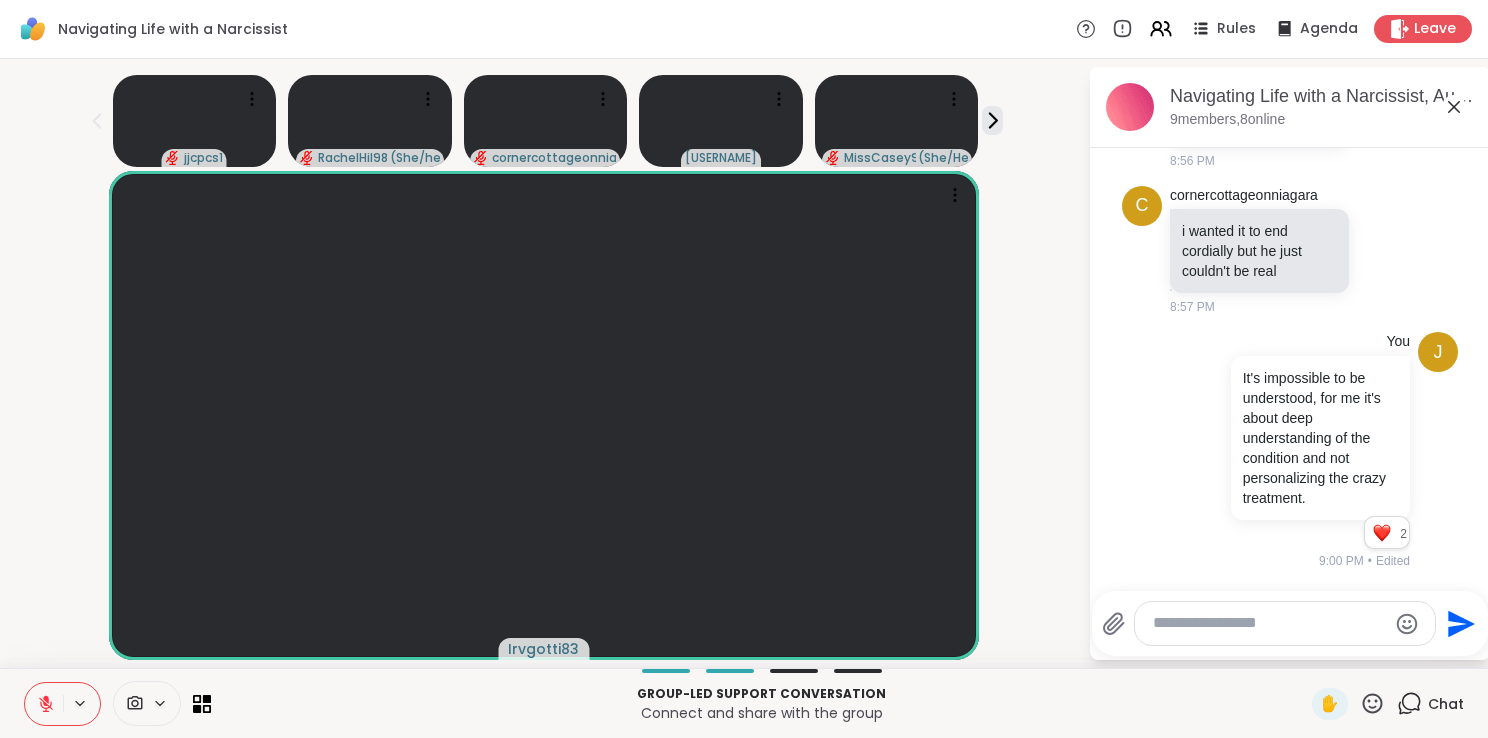 click 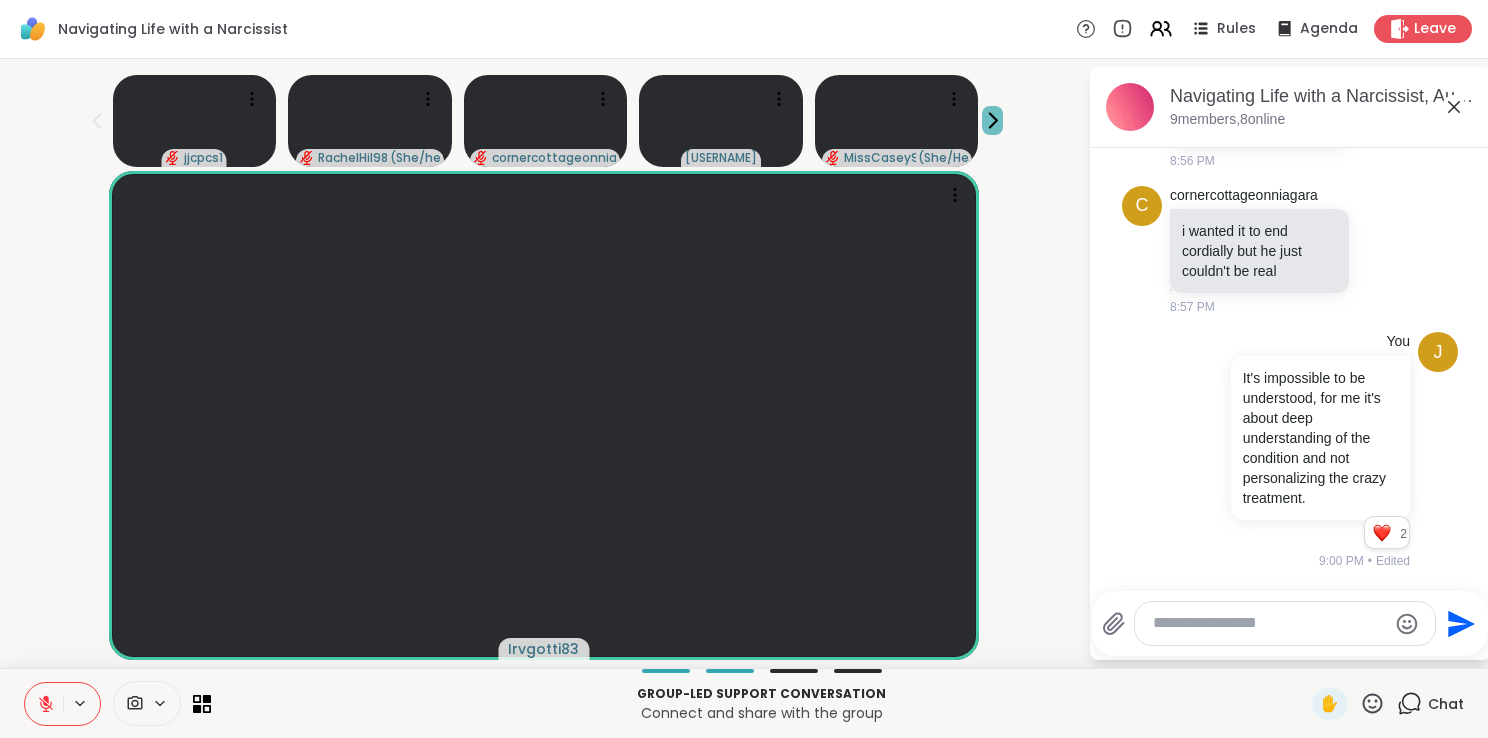 click 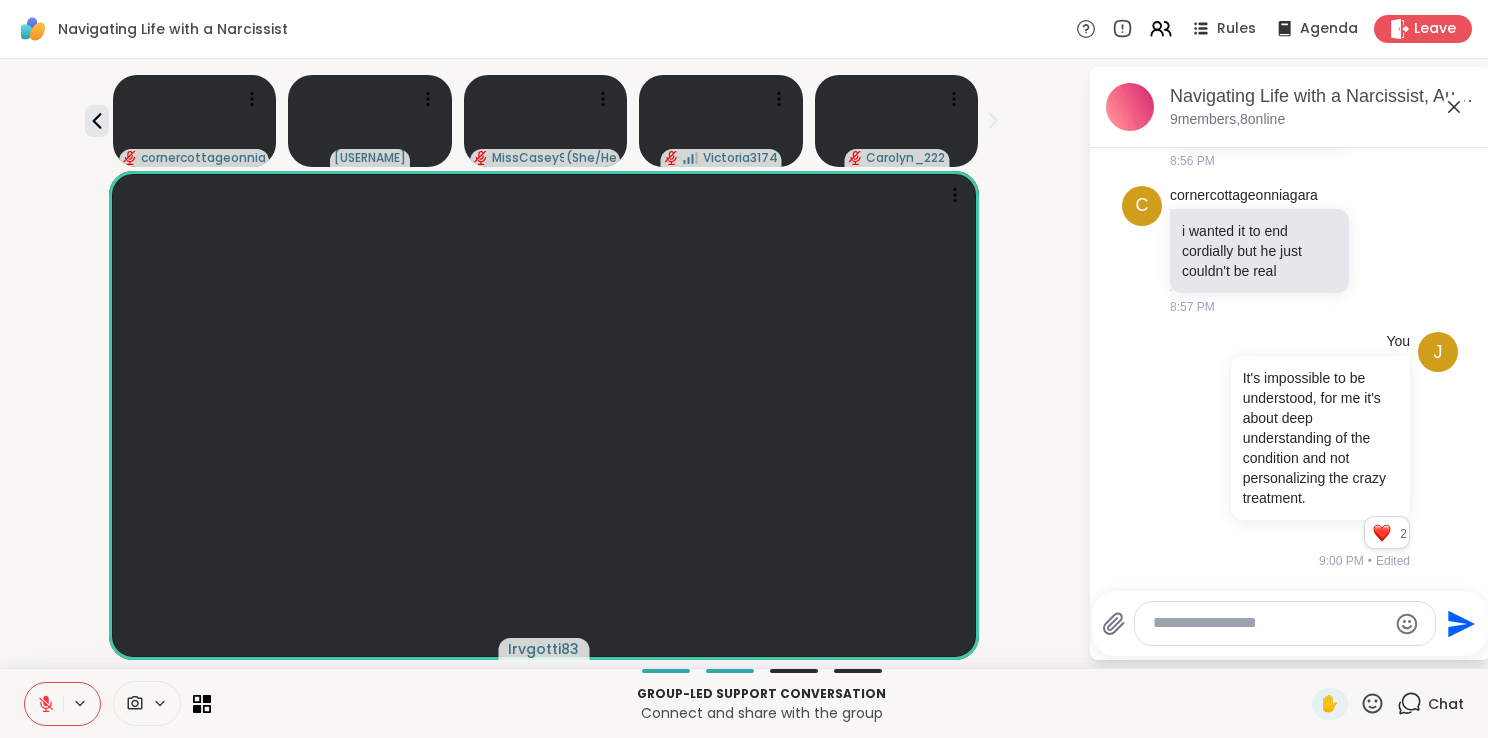click at bounding box center [1269, 623] 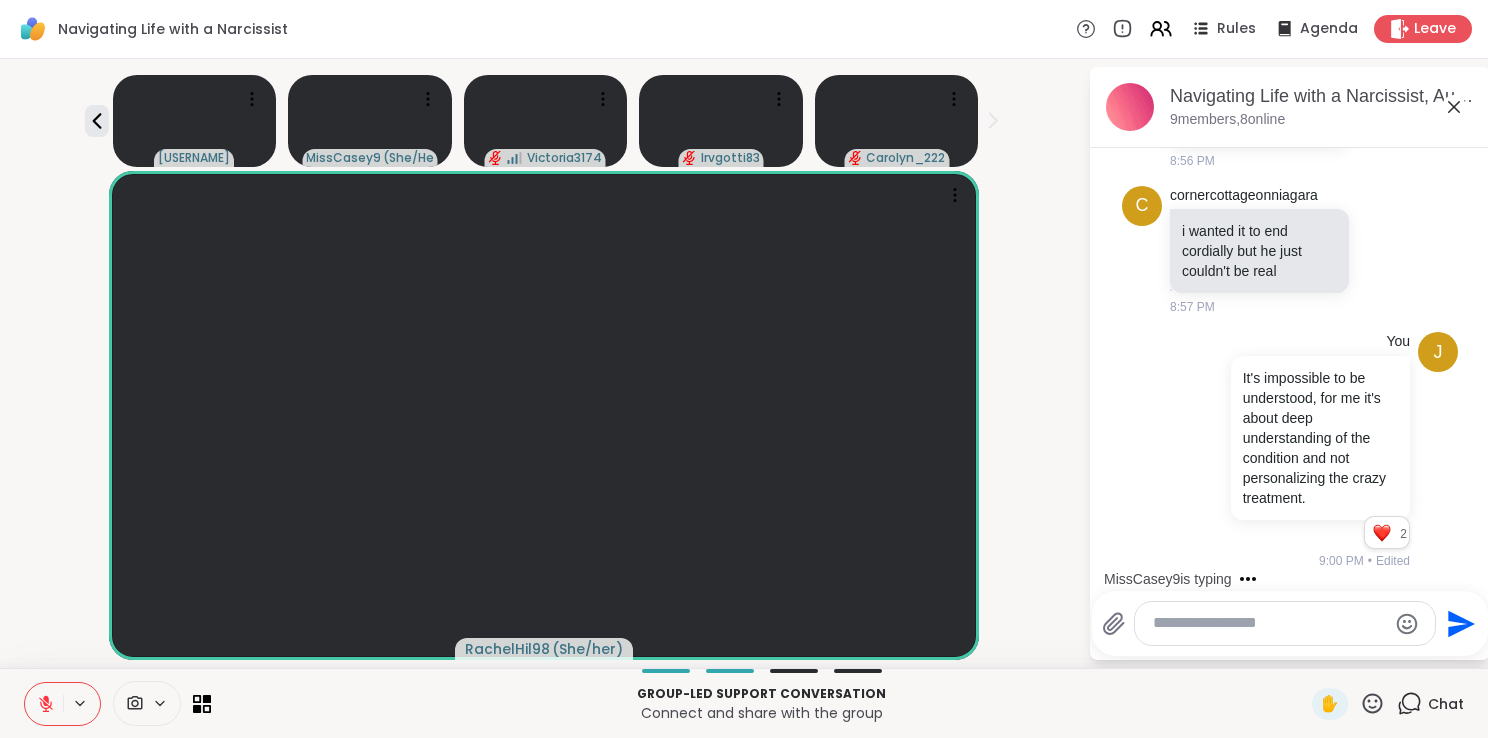 scroll, scrollTop: 3052, scrollLeft: 0, axis: vertical 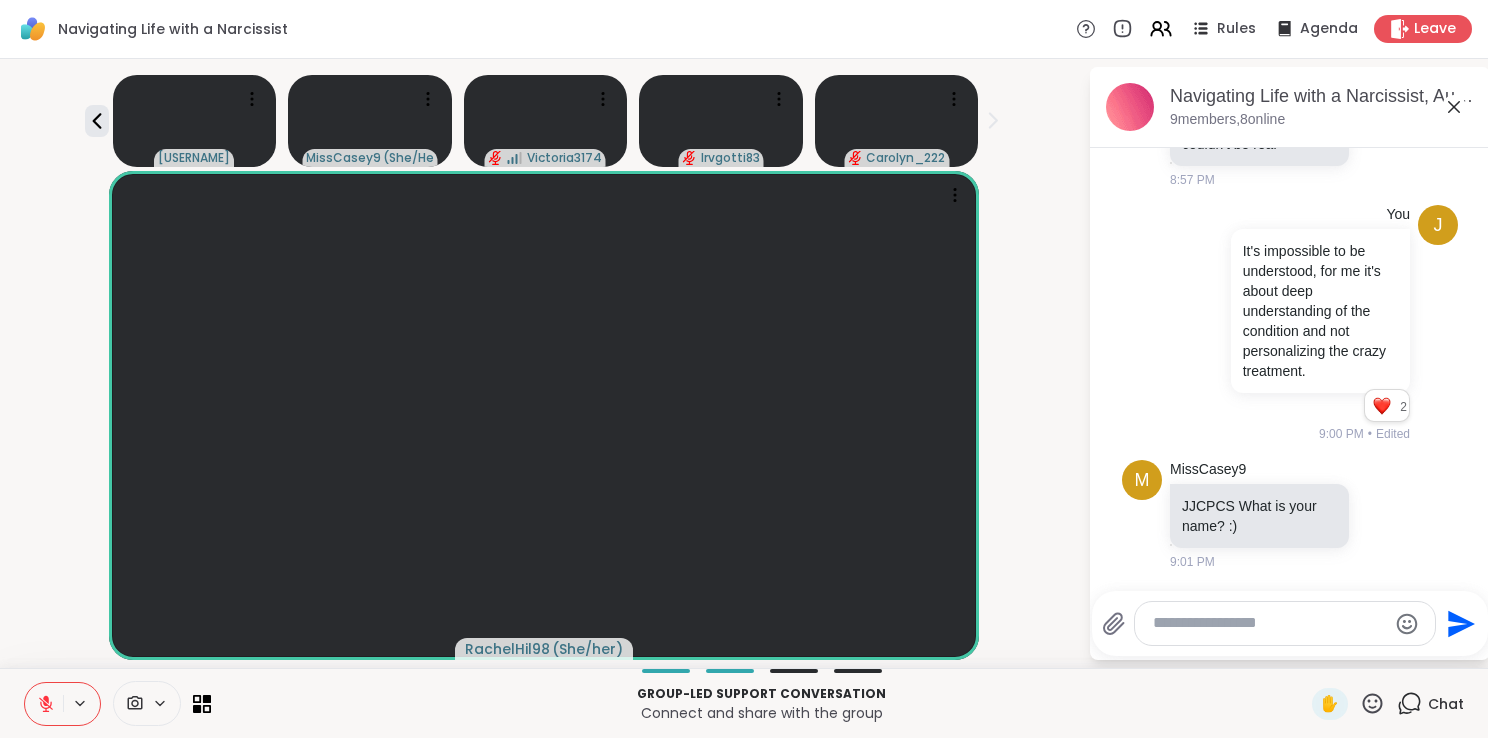 click at bounding box center [1269, 623] 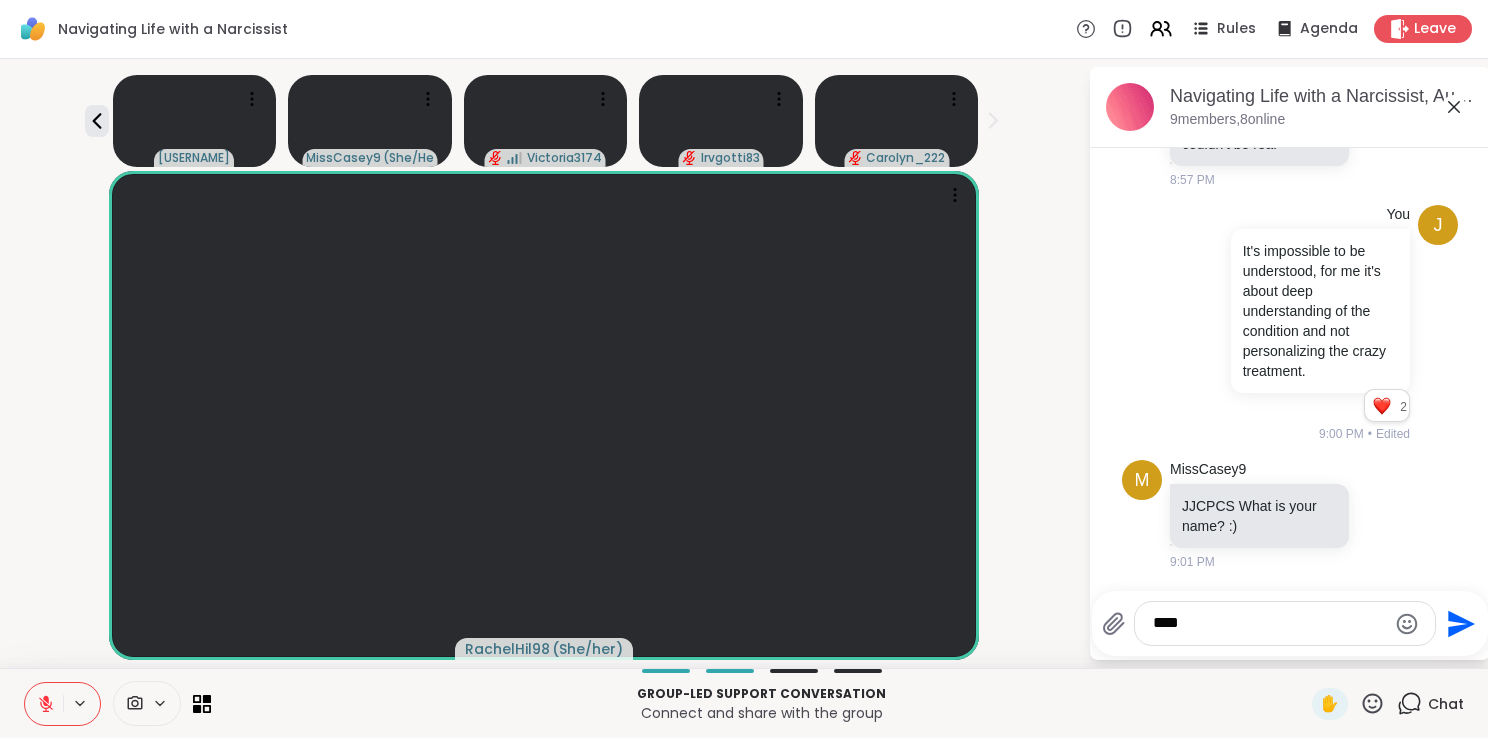 type on "****" 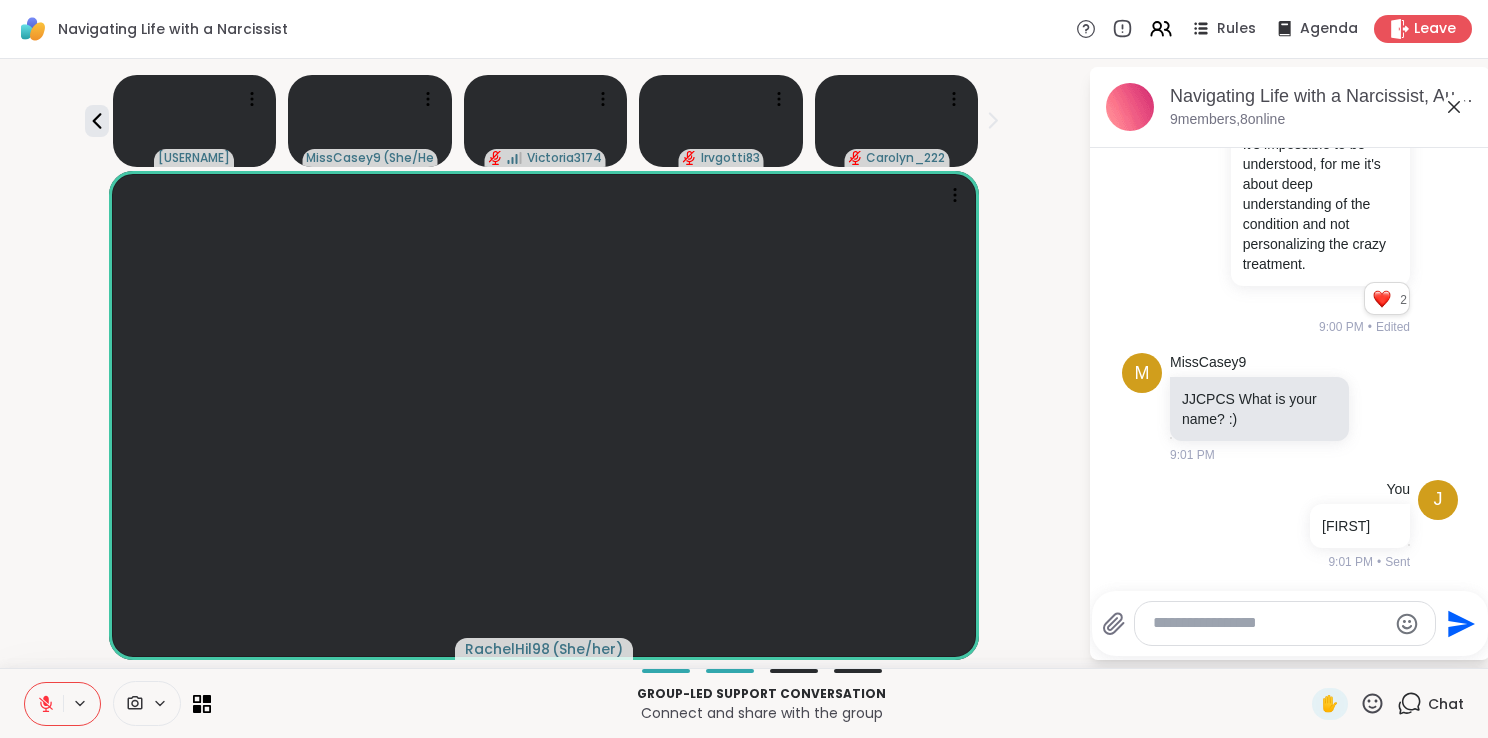 scroll, scrollTop: 3187, scrollLeft: 0, axis: vertical 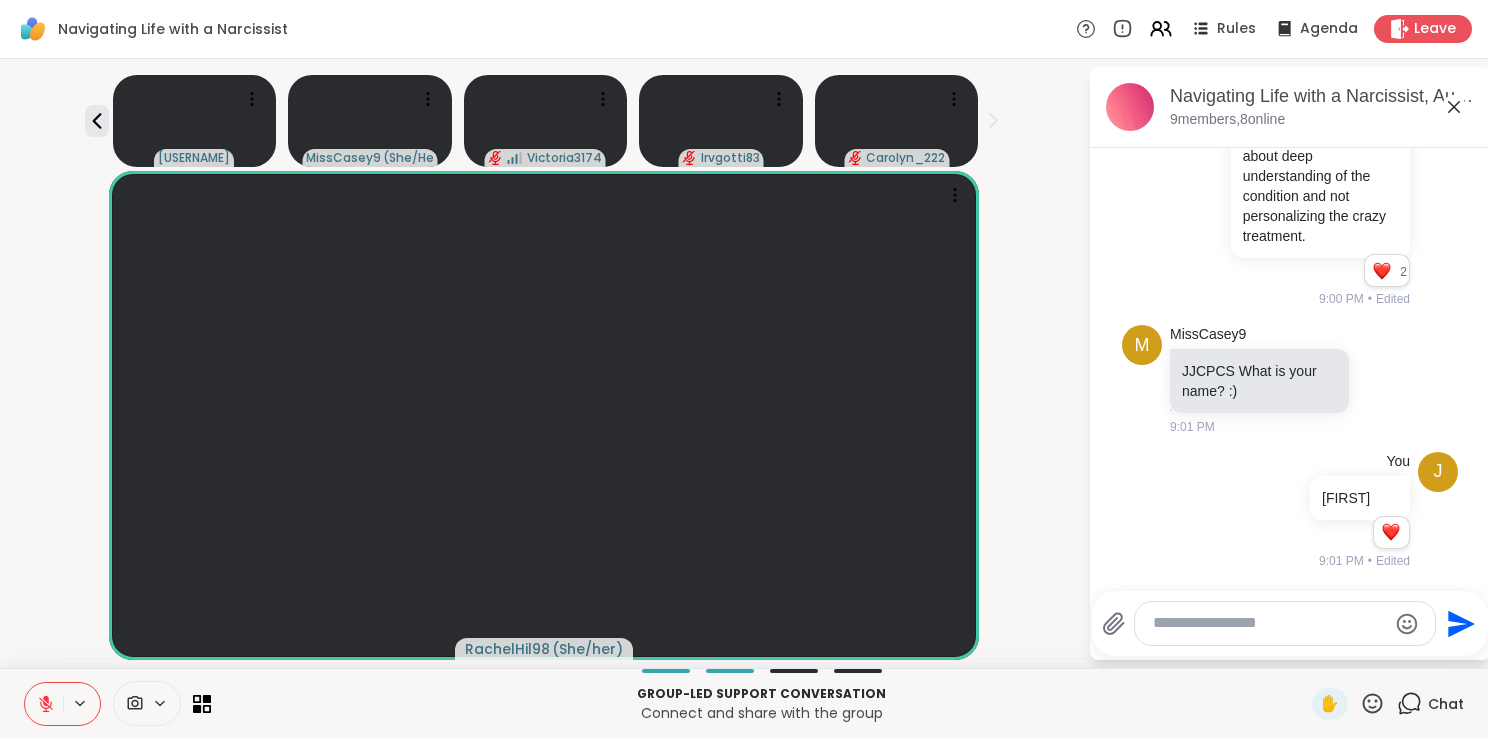 click 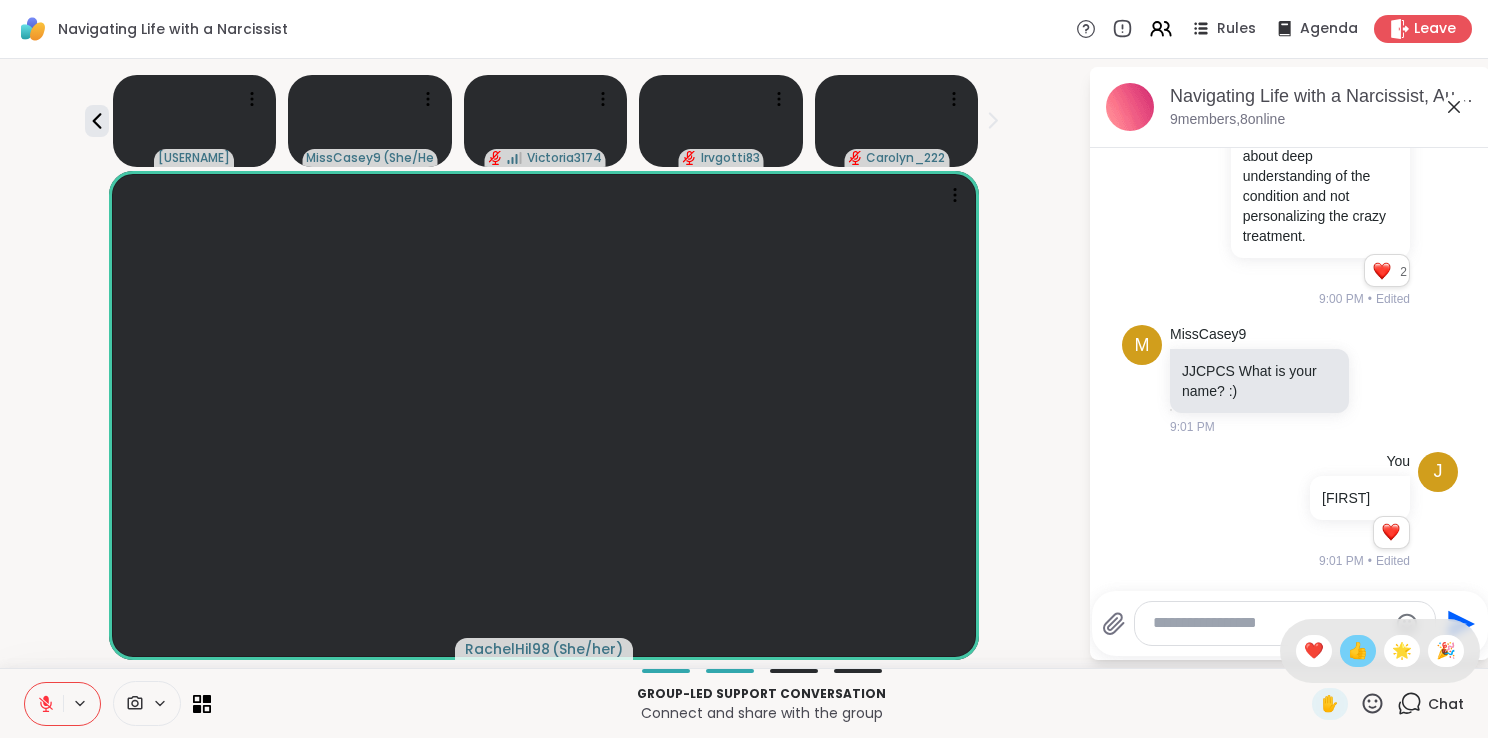 click on "👍" at bounding box center [1358, 651] 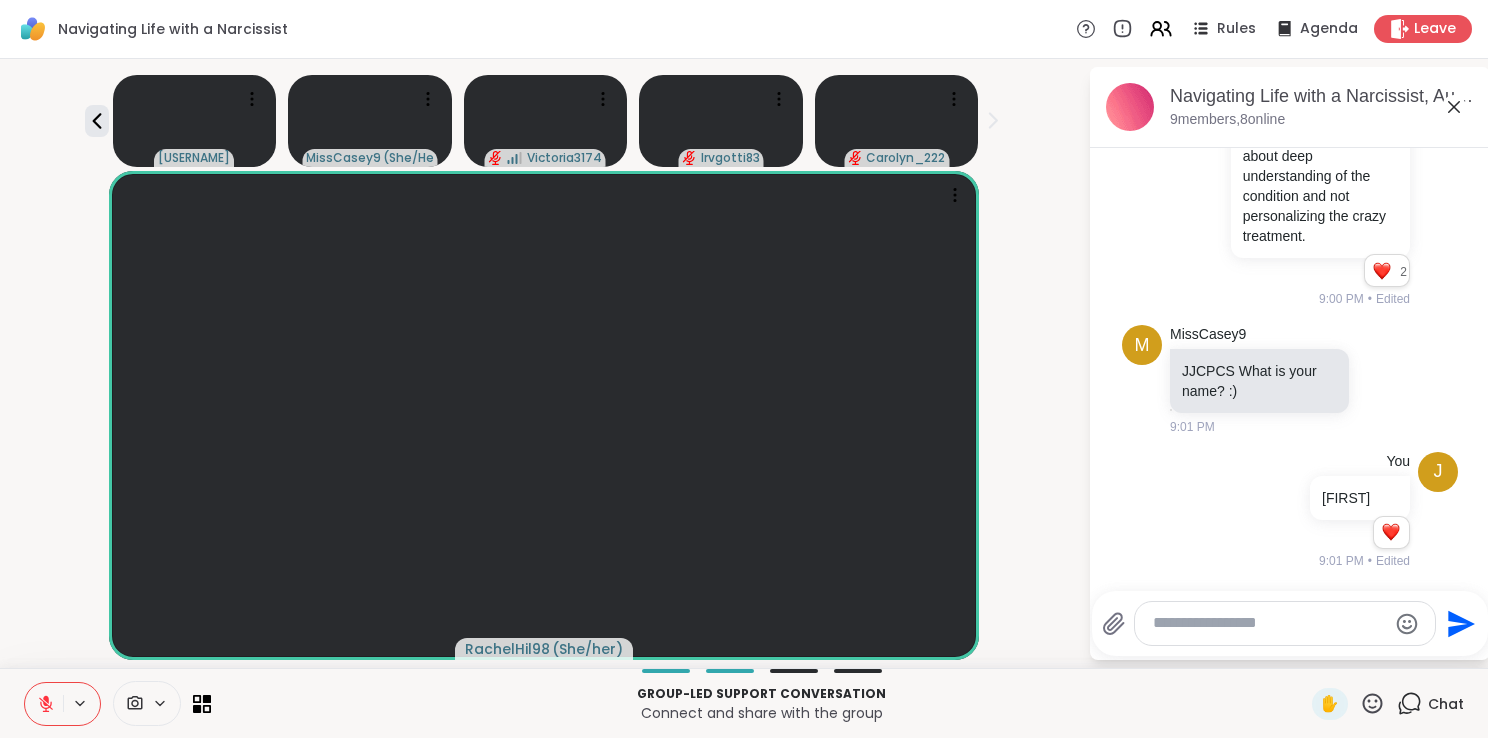 click 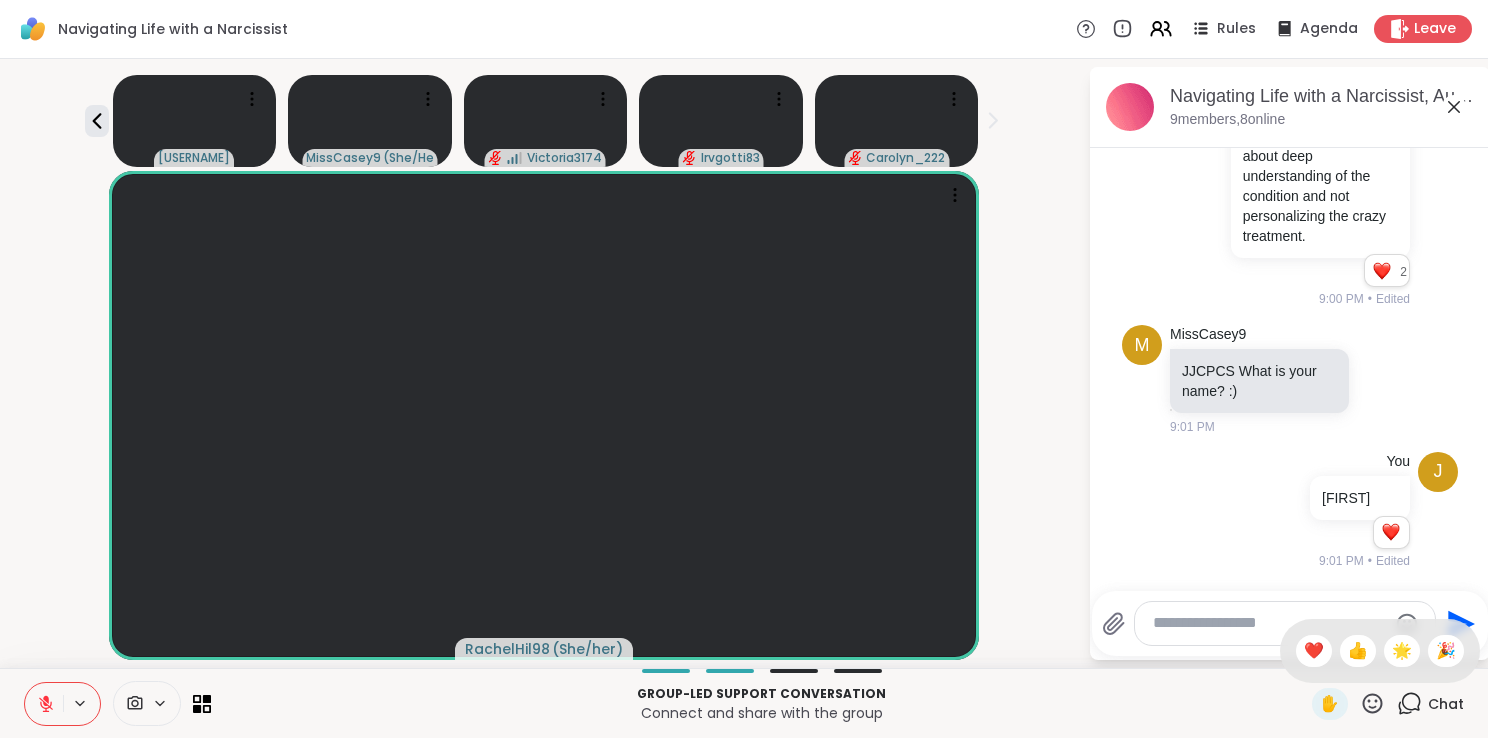 click at bounding box center (1269, 623) 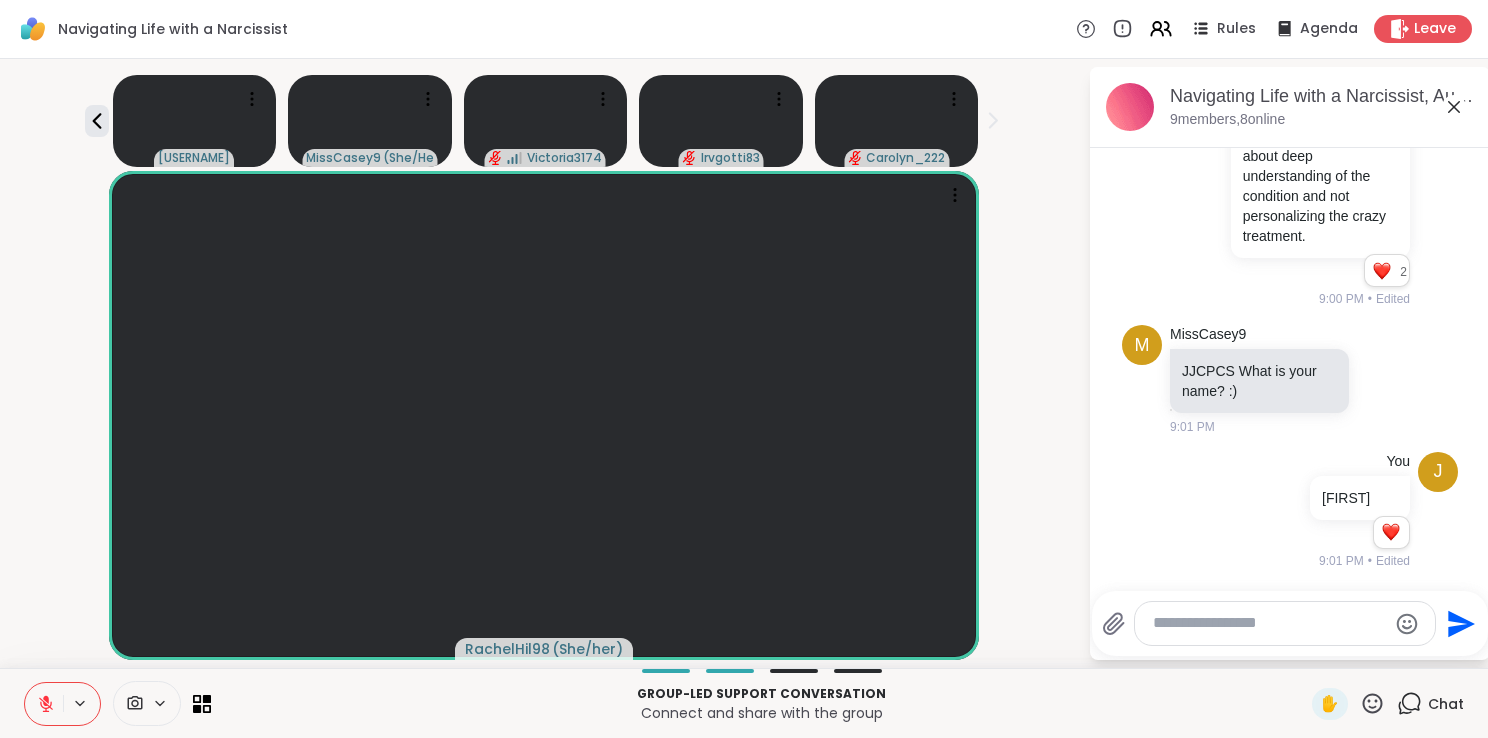 click 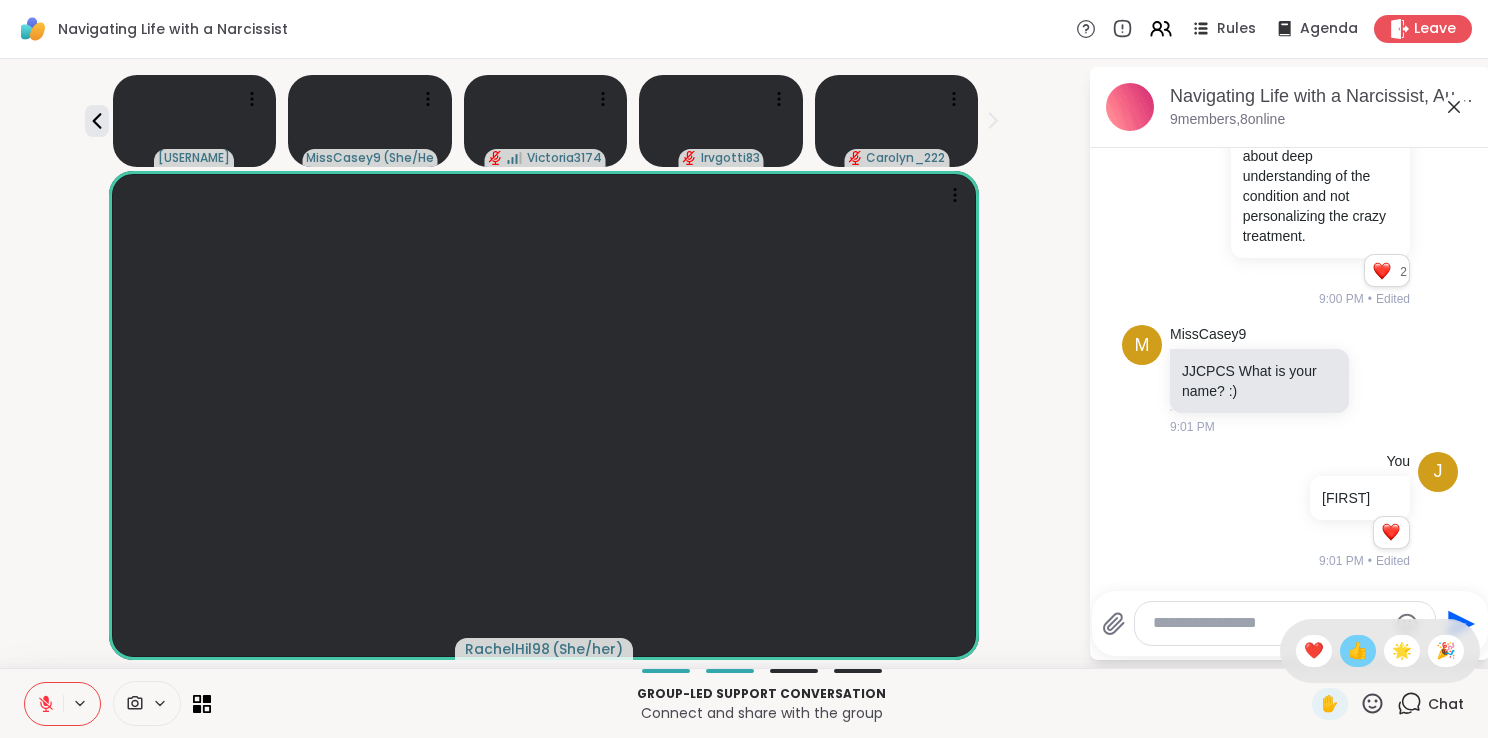 click on "👍" at bounding box center [1358, 651] 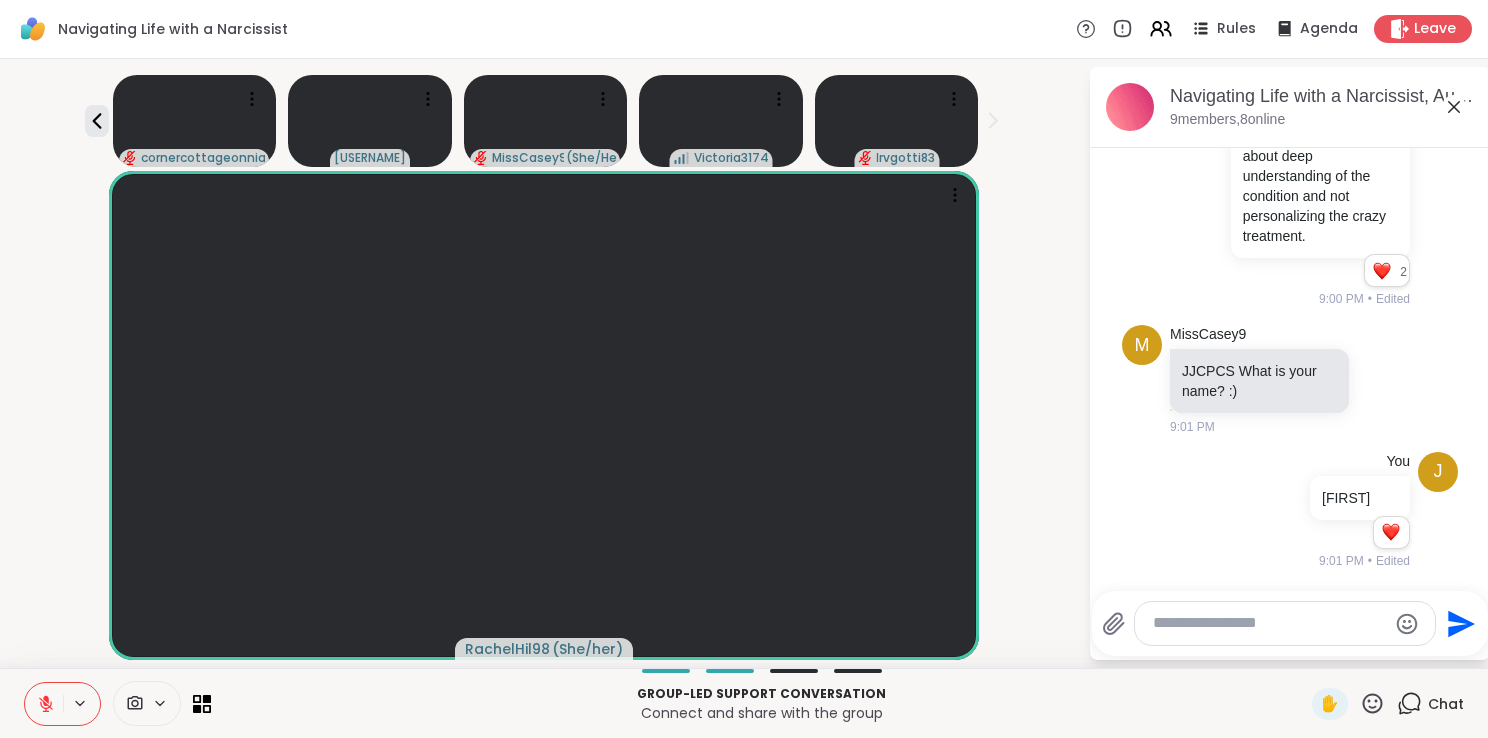 click 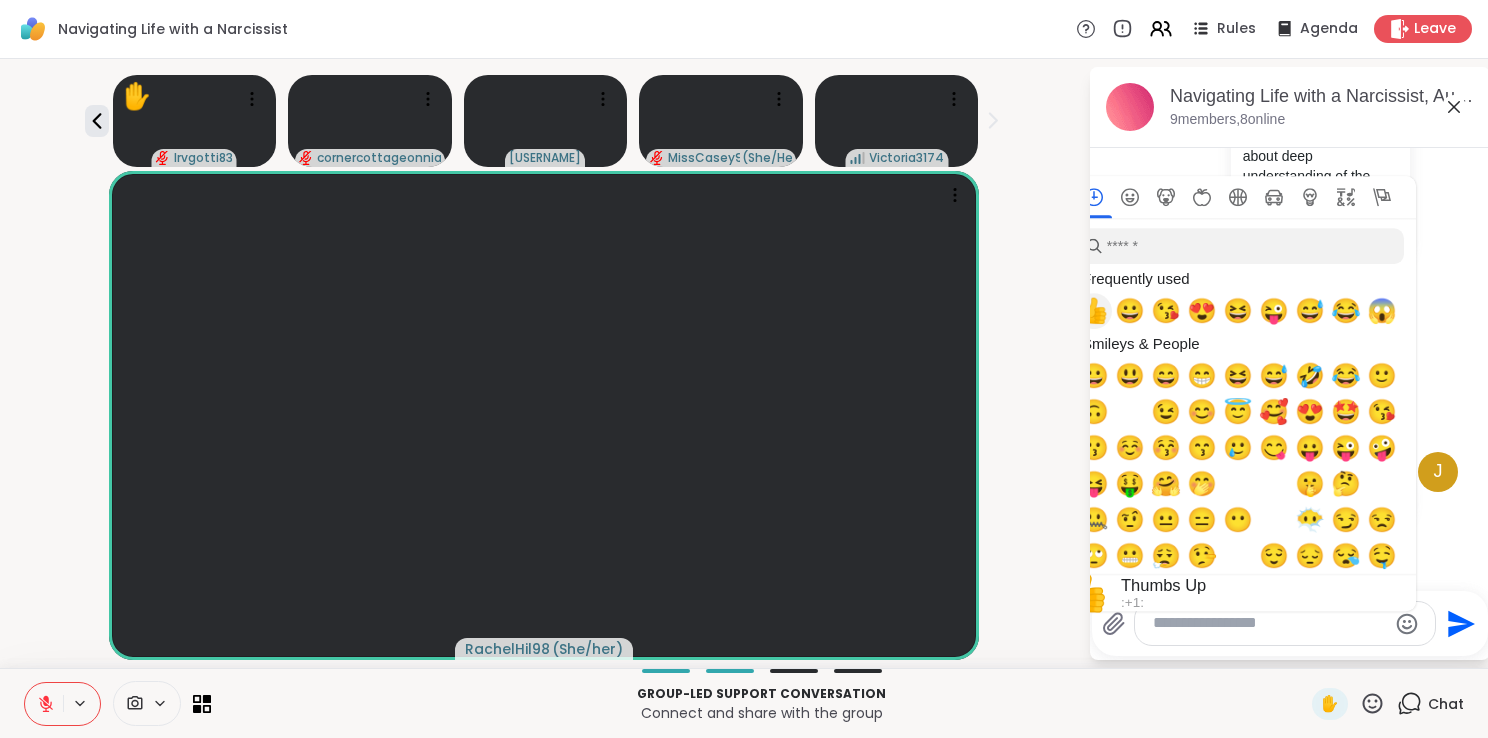 click on "👍" at bounding box center [1094, 311] 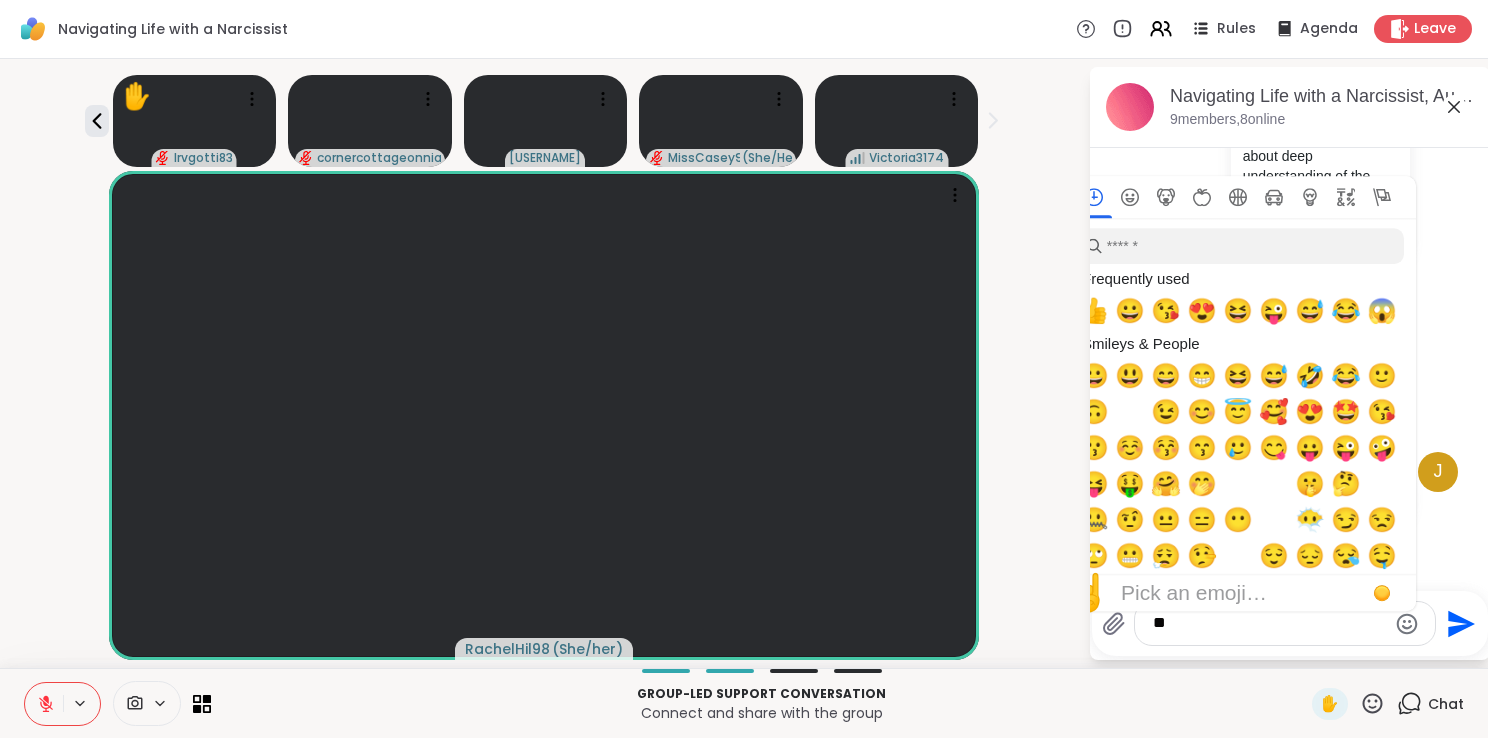 click 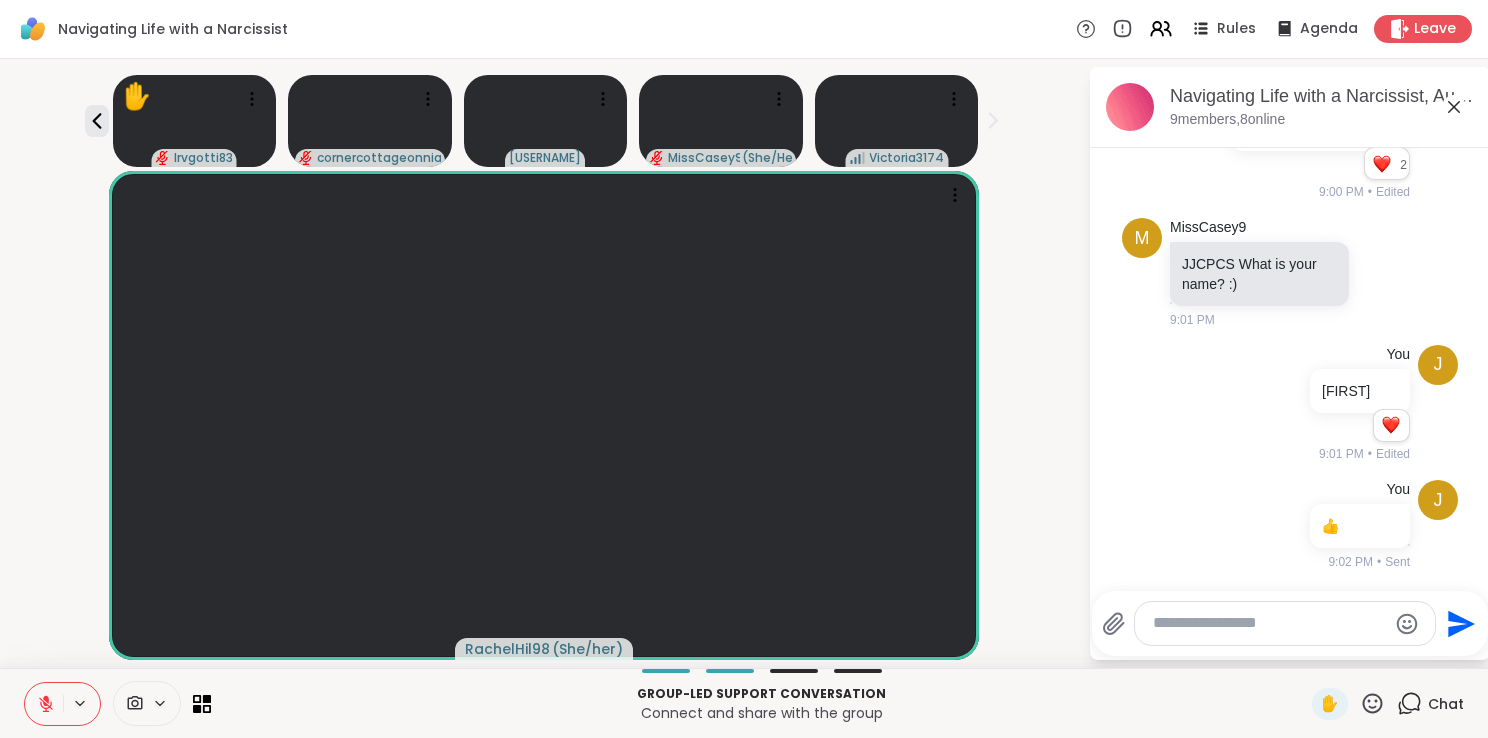 scroll, scrollTop: 3293, scrollLeft: 0, axis: vertical 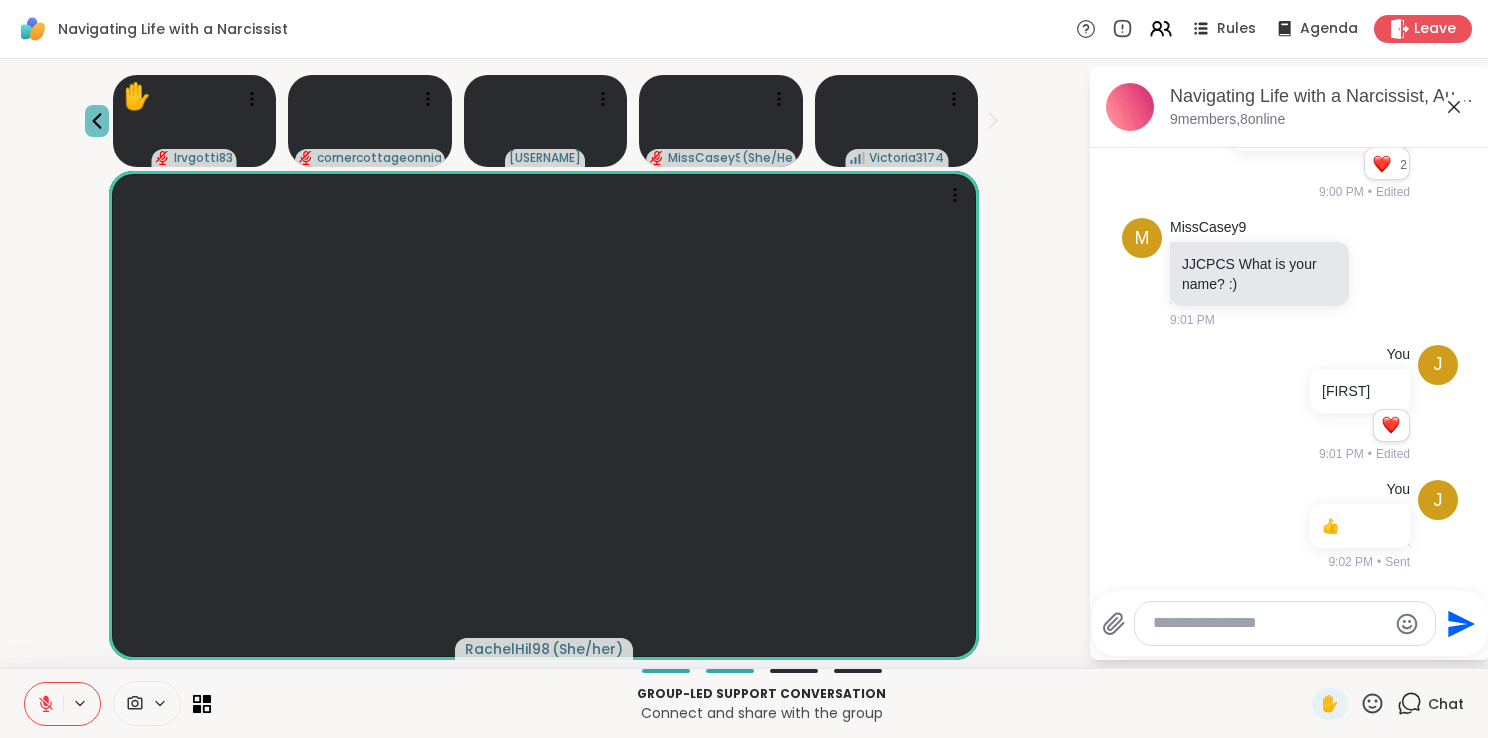 click 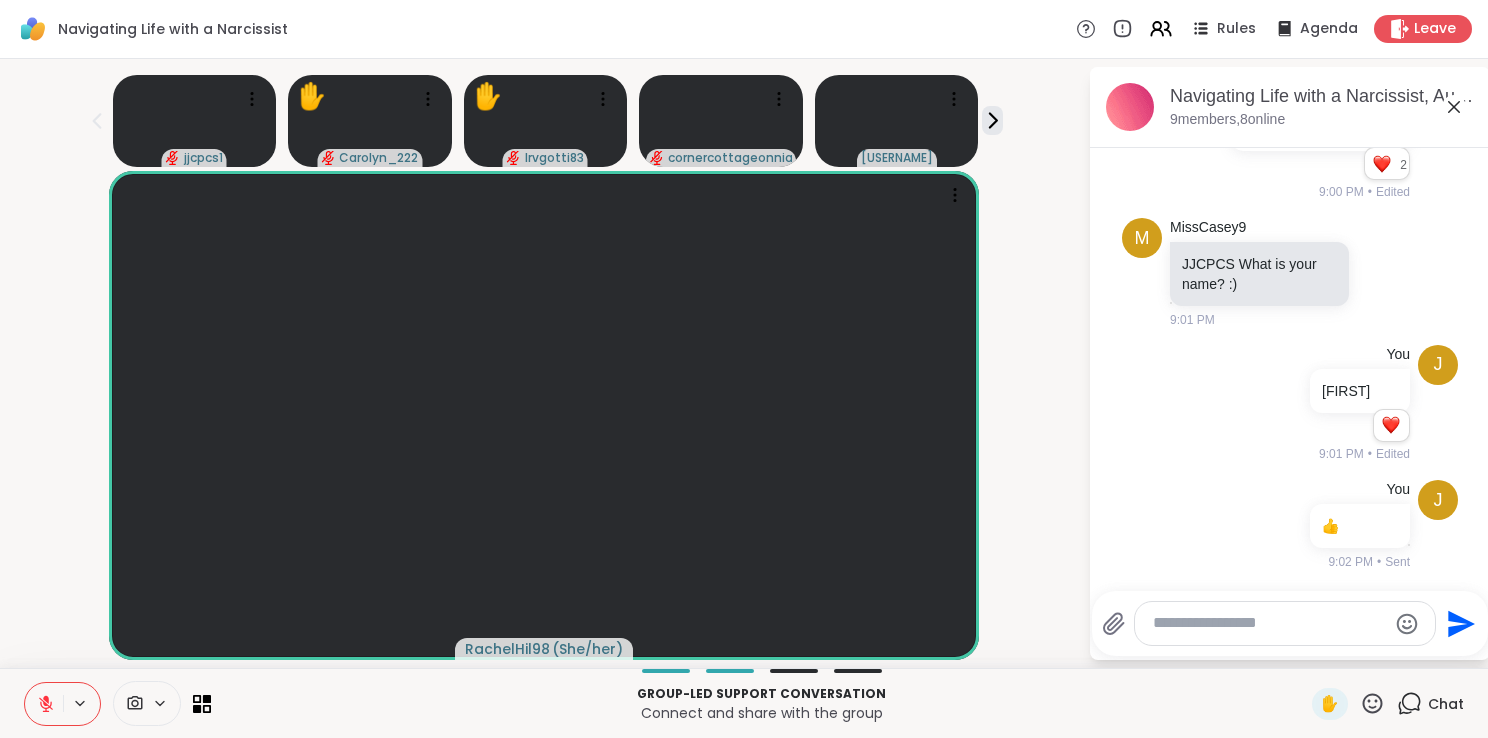 click 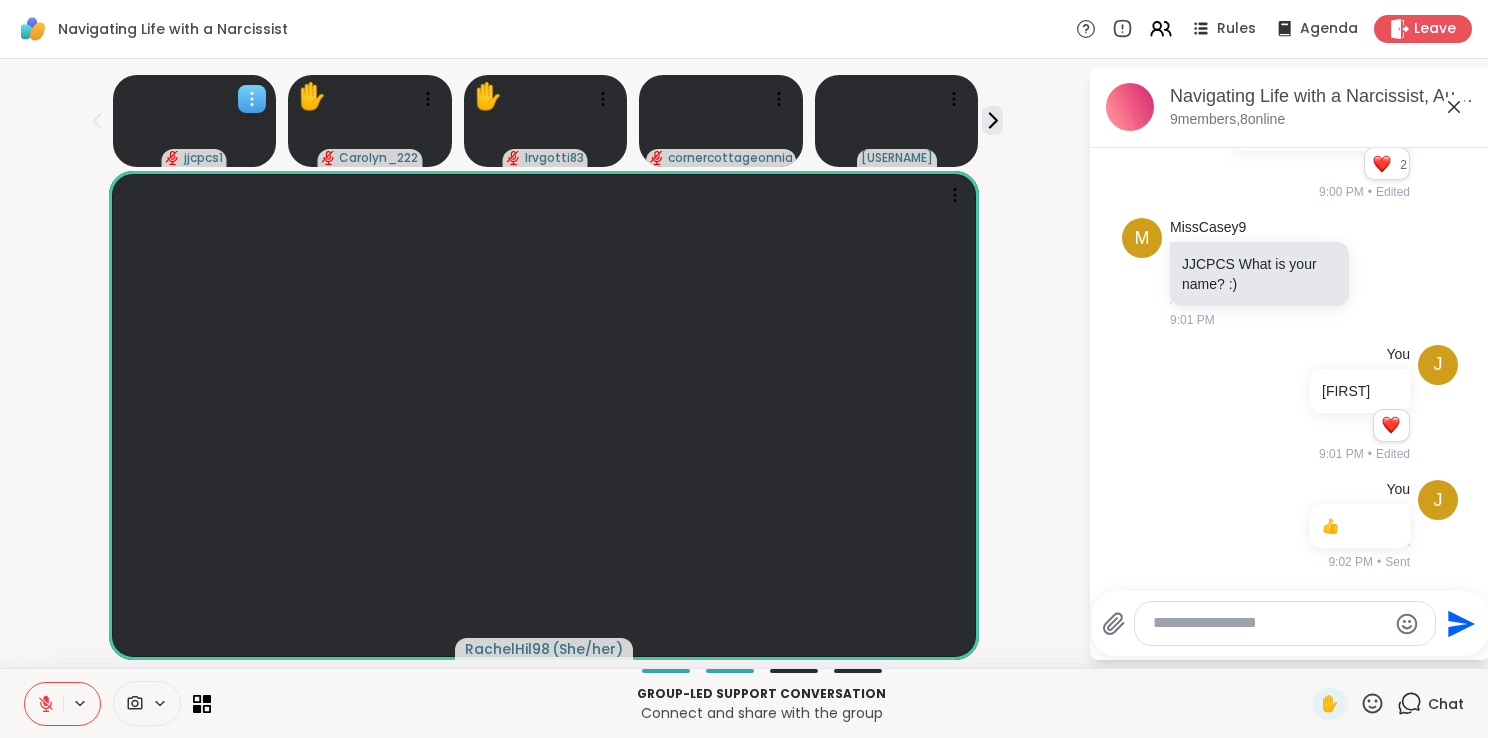 click 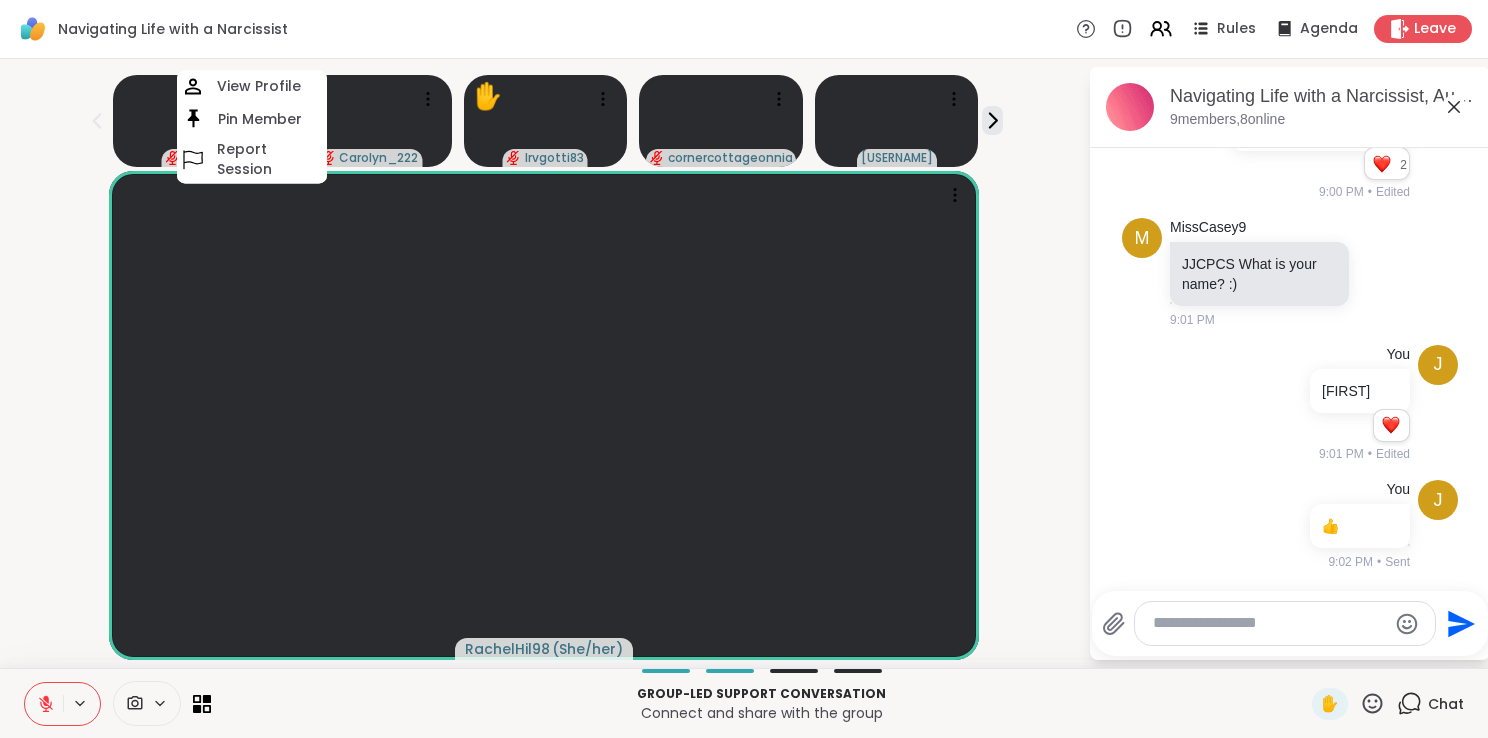 click on "jjcpcs1 View Profile Pin Member Report Session 🙌 [FIRST]_[LAST] 🙌 [USERNAME] [USERNAME] [USERNAME] [USERNAME]" at bounding box center (544, 117) 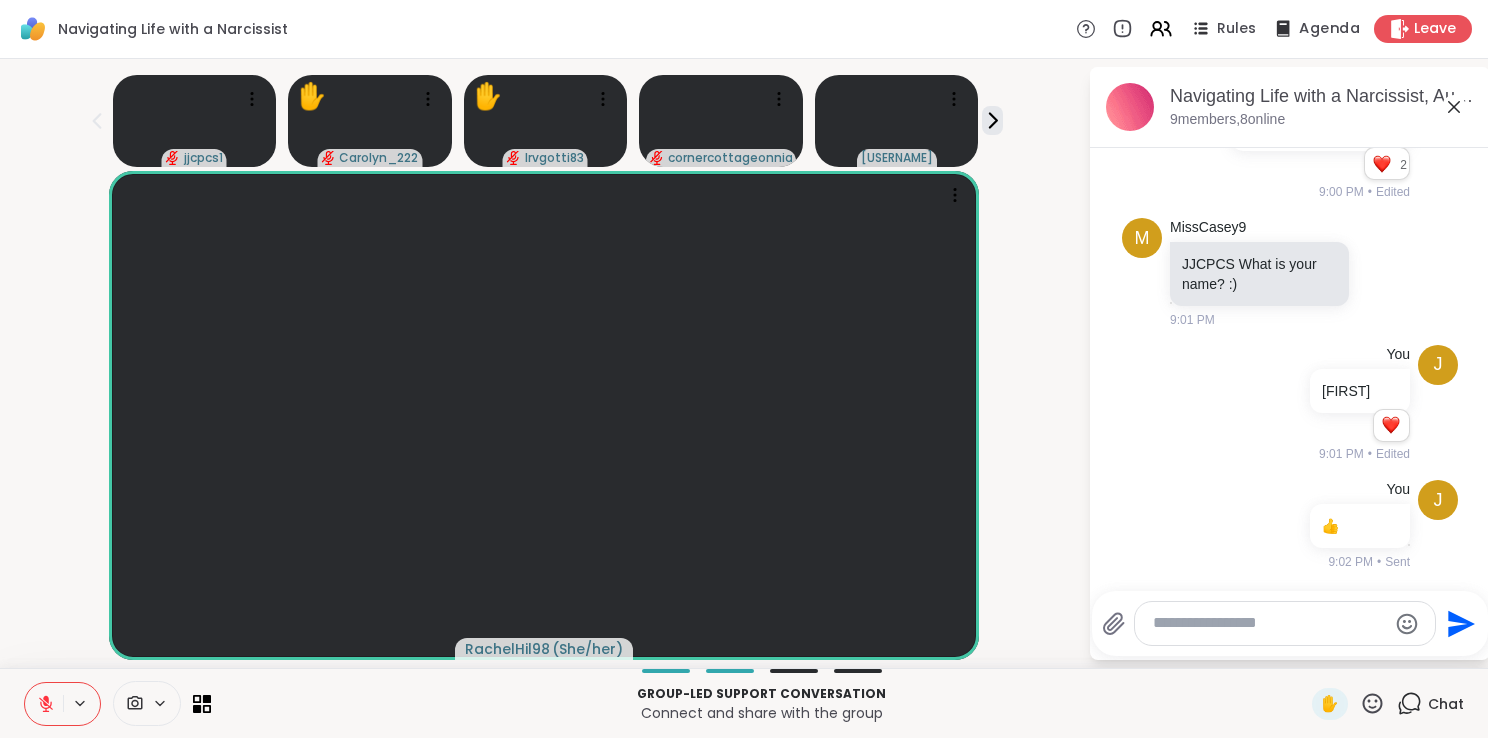 click on "Agenda" at bounding box center (1329, 29) 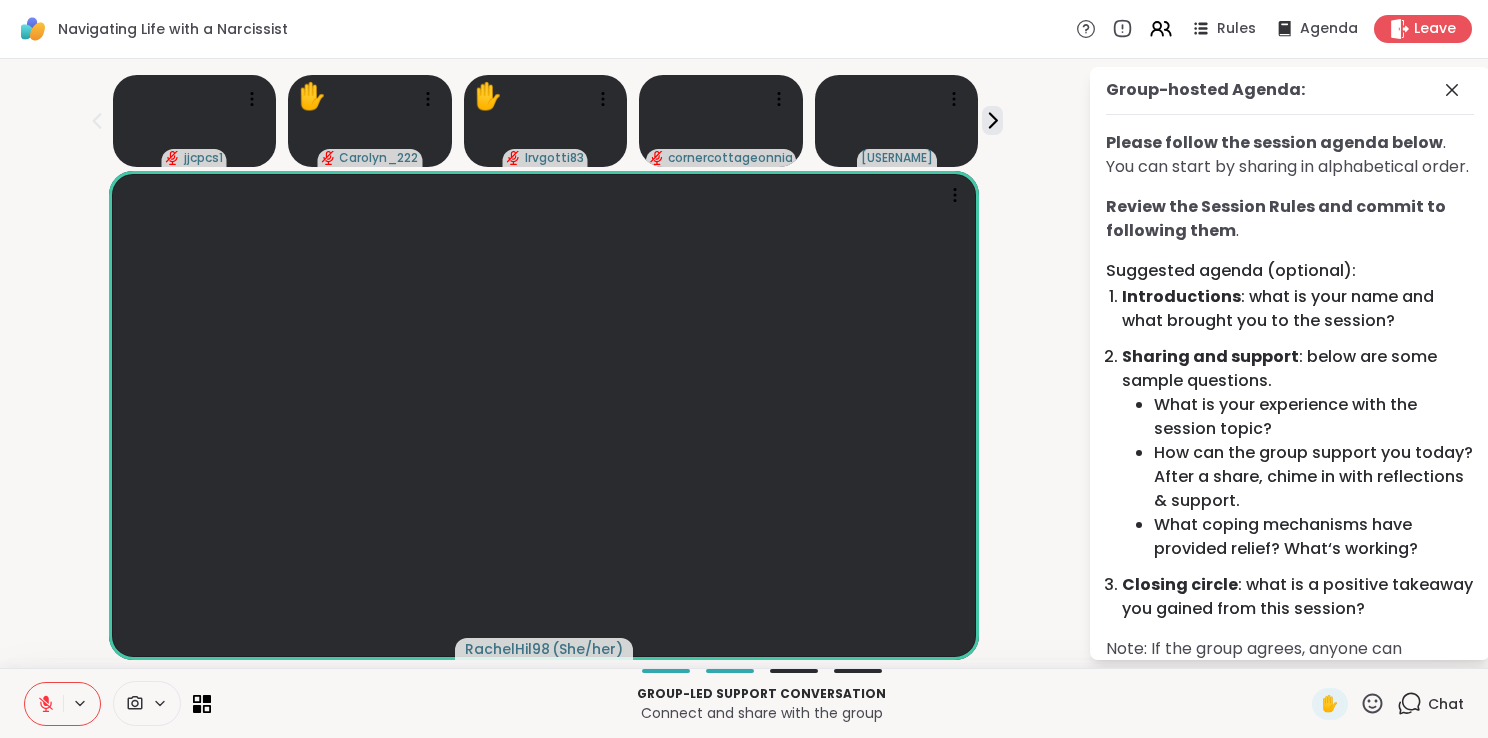 scroll, scrollTop: 0, scrollLeft: 0, axis: both 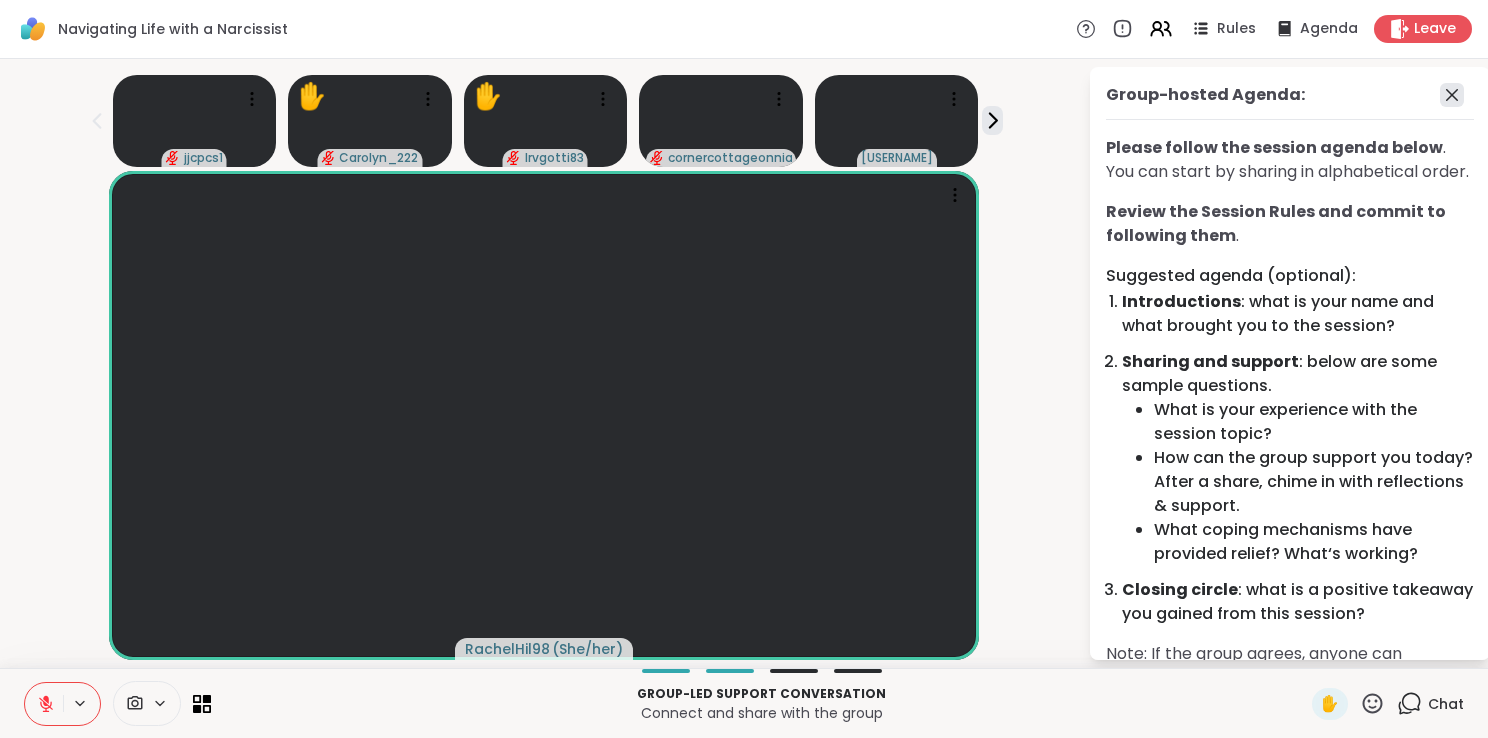 click 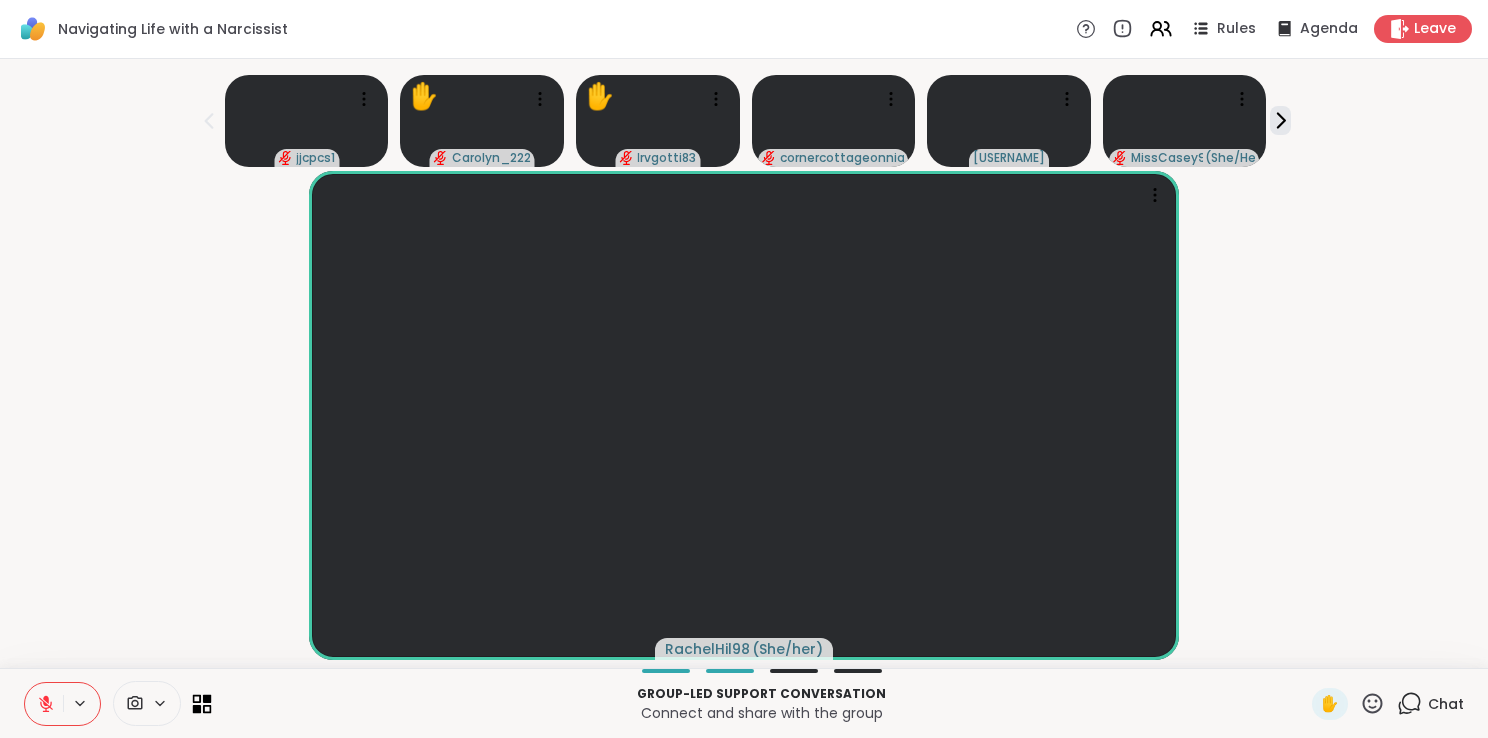 click 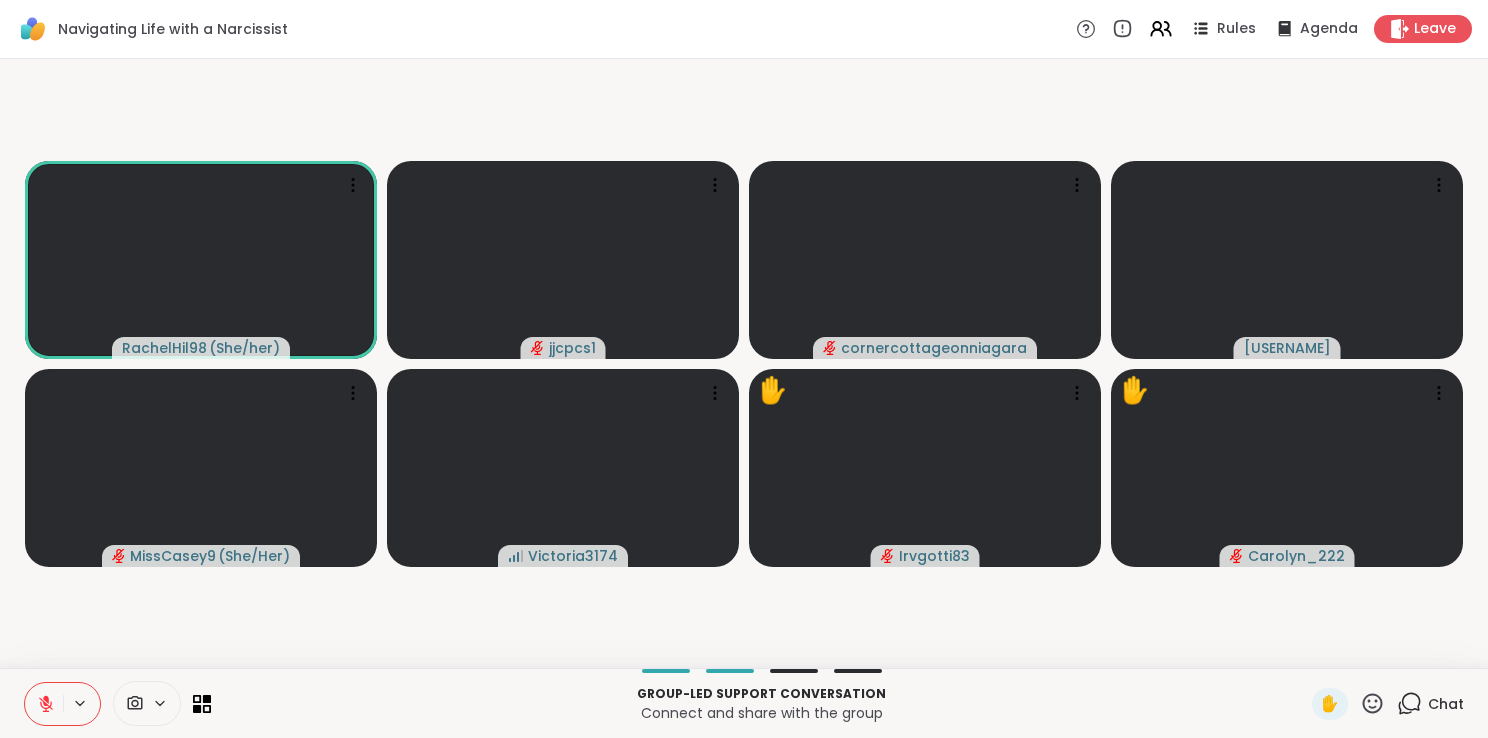 click 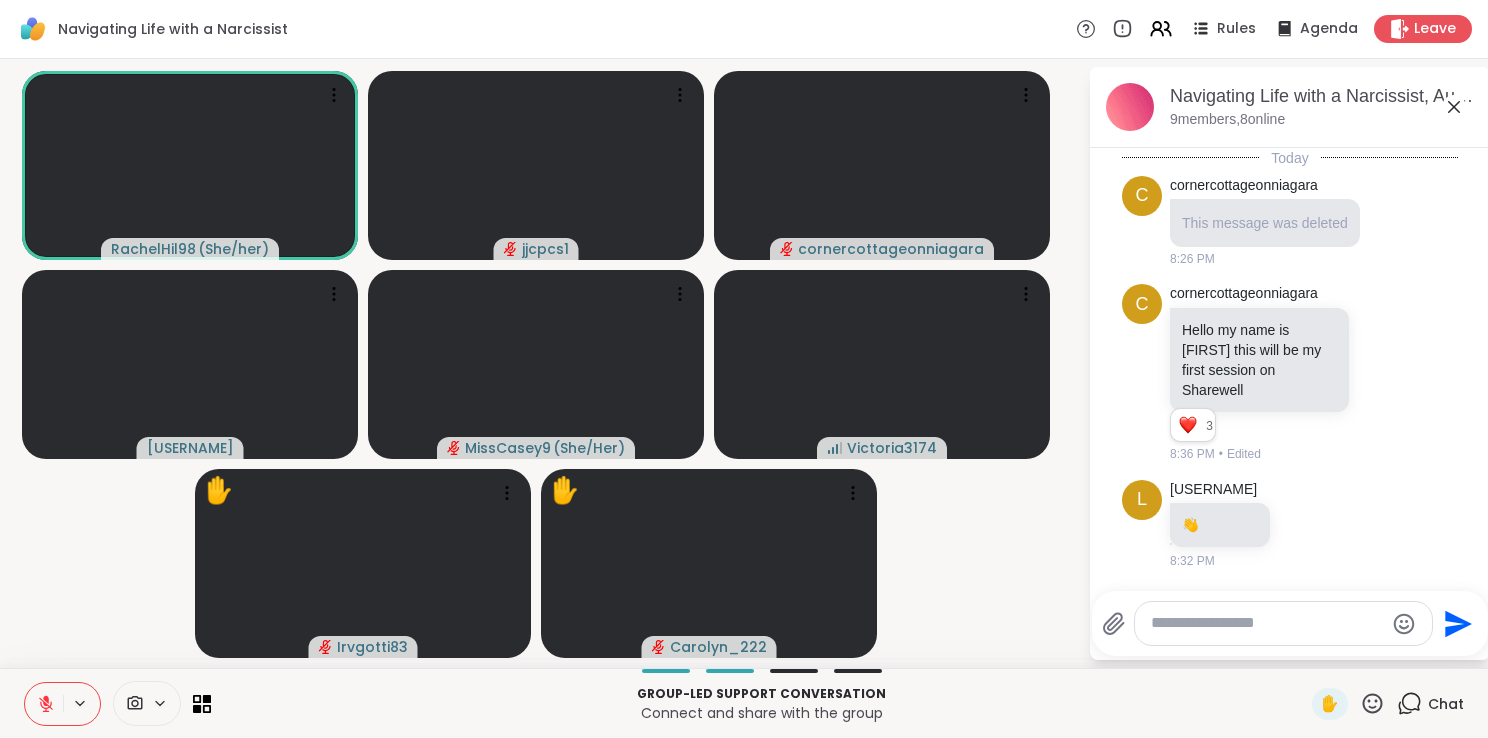 scroll, scrollTop: 3273, scrollLeft: 0, axis: vertical 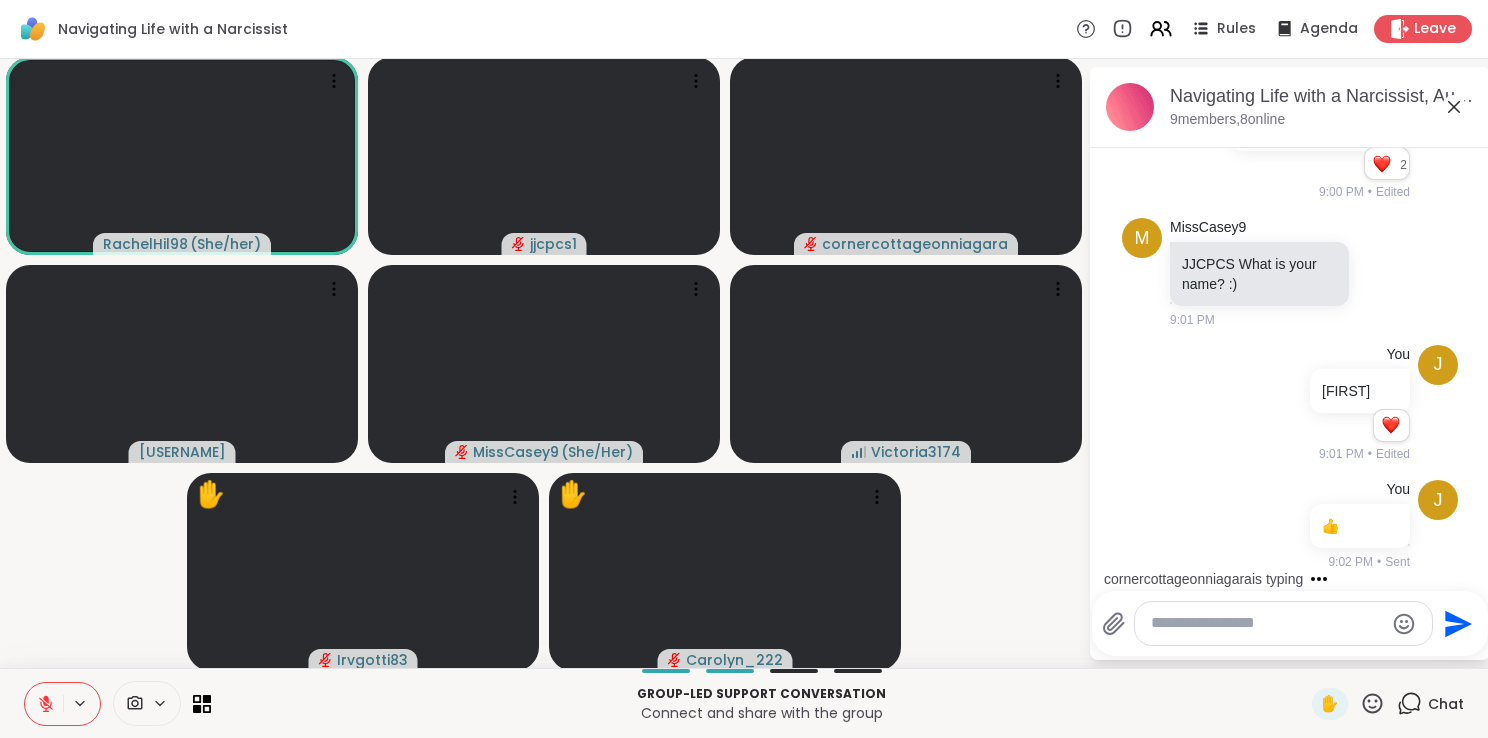 click 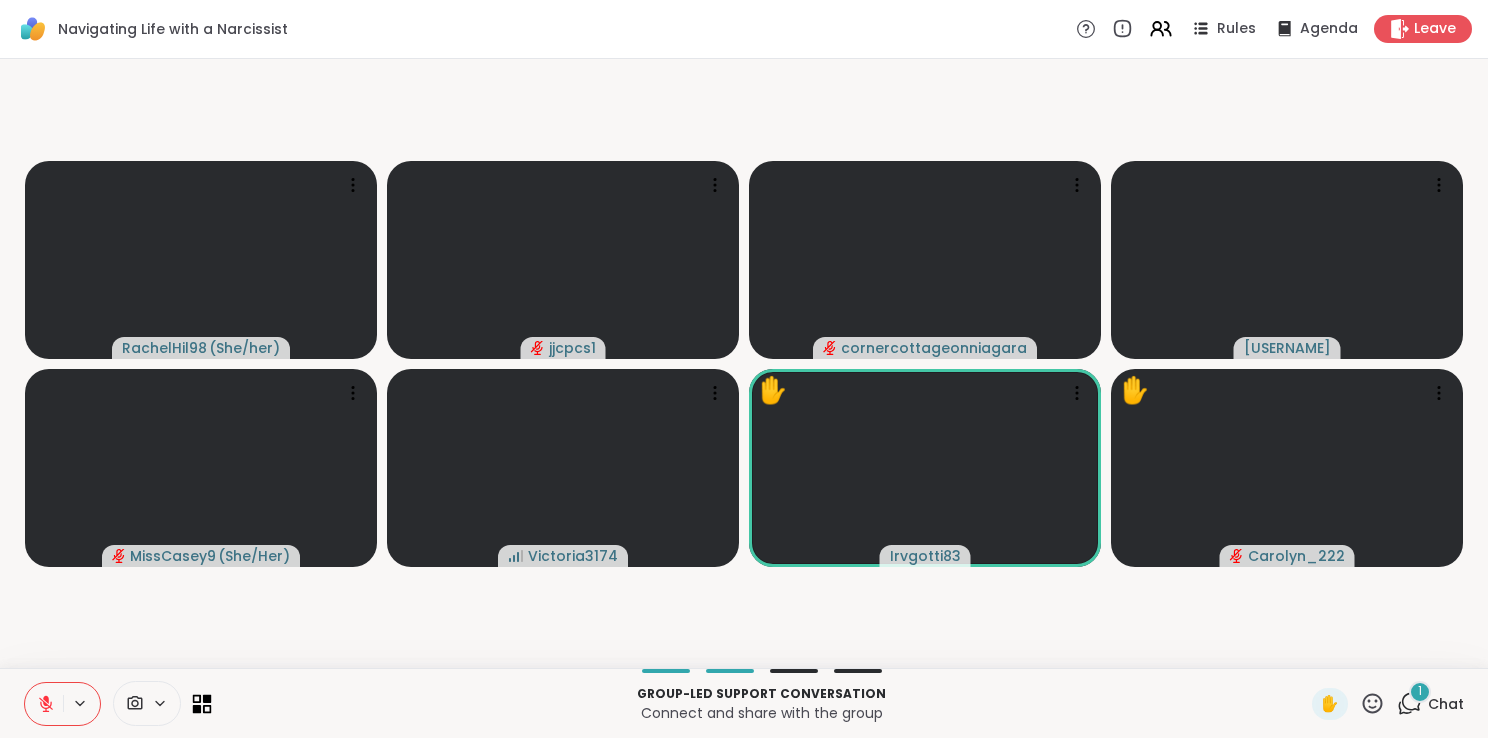 click 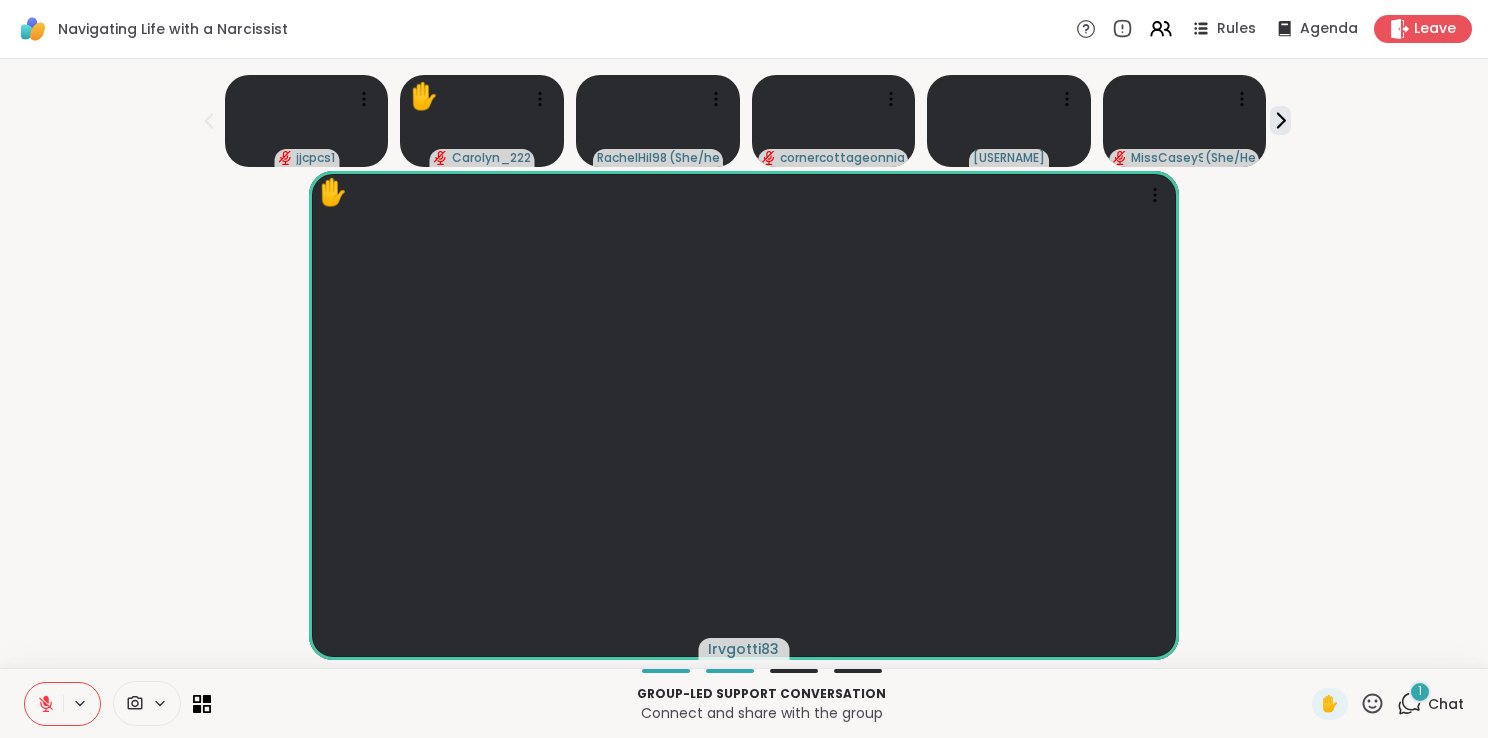 click on "1" at bounding box center [1420, 692] 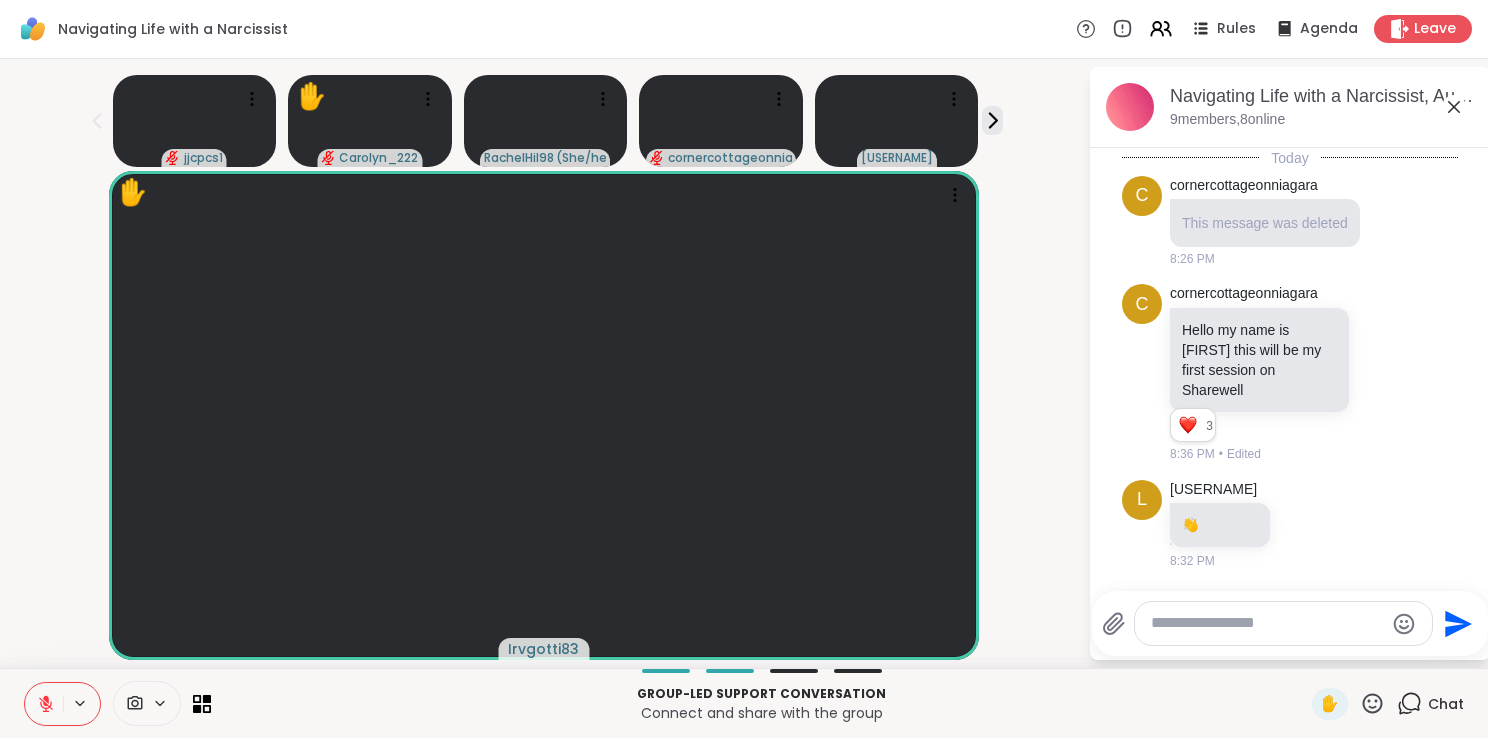 scroll, scrollTop: 3487, scrollLeft: 0, axis: vertical 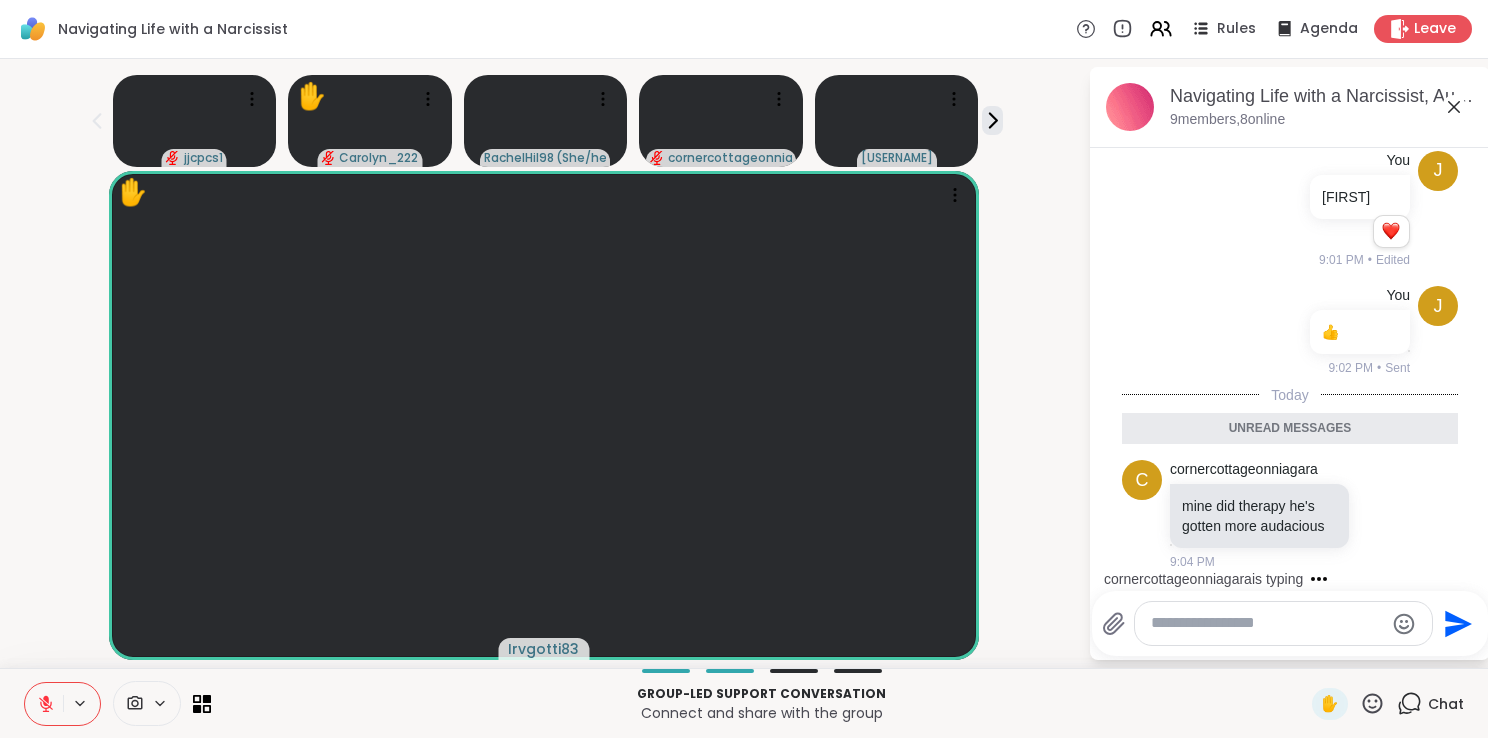 click at bounding box center (1267, 623) 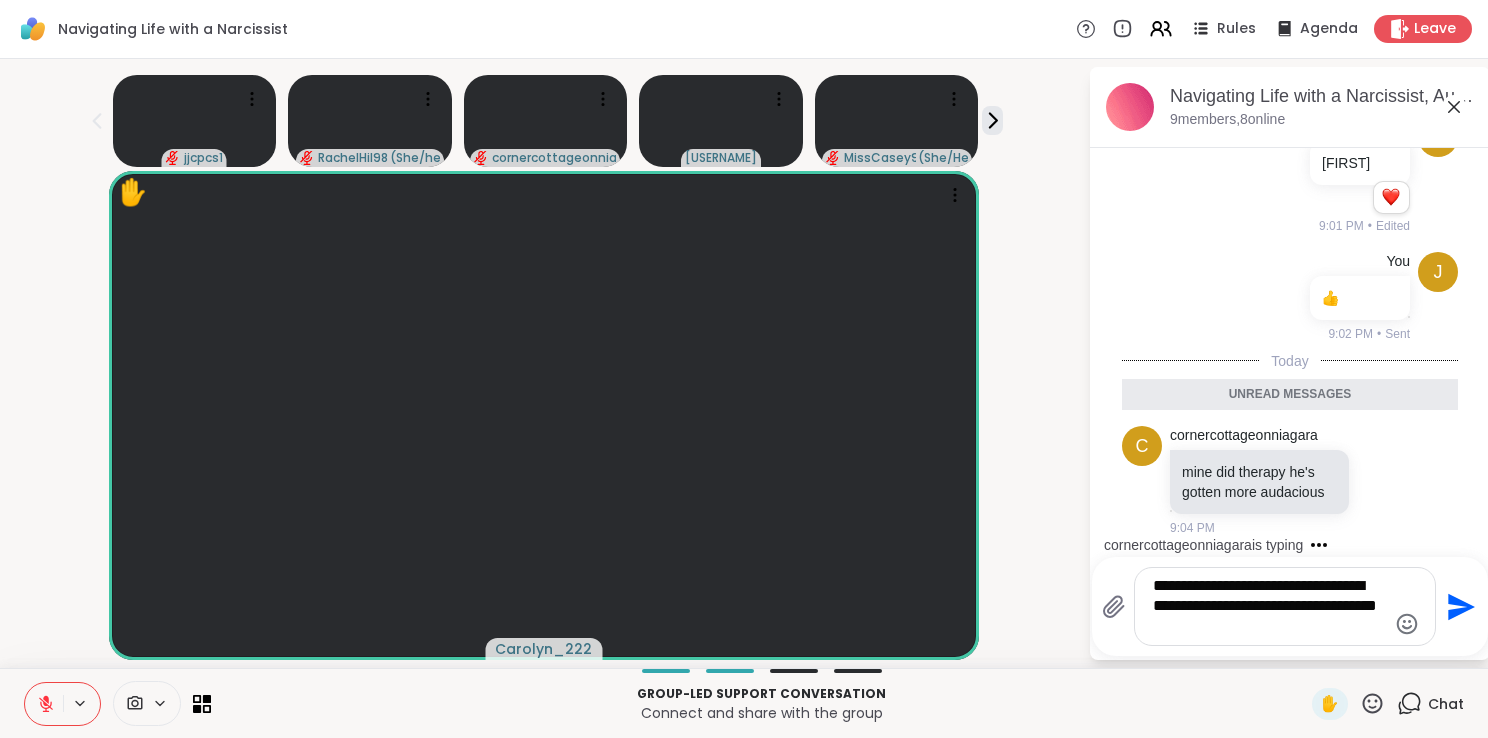 type on "**********" 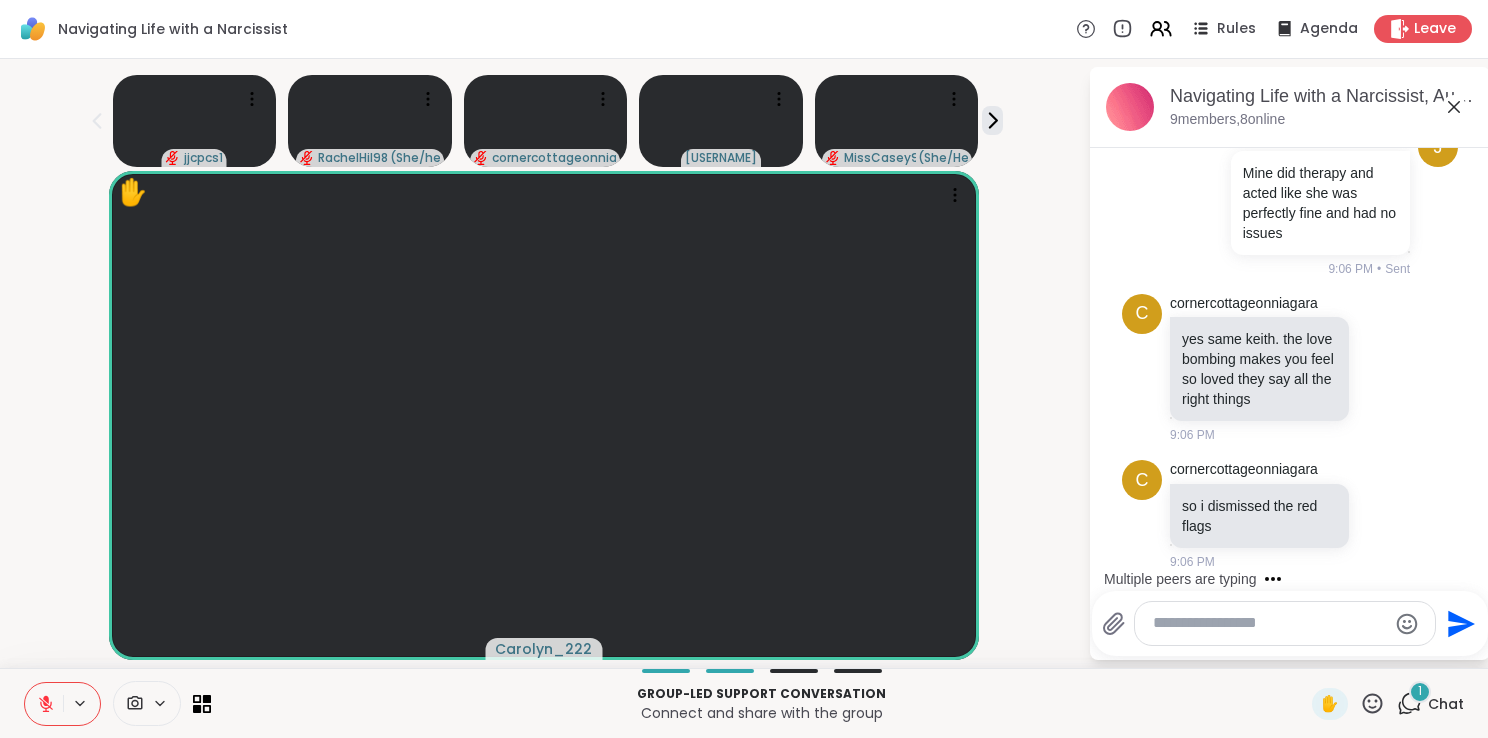 scroll, scrollTop: 3918, scrollLeft: 0, axis: vertical 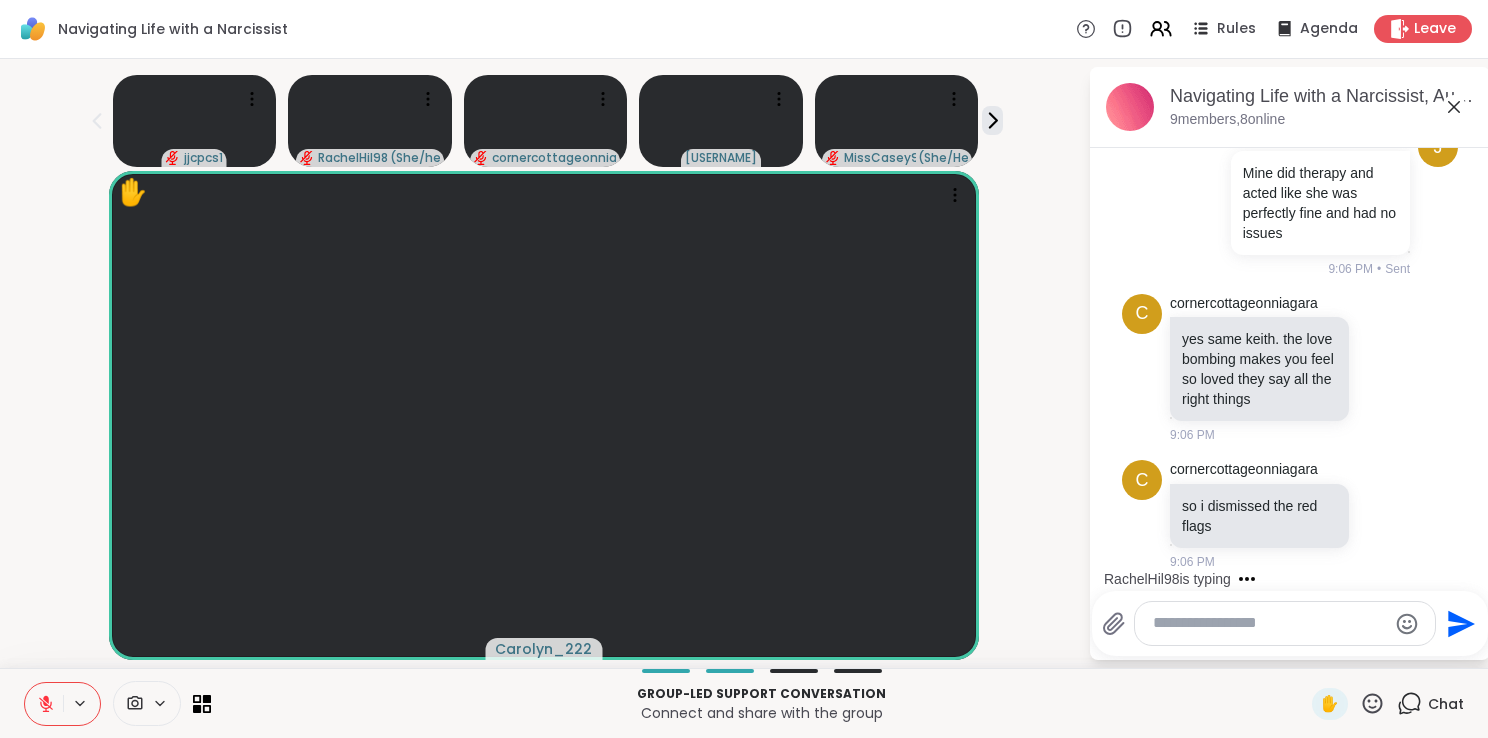 click at bounding box center [1269, 623] 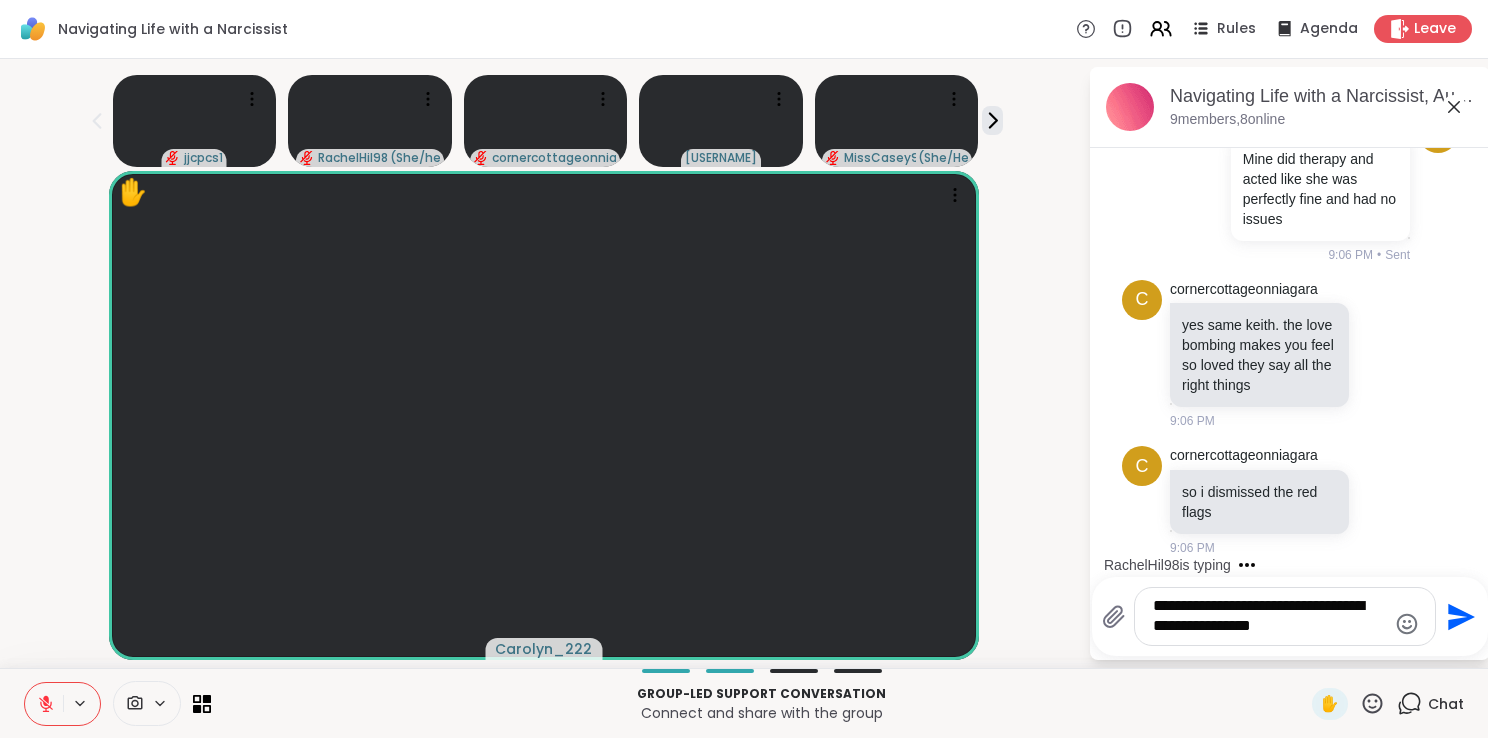 type on "**********" 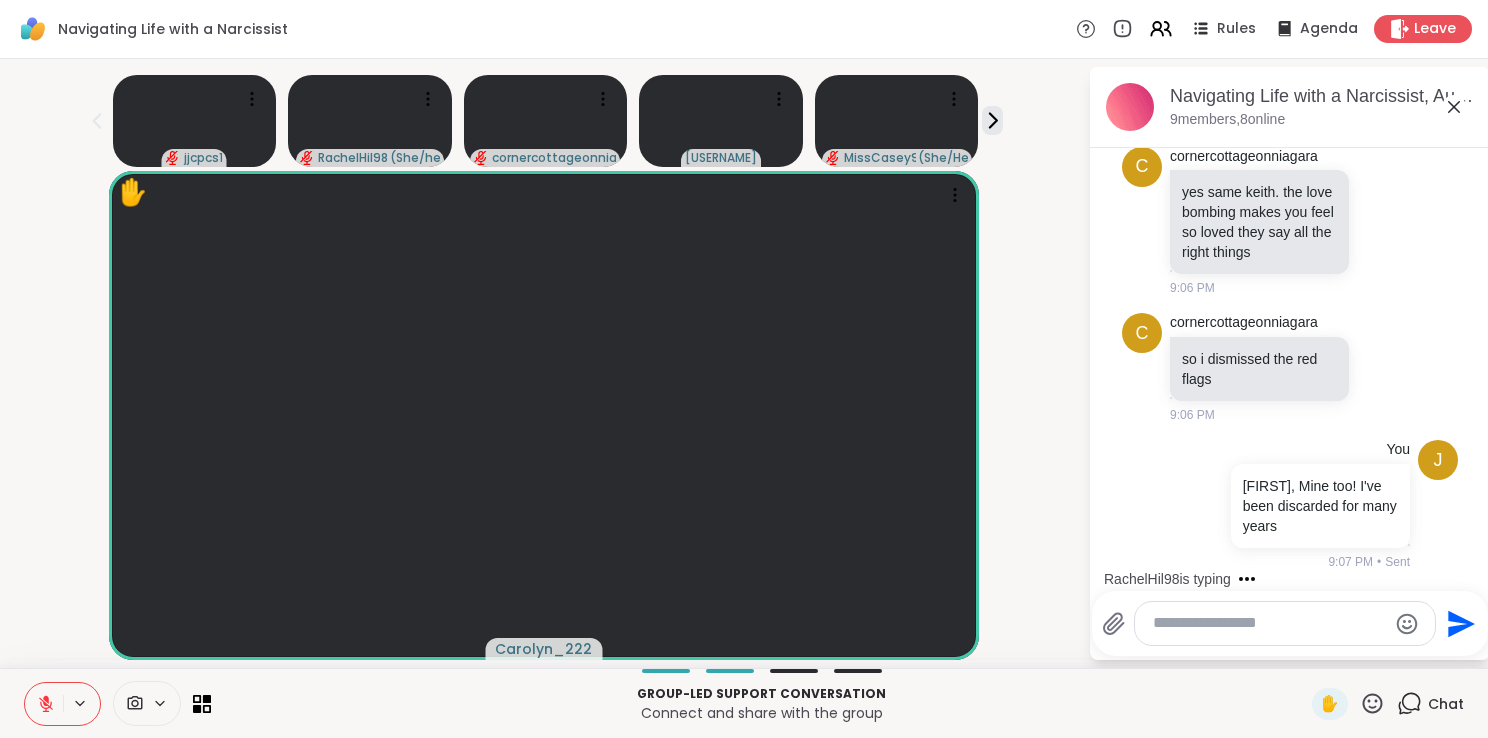 scroll, scrollTop: 4064, scrollLeft: 0, axis: vertical 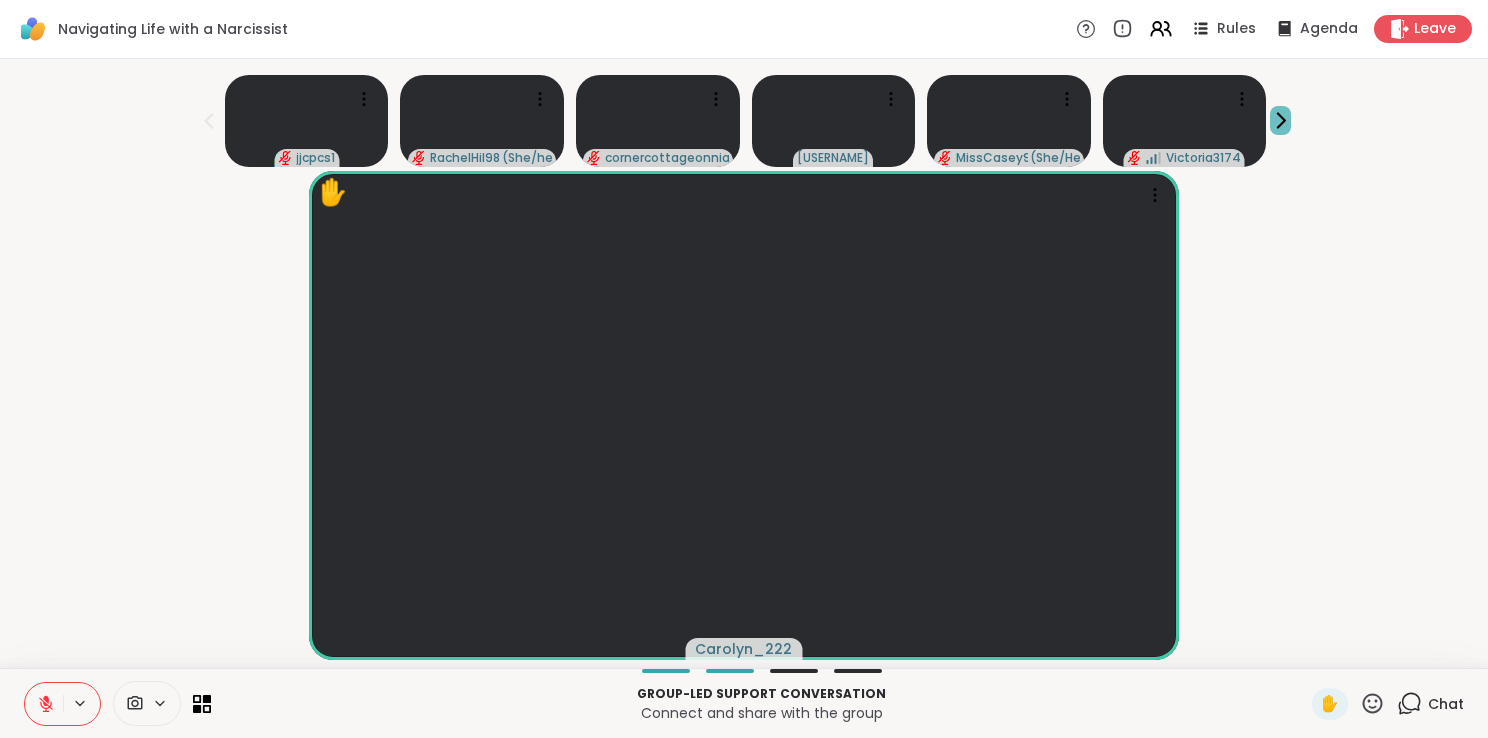 click 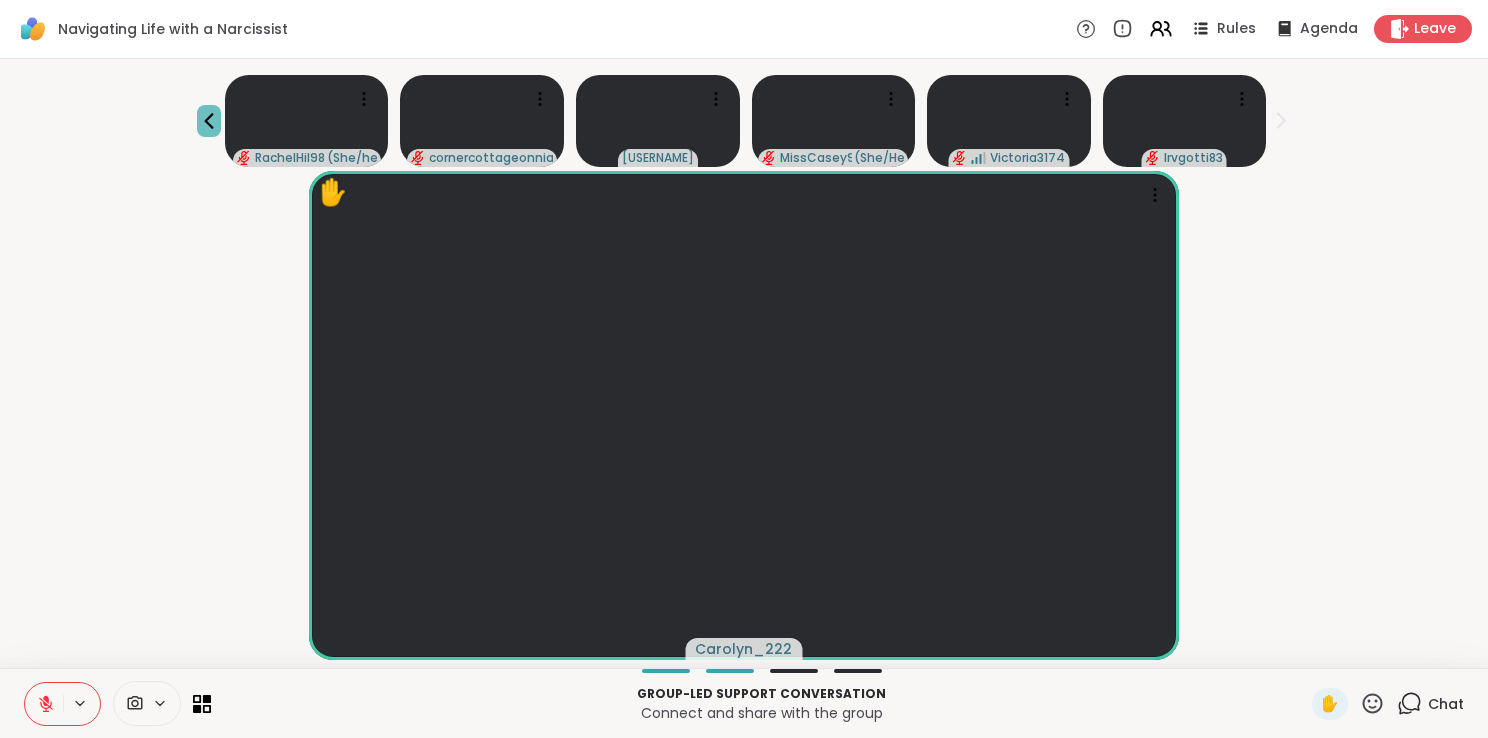 click 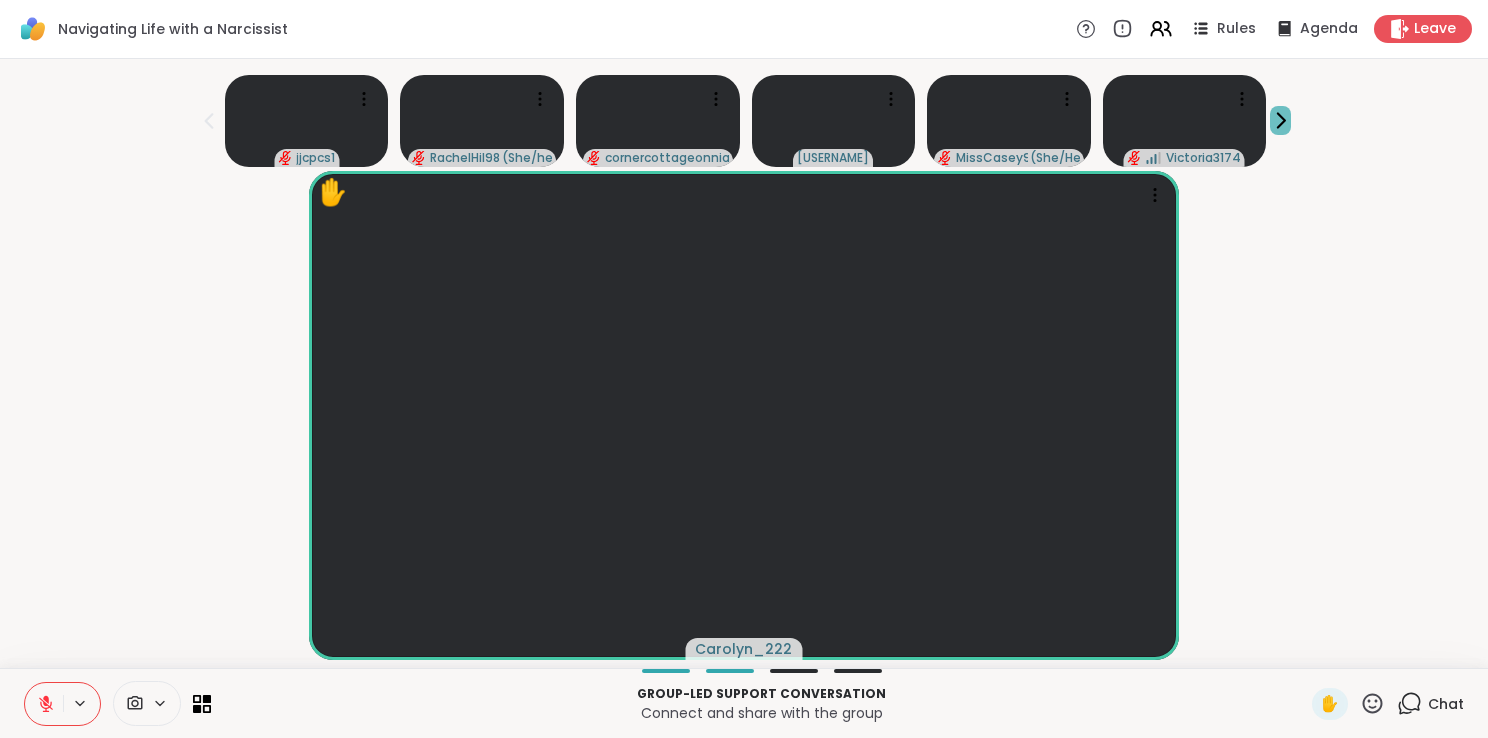 click 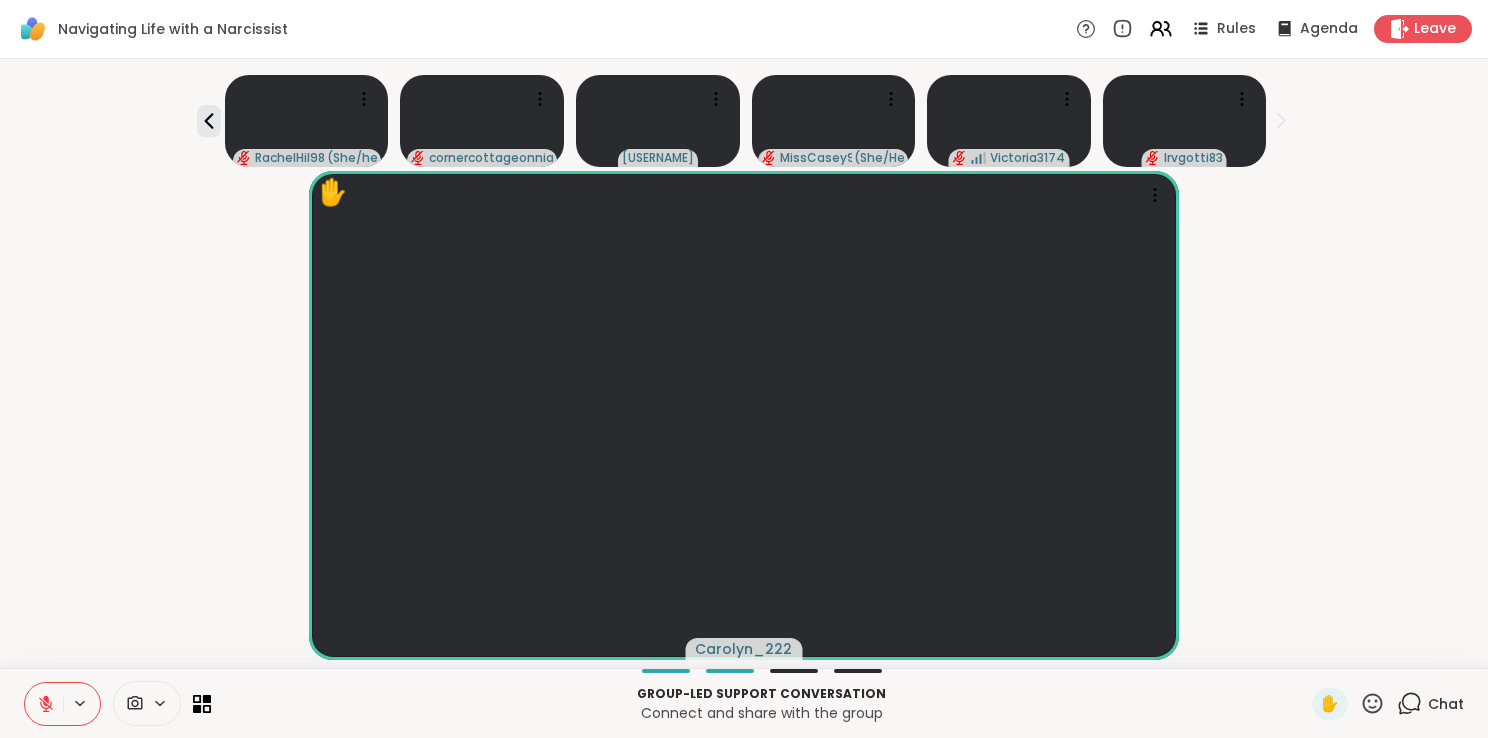click 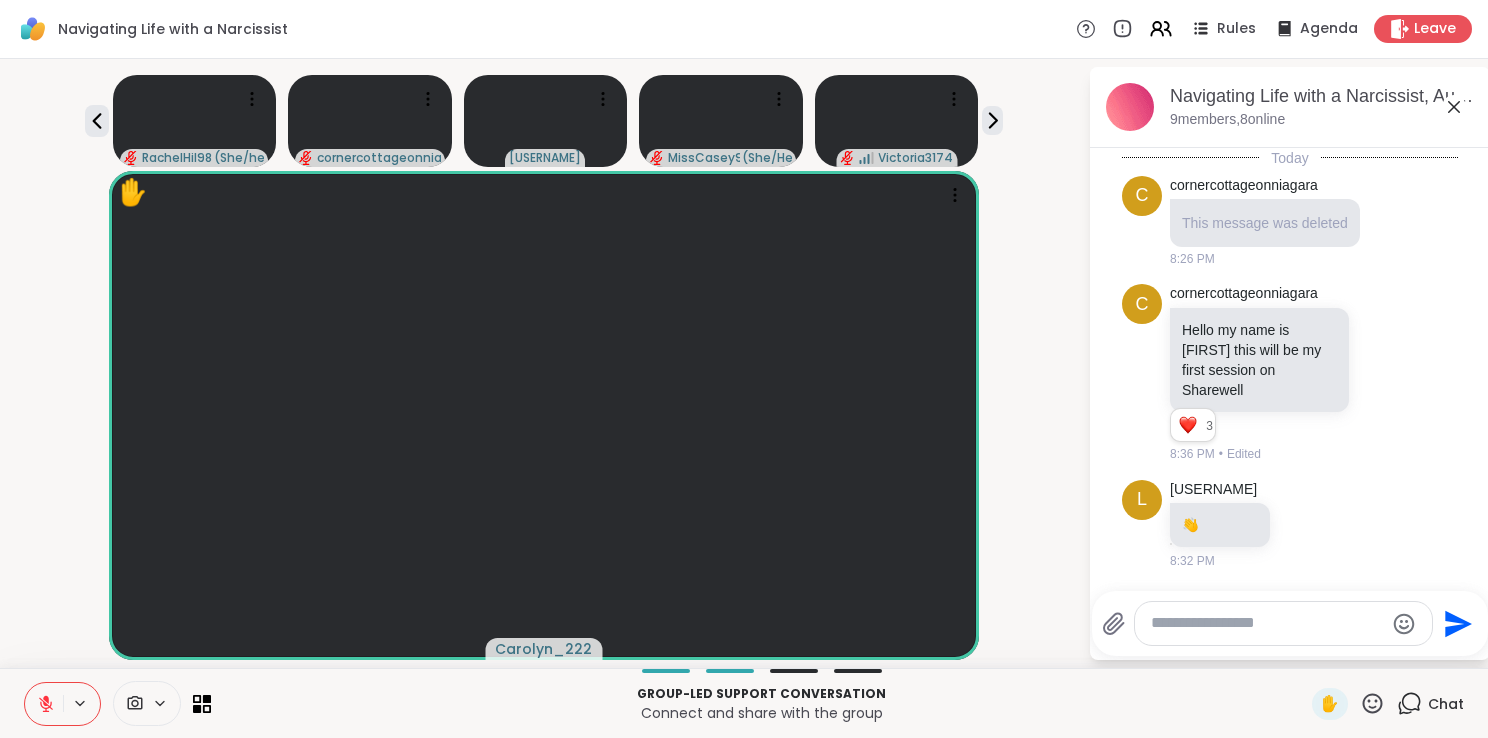 scroll, scrollTop: 4044, scrollLeft: 0, axis: vertical 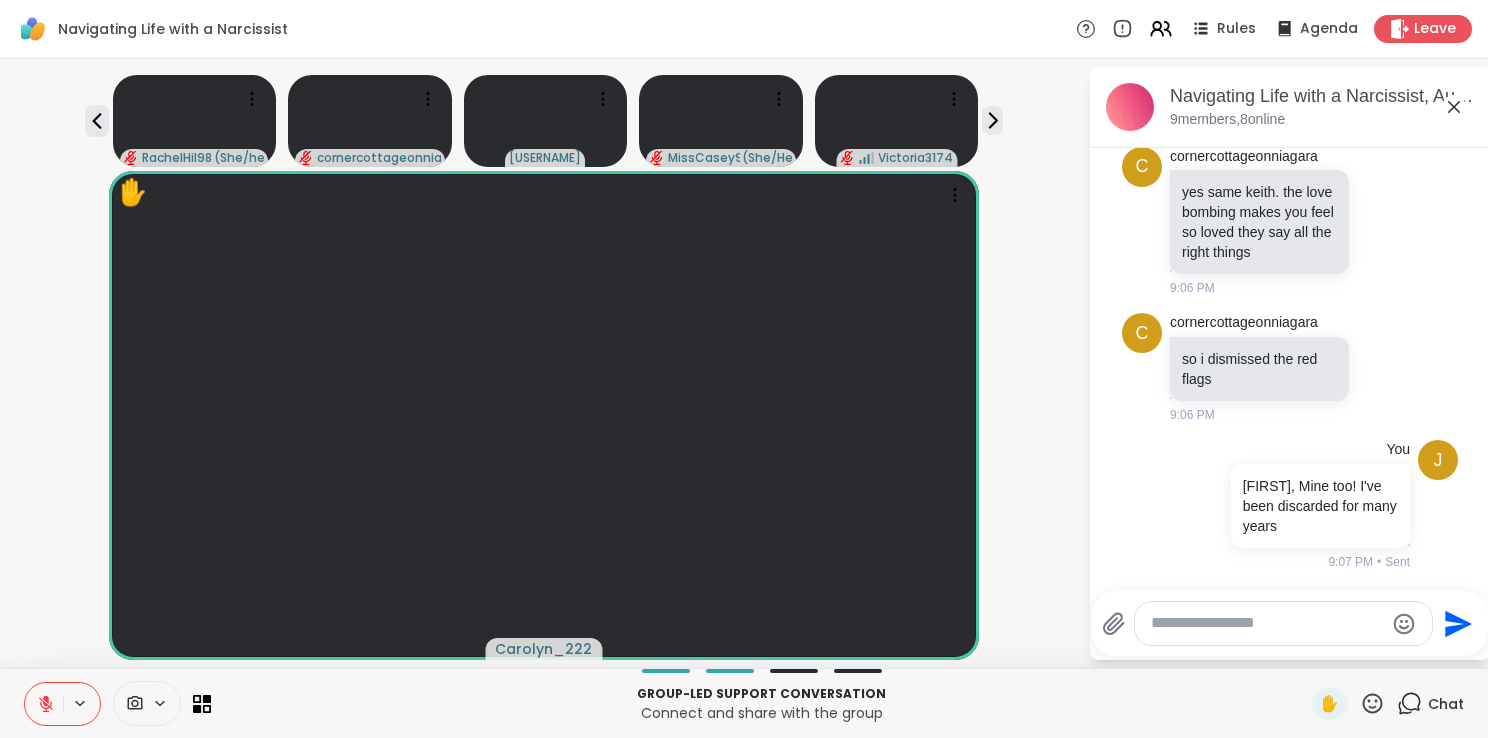 click at bounding box center [1267, 623] 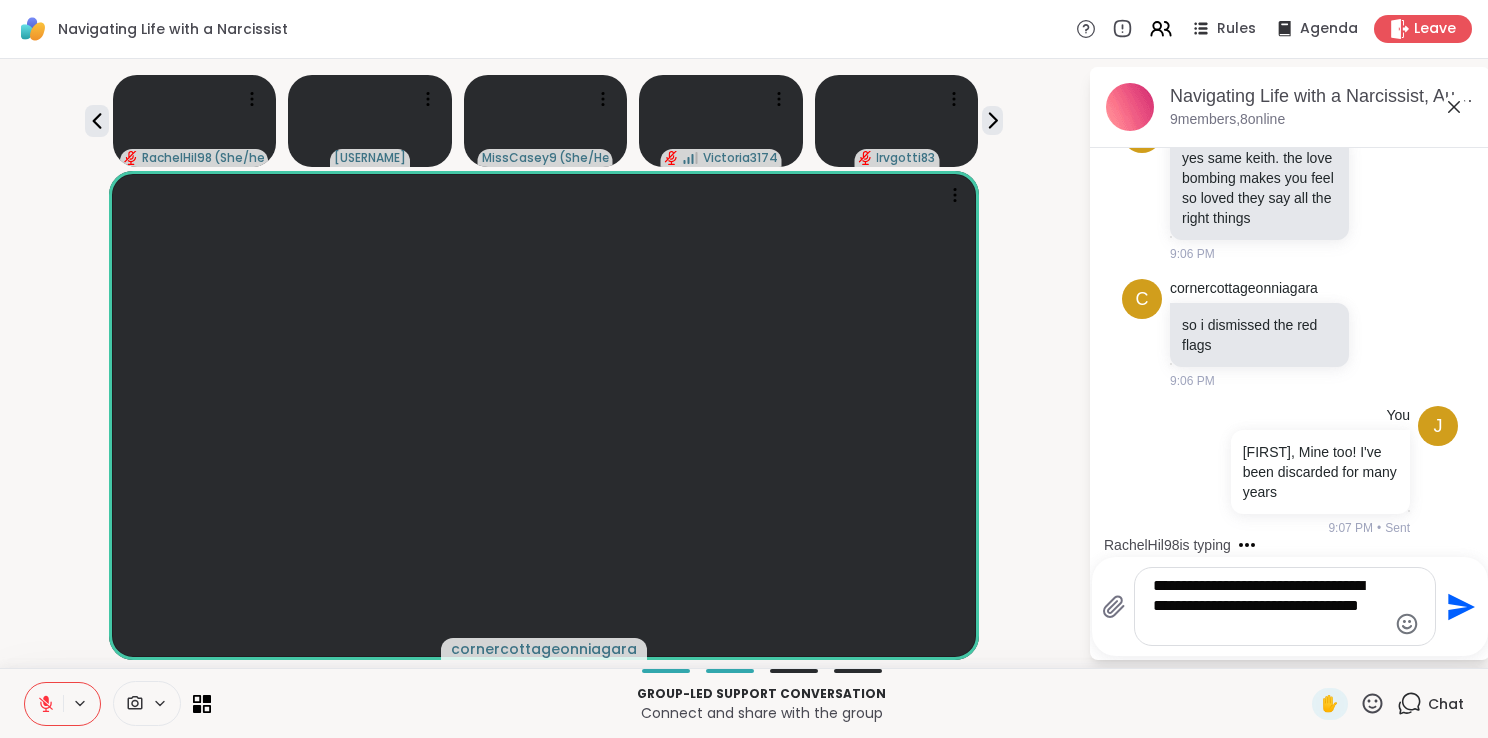 type on "**********" 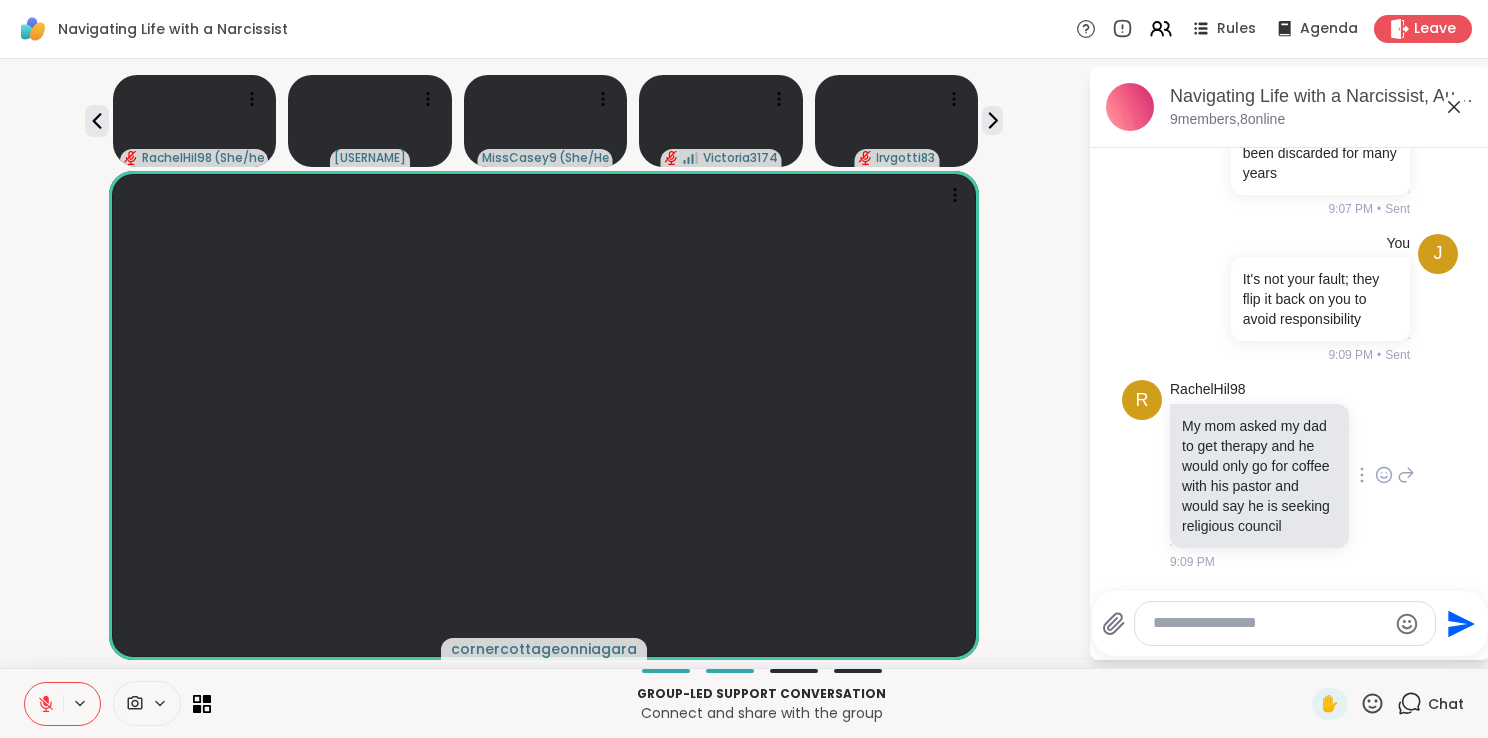scroll, scrollTop: 4465, scrollLeft: 0, axis: vertical 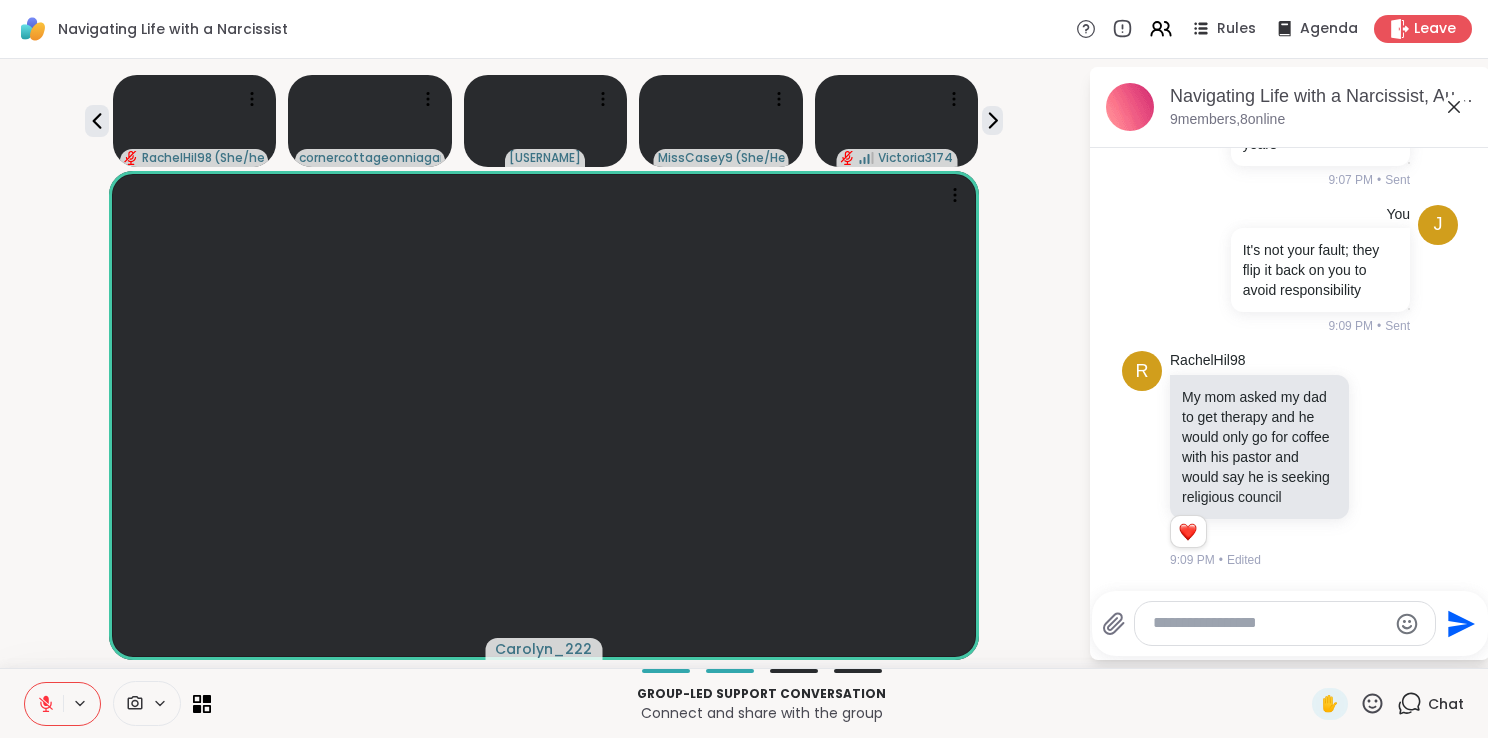 click at bounding box center [1269, 623] 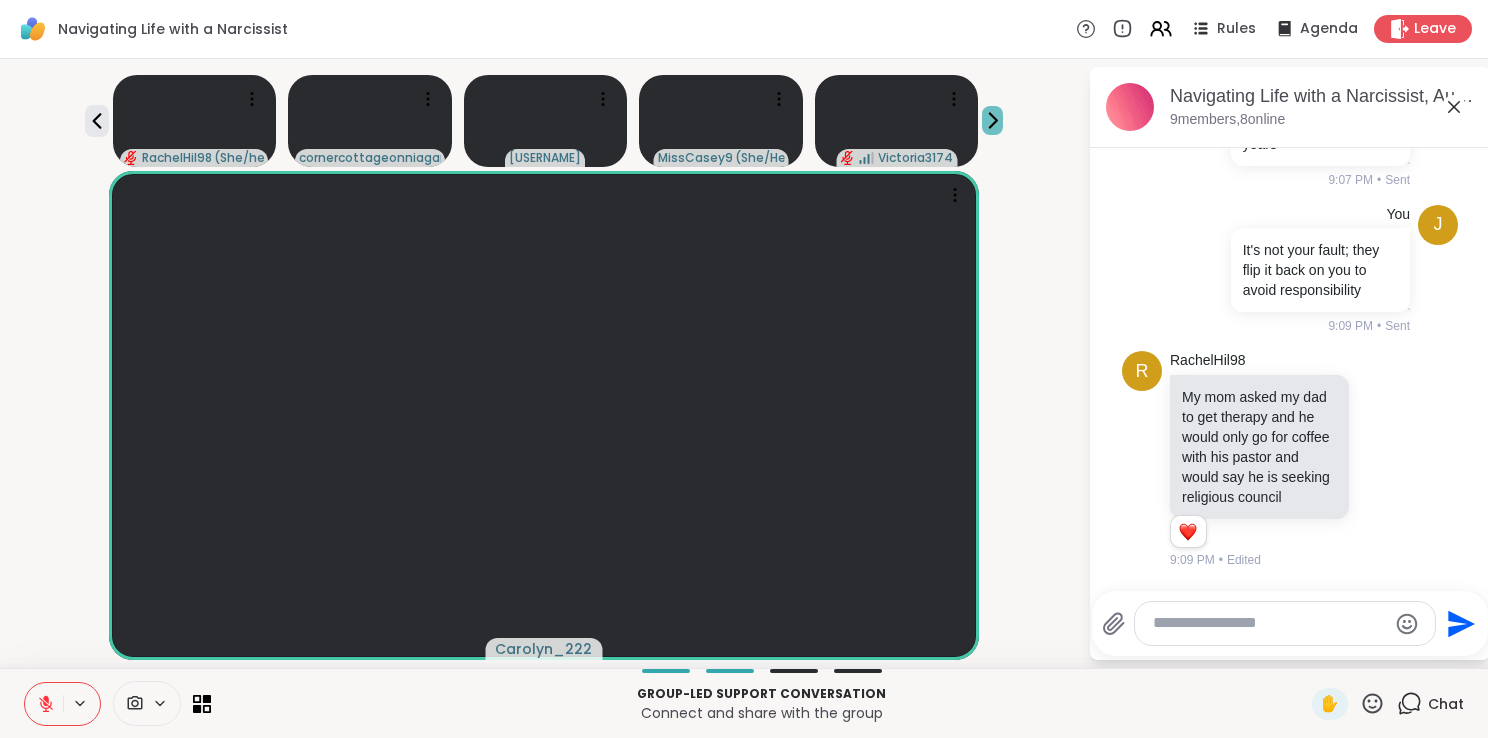 click 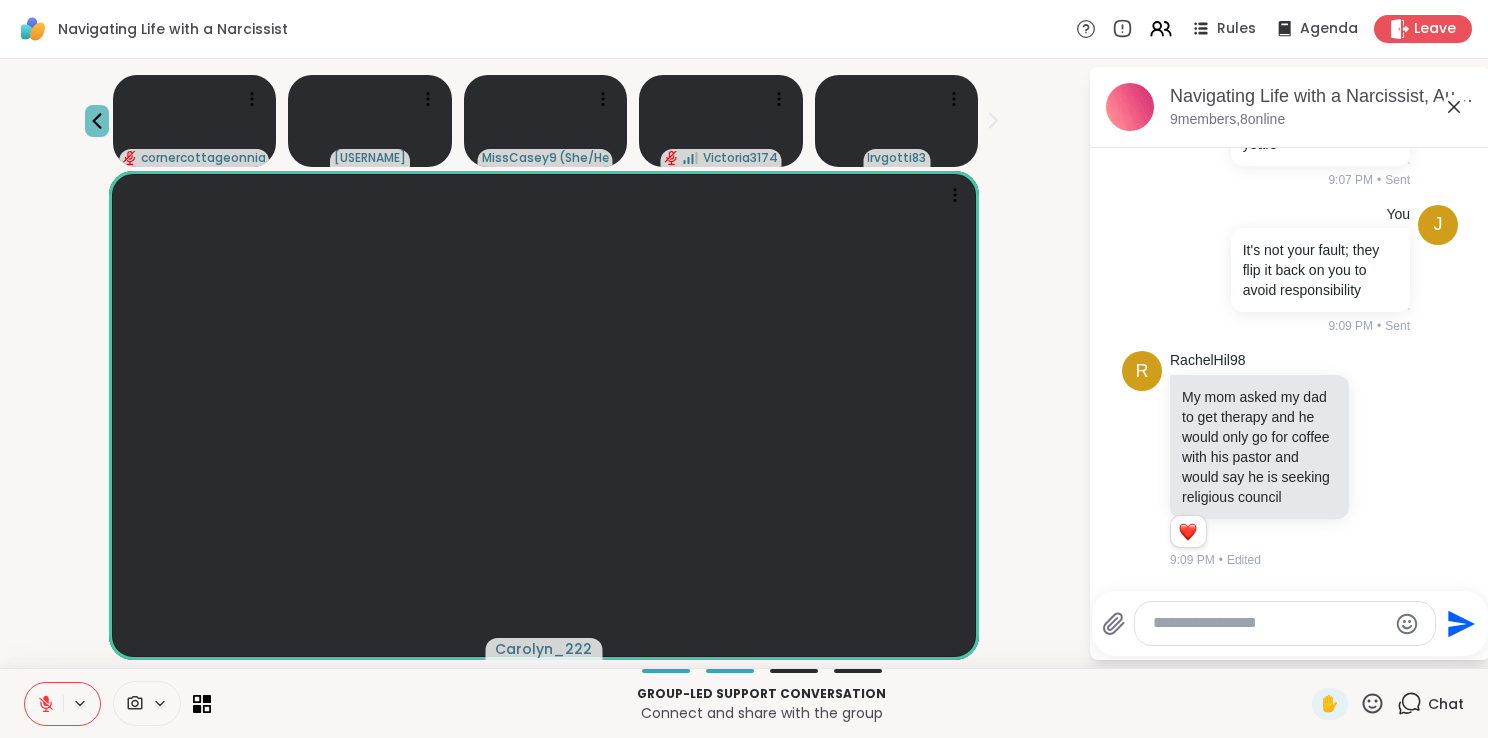 click 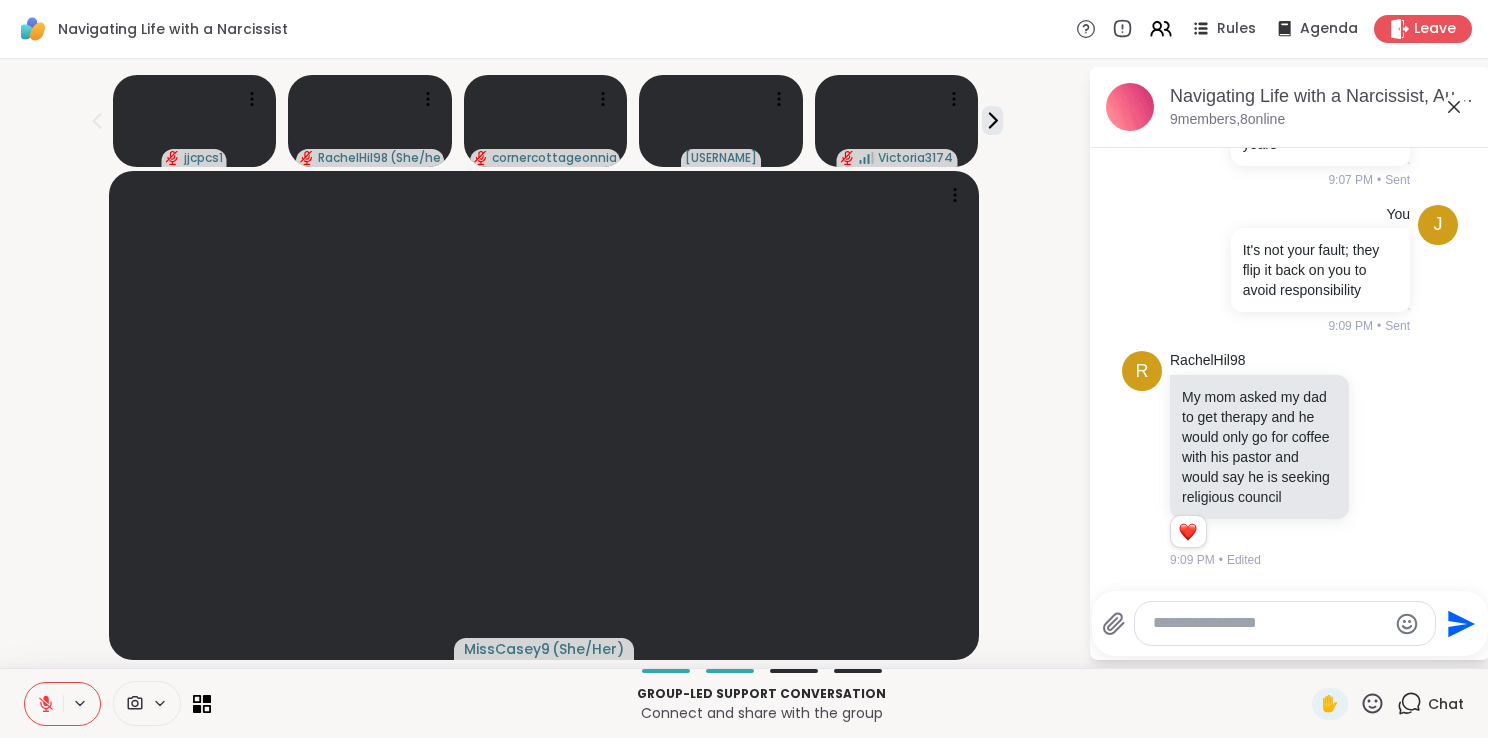 click at bounding box center (1269, 623) 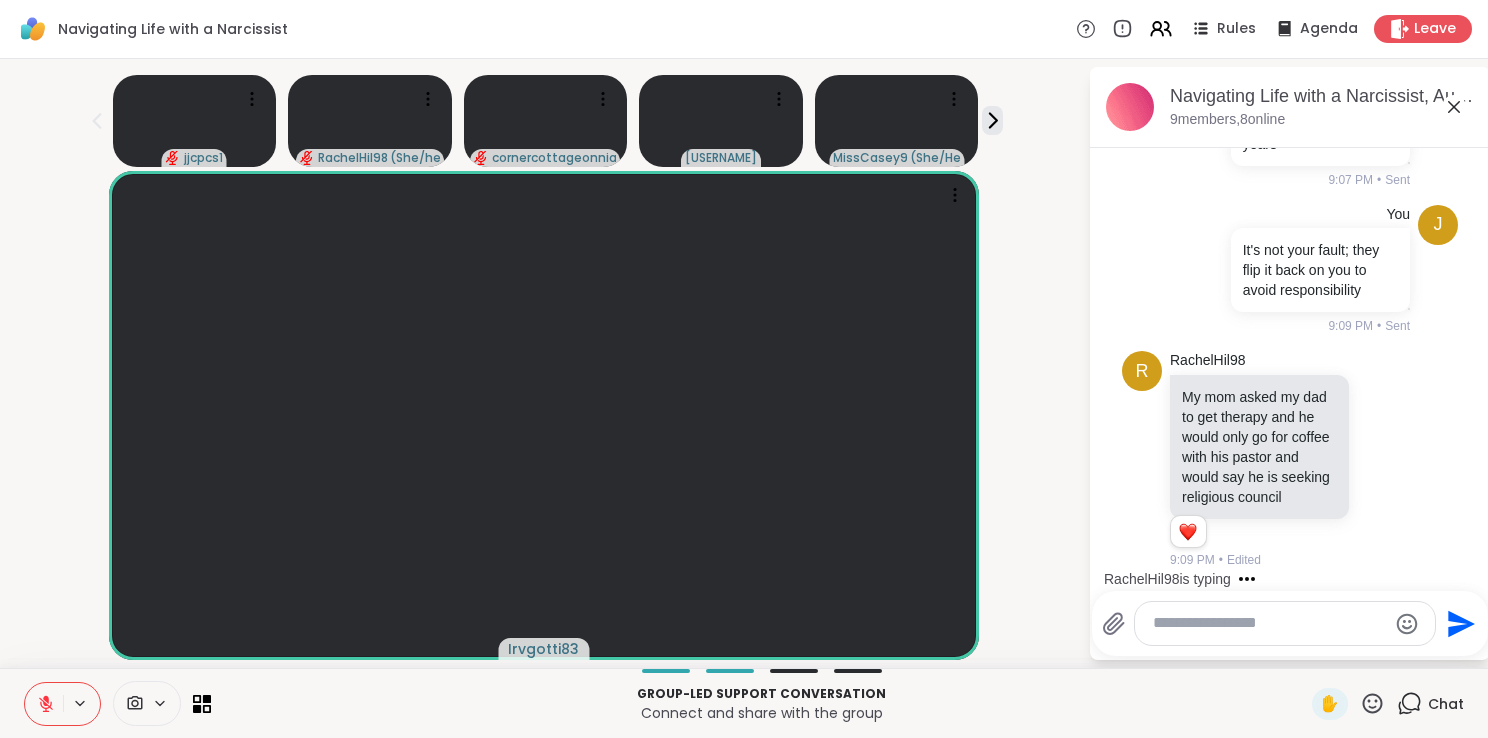 click at bounding box center (1269, 623) 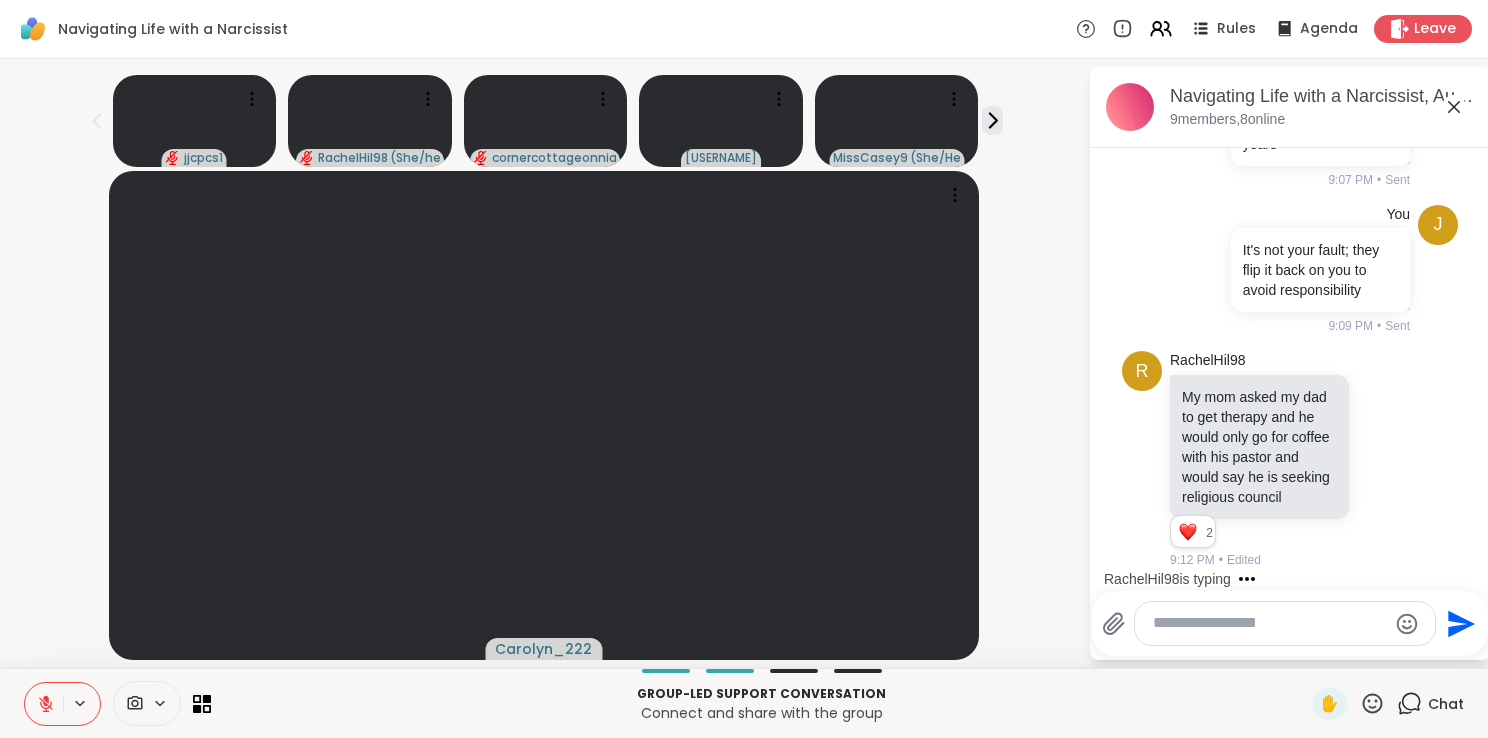 click at bounding box center (1285, 623) 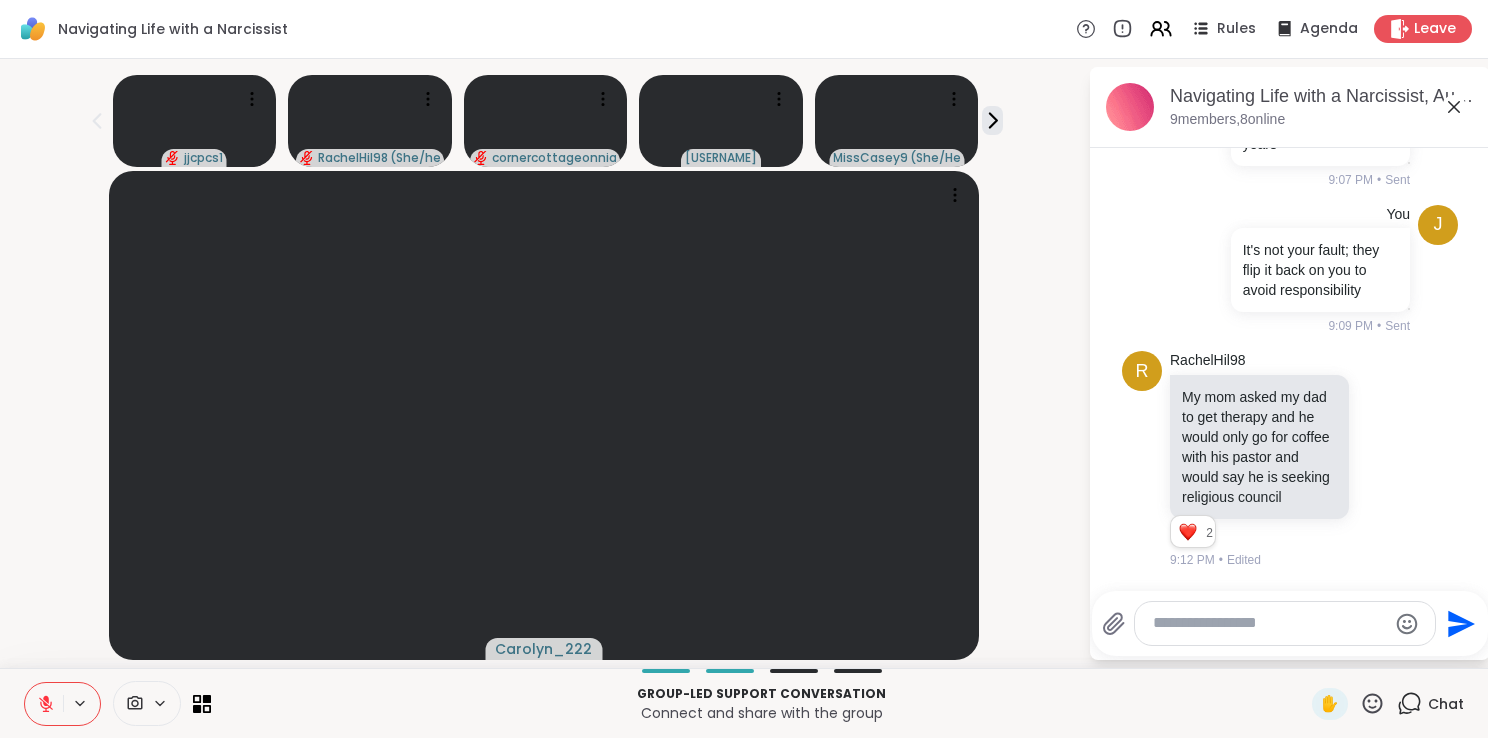 click at bounding box center (1269, 623) 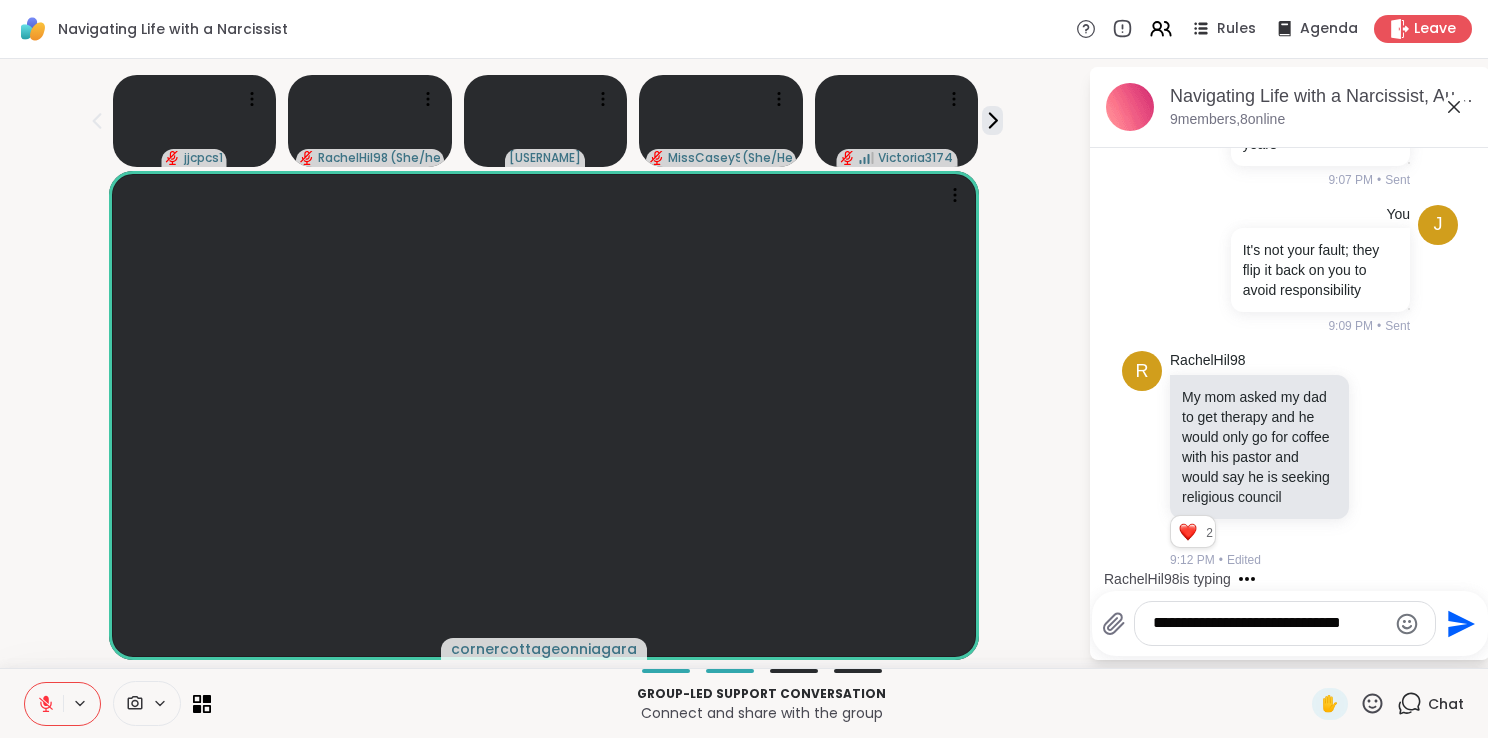click on "**********" at bounding box center (1269, 623) 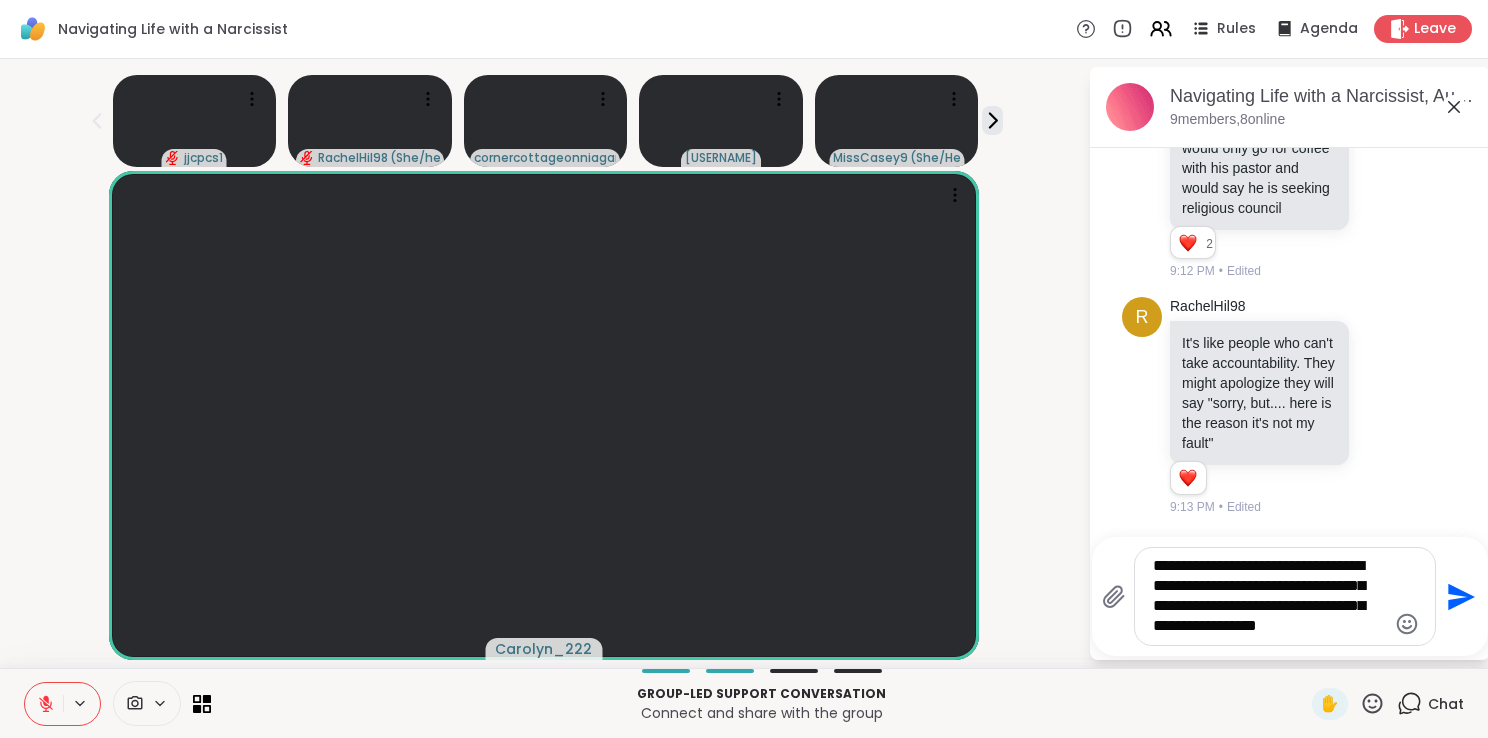scroll, scrollTop: 4900, scrollLeft: 0, axis: vertical 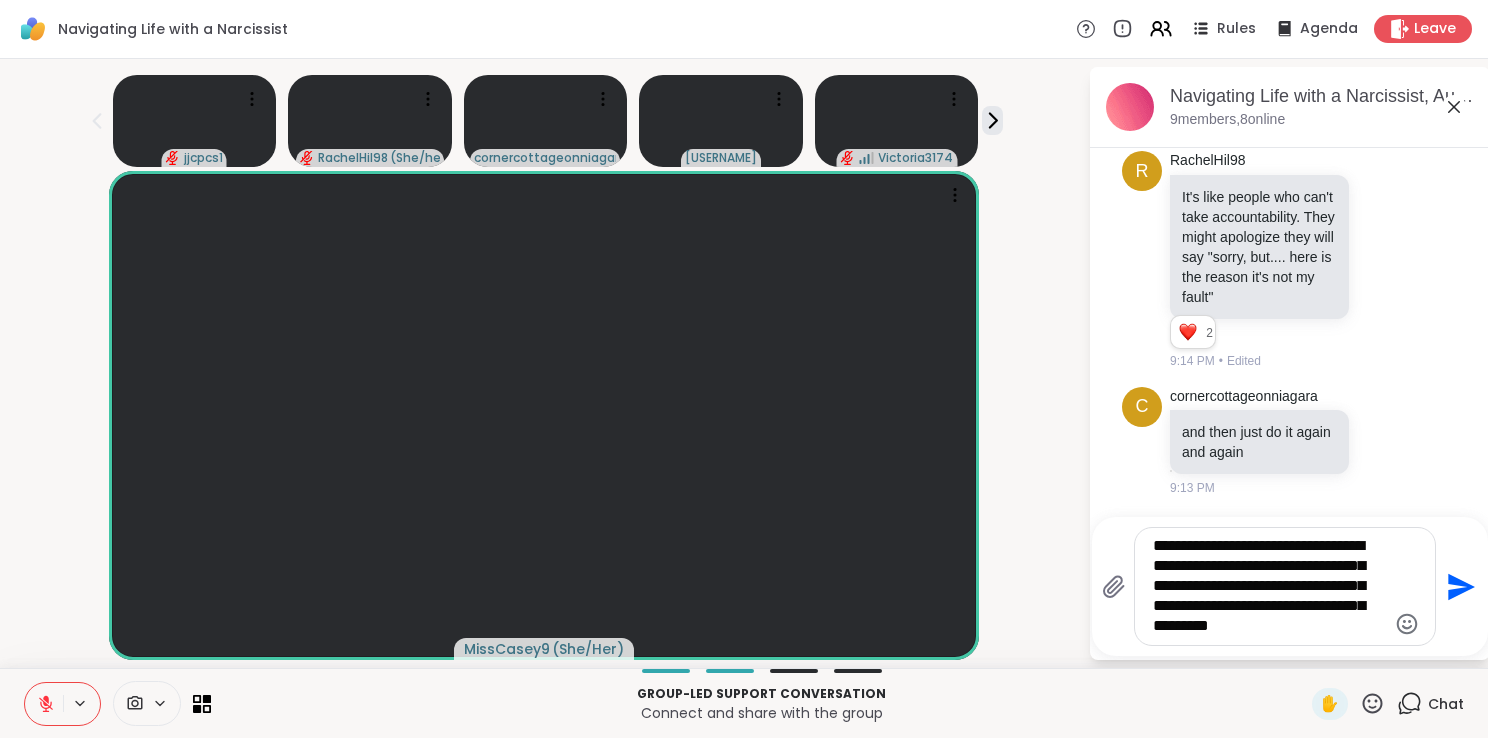 type on "**********" 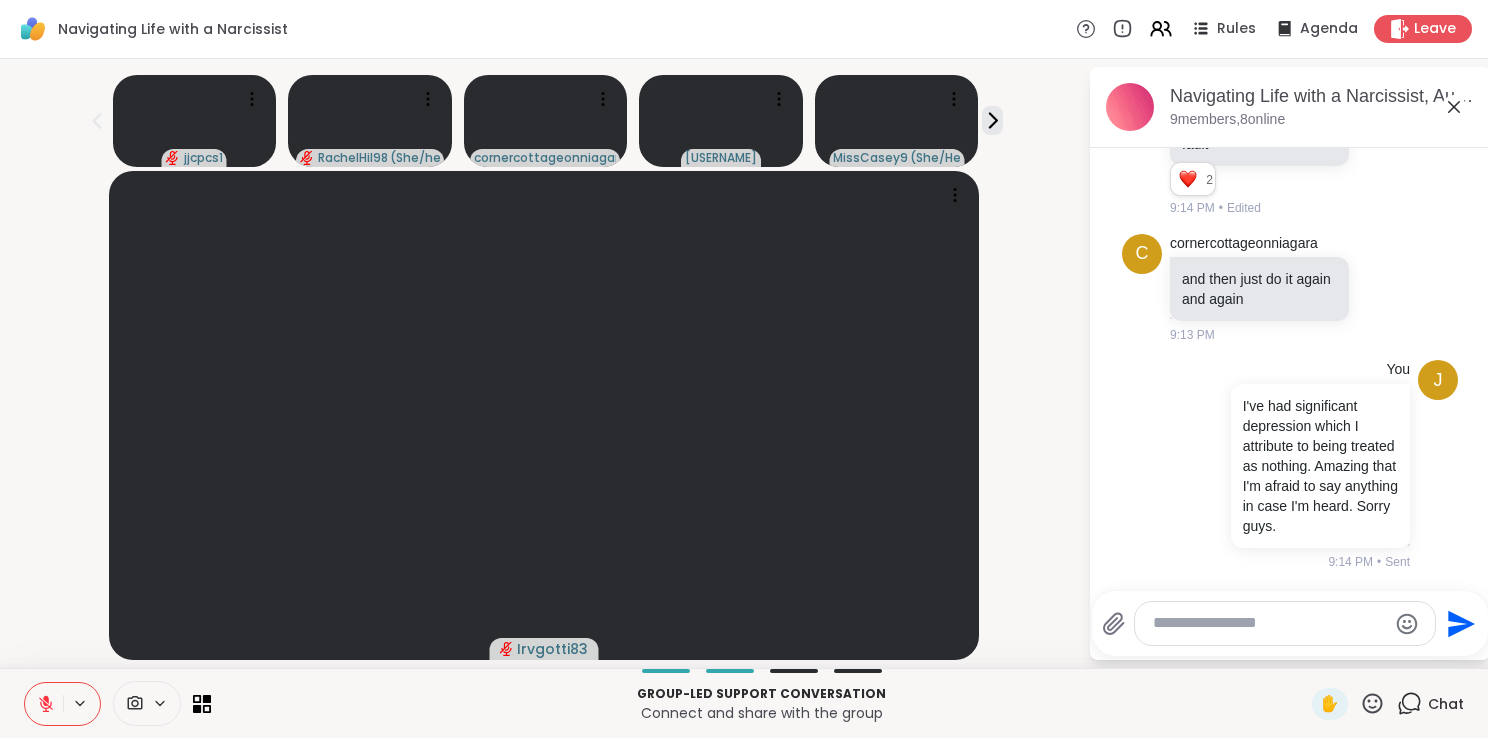 scroll, scrollTop: 5092, scrollLeft: 0, axis: vertical 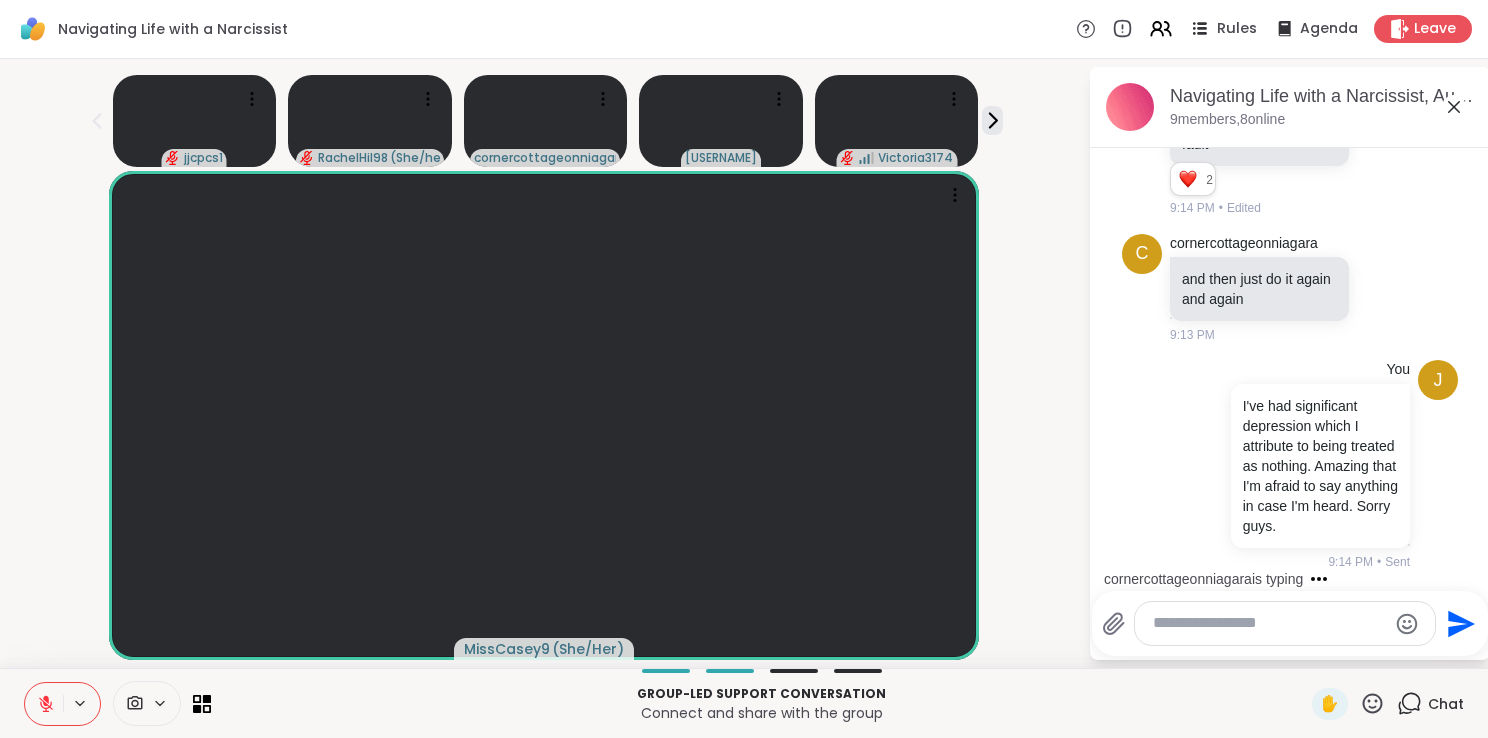 click 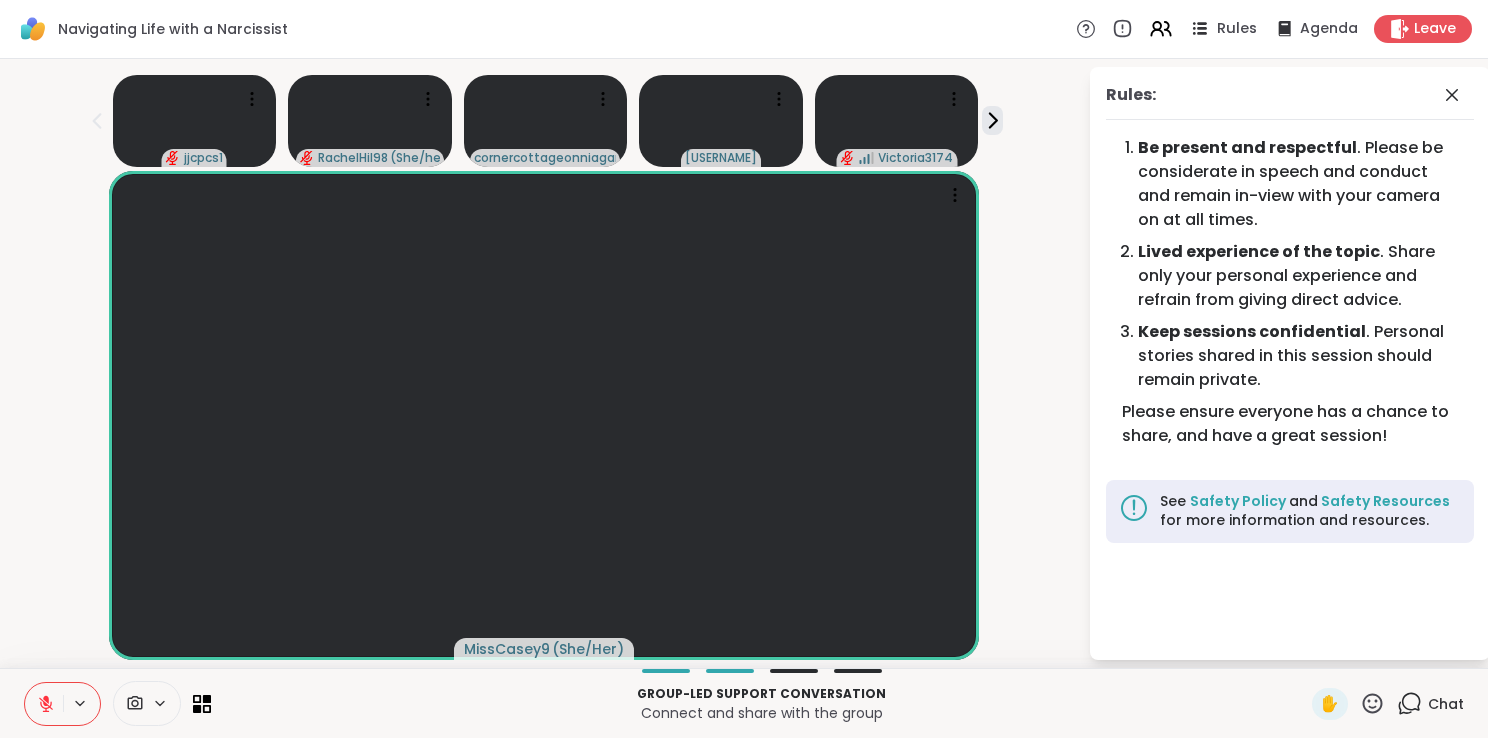 click 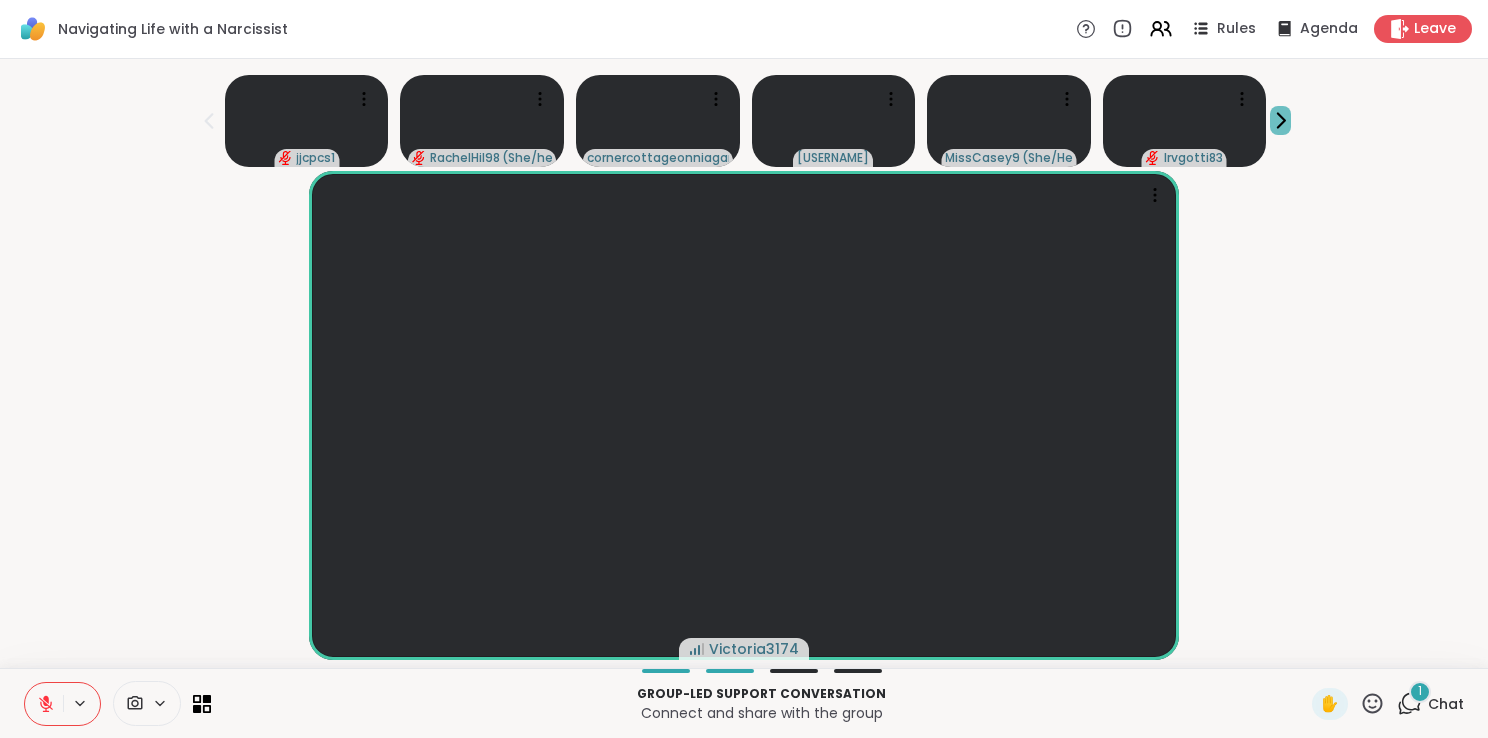 click 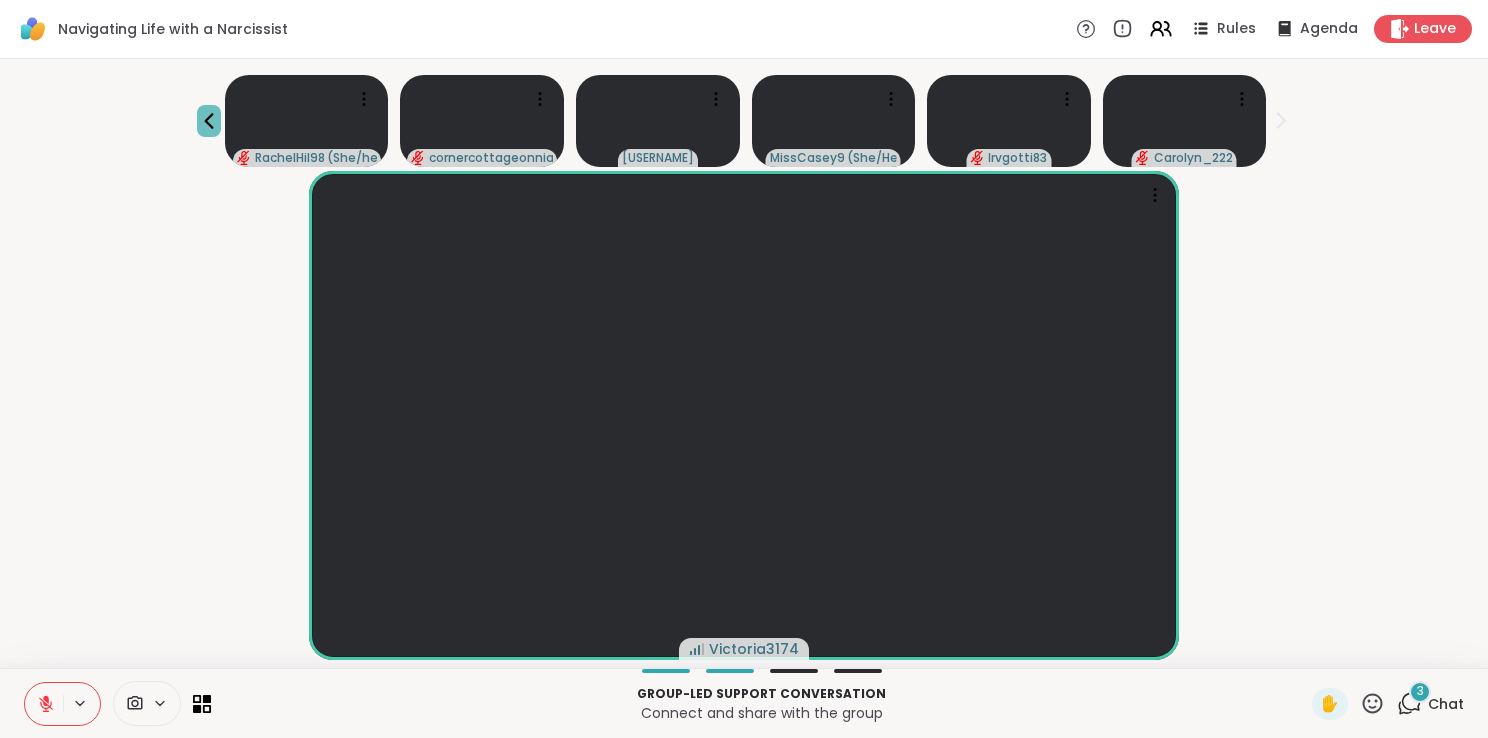 click 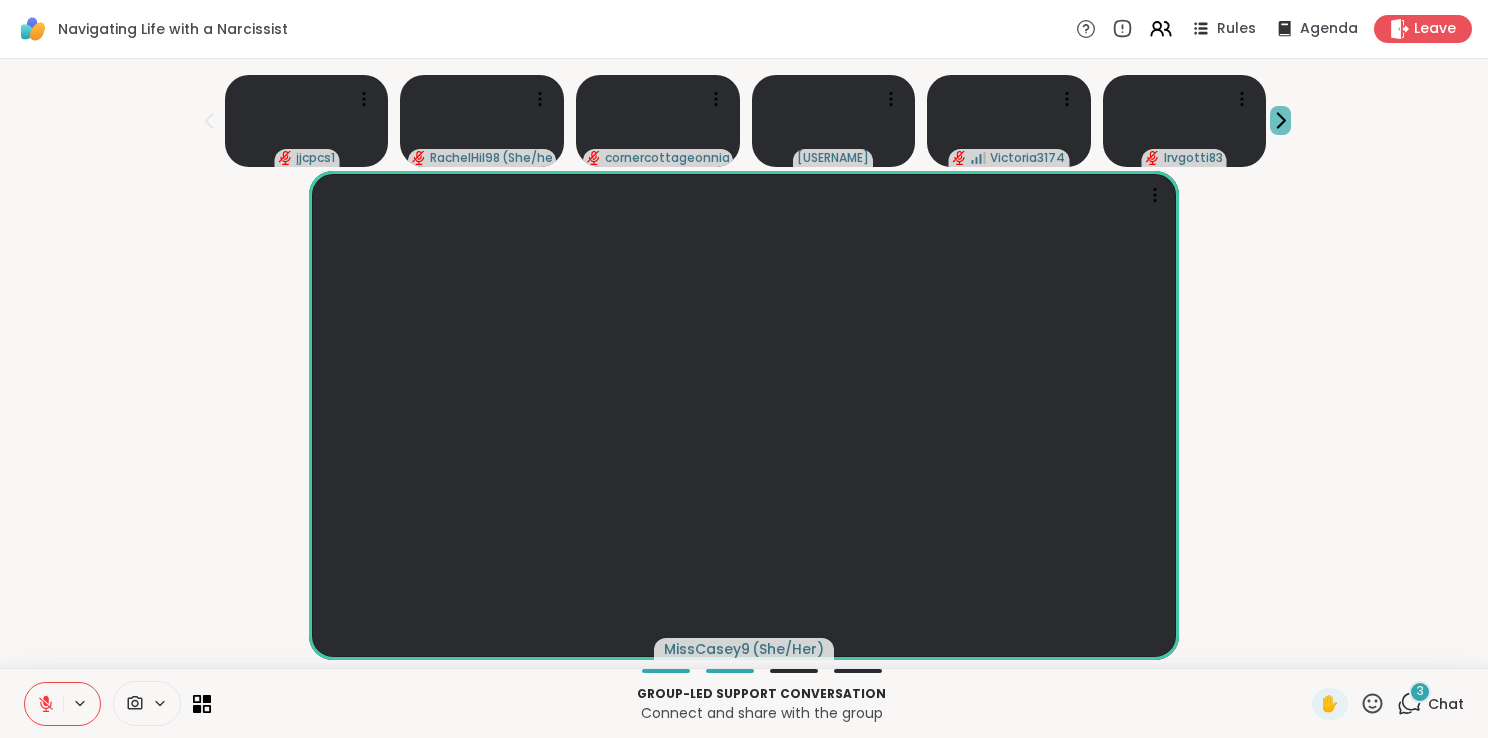 click 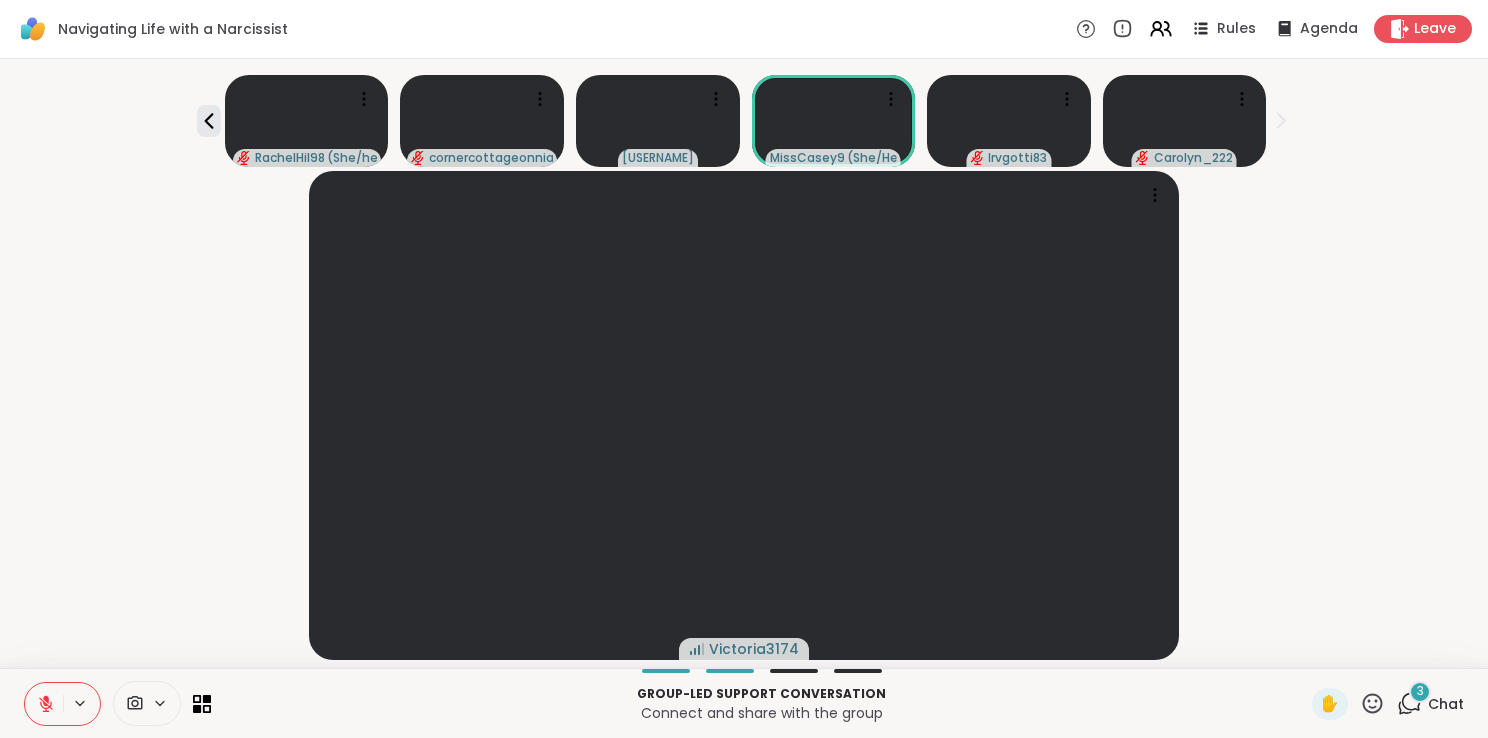 click 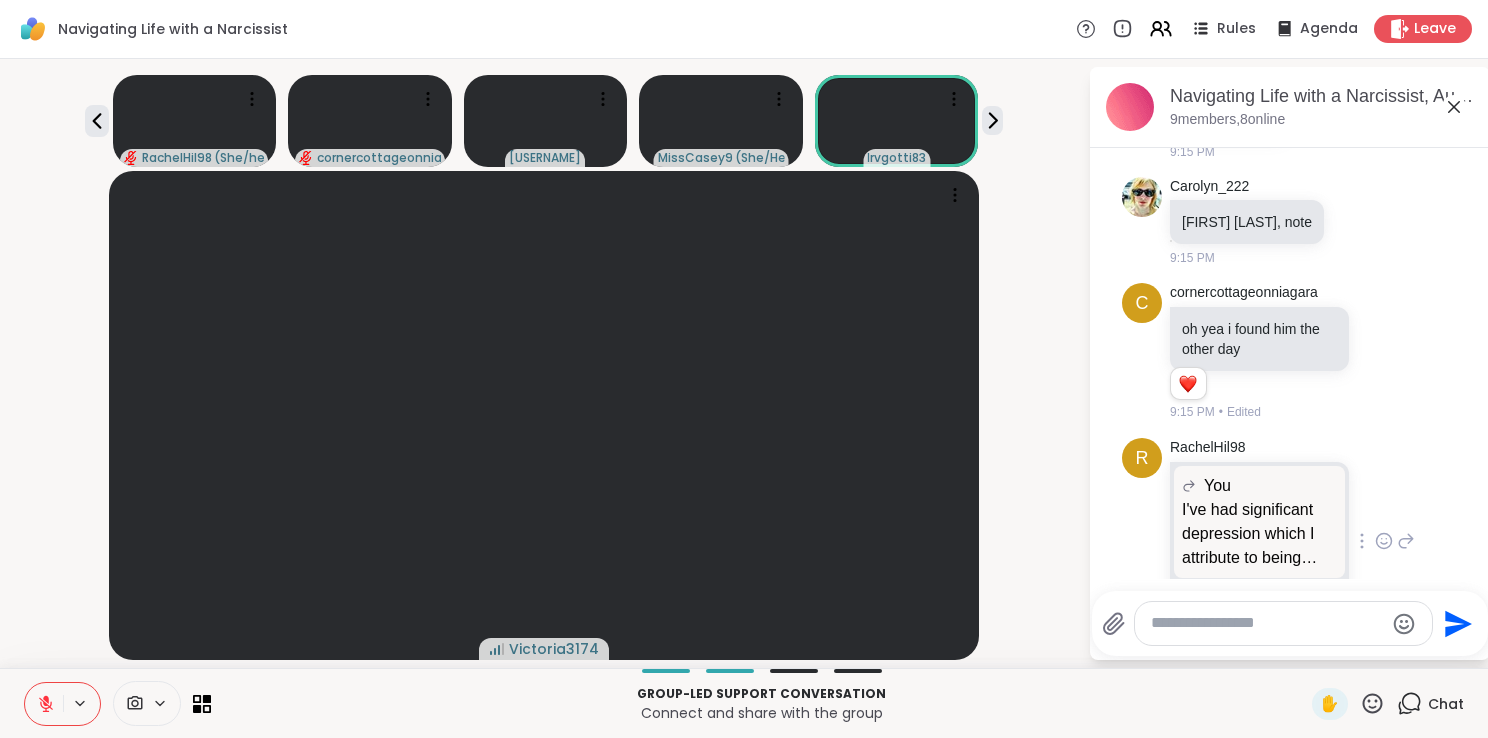 scroll, scrollTop: 5496, scrollLeft: 0, axis: vertical 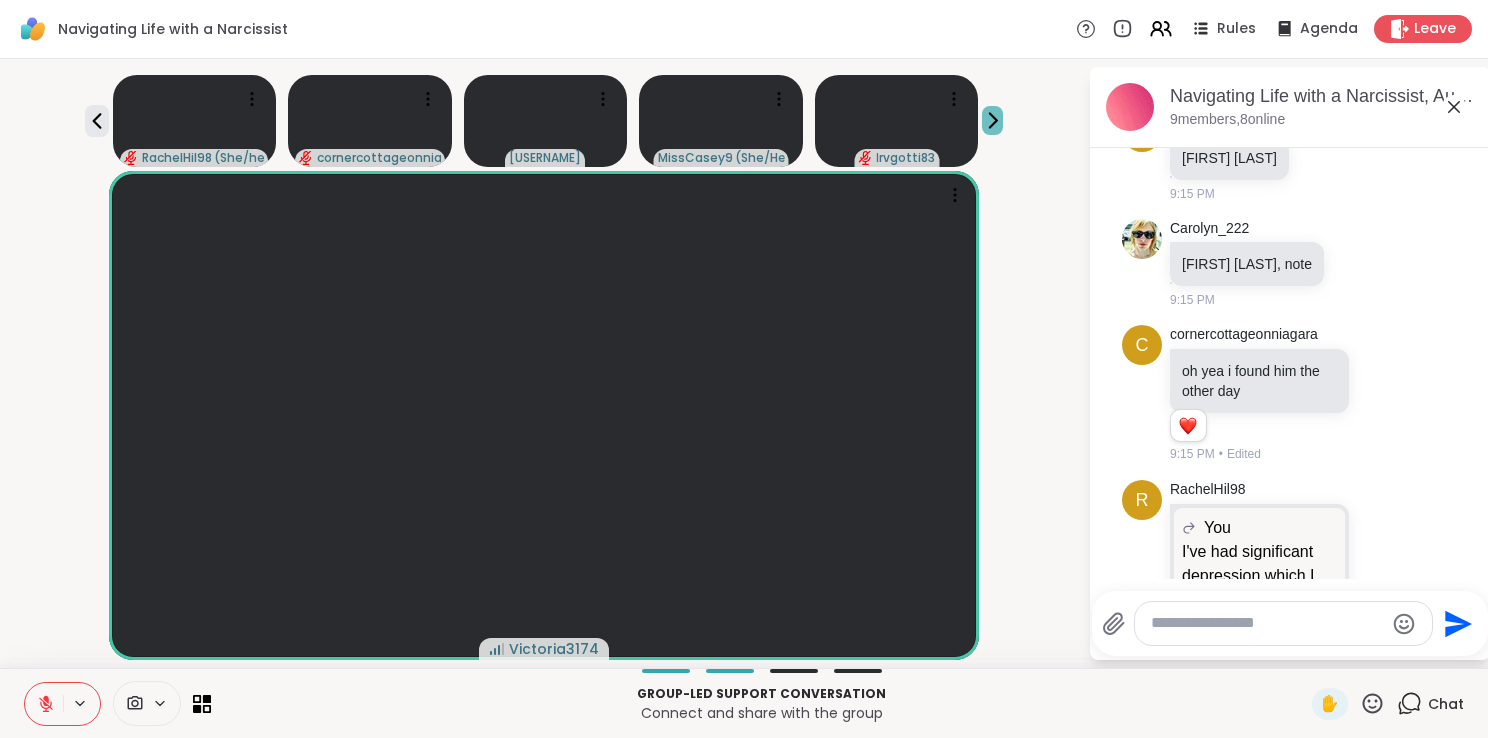 click 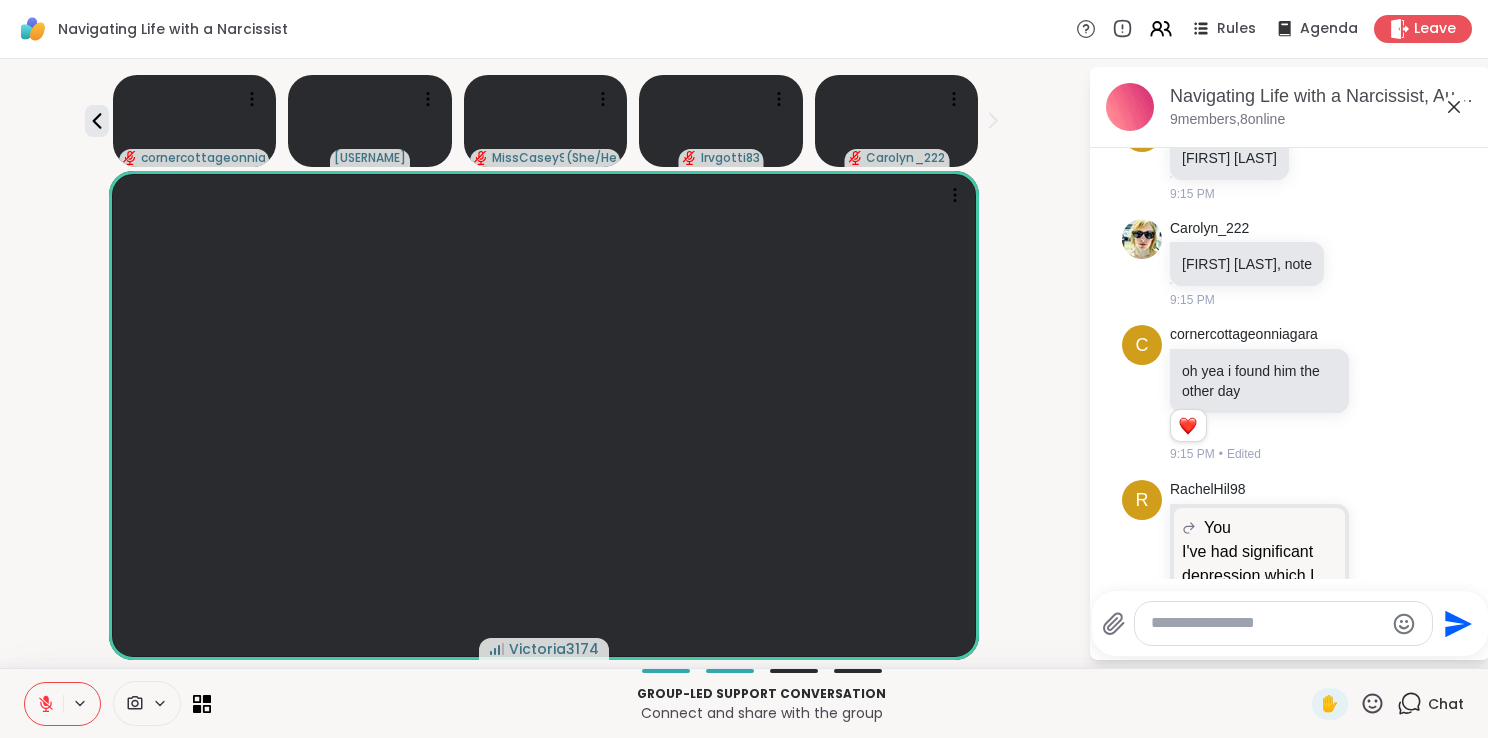 click 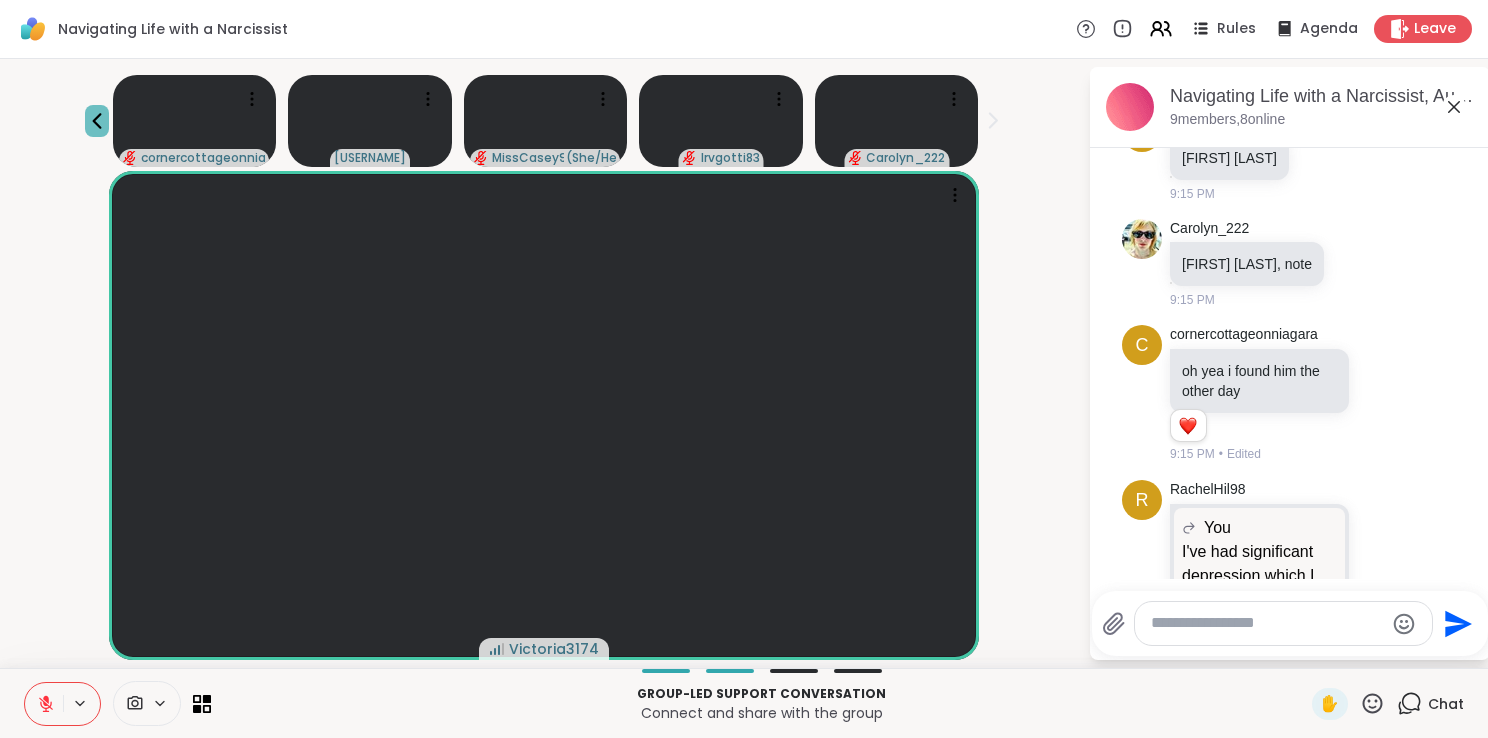 click 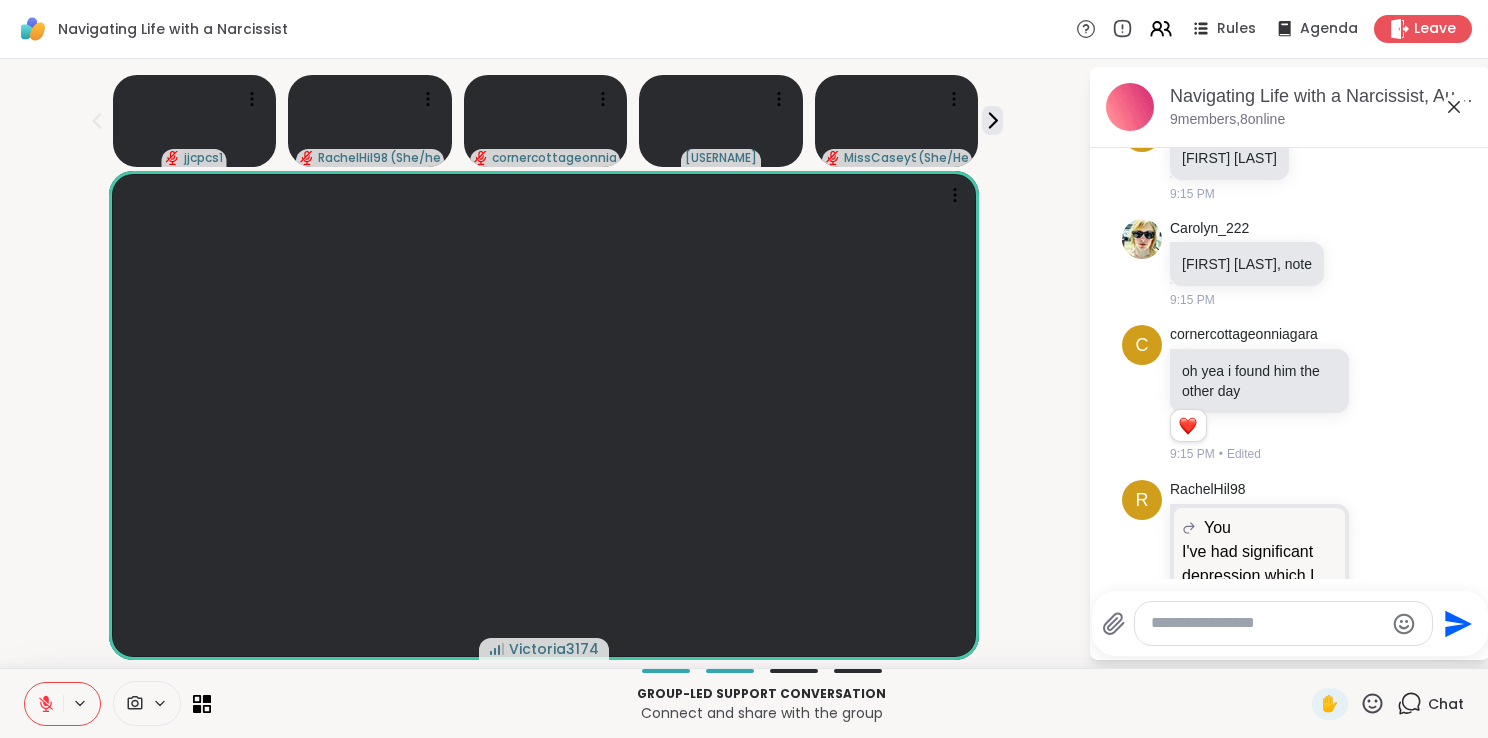 click 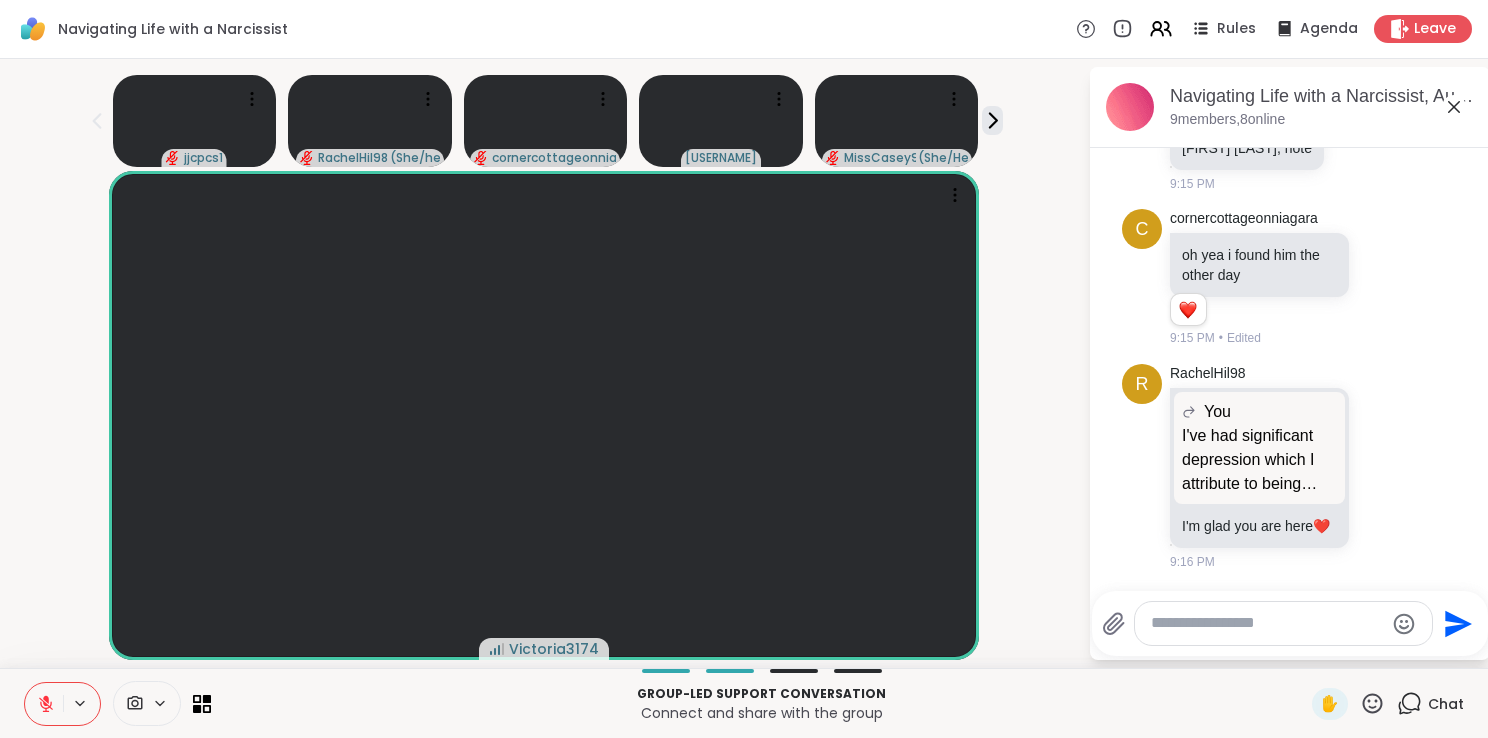 scroll, scrollTop: 5896, scrollLeft: 0, axis: vertical 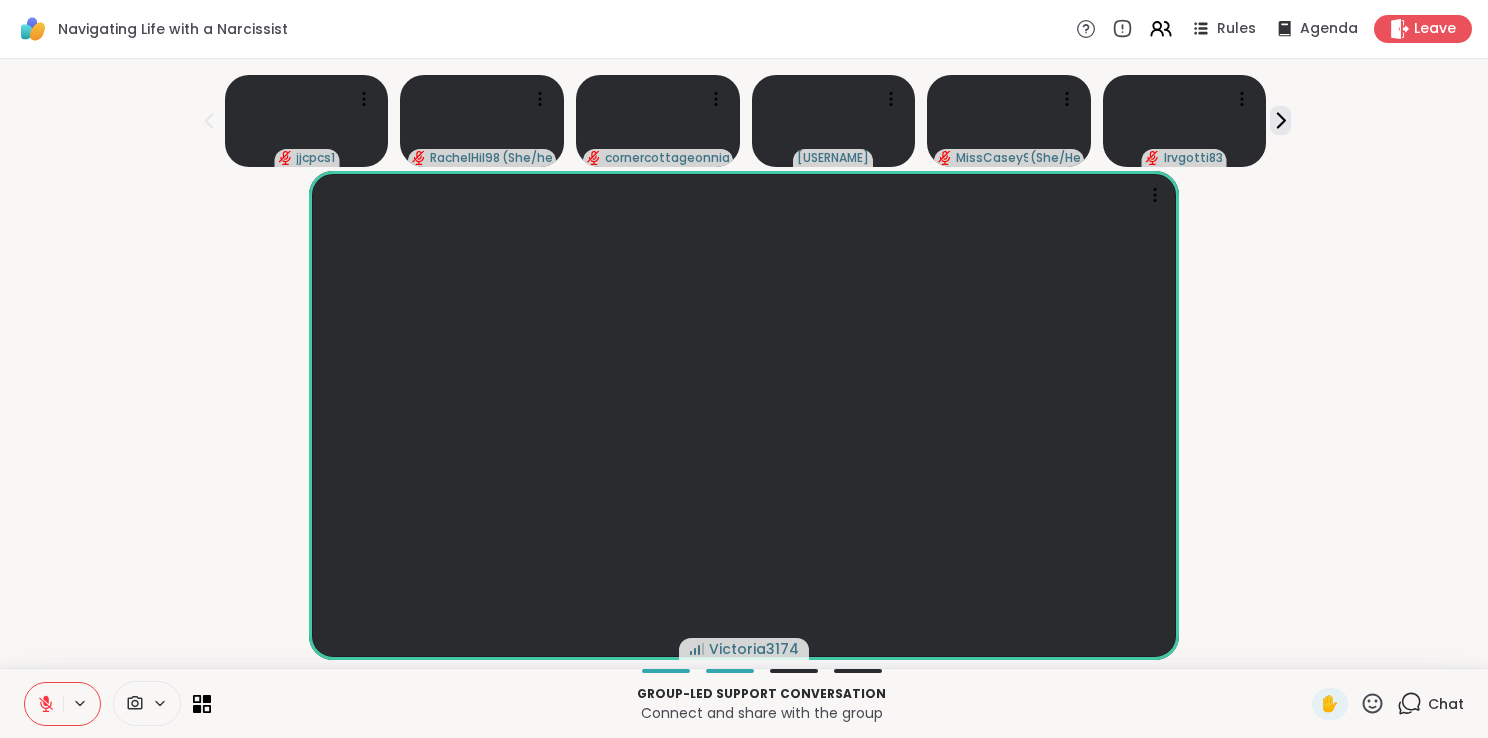 click 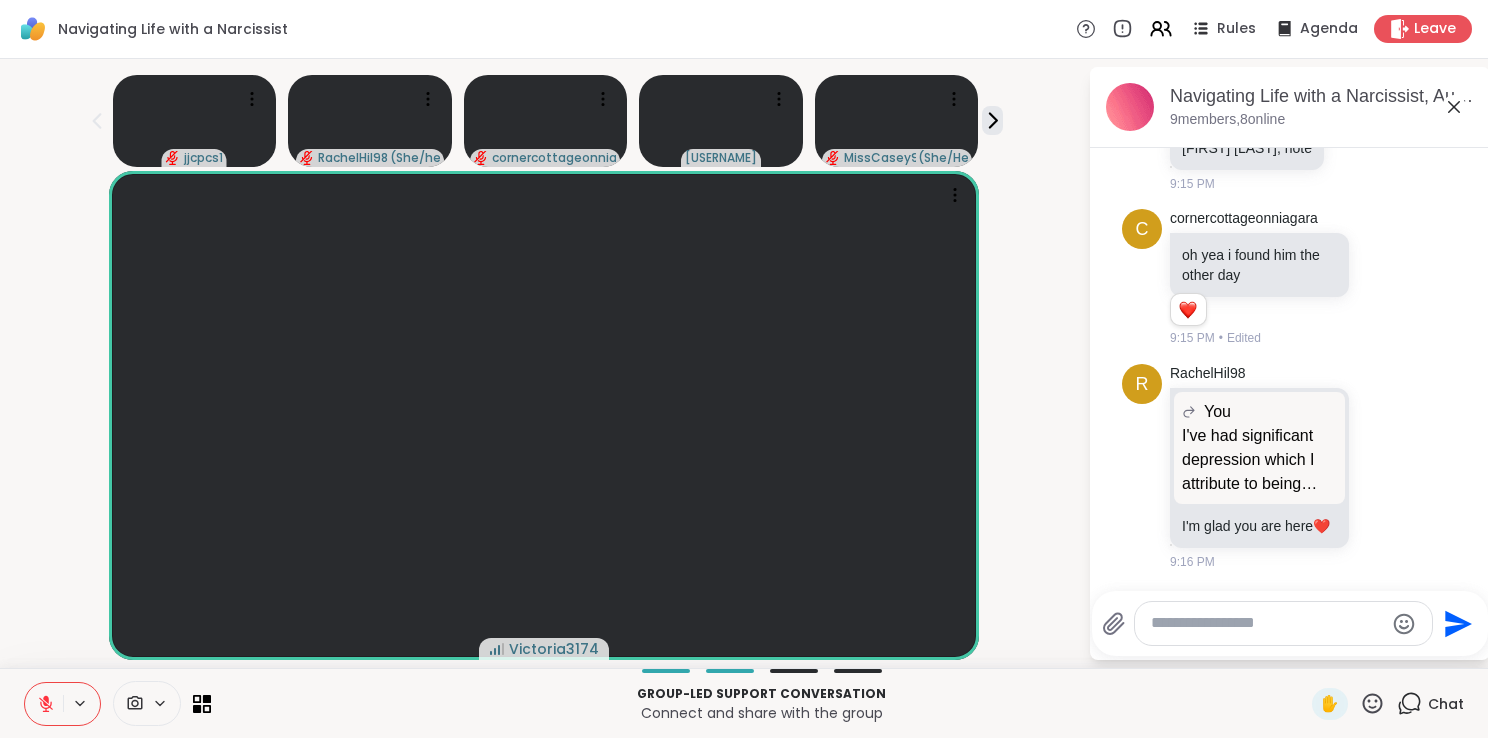 scroll, scrollTop: 5276, scrollLeft: 0, axis: vertical 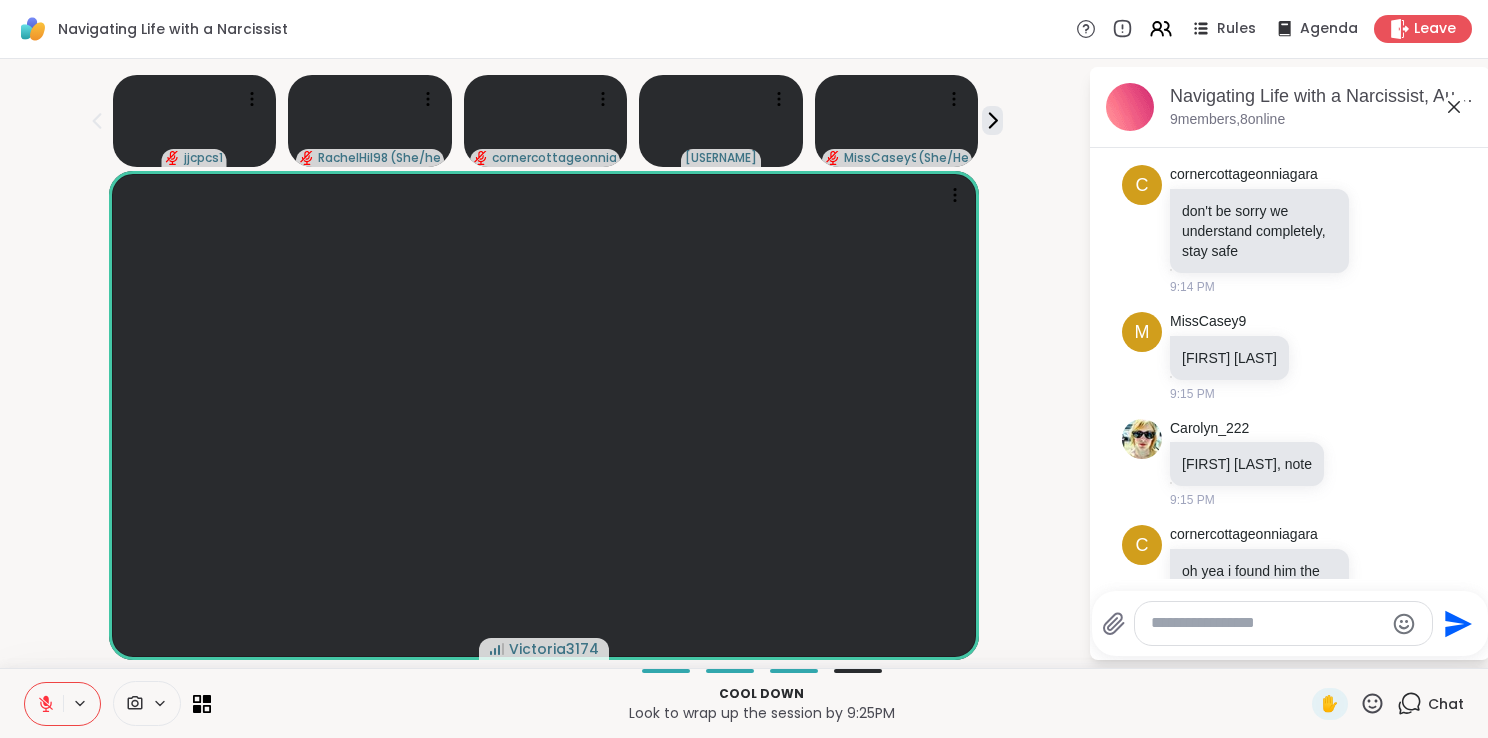 click 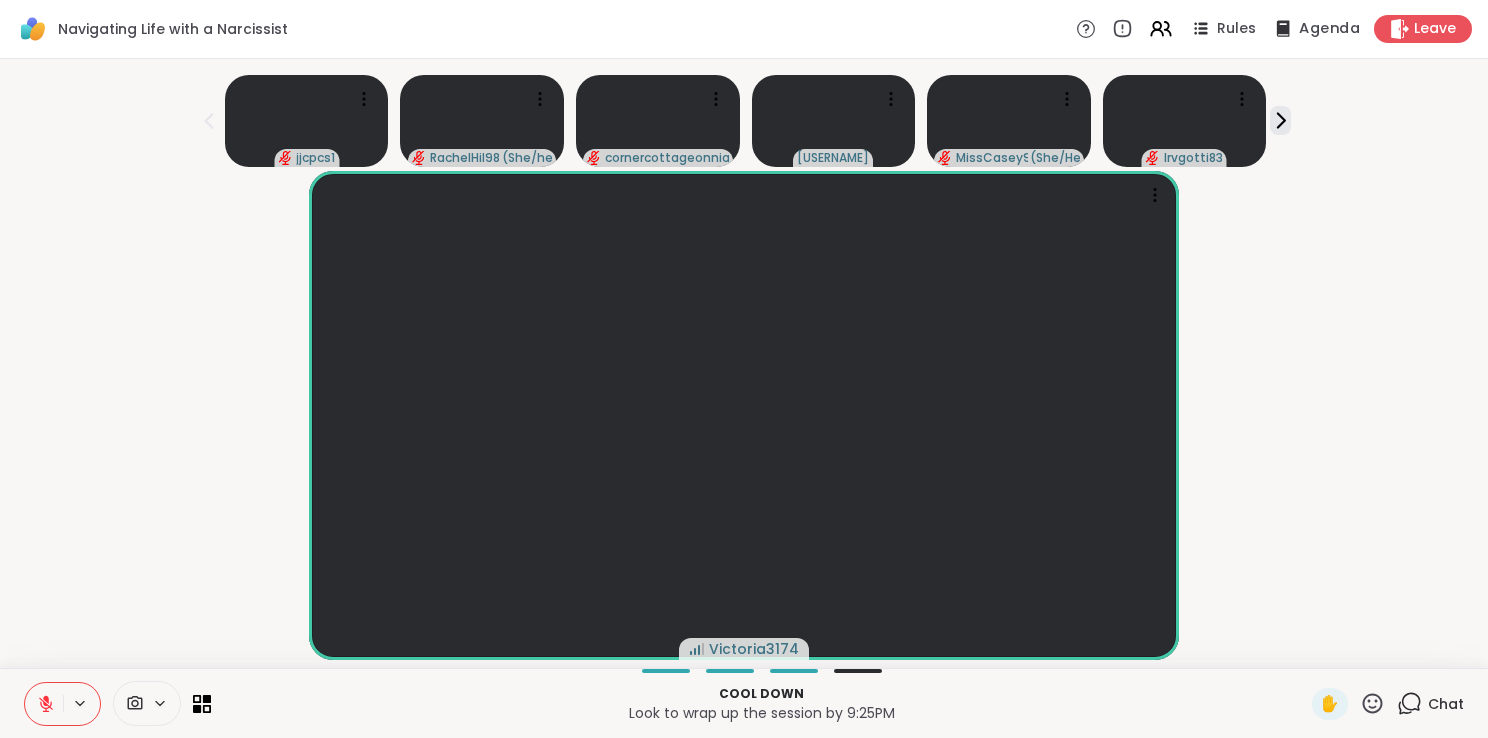 click on "Agenda" at bounding box center [1329, 29] 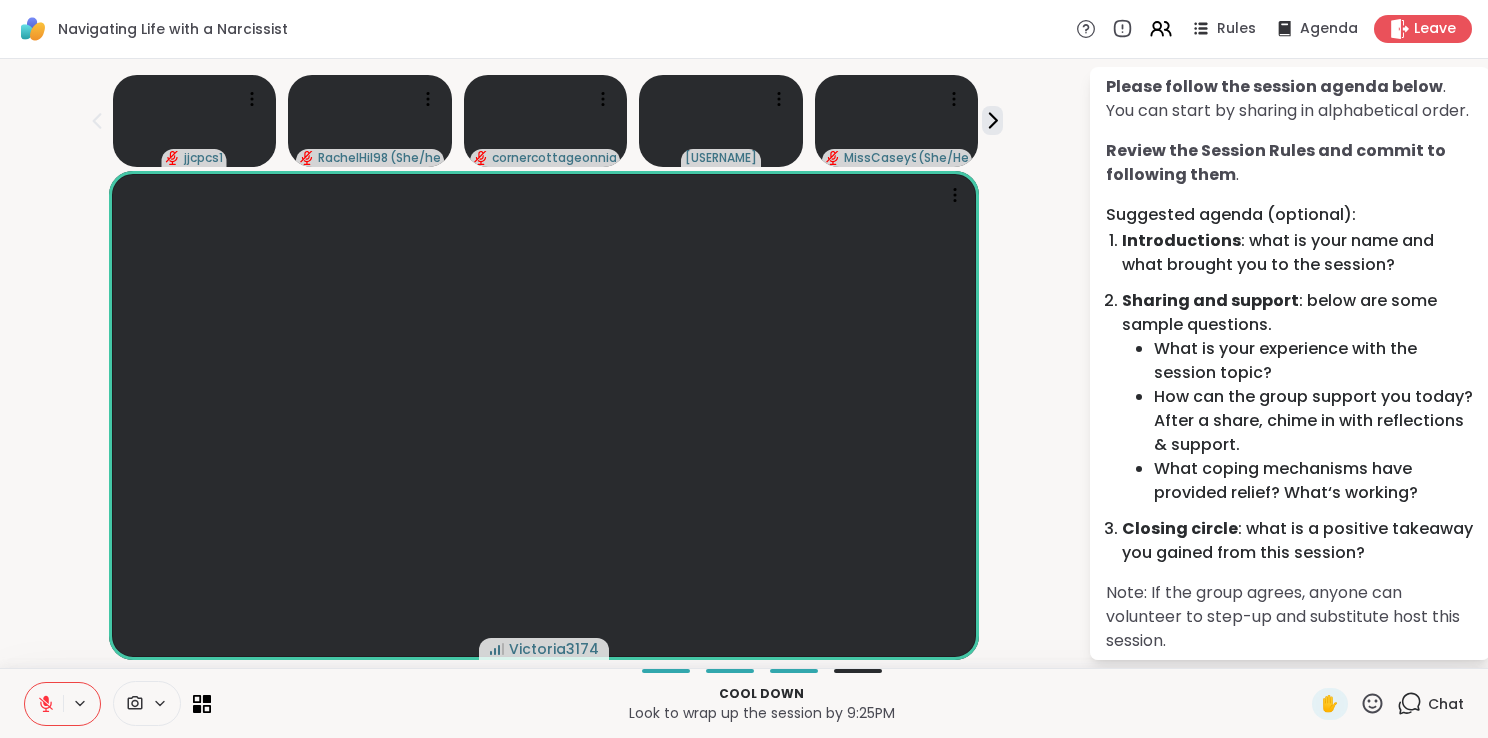 scroll, scrollTop: 0, scrollLeft: 0, axis: both 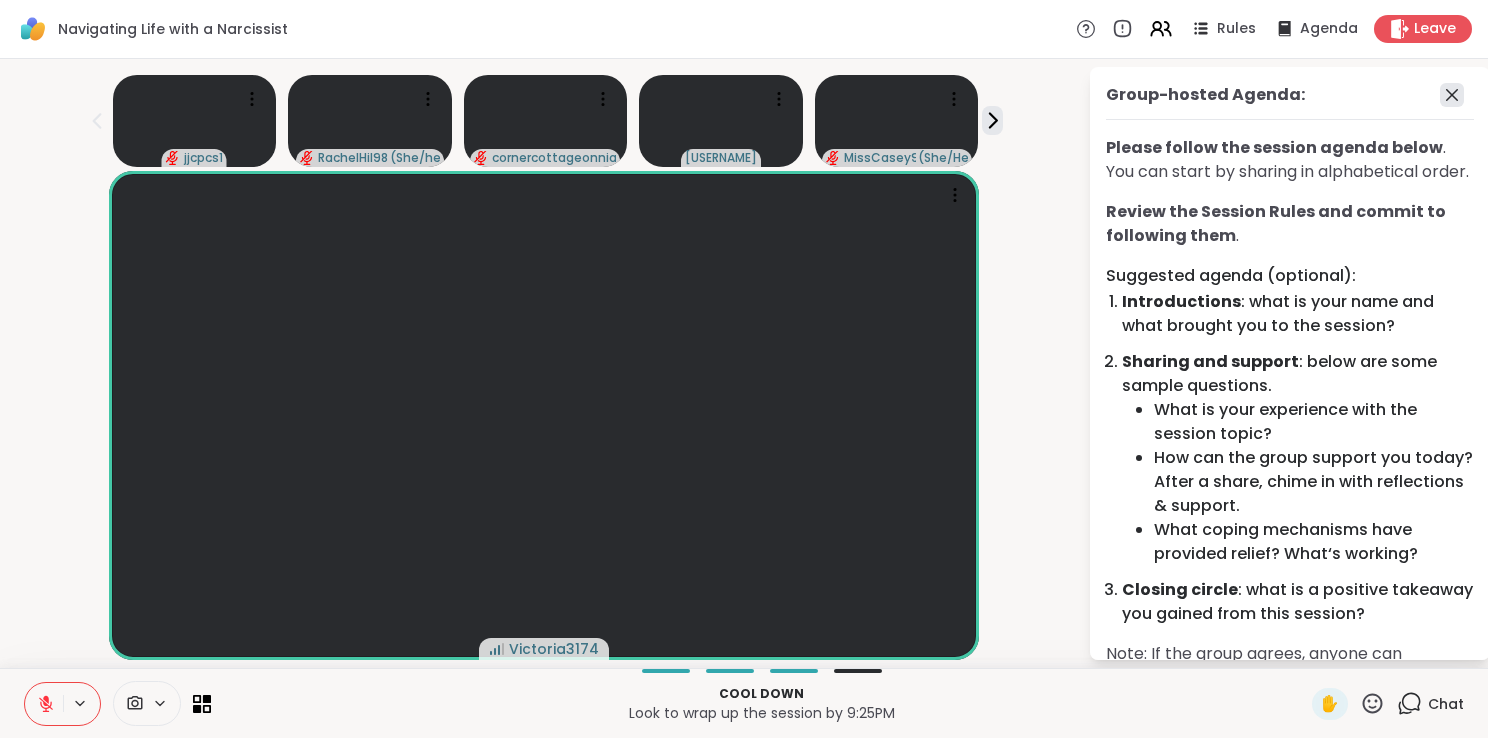 click 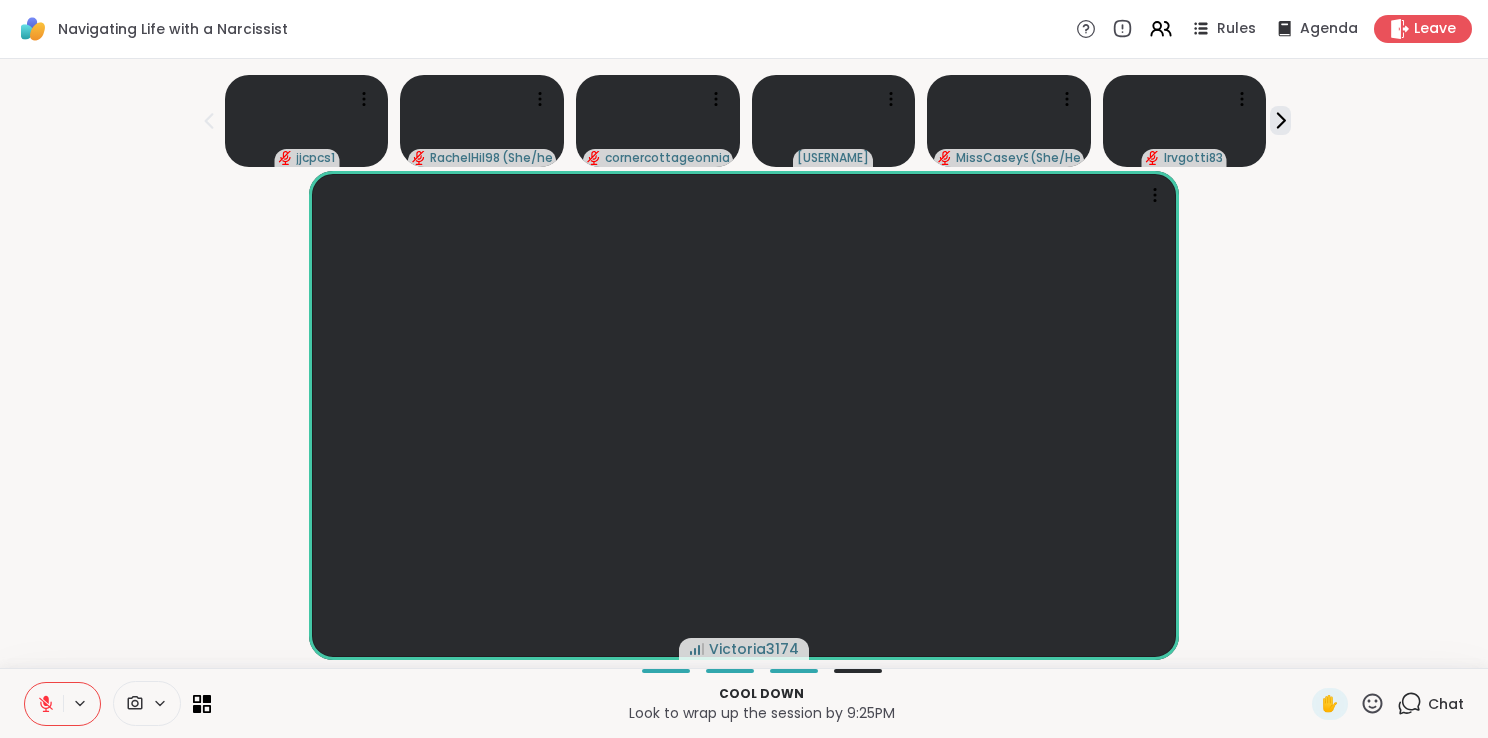 click 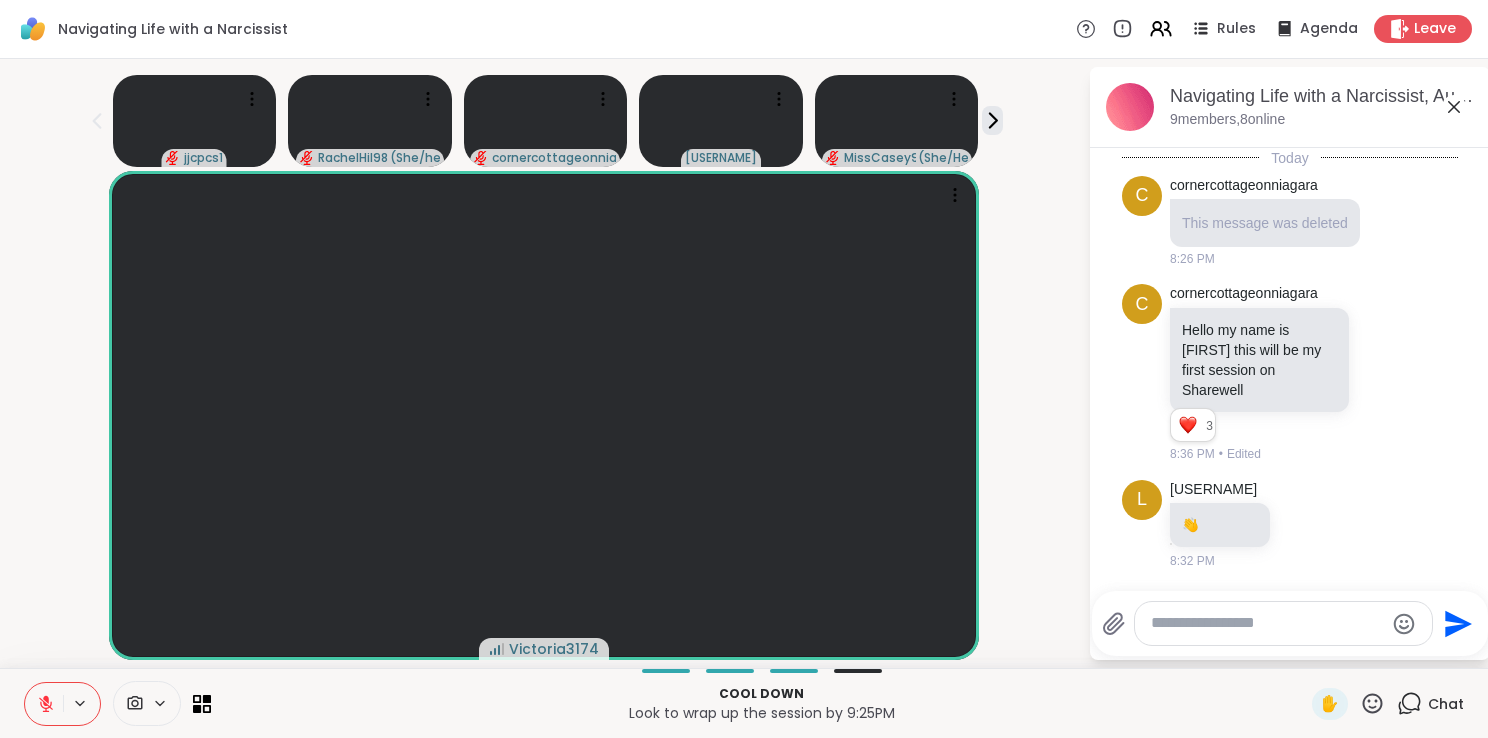 scroll, scrollTop: 5876, scrollLeft: 0, axis: vertical 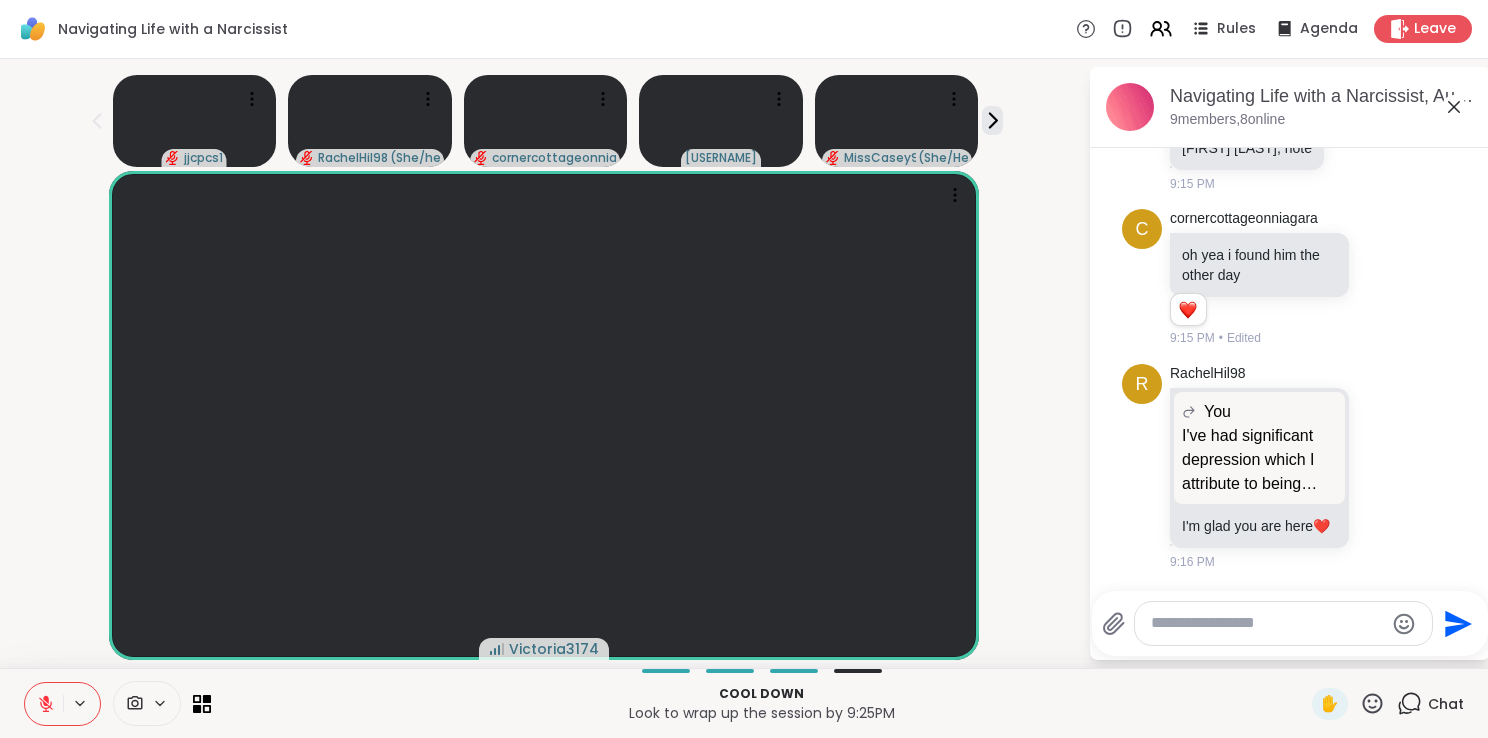 click 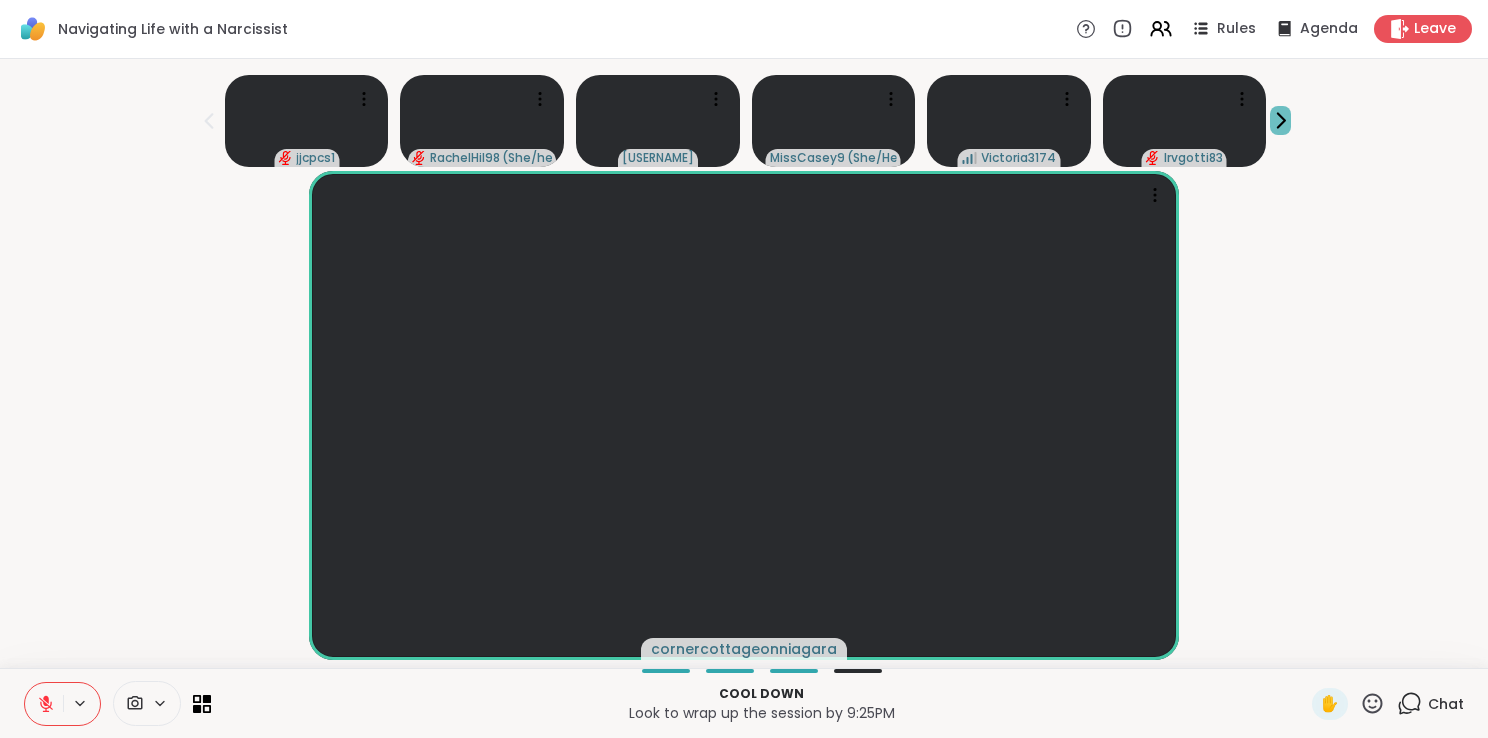 click 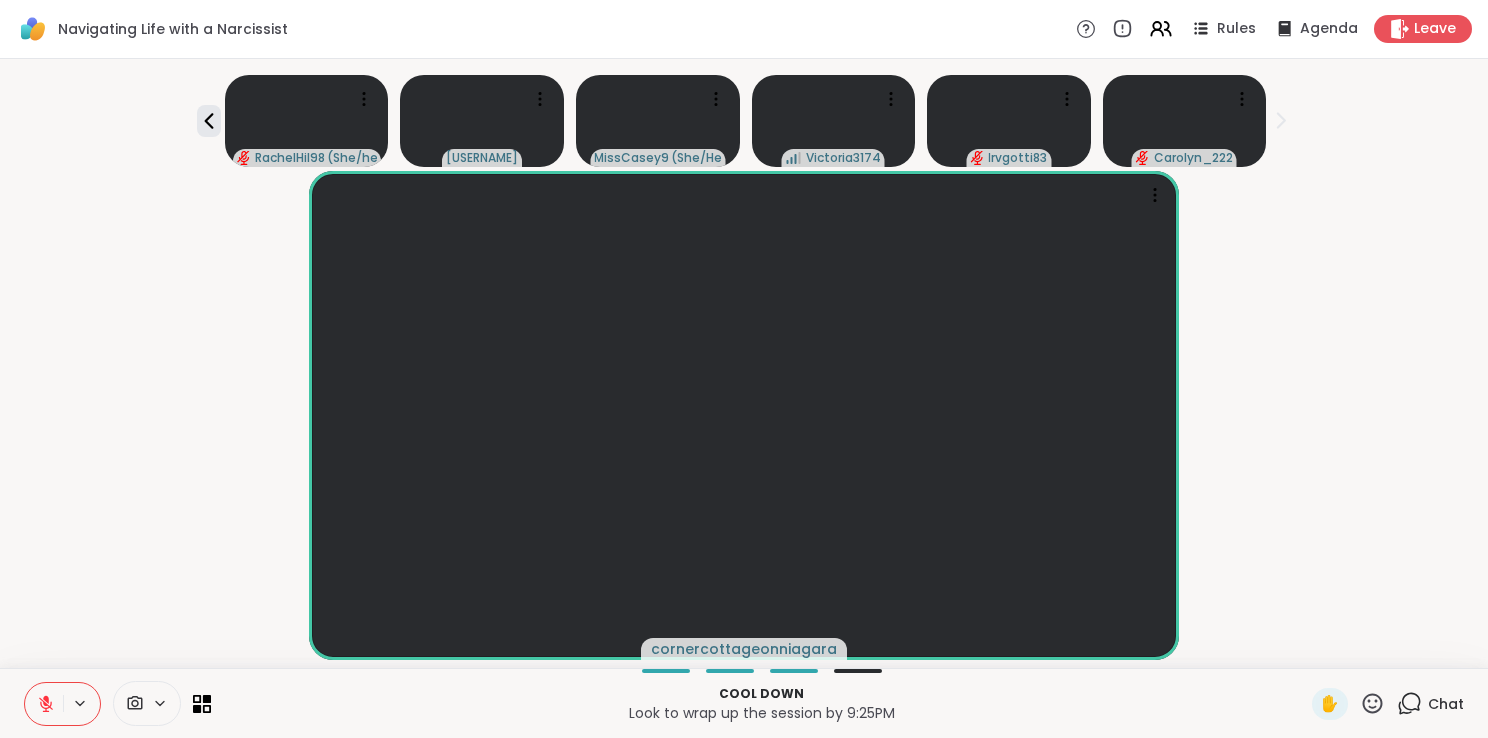 scroll, scrollTop: 0, scrollLeft: 0, axis: both 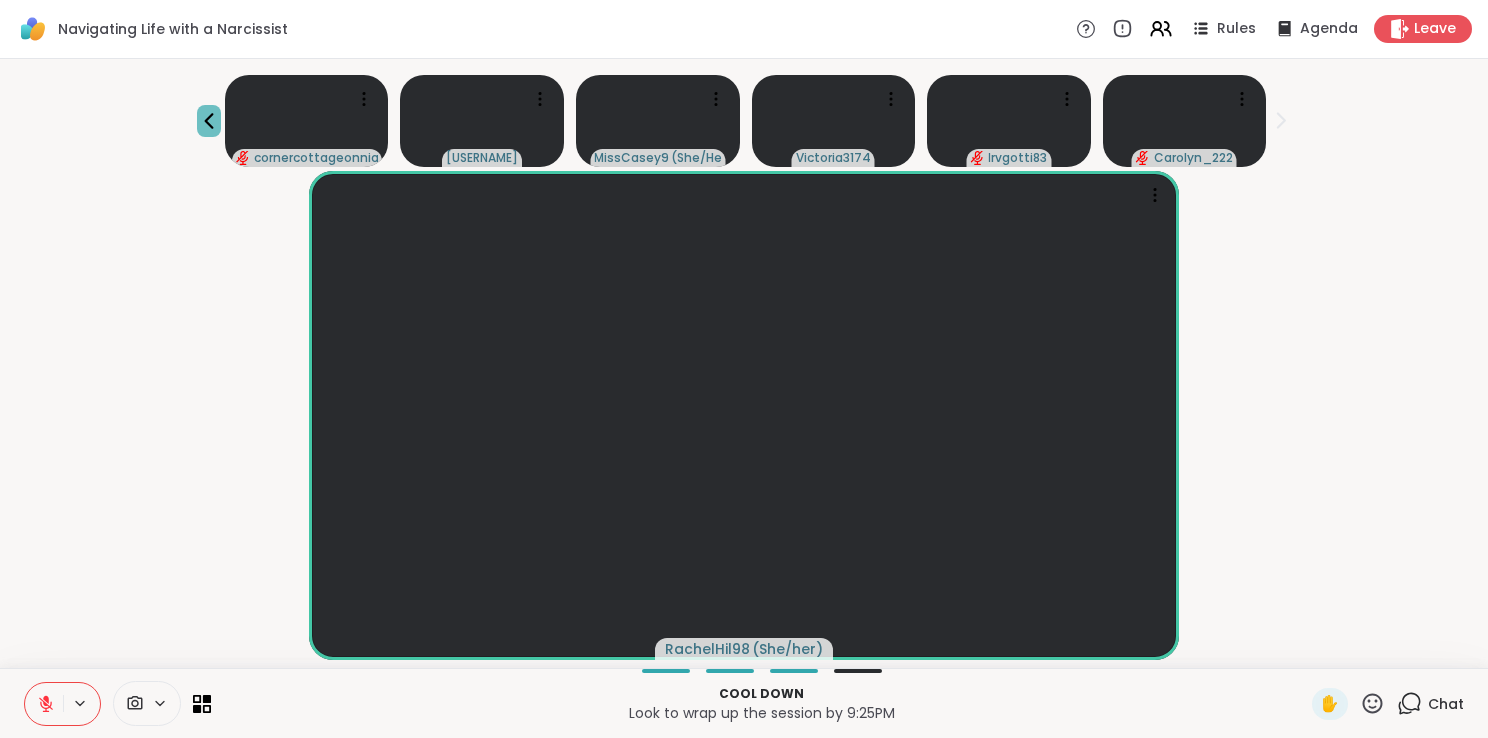 click 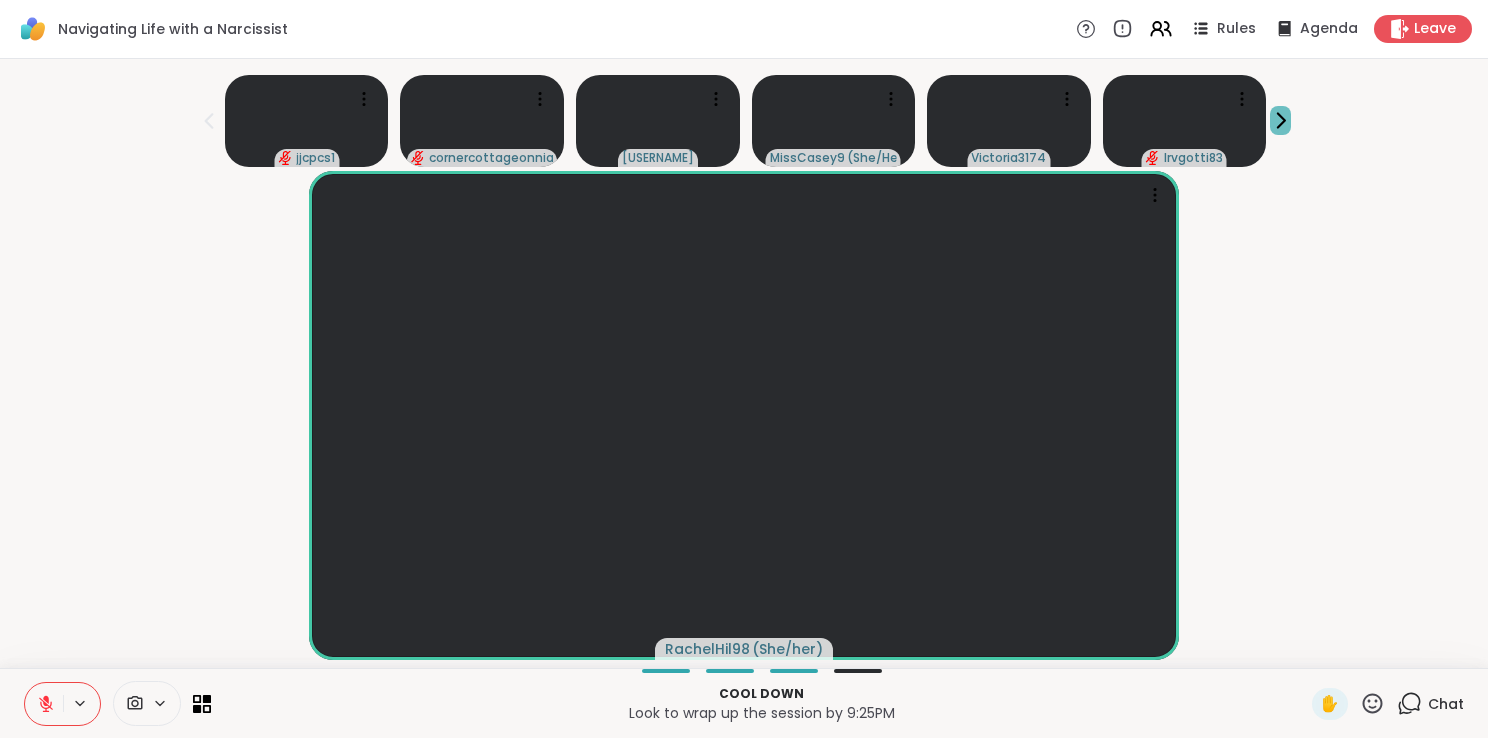 click 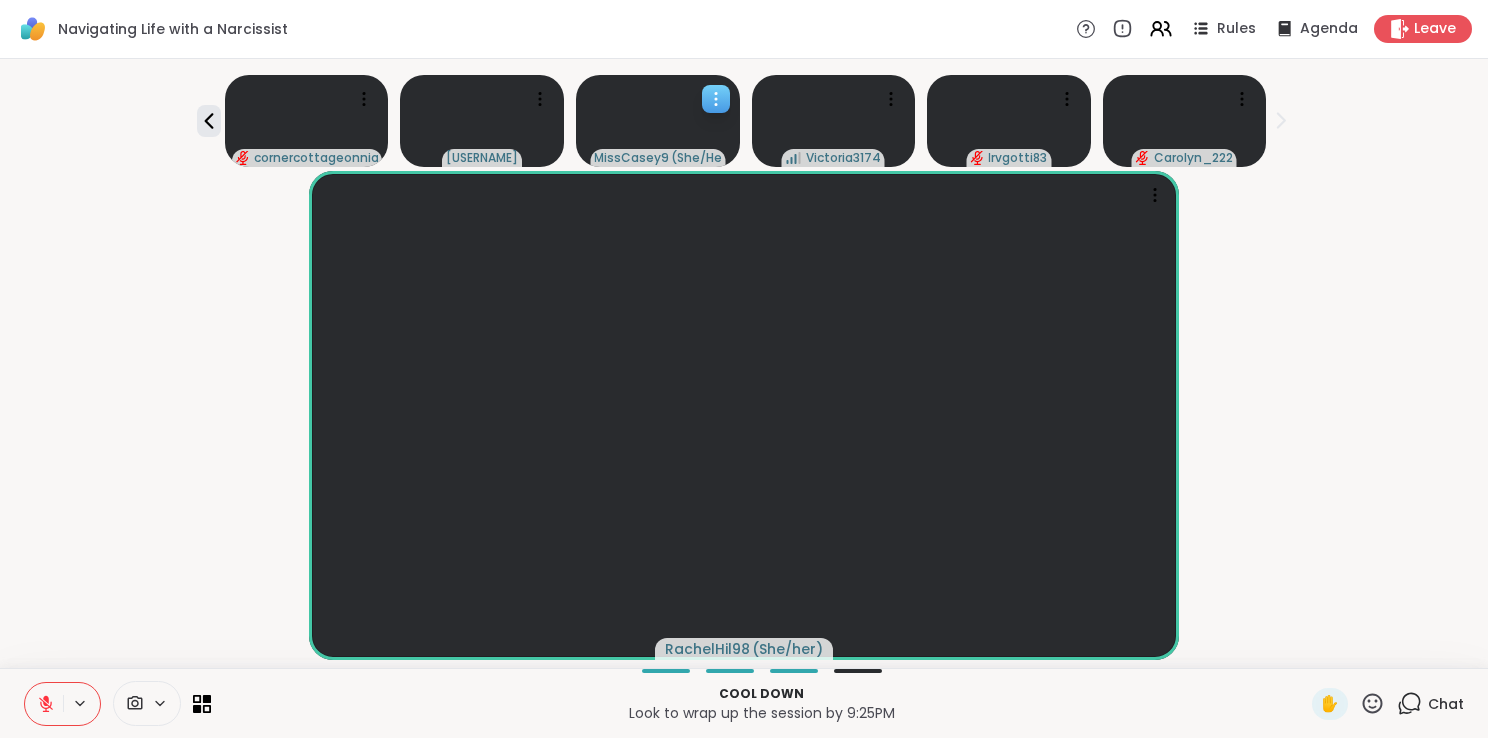 click at bounding box center [658, 121] 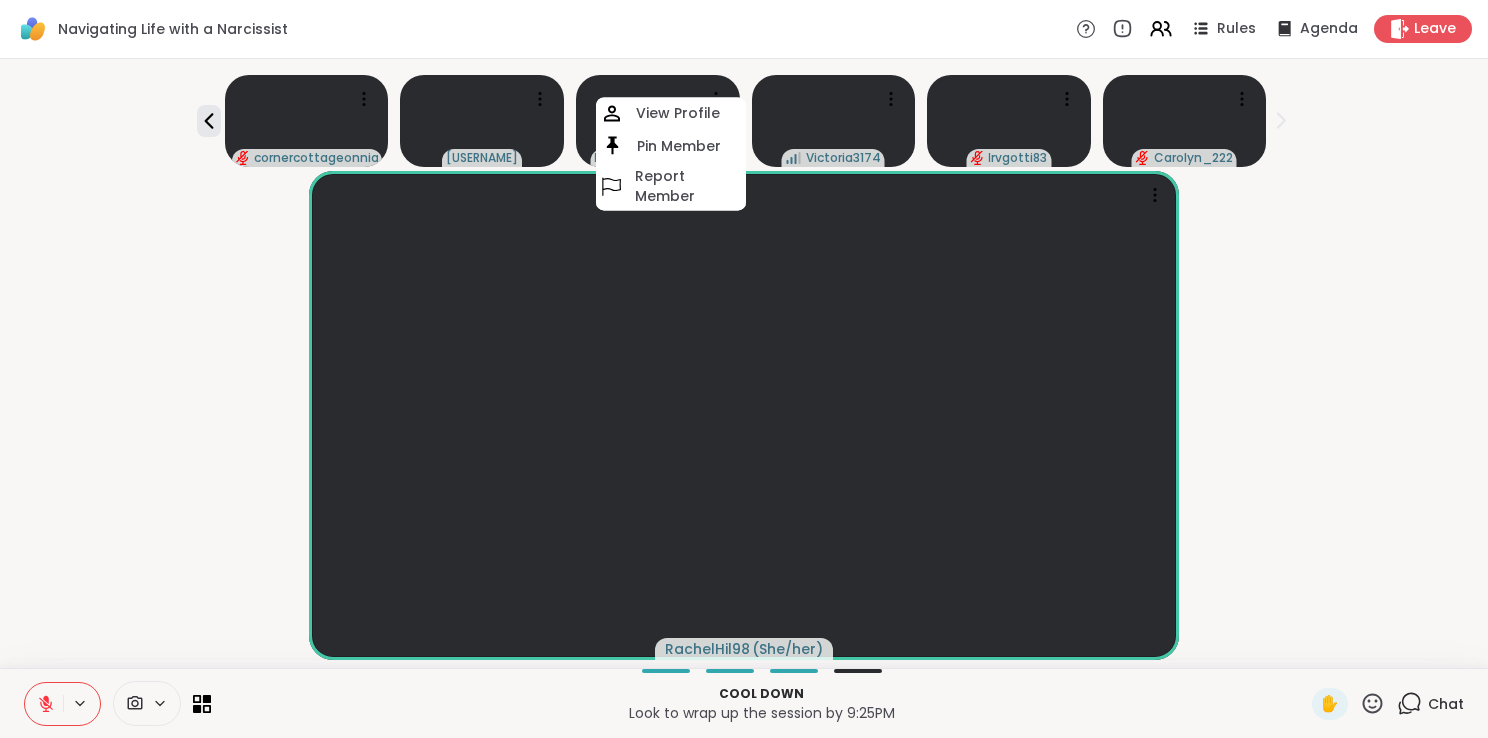 click on "[FIRST] [LAST] ( She/her )" at bounding box center (744, 415) 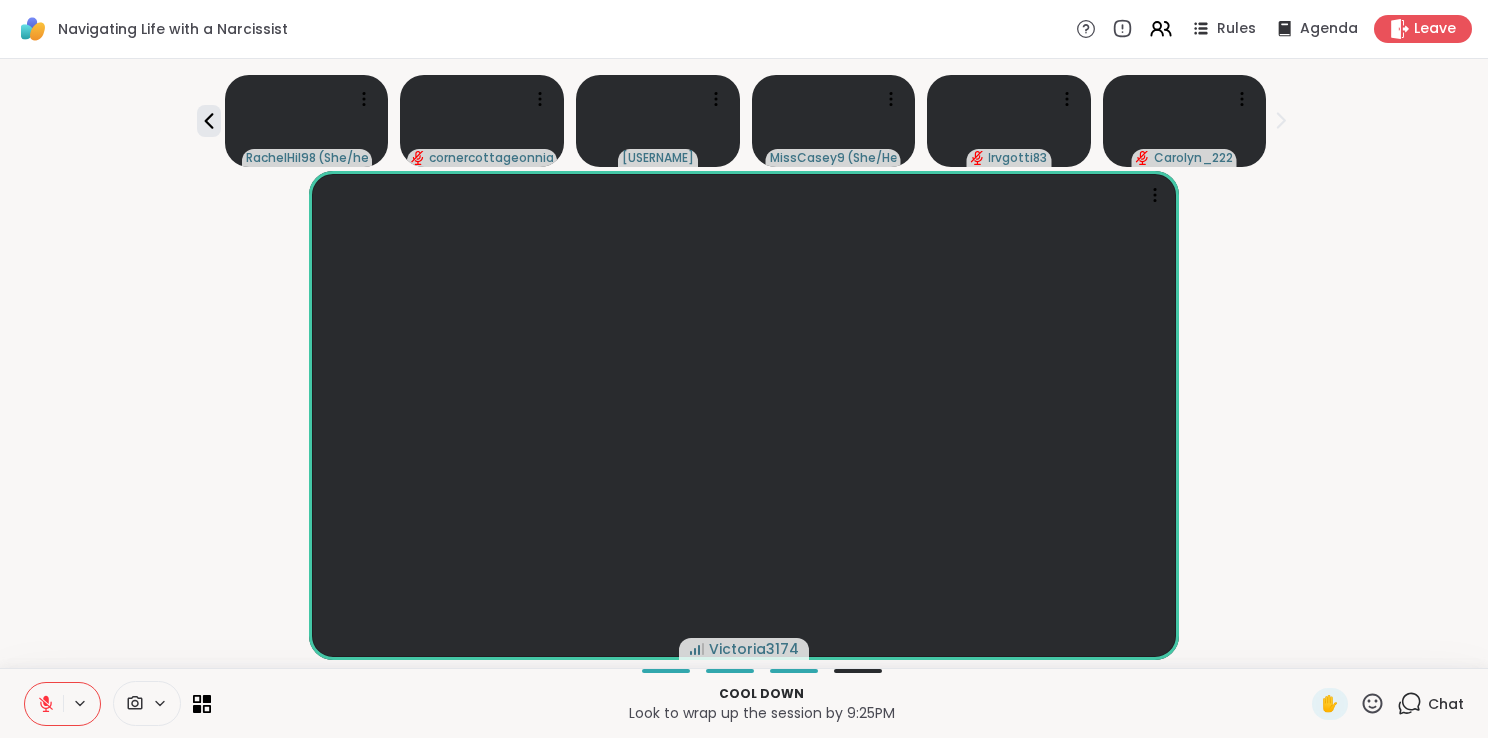 click 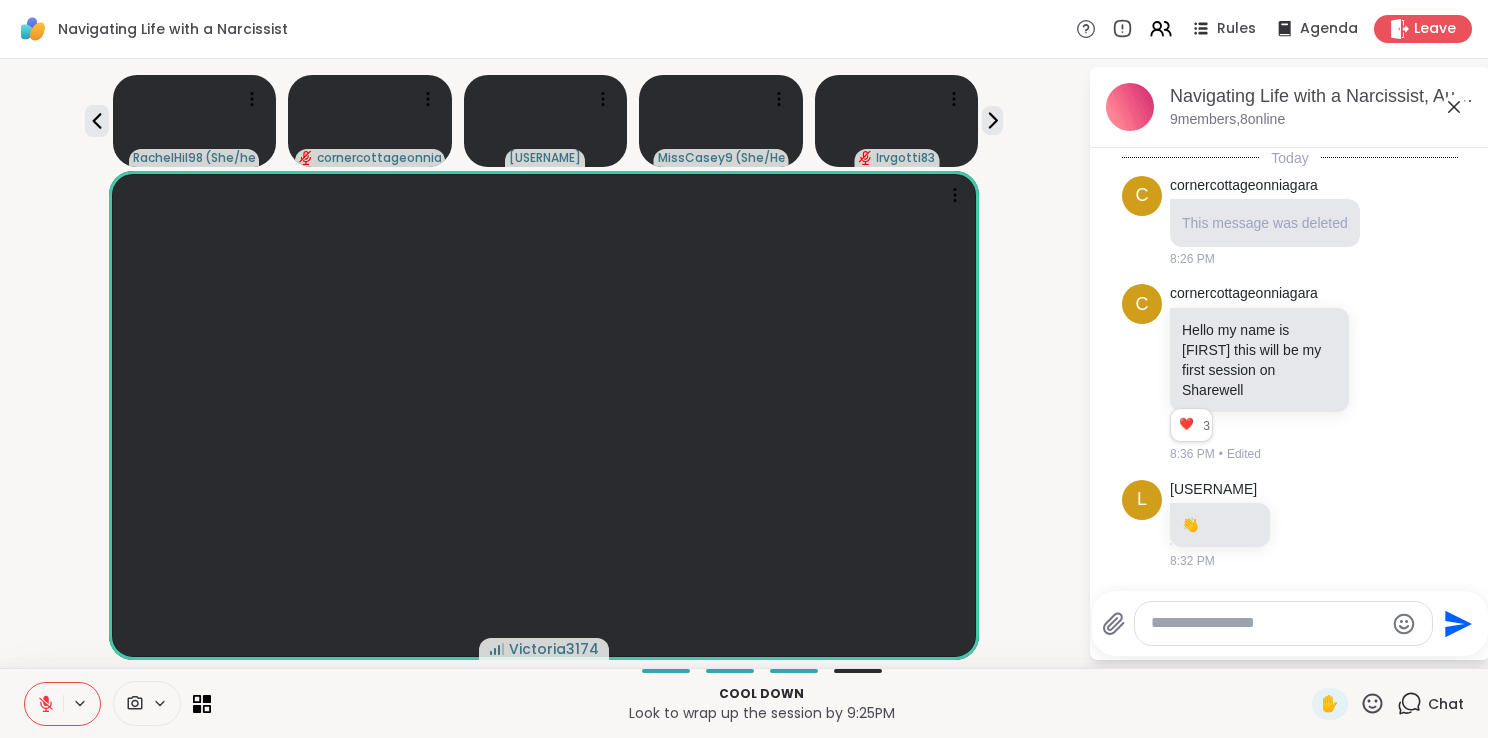 scroll, scrollTop: 5876, scrollLeft: 0, axis: vertical 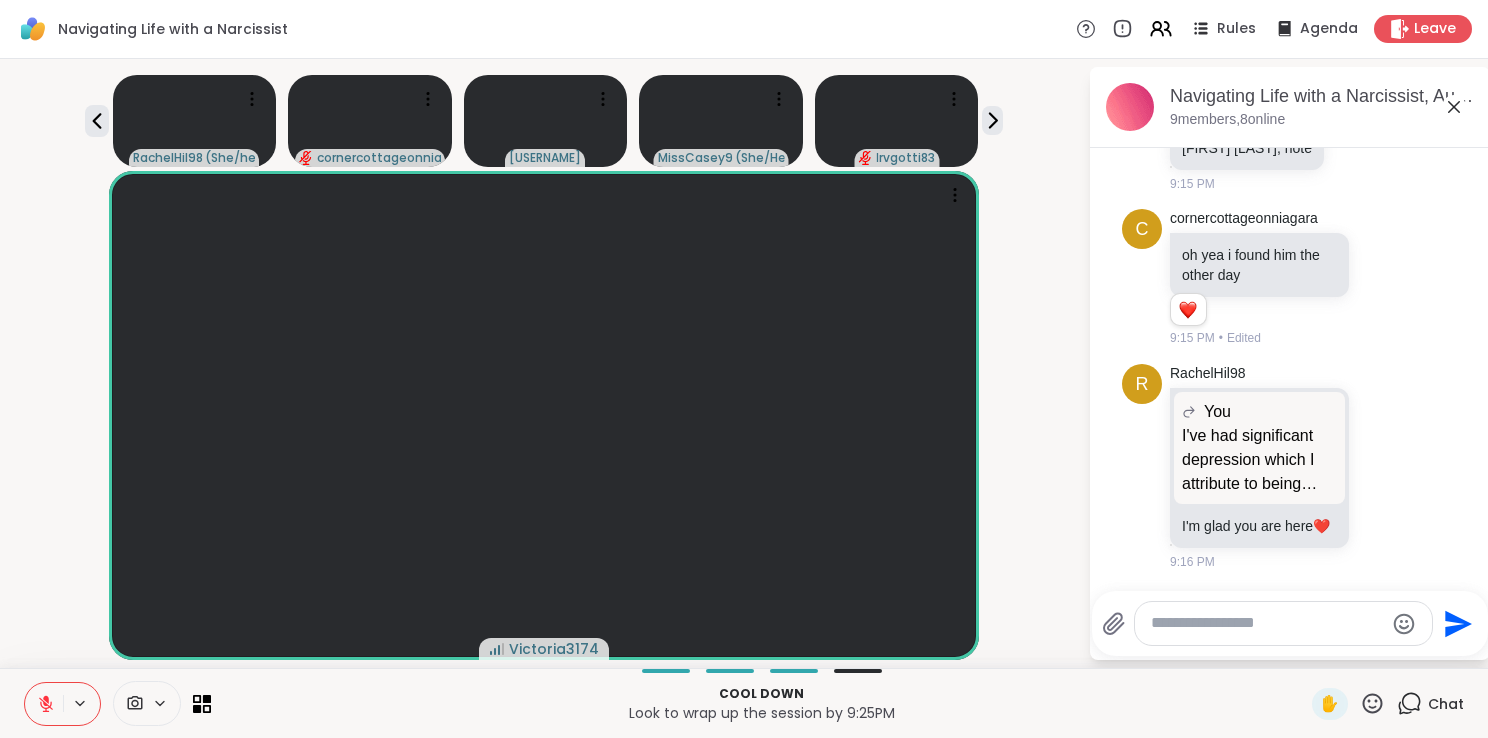 click at bounding box center [1283, 623] 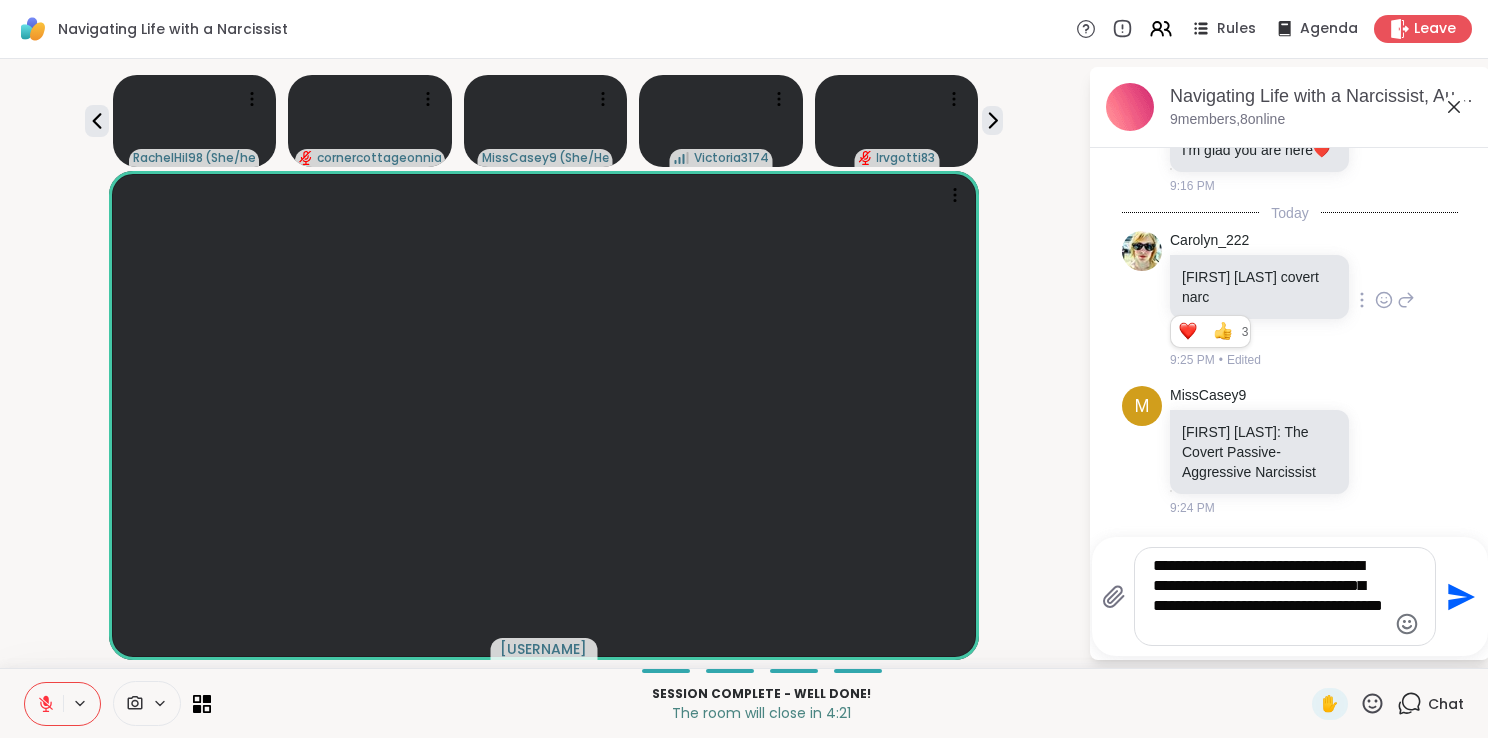 scroll, scrollTop: 6280, scrollLeft: 0, axis: vertical 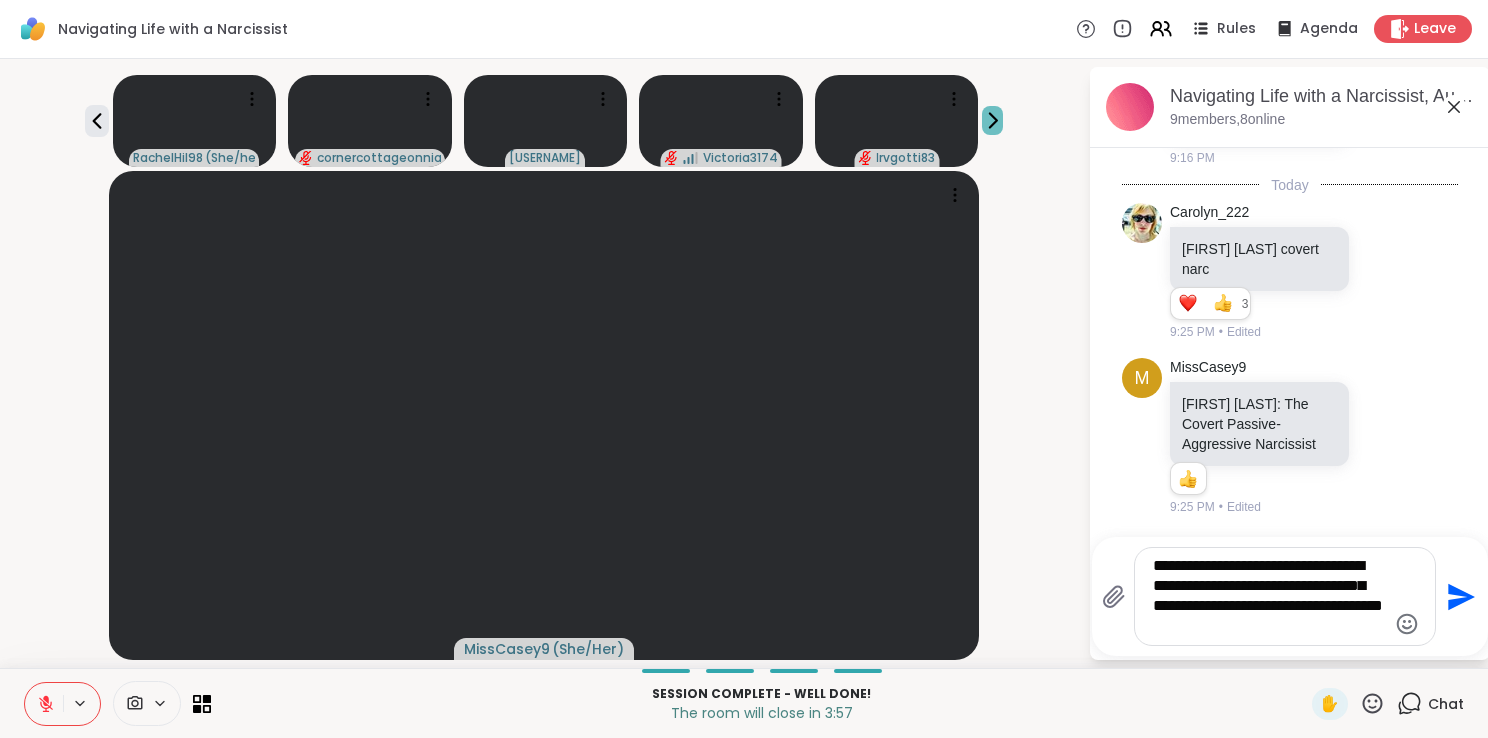 type on "**********" 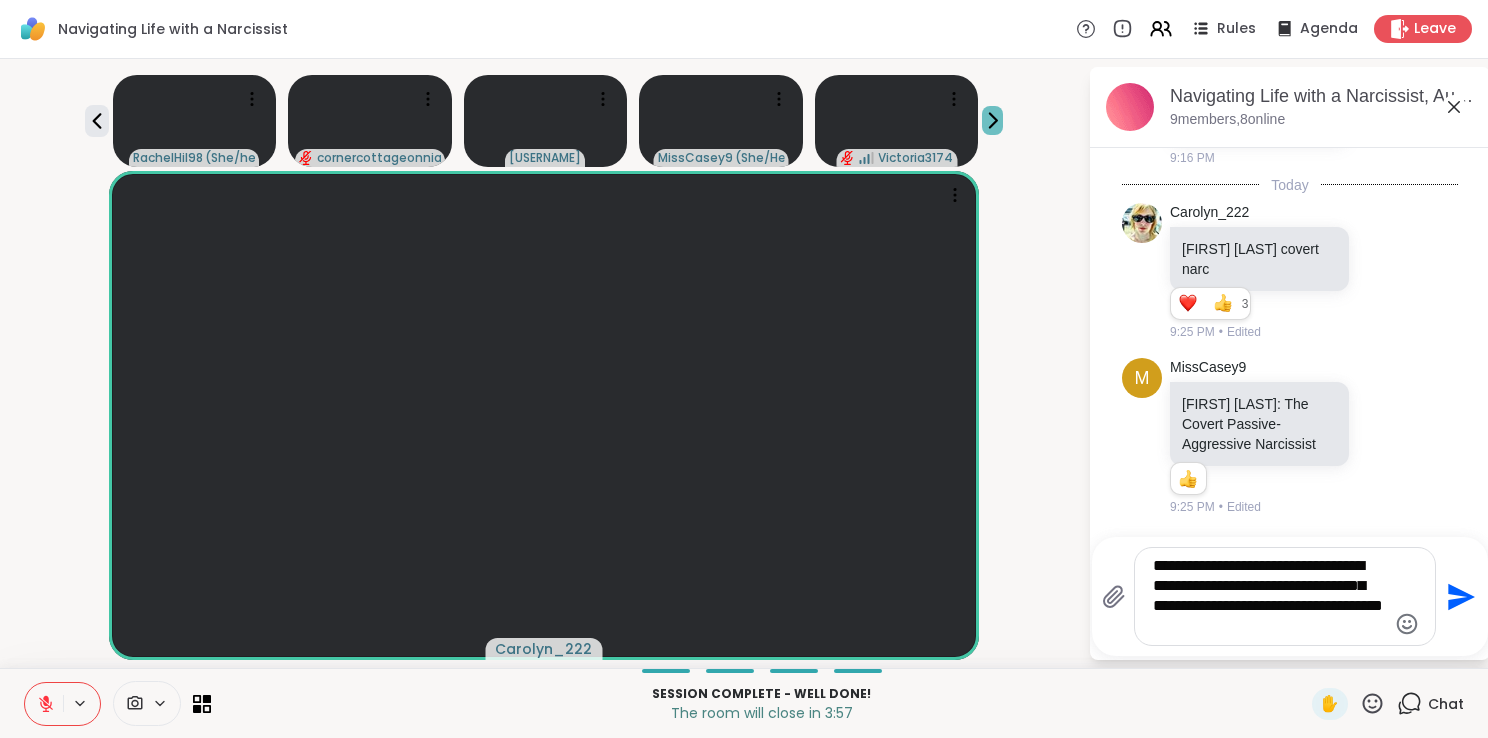 click 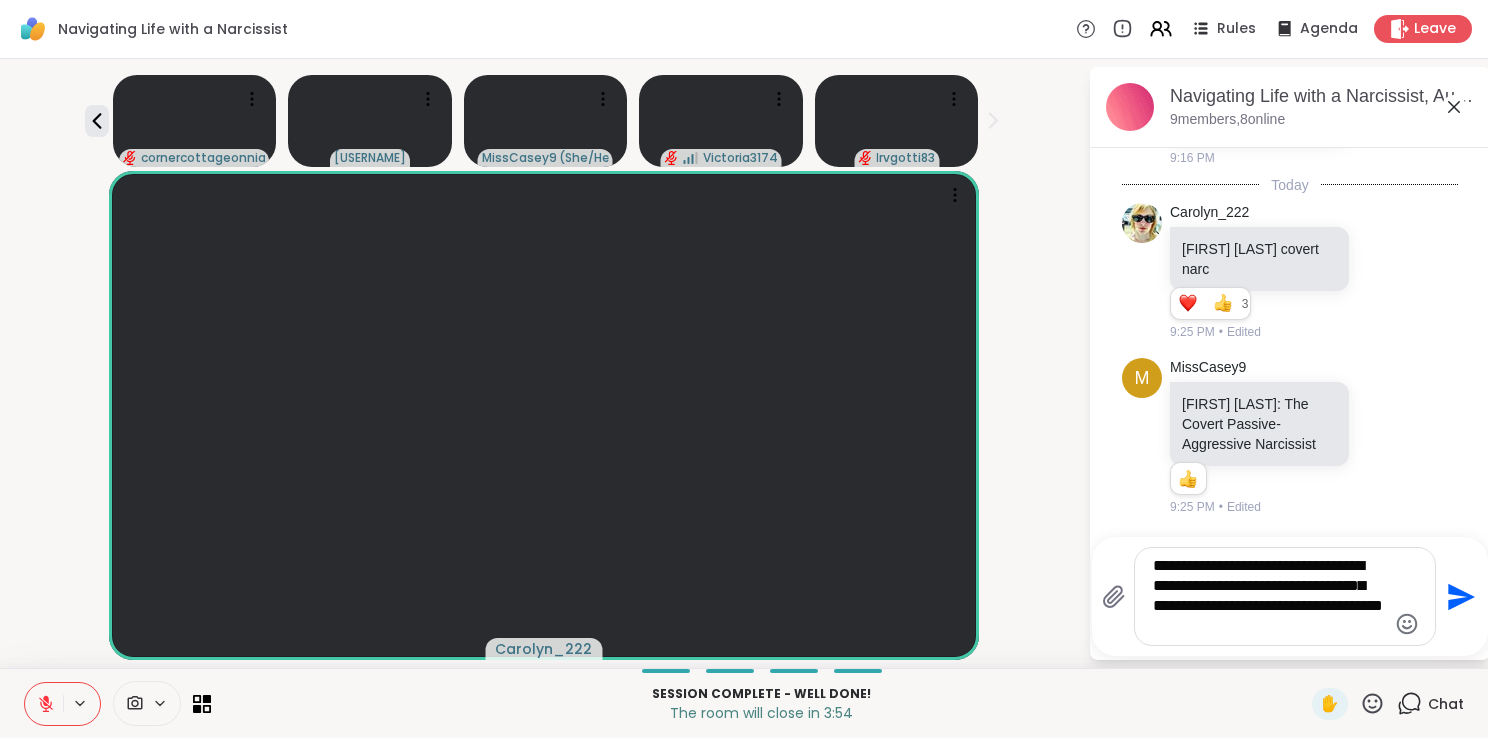 click 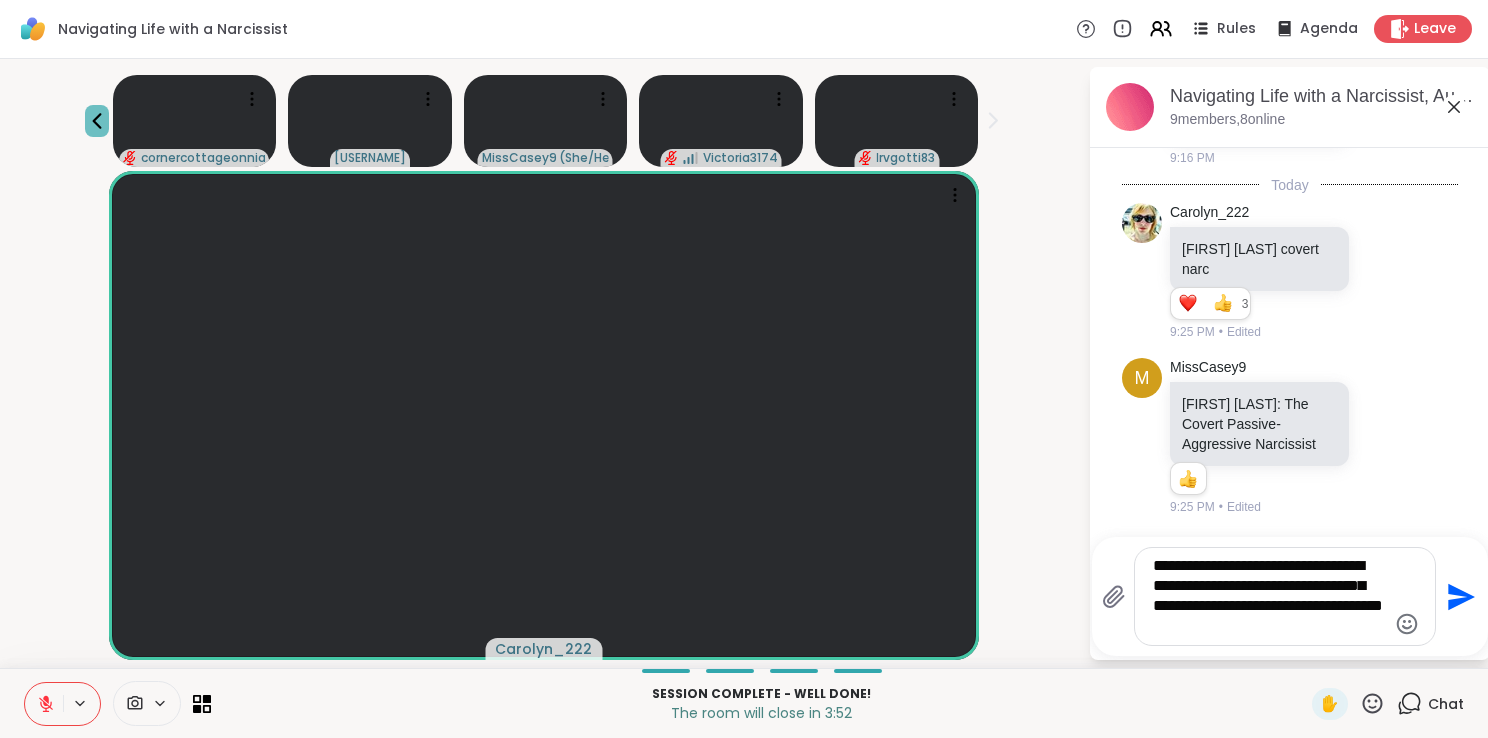 click 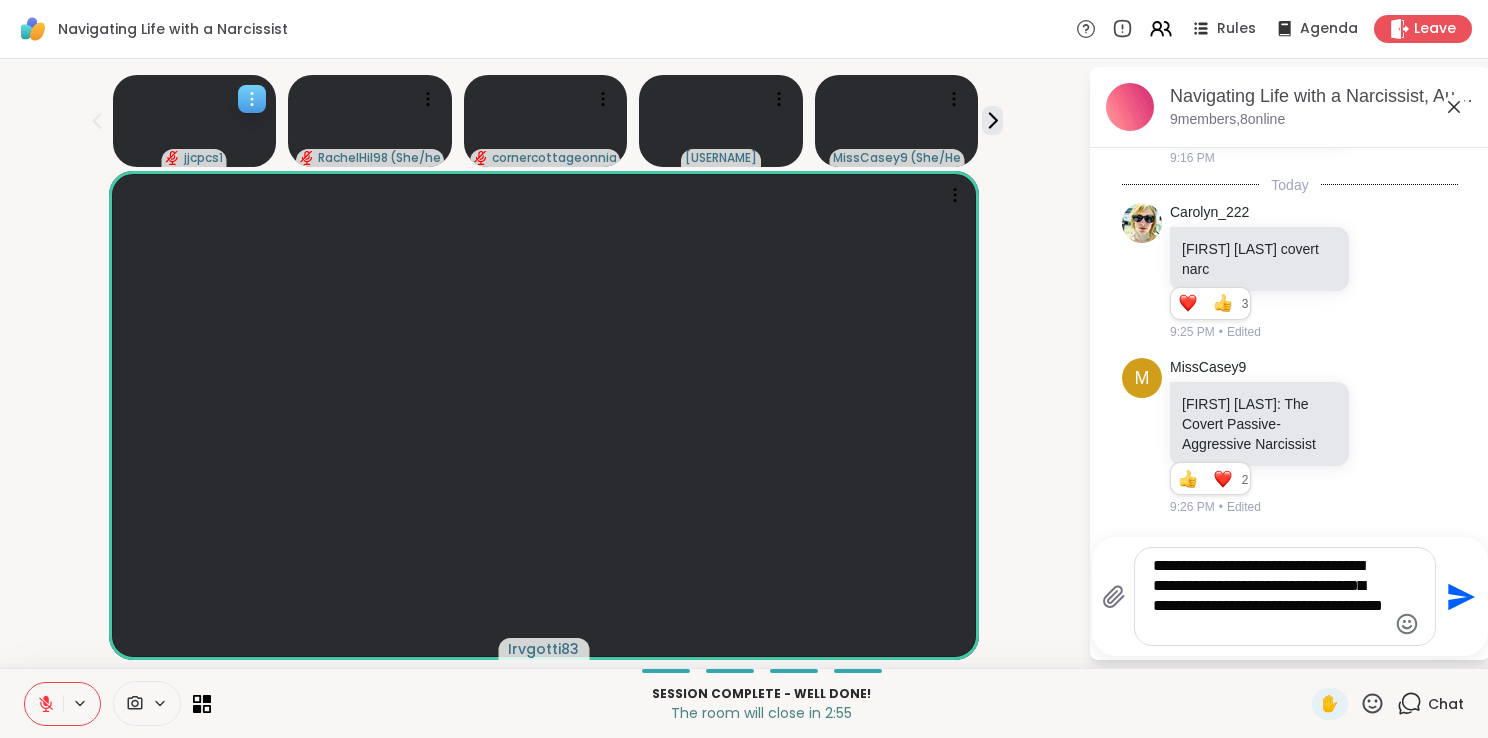 scroll, scrollTop: 6542, scrollLeft: 0, axis: vertical 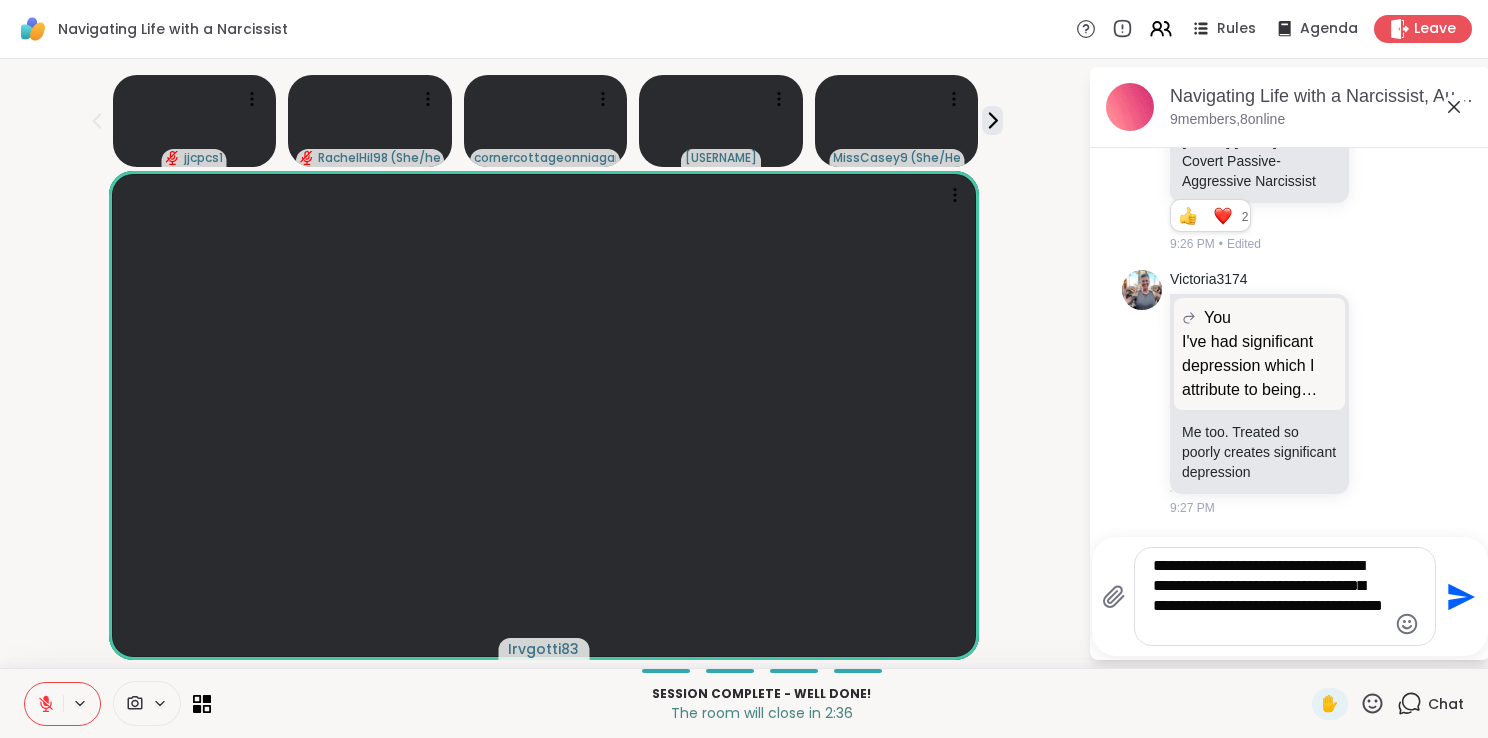 click 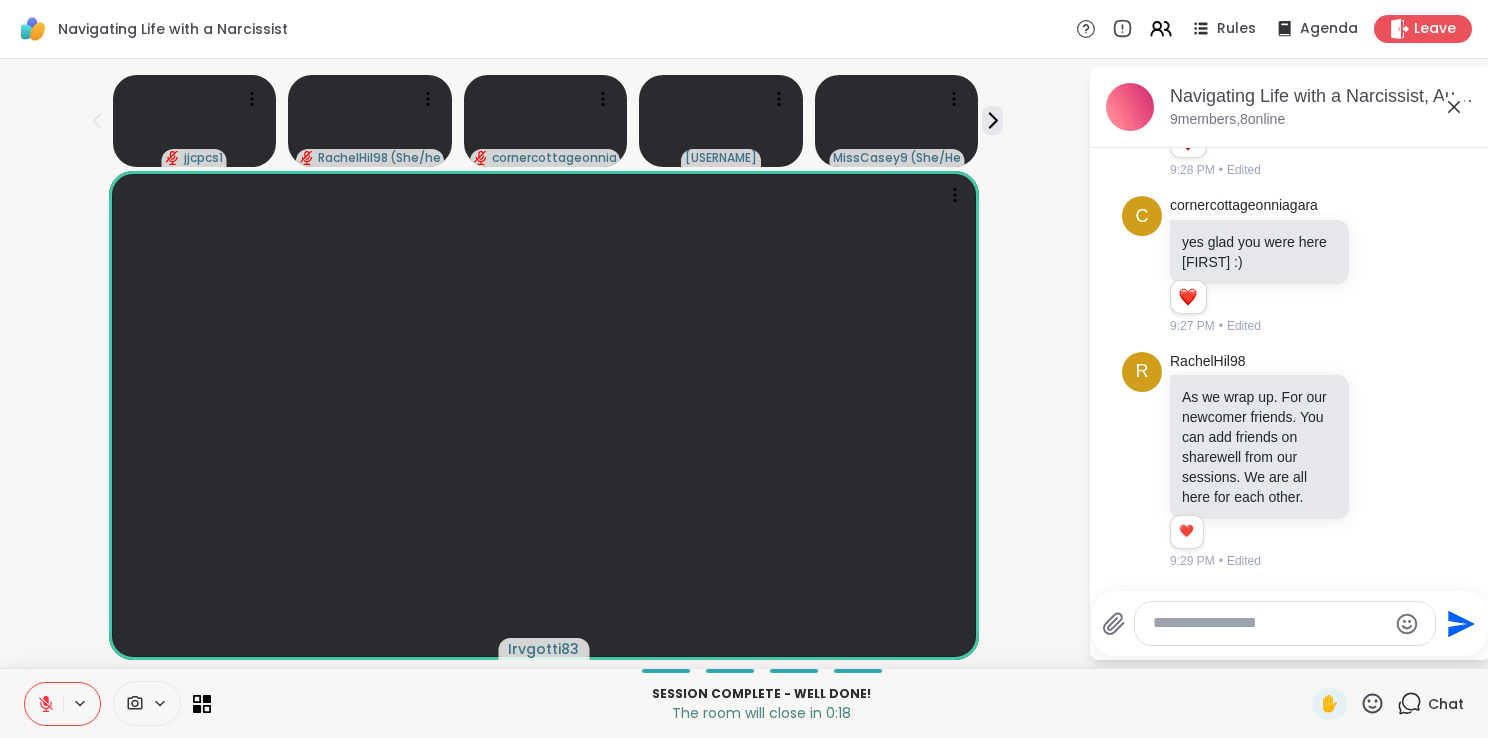 scroll, scrollTop: 7308, scrollLeft: 0, axis: vertical 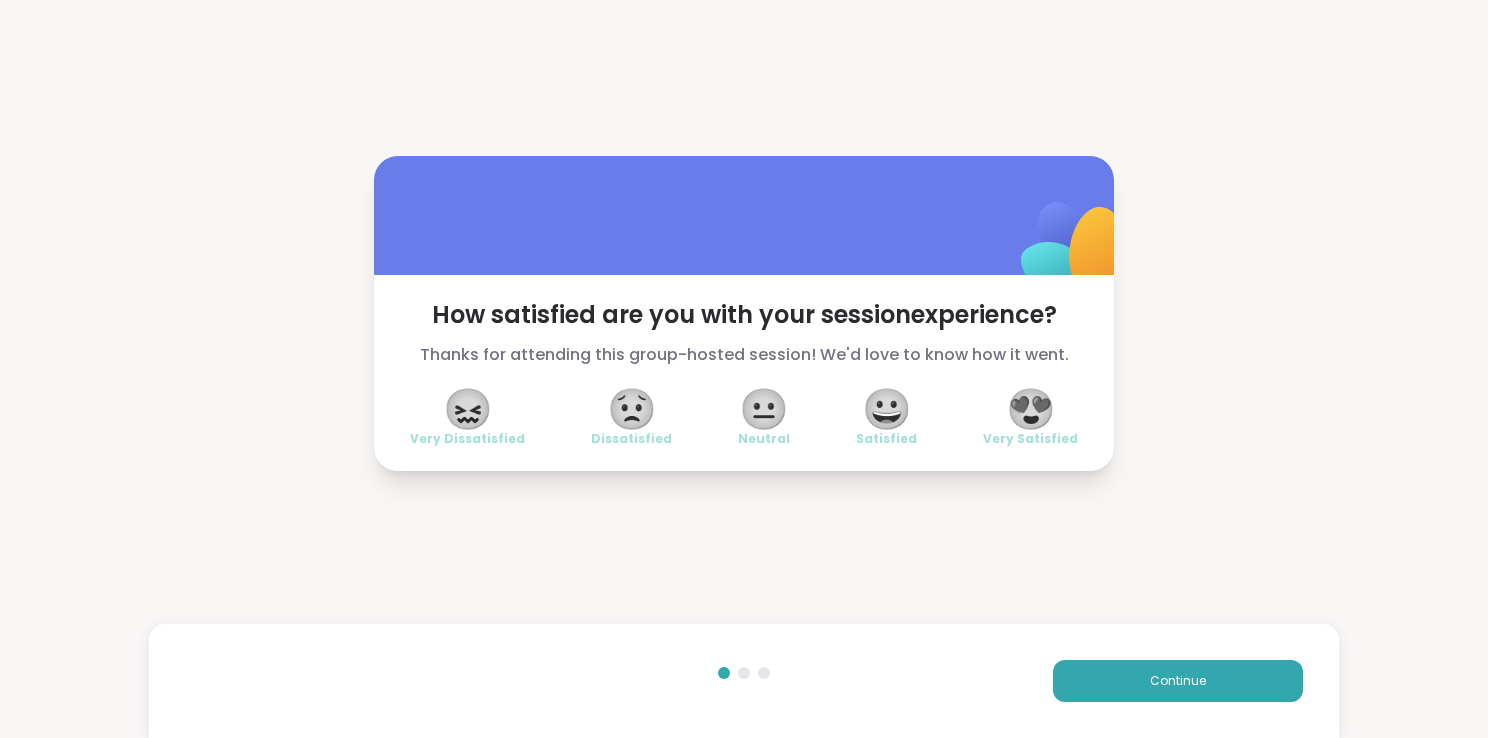 click on "😀" at bounding box center [887, 409] 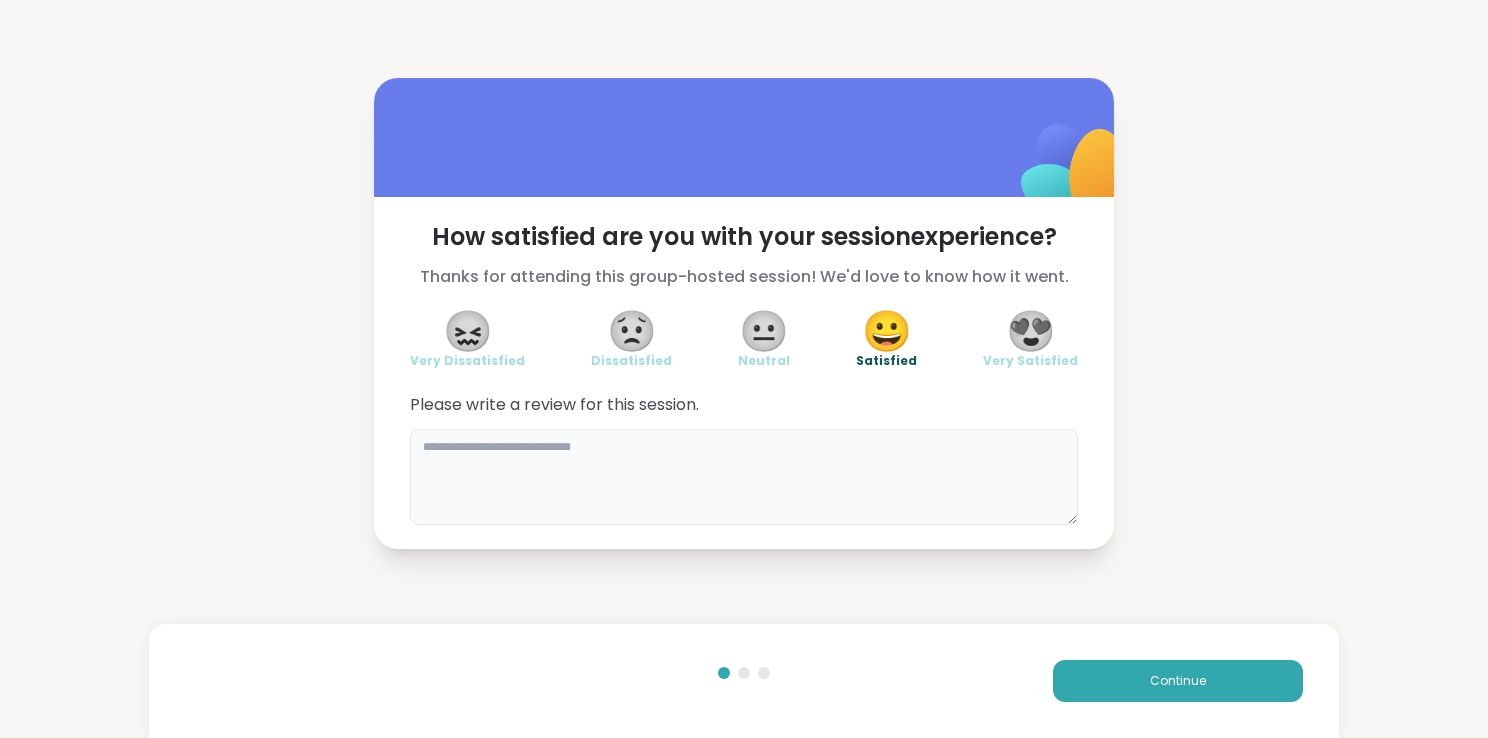 click at bounding box center (744, 477) 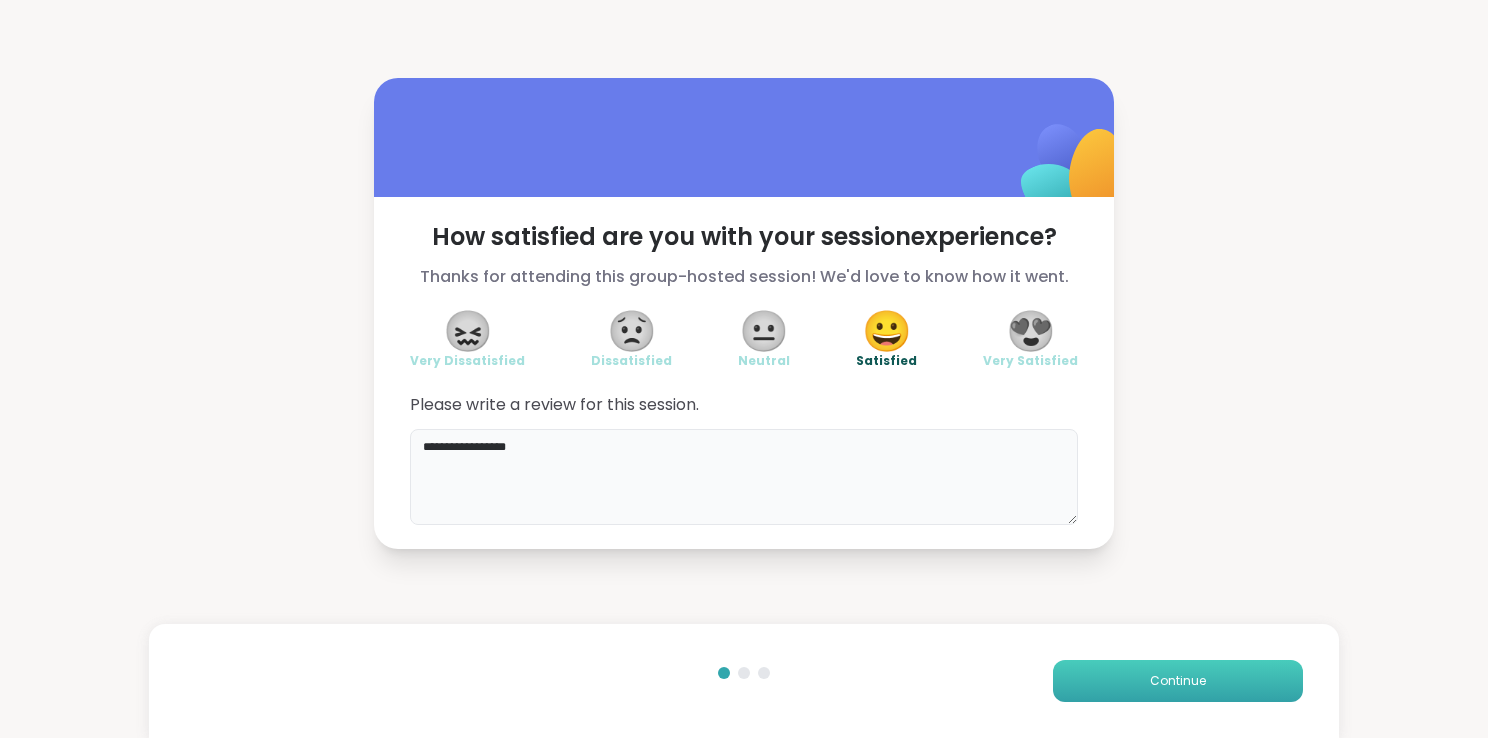type on "**********" 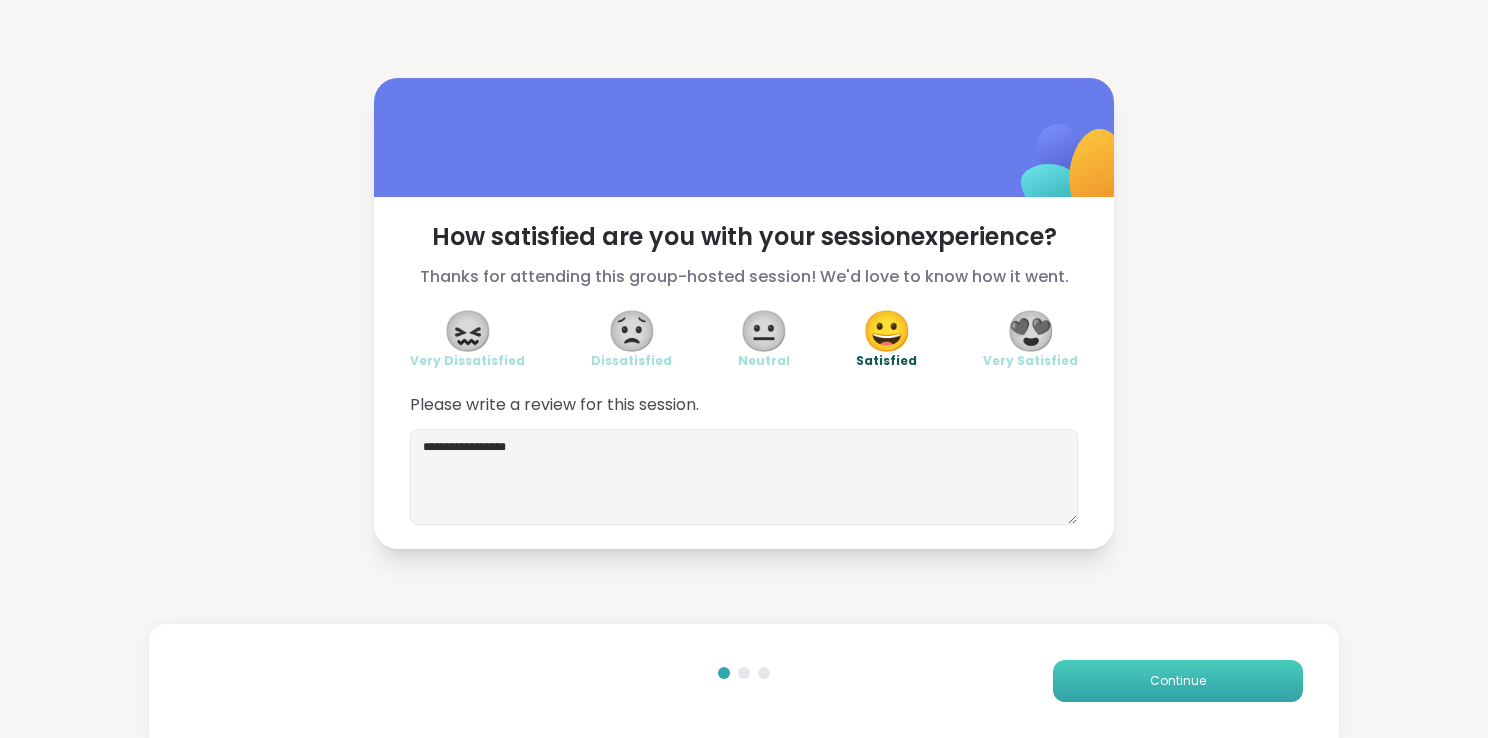 click on "Continue" at bounding box center (1178, 681) 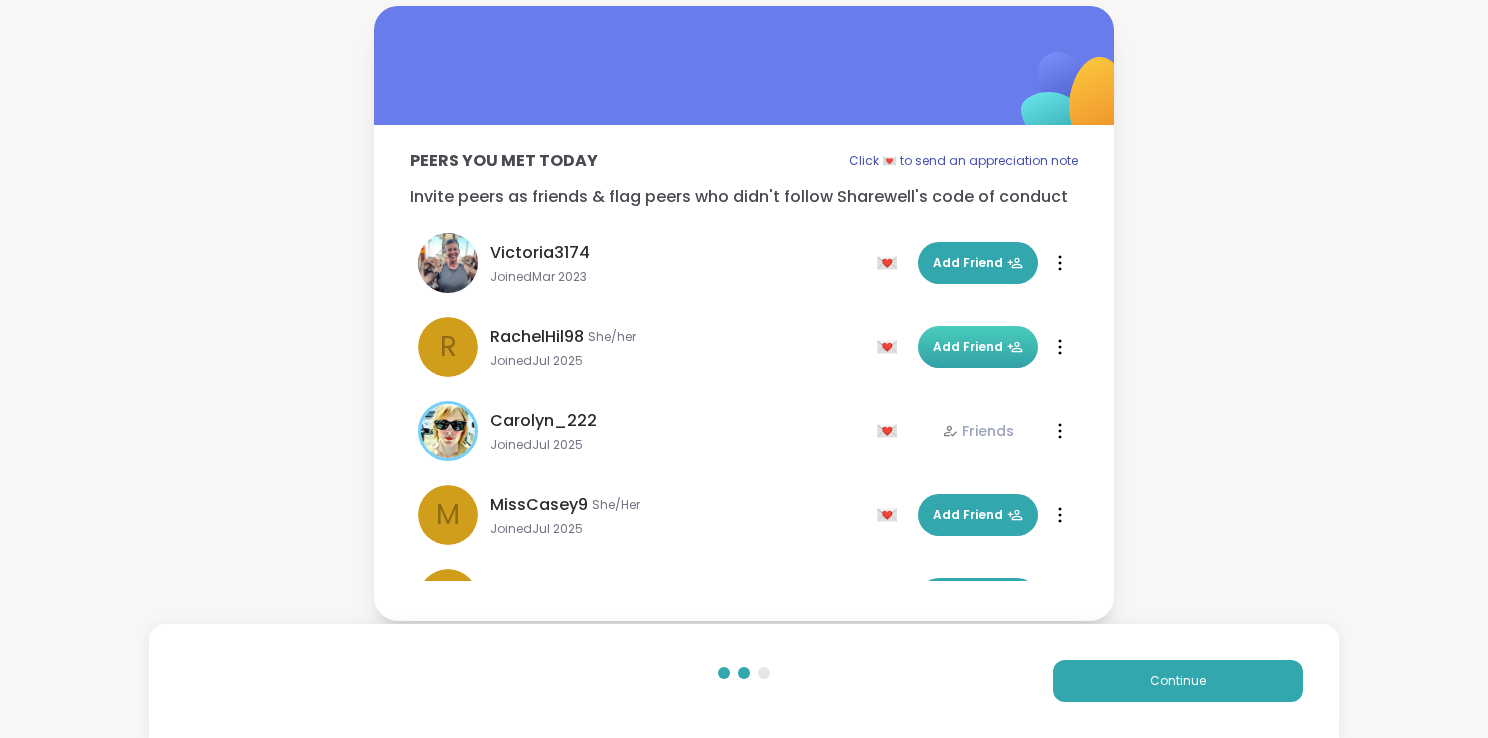 click on "Add Friend" at bounding box center [978, 347] 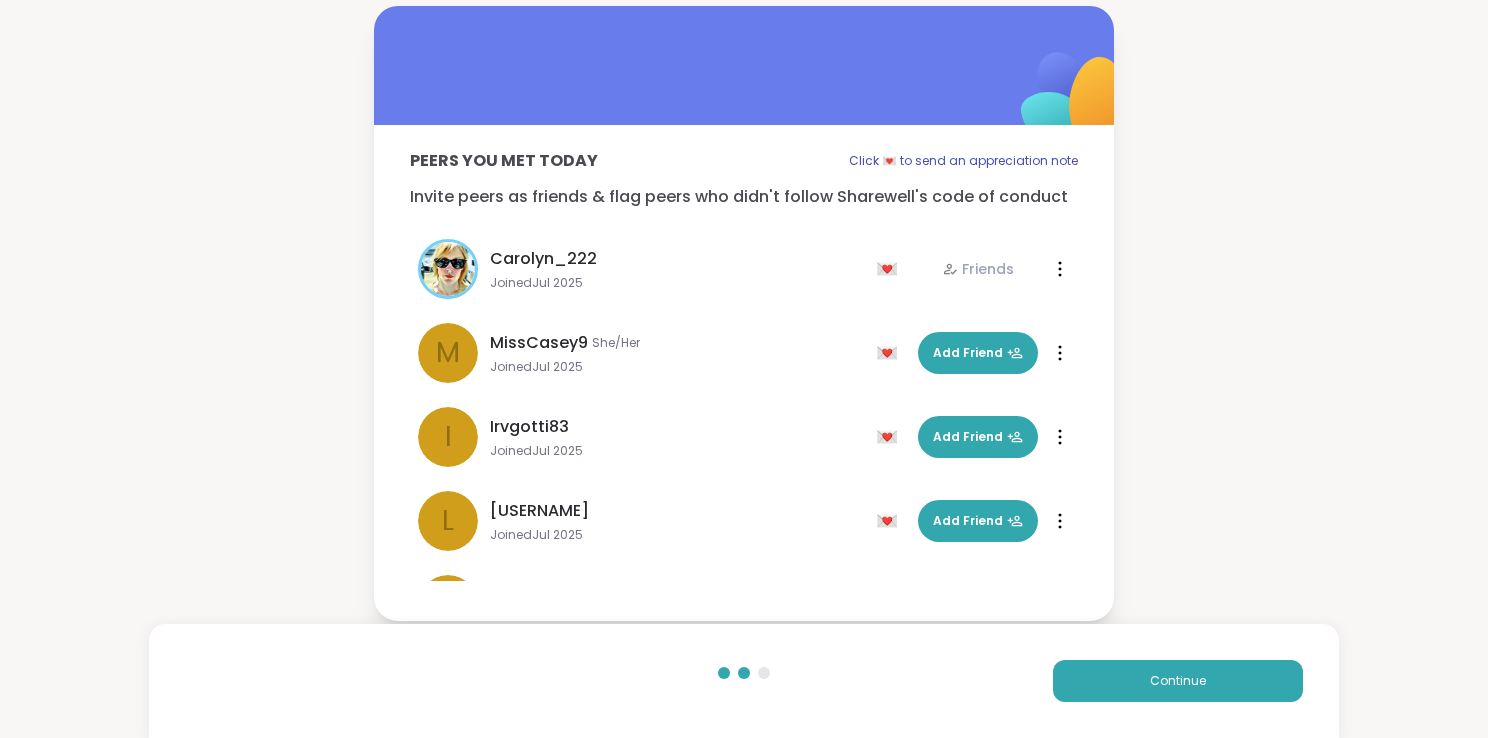 scroll, scrollTop: 170, scrollLeft: 0, axis: vertical 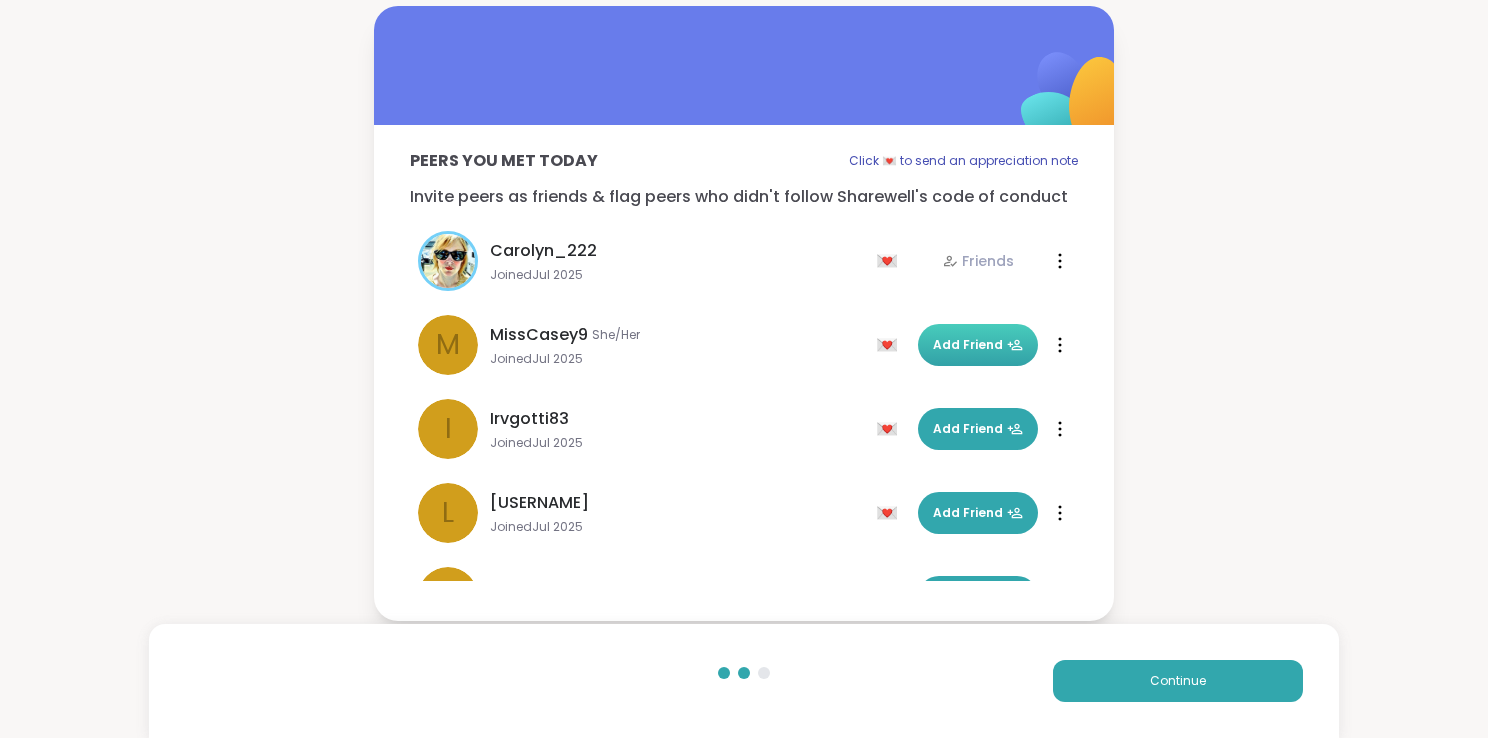 click on "Add Friend" at bounding box center [978, 345] 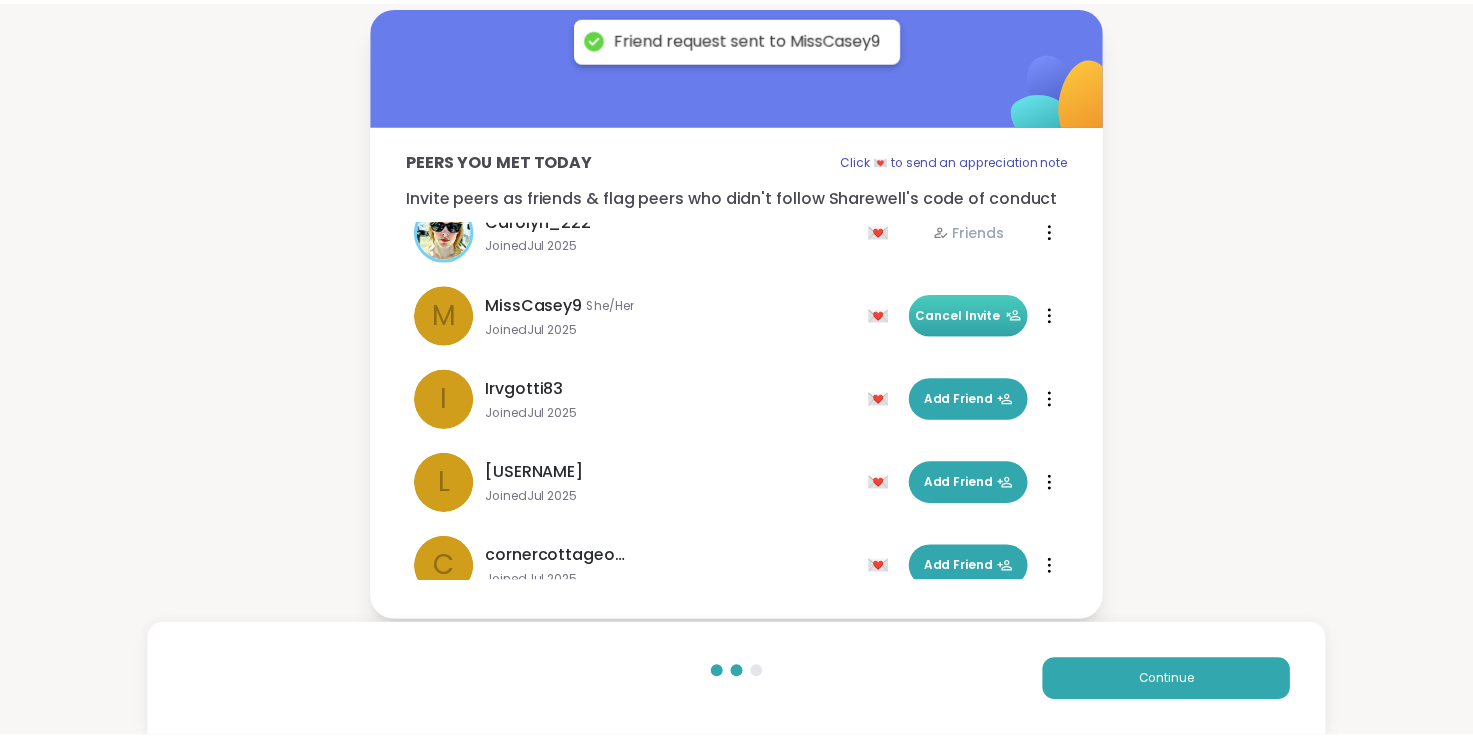 scroll, scrollTop: 228, scrollLeft: 0, axis: vertical 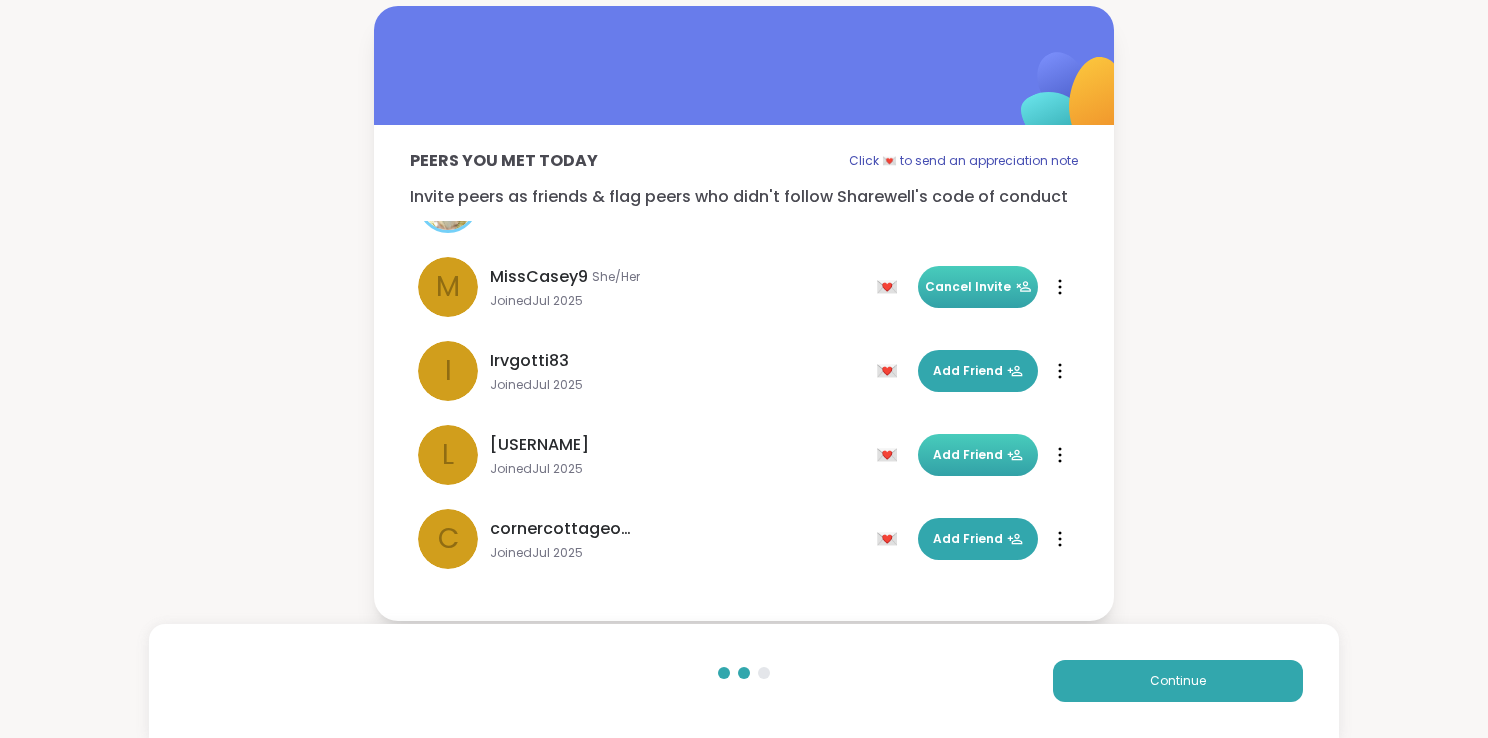 click on "Add Friend" at bounding box center [978, 455] 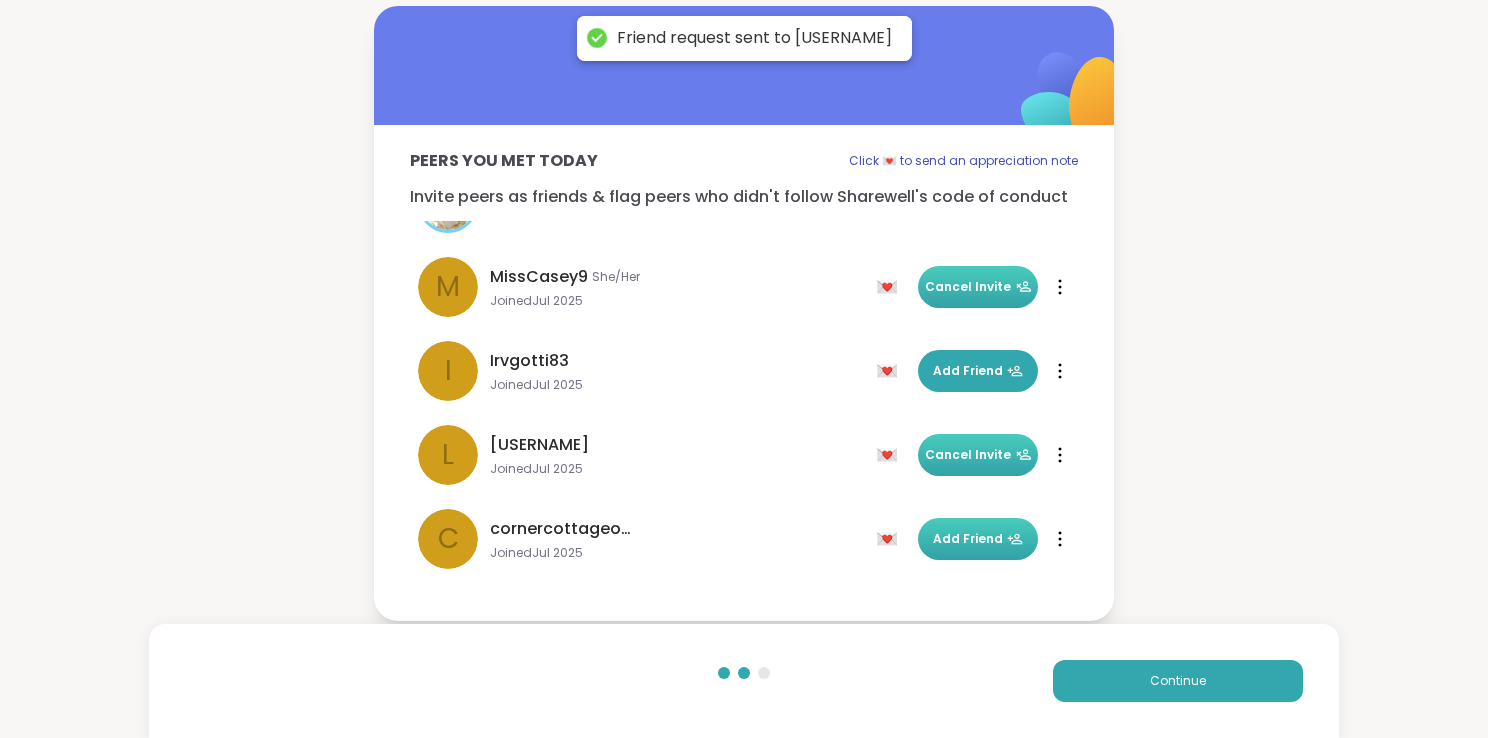 click on "Add Friend" at bounding box center (978, 539) 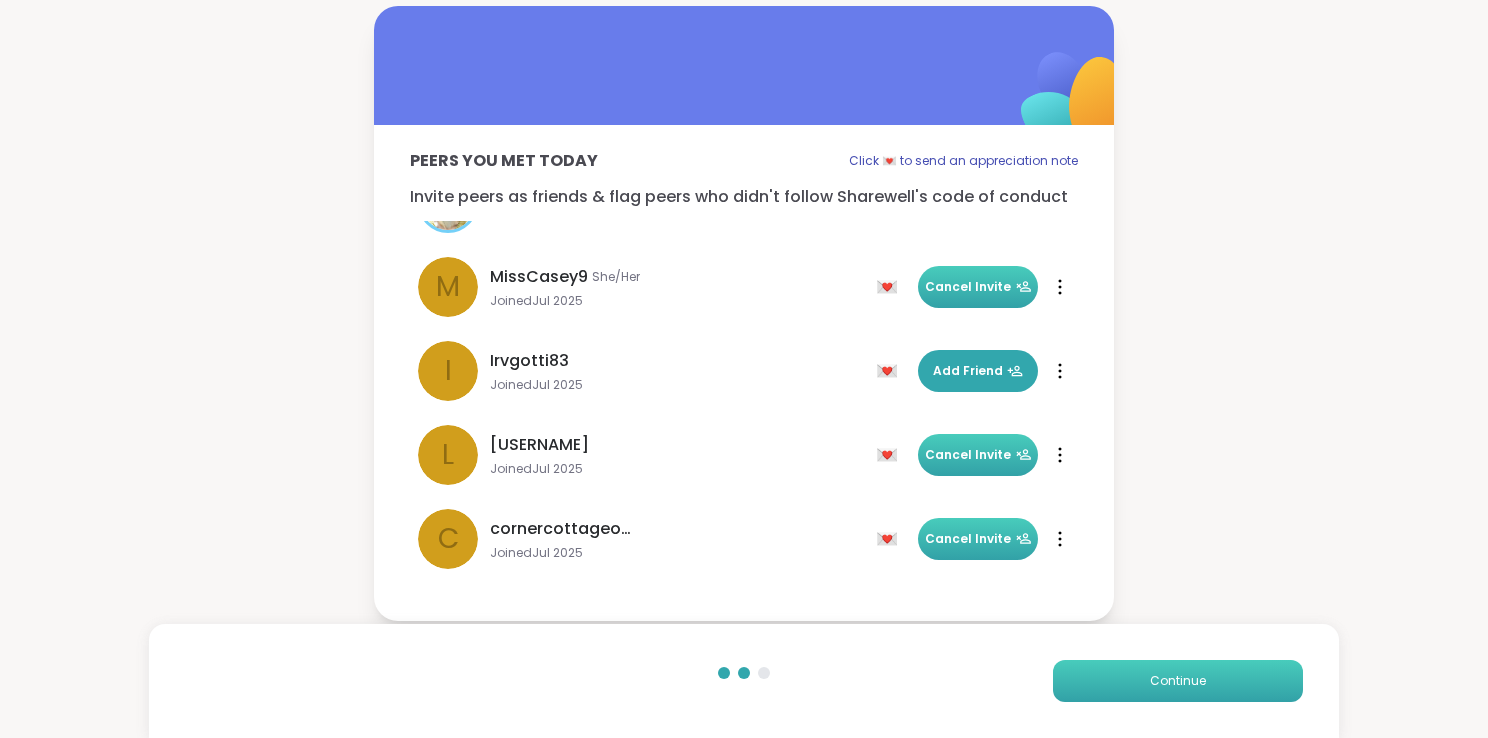 click on "Continue" at bounding box center (1178, 681) 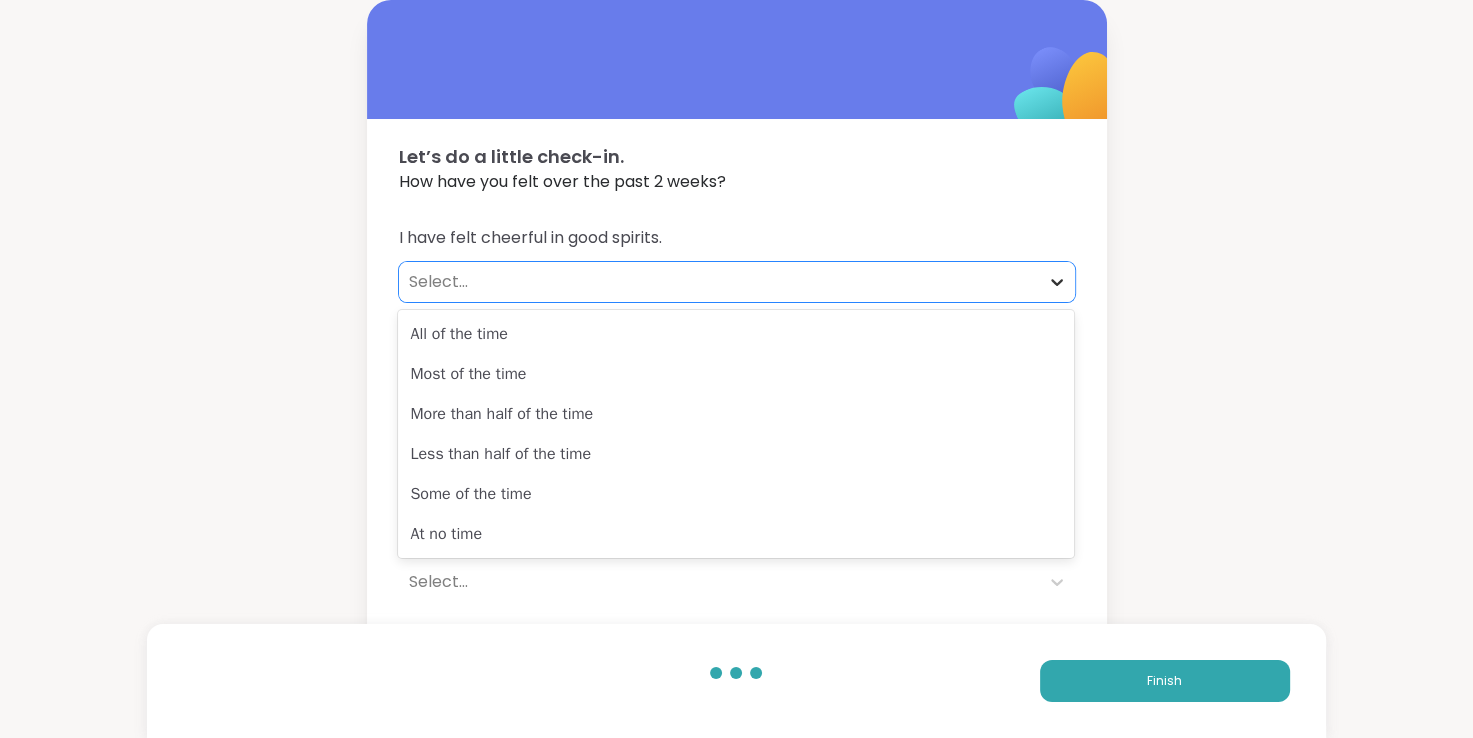 click 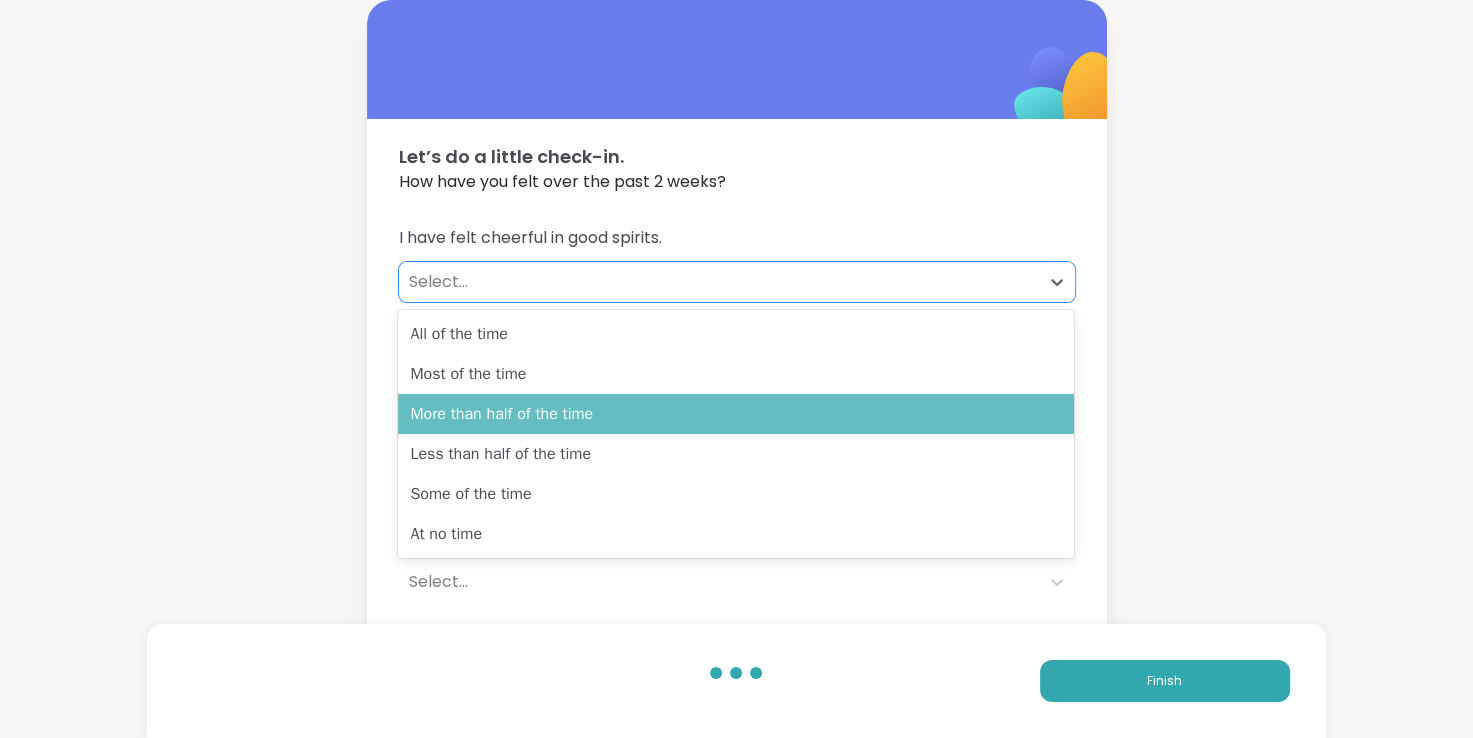 click on "More than half of the time" at bounding box center (736, 414) 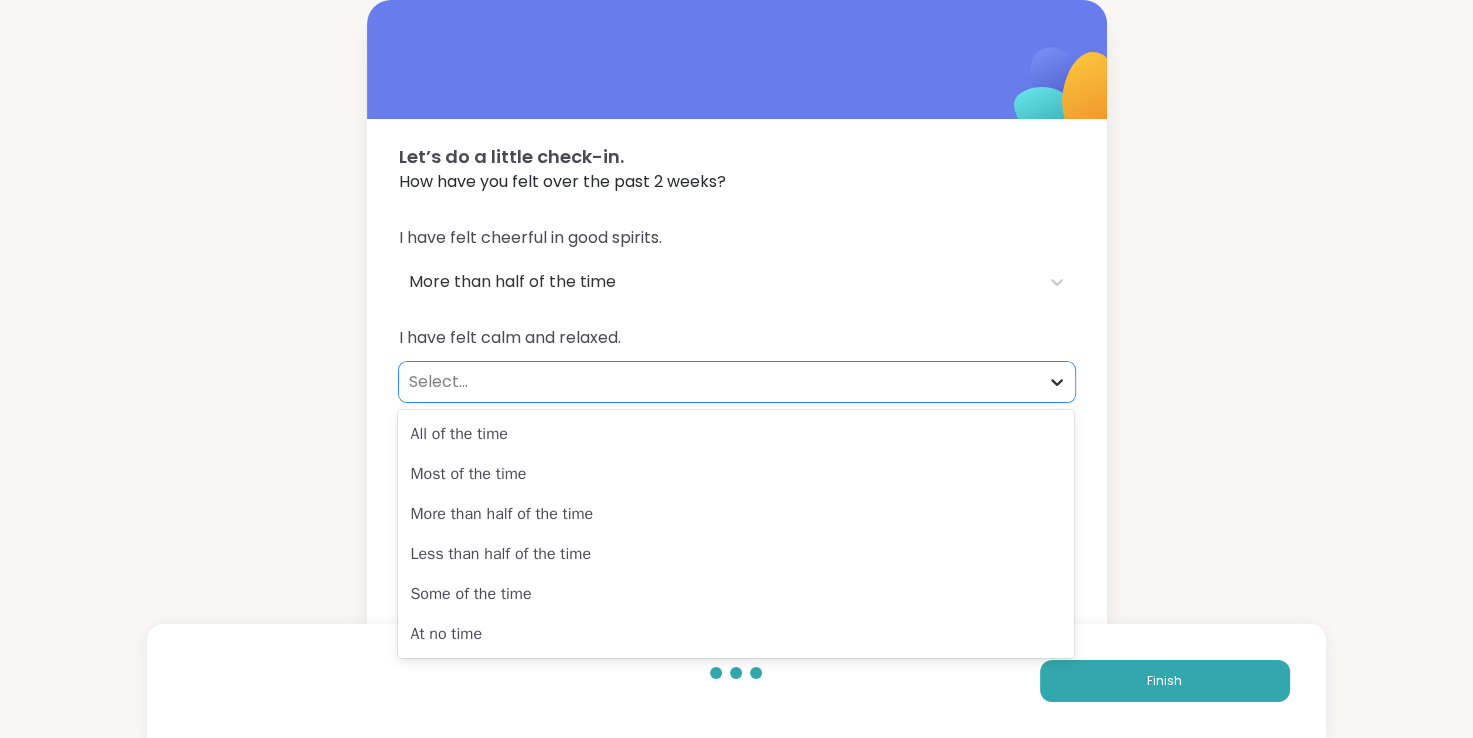 click 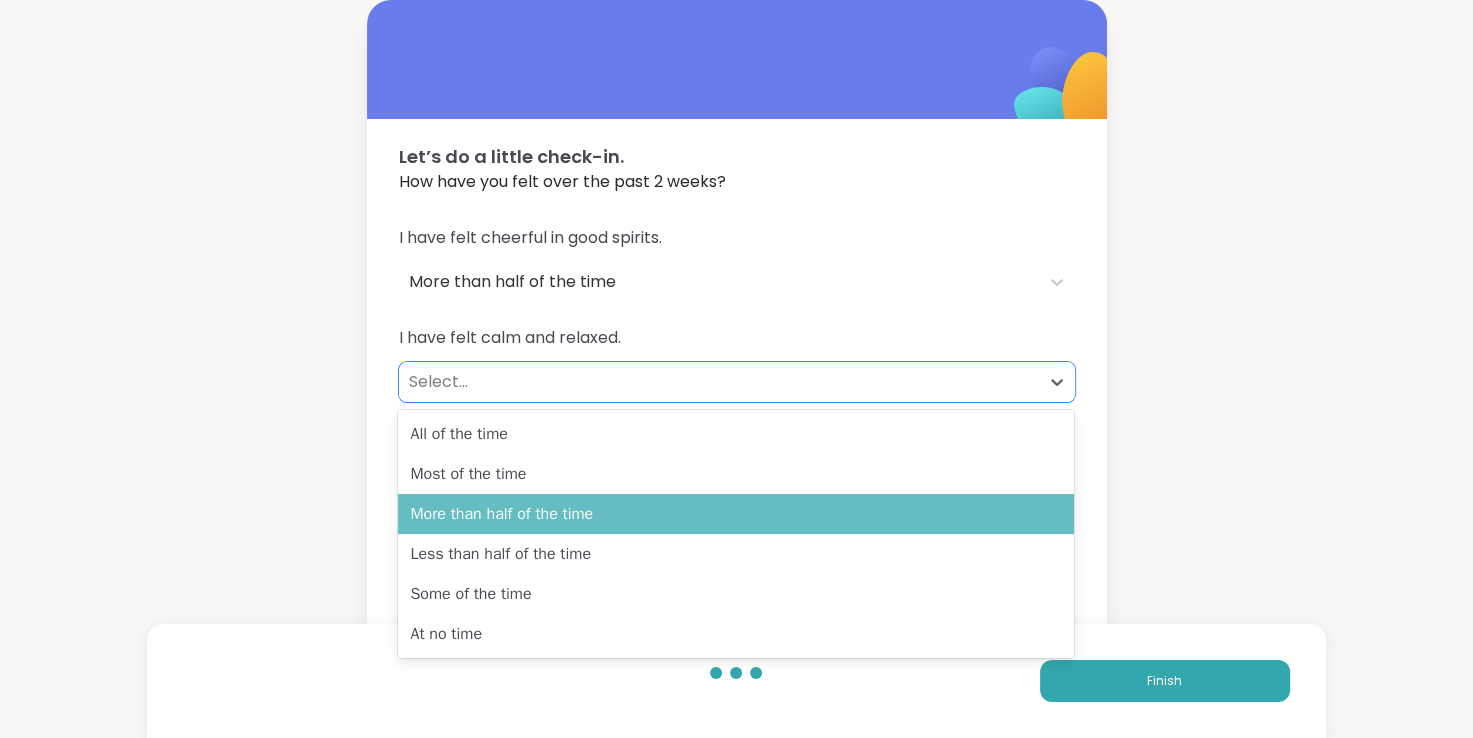 click on "More than half of the time" at bounding box center [736, 514] 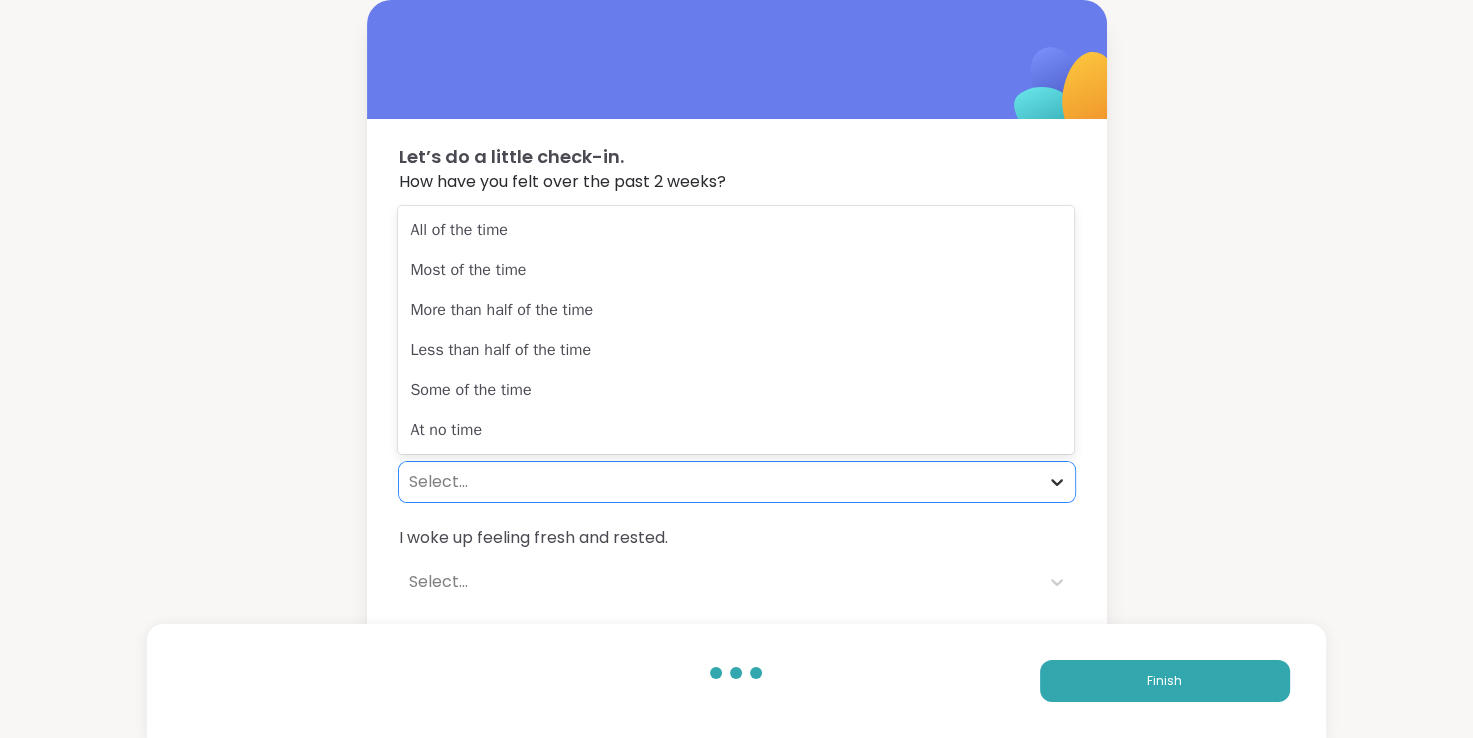 click 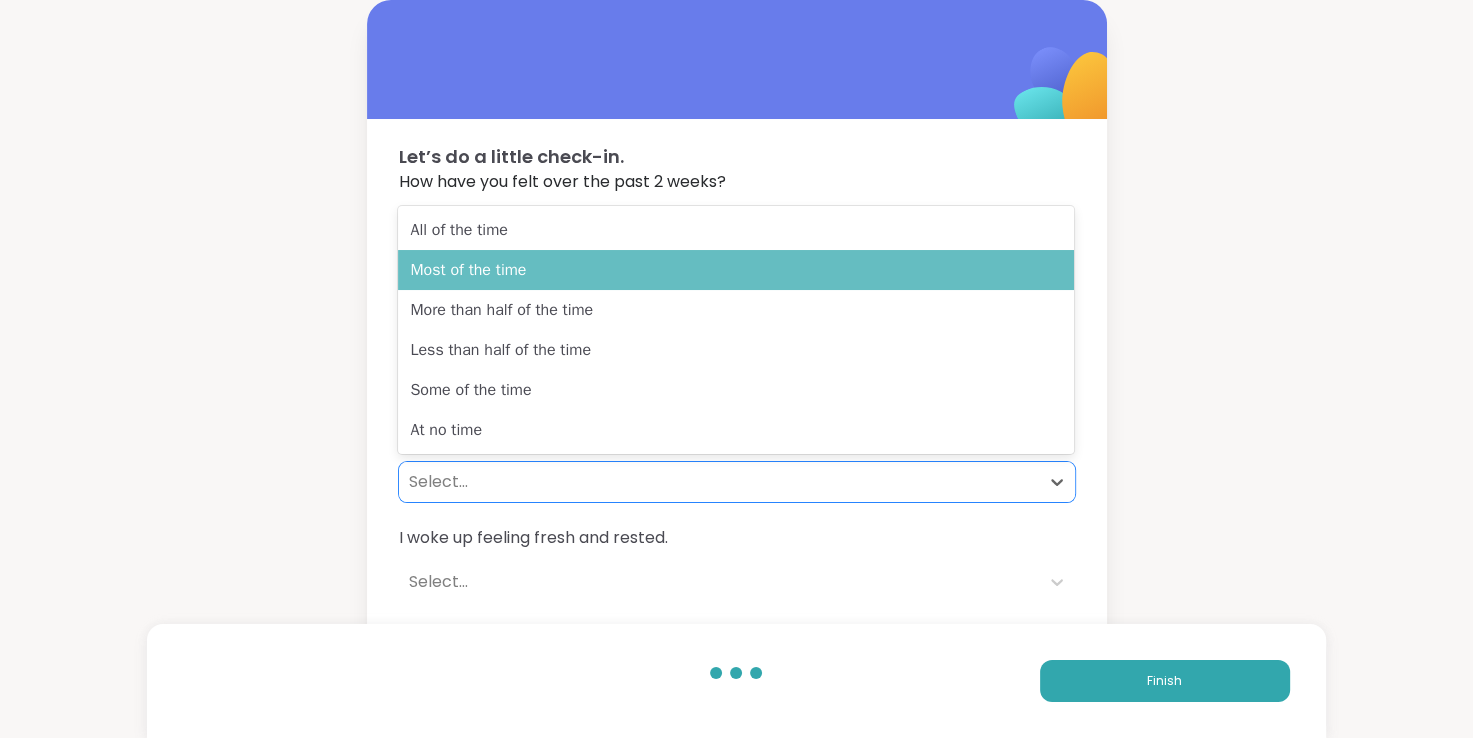 click on "Most of the time" at bounding box center (736, 270) 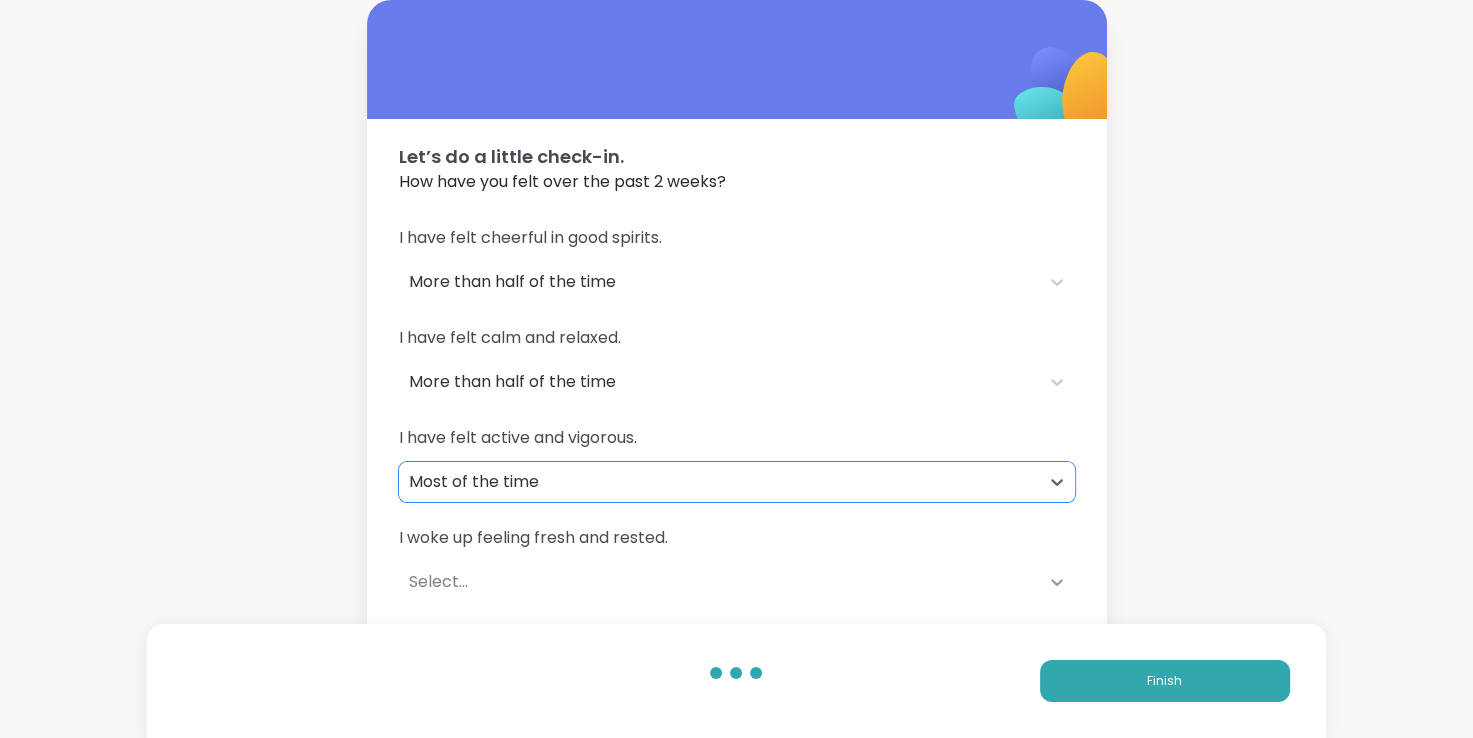 click 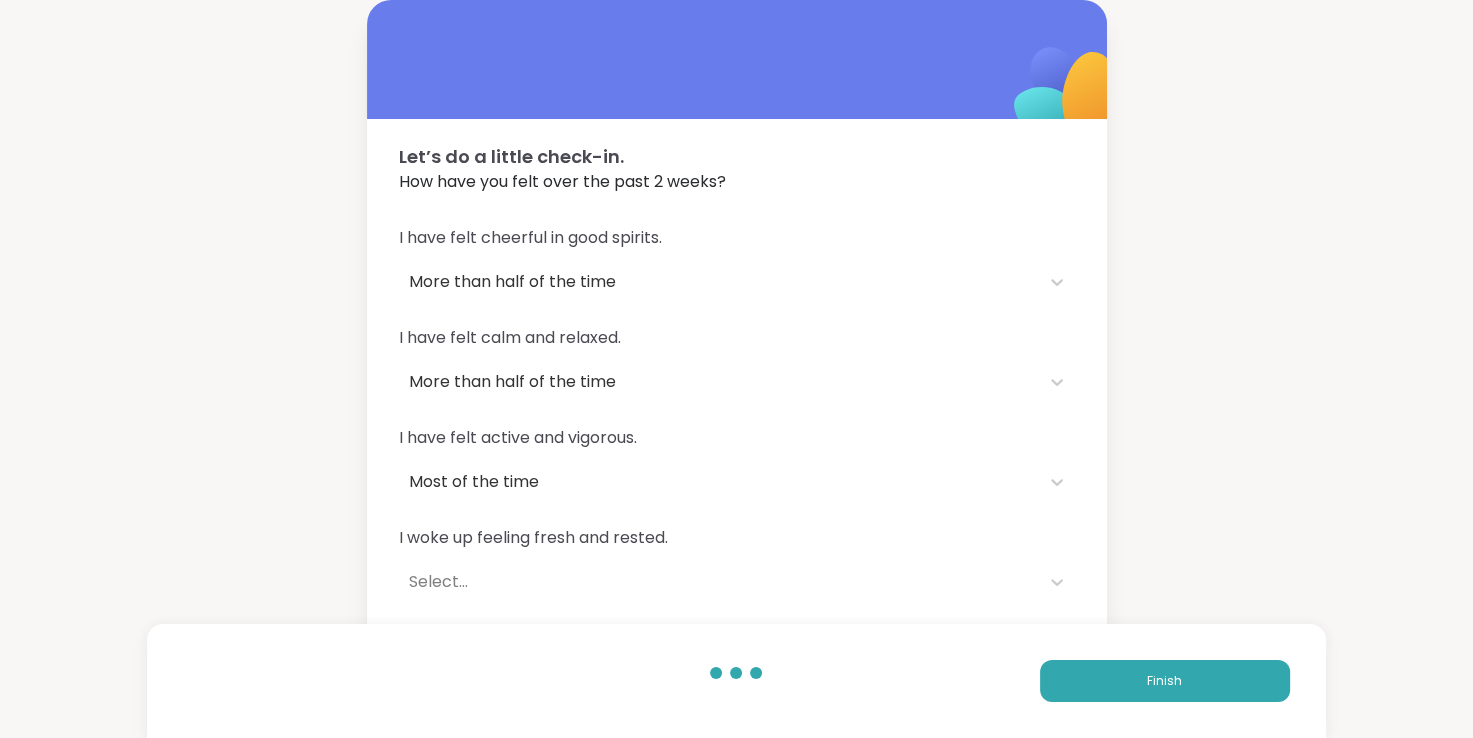 click on "I have felt cheerful in good spirits. More than half of the time I have felt calm and relaxed. More than half of the time I have felt active and vigorous. Most of the time I woke up feeling fresh and rested. Select... My daily life has been filled with things that interest me. Select..." at bounding box center (737, 464) 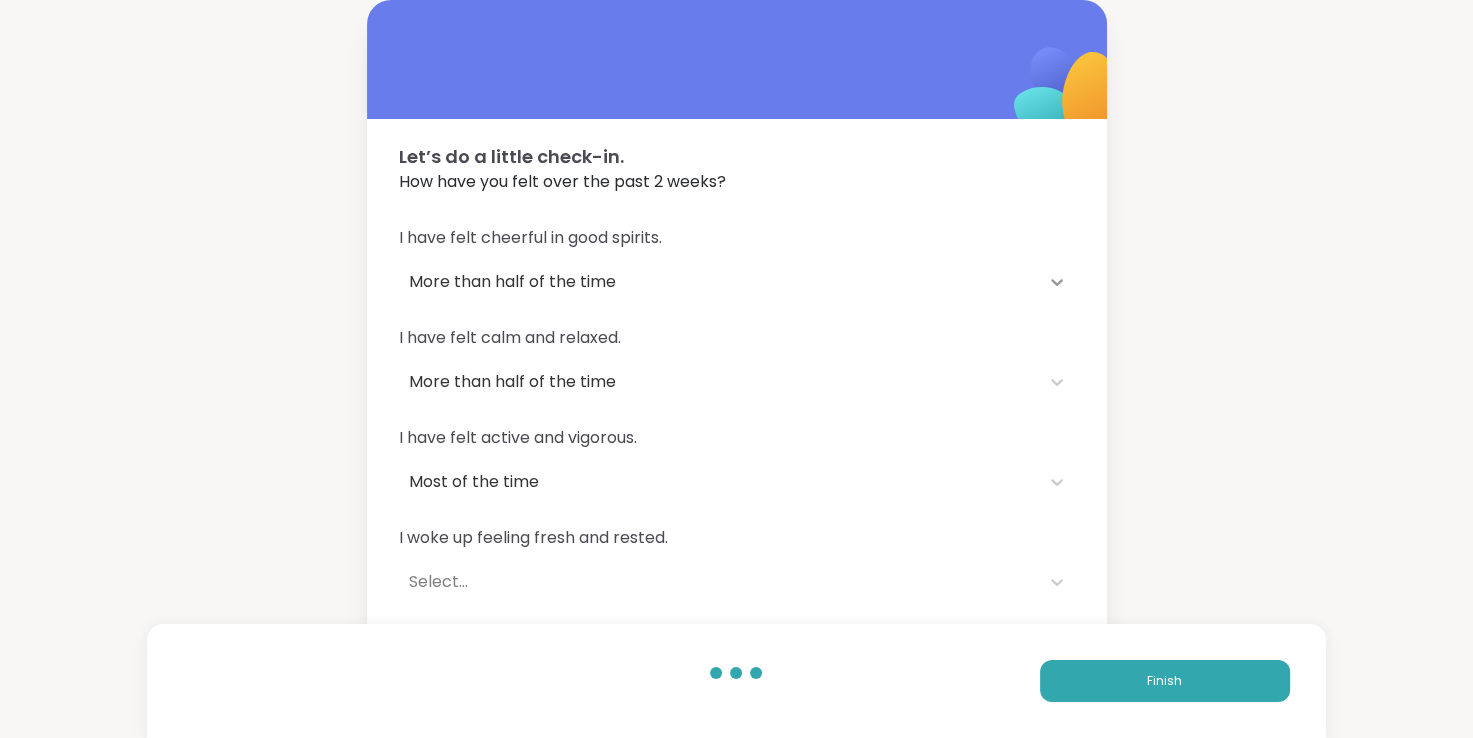 click 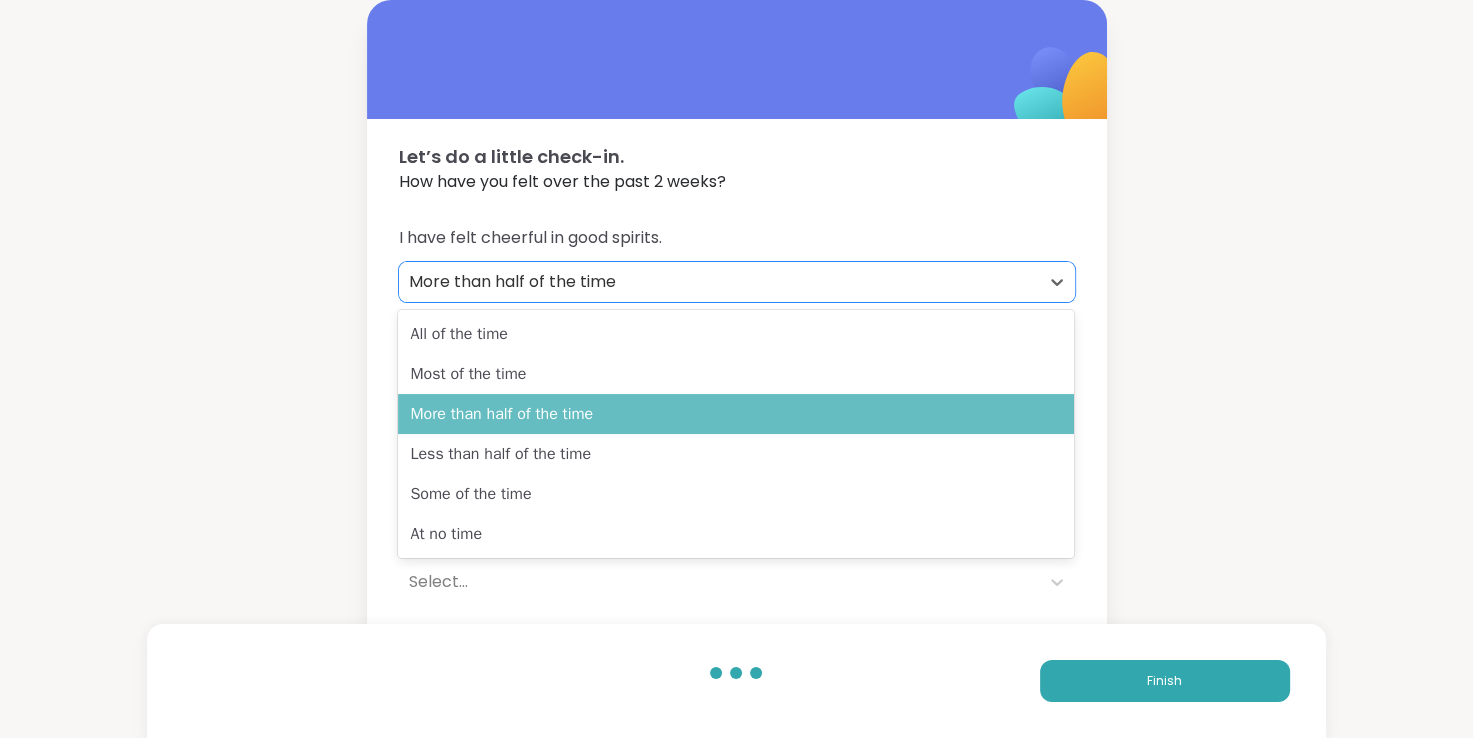 click on "More than half of the time" at bounding box center (736, 414) 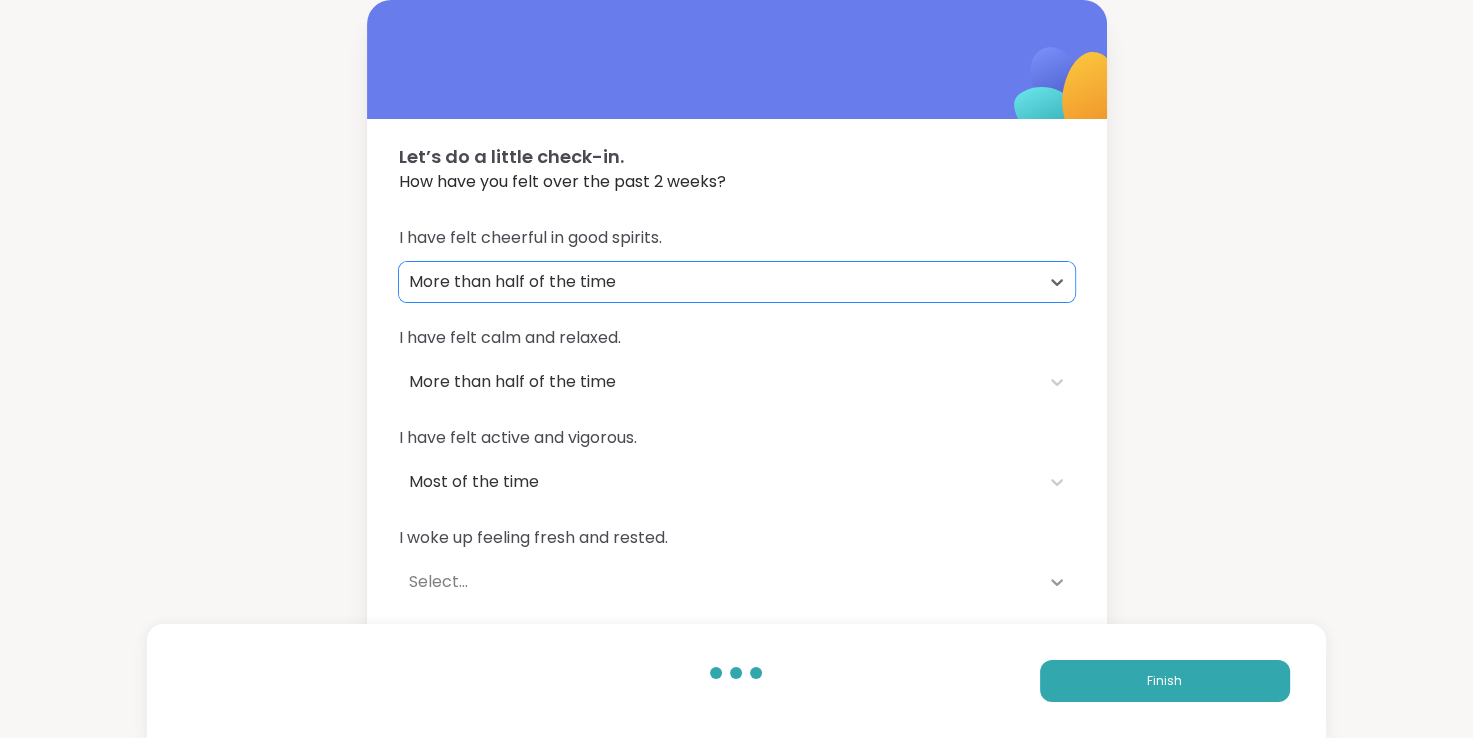 click 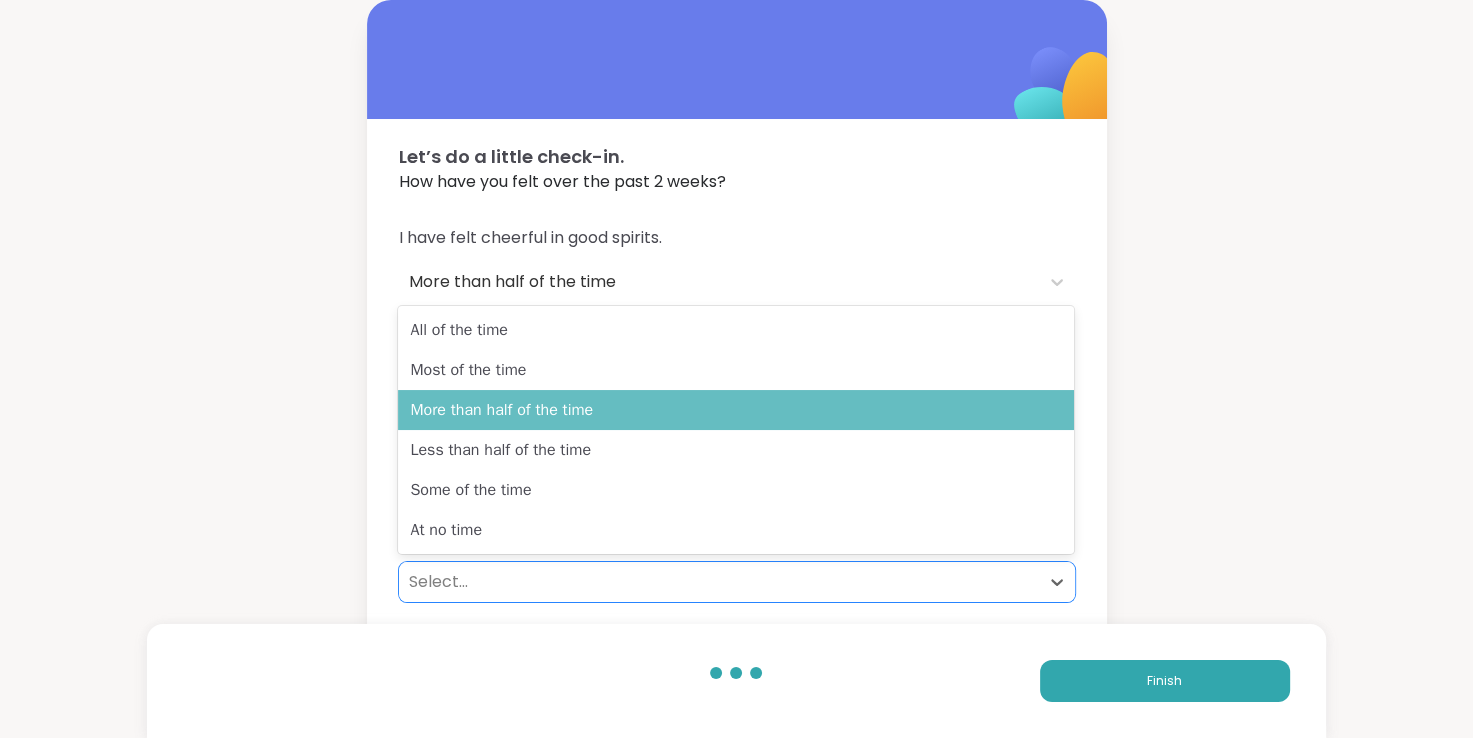 click on "More than half of the time" at bounding box center [736, 410] 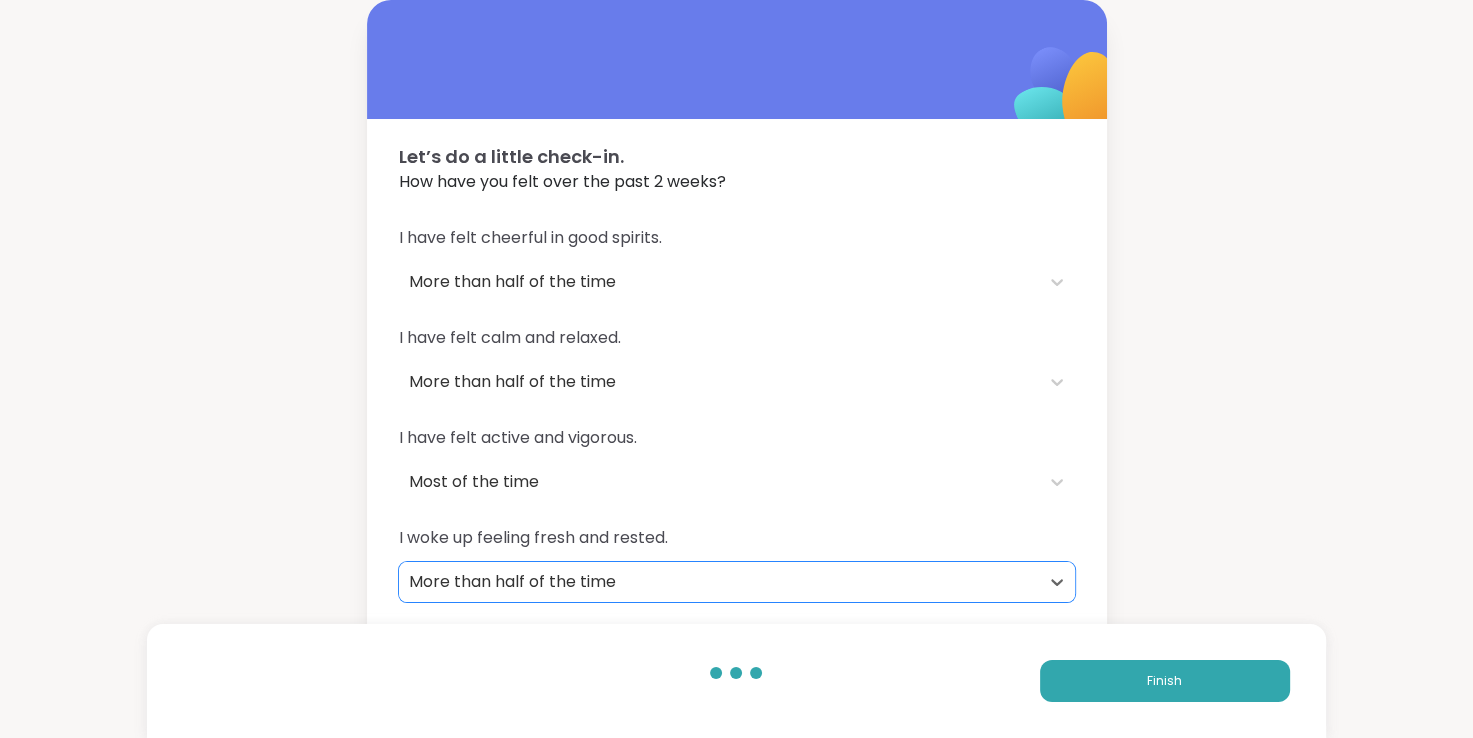 scroll, scrollTop: 100, scrollLeft: 0, axis: vertical 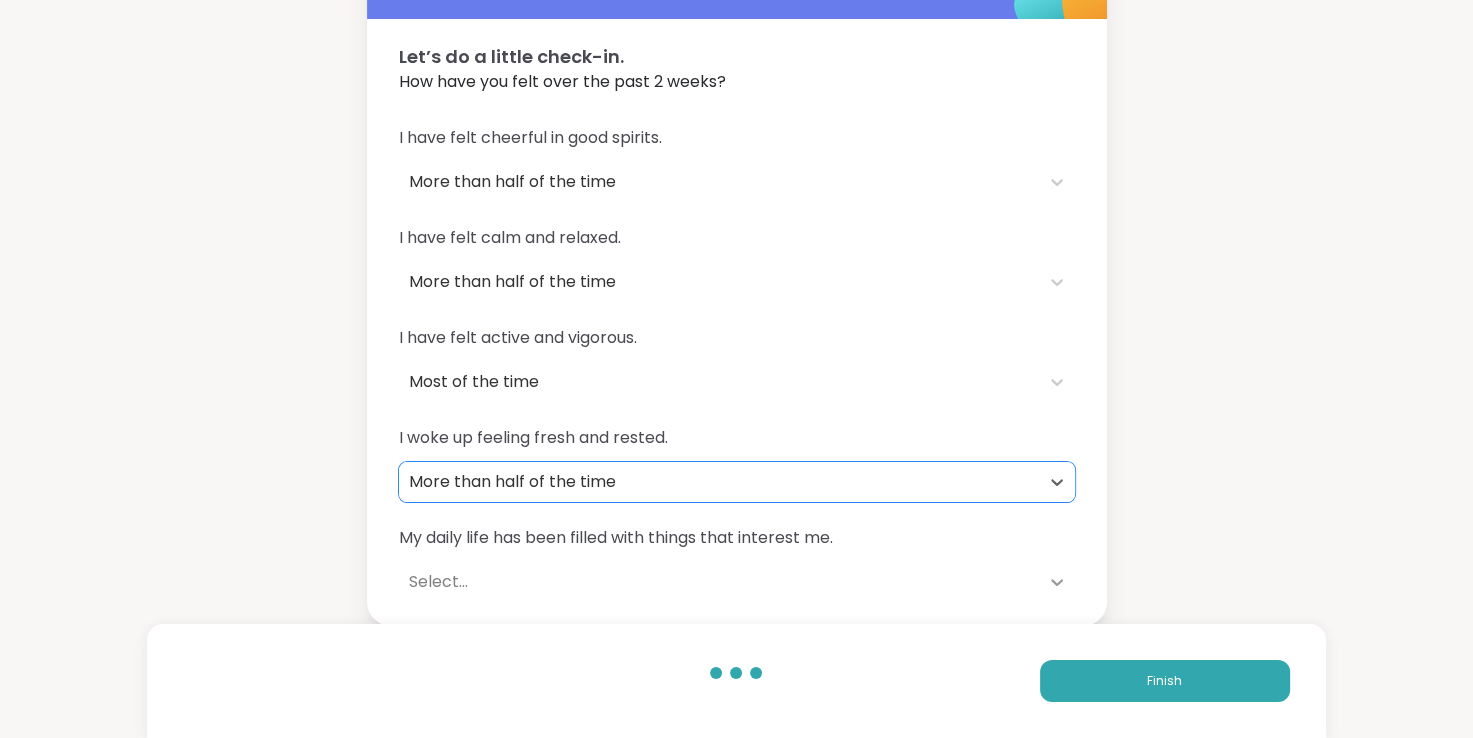 click 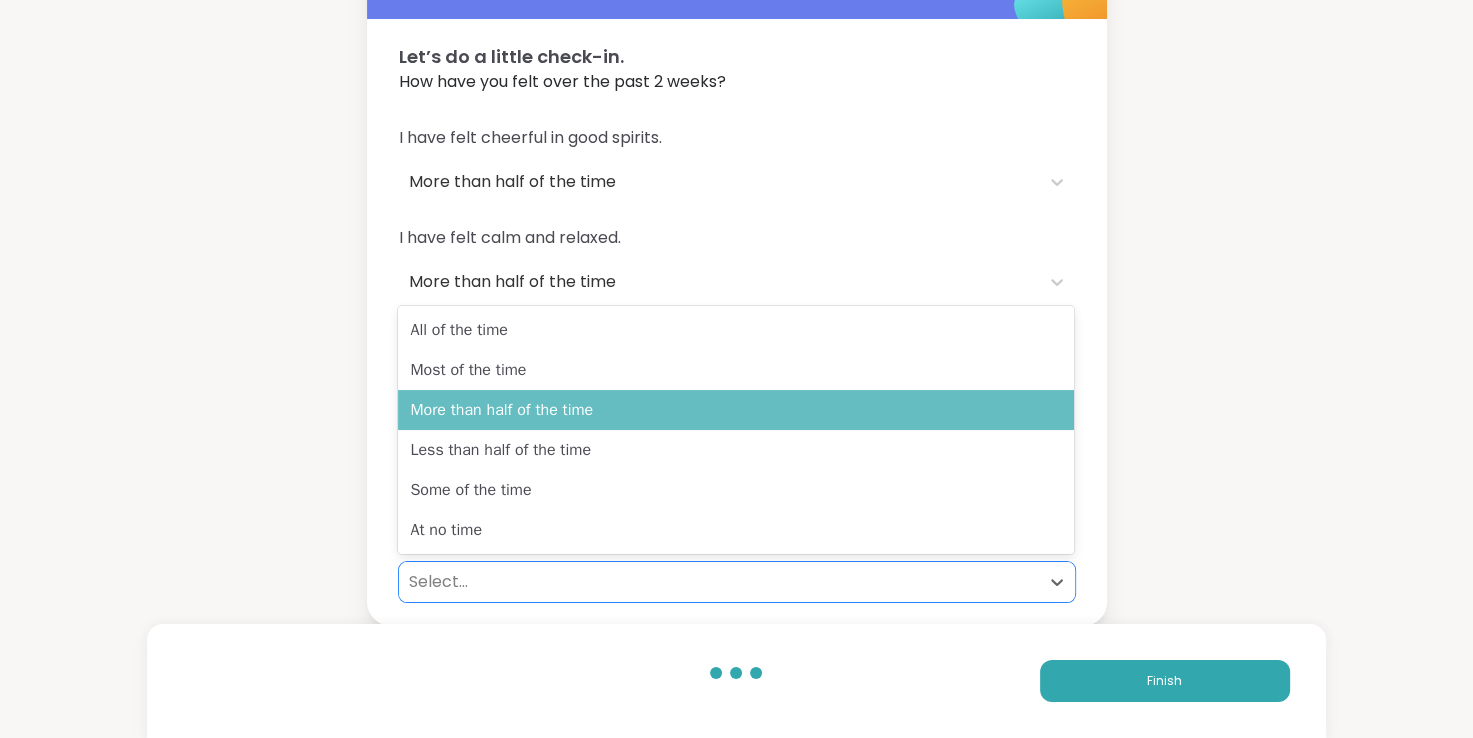 click on "More than half of the time" at bounding box center [736, 410] 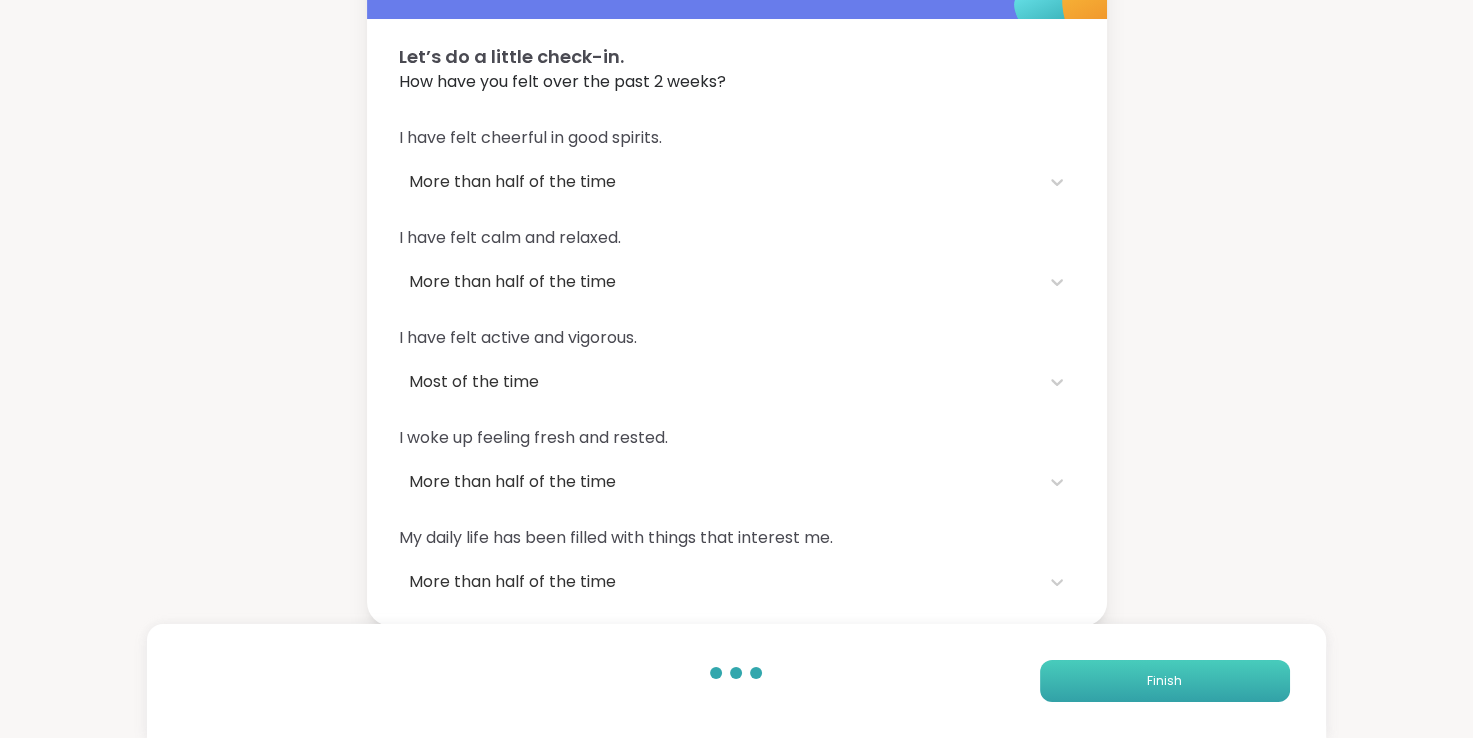 click on "Finish" at bounding box center (1165, 681) 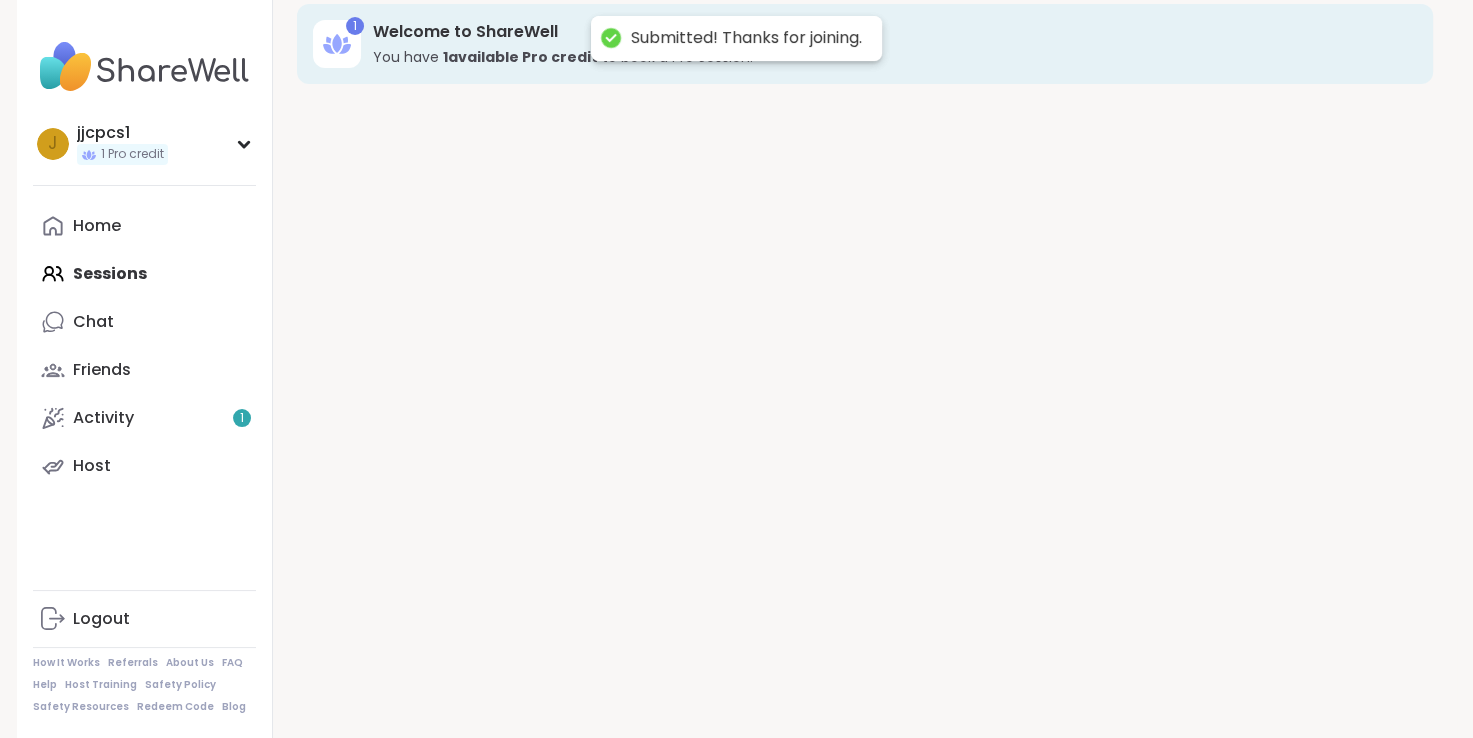 scroll, scrollTop: 0, scrollLeft: 0, axis: both 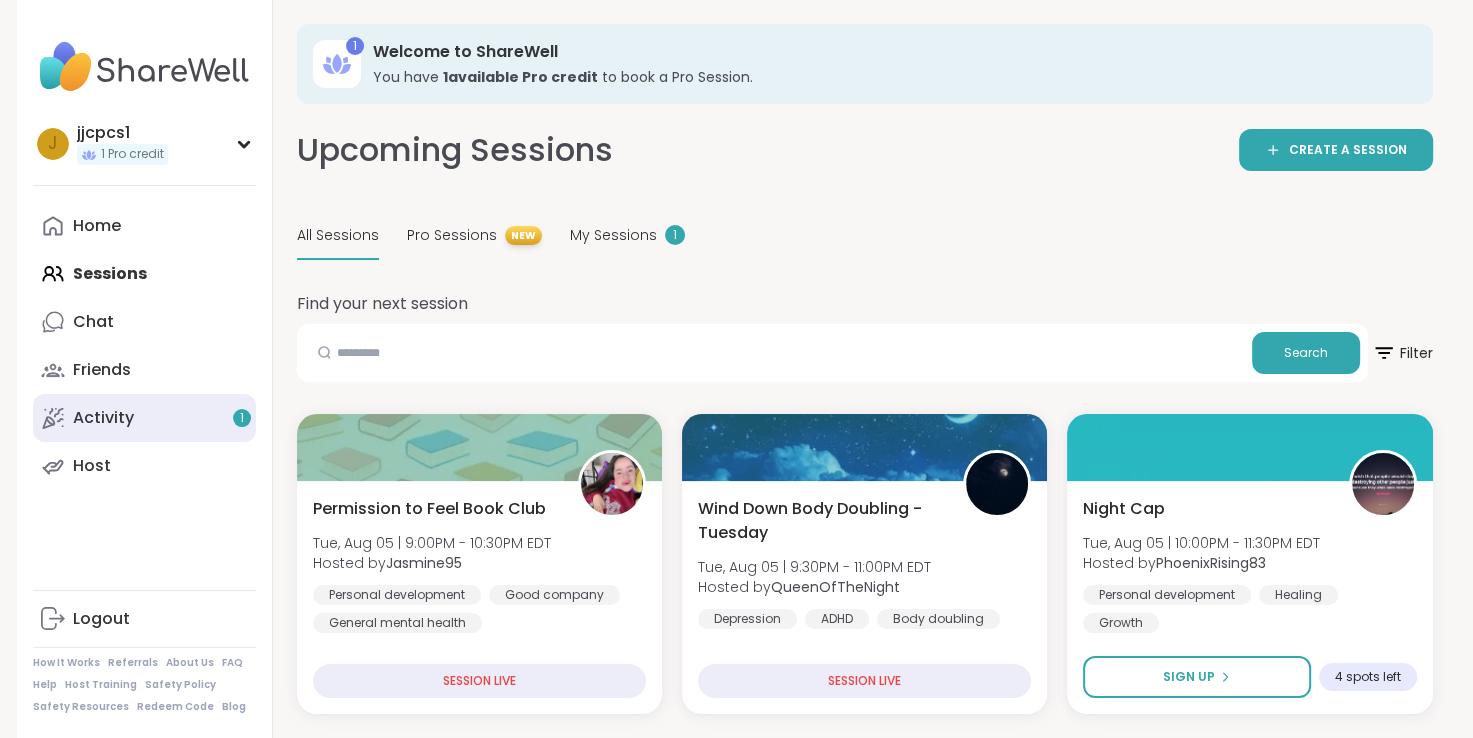 click on "Activity 1" at bounding box center (103, 418) 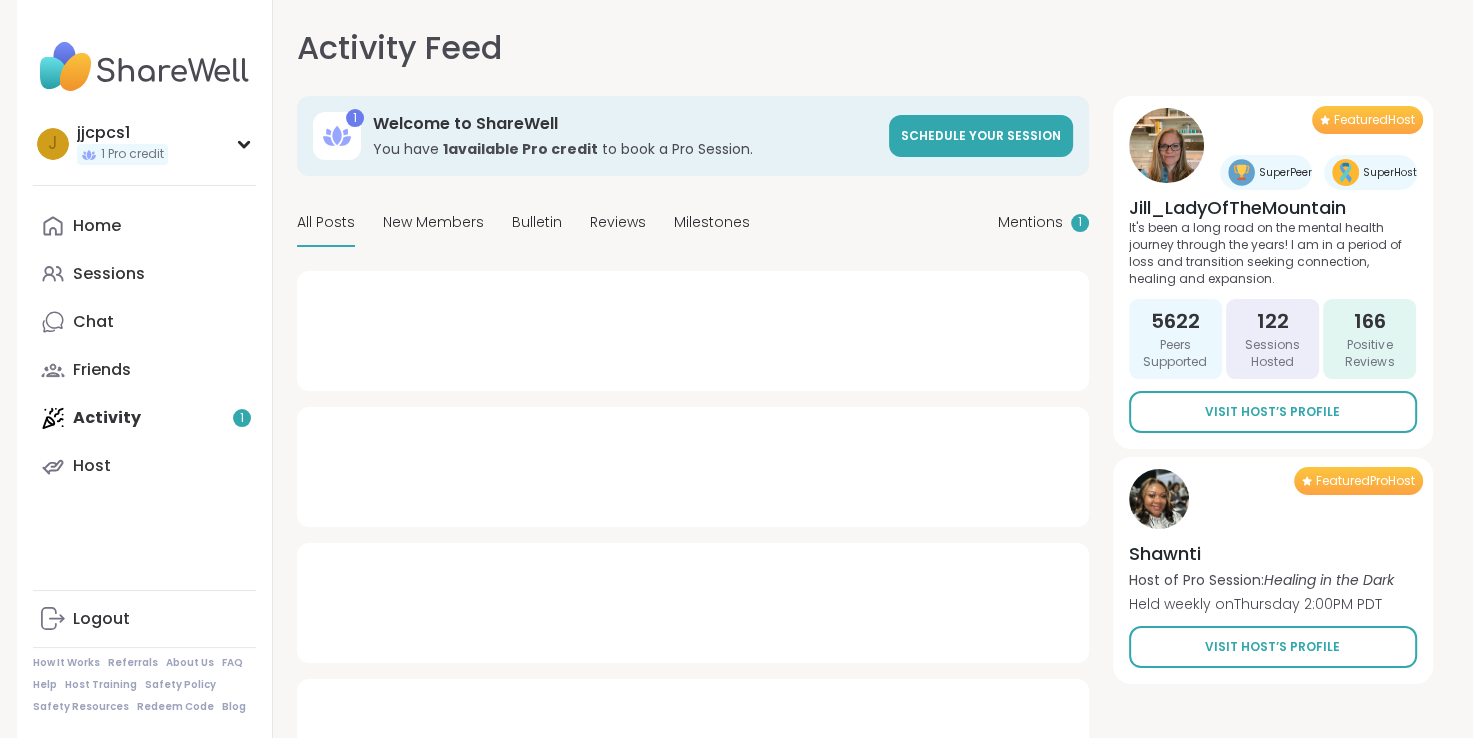 type on "*" 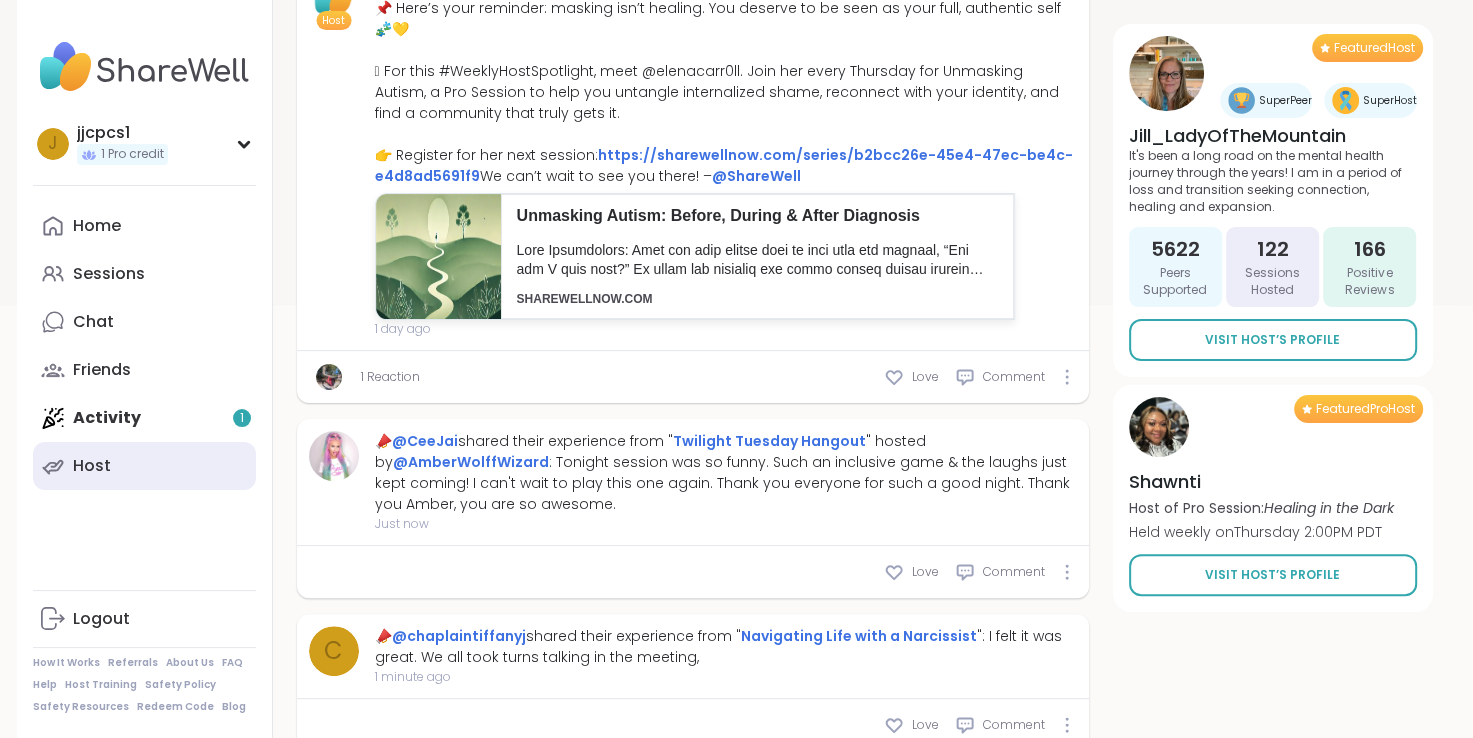 scroll, scrollTop: 600, scrollLeft: 0, axis: vertical 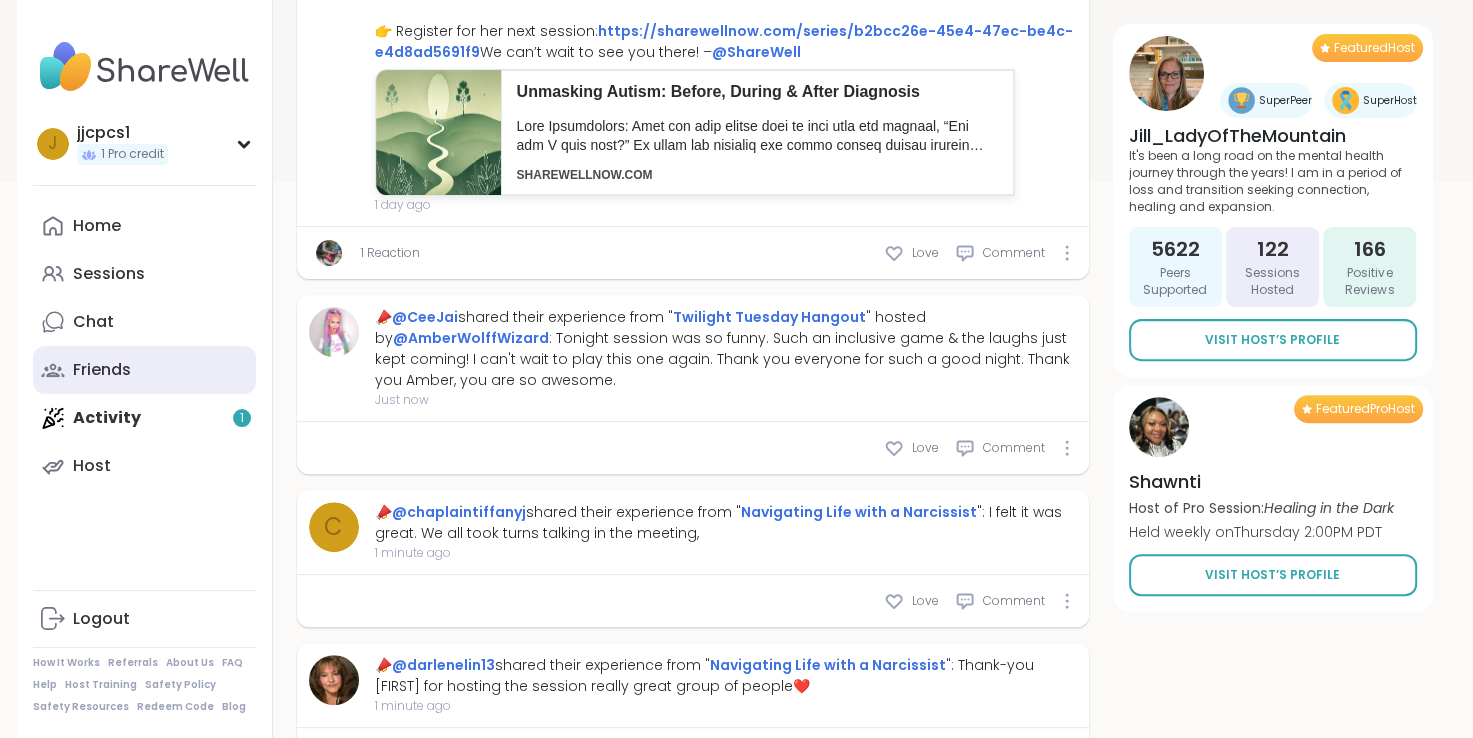click on "Friends" at bounding box center [102, 370] 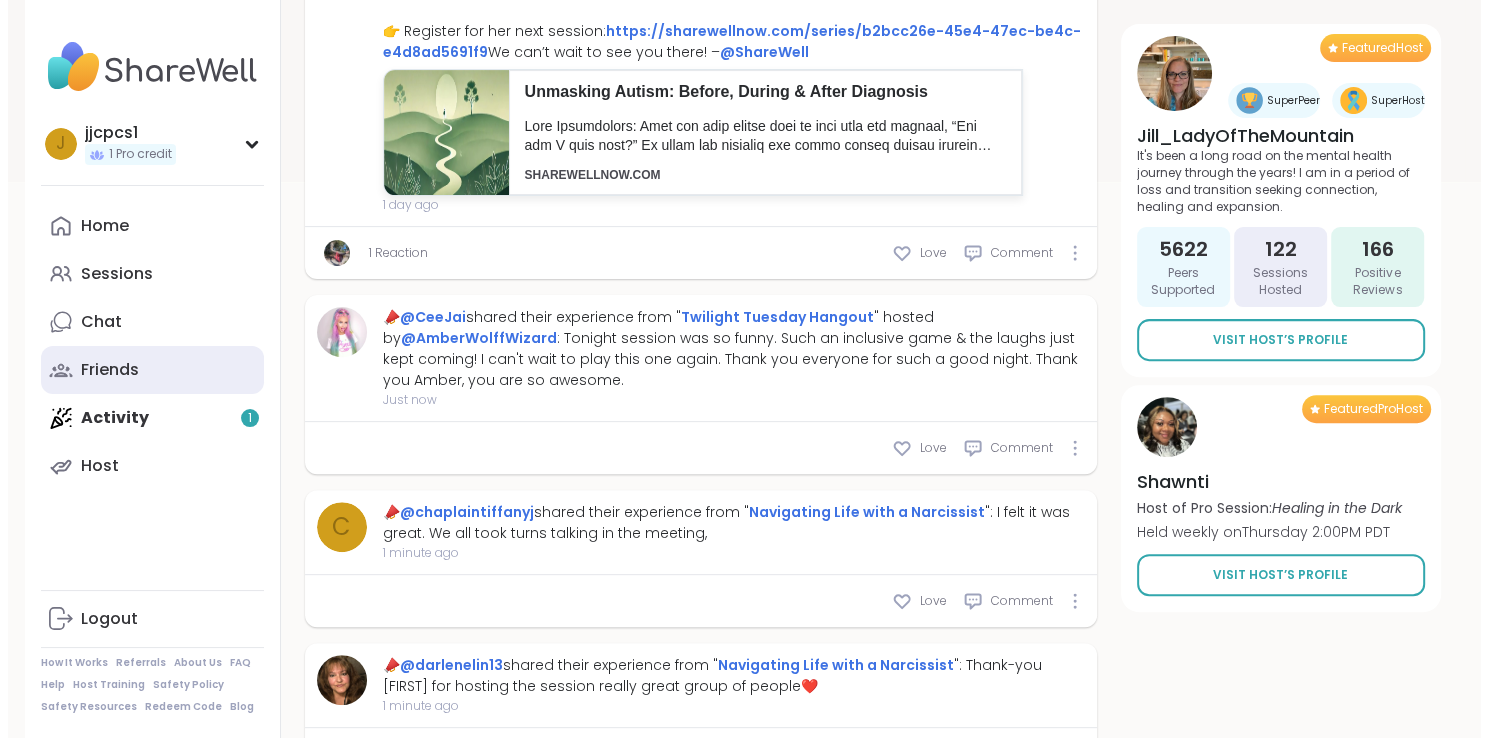 scroll, scrollTop: 0, scrollLeft: 0, axis: both 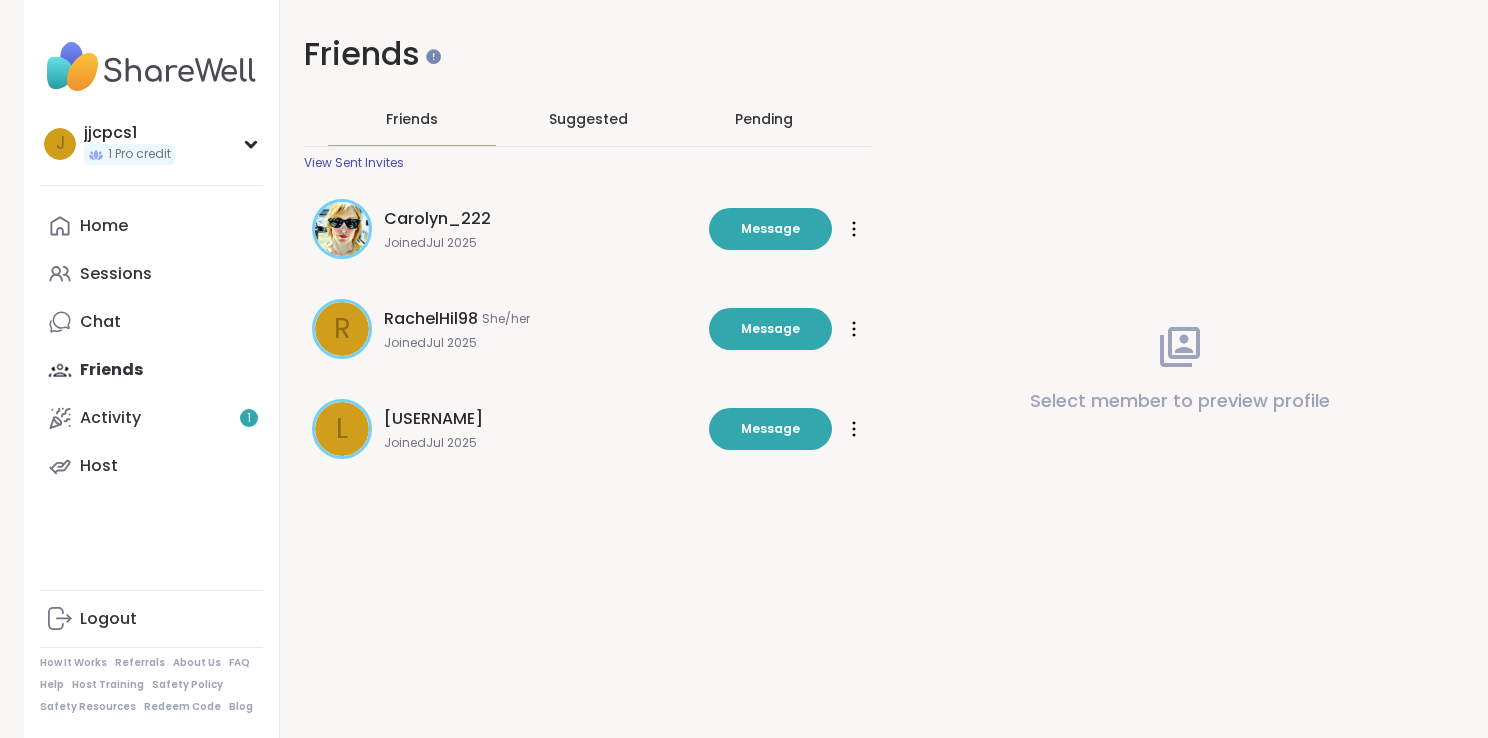 click on "View Sent Invites" at bounding box center (354, 163) 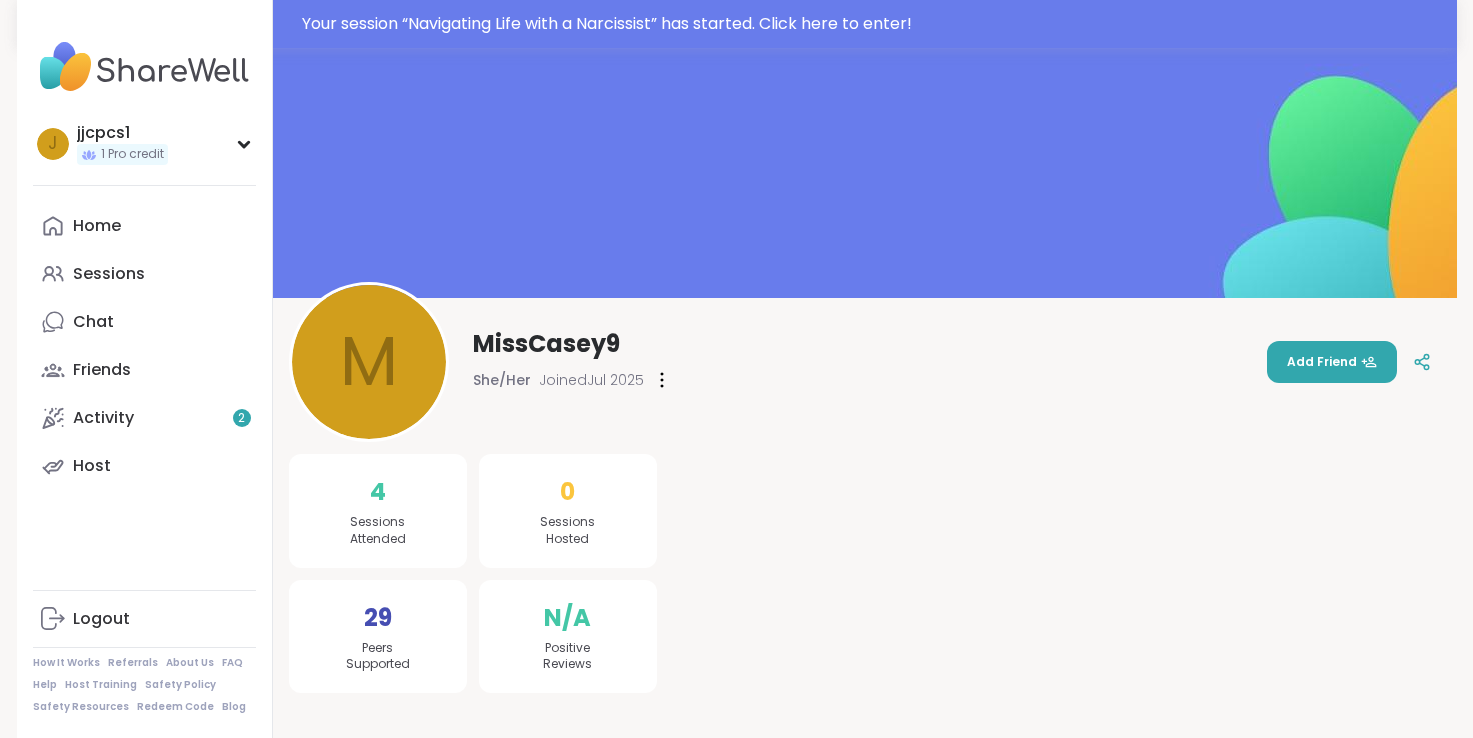 scroll, scrollTop: 0, scrollLeft: 0, axis: both 